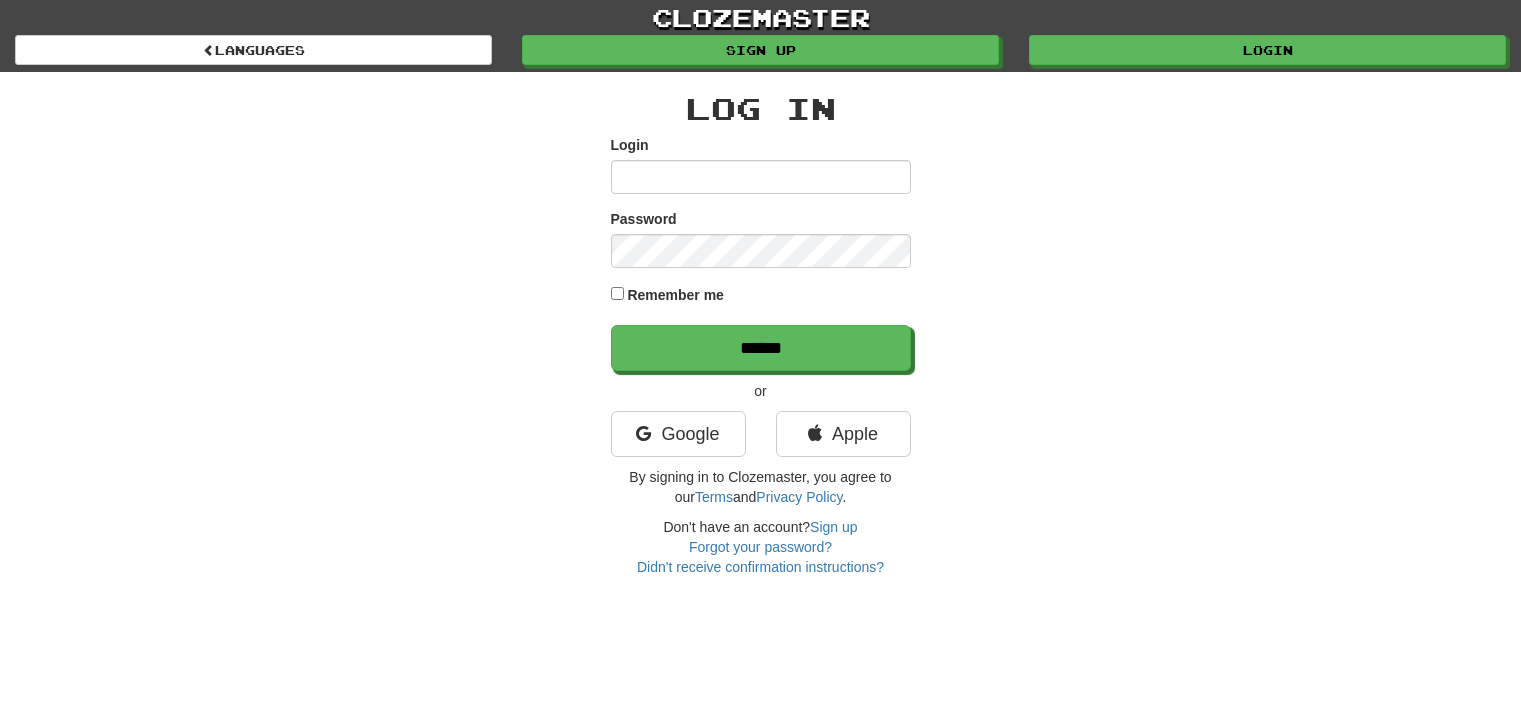 scroll, scrollTop: 0, scrollLeft: 0, axis: both 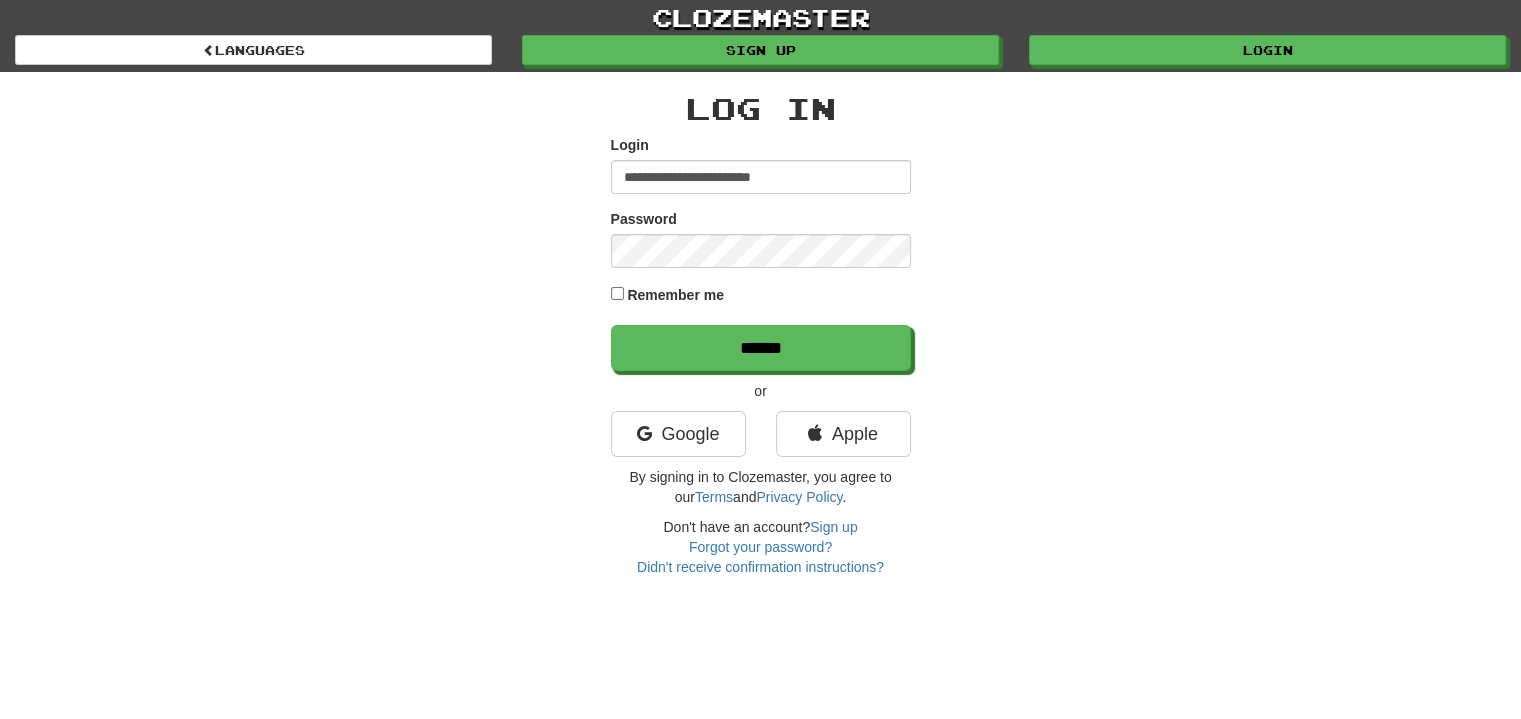 type on "**********" 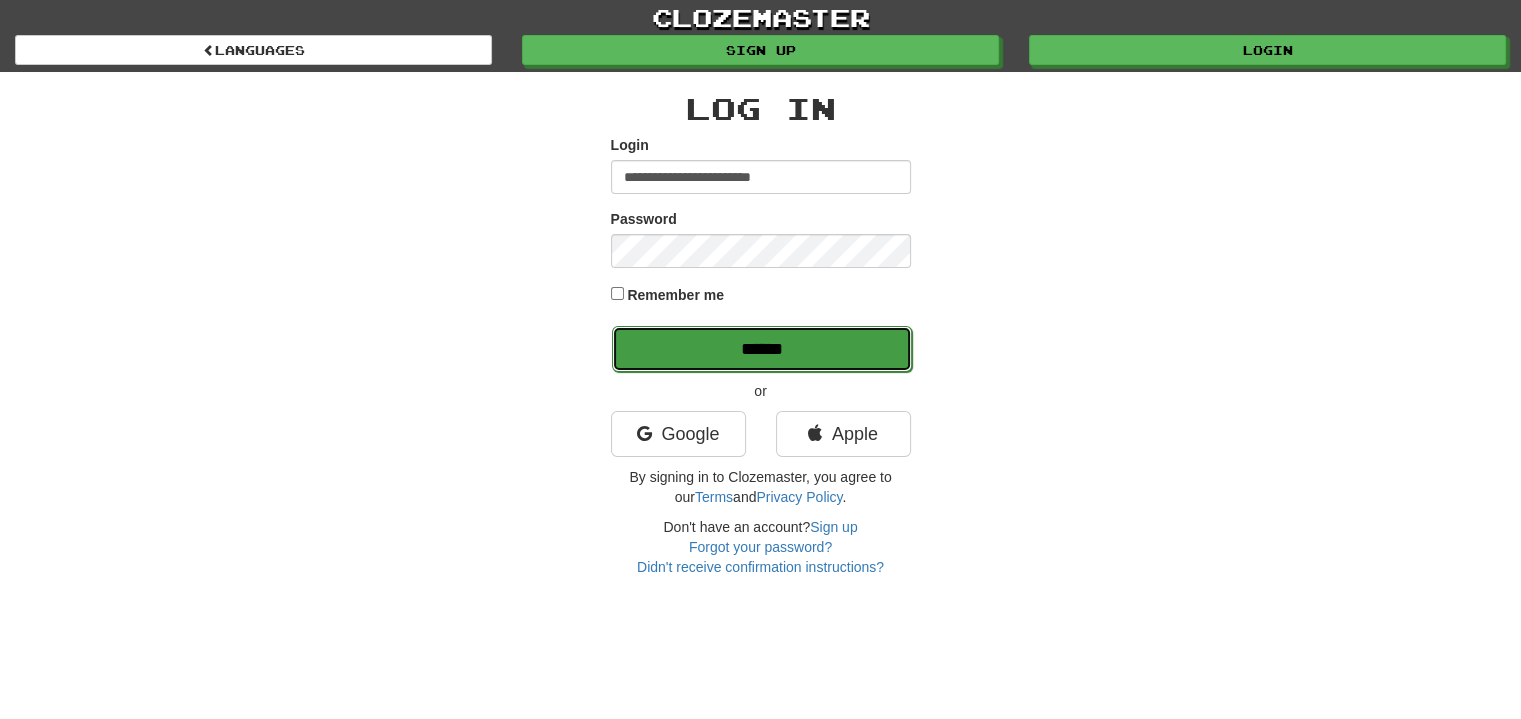 click on "******" at bounding box center [762, 349] 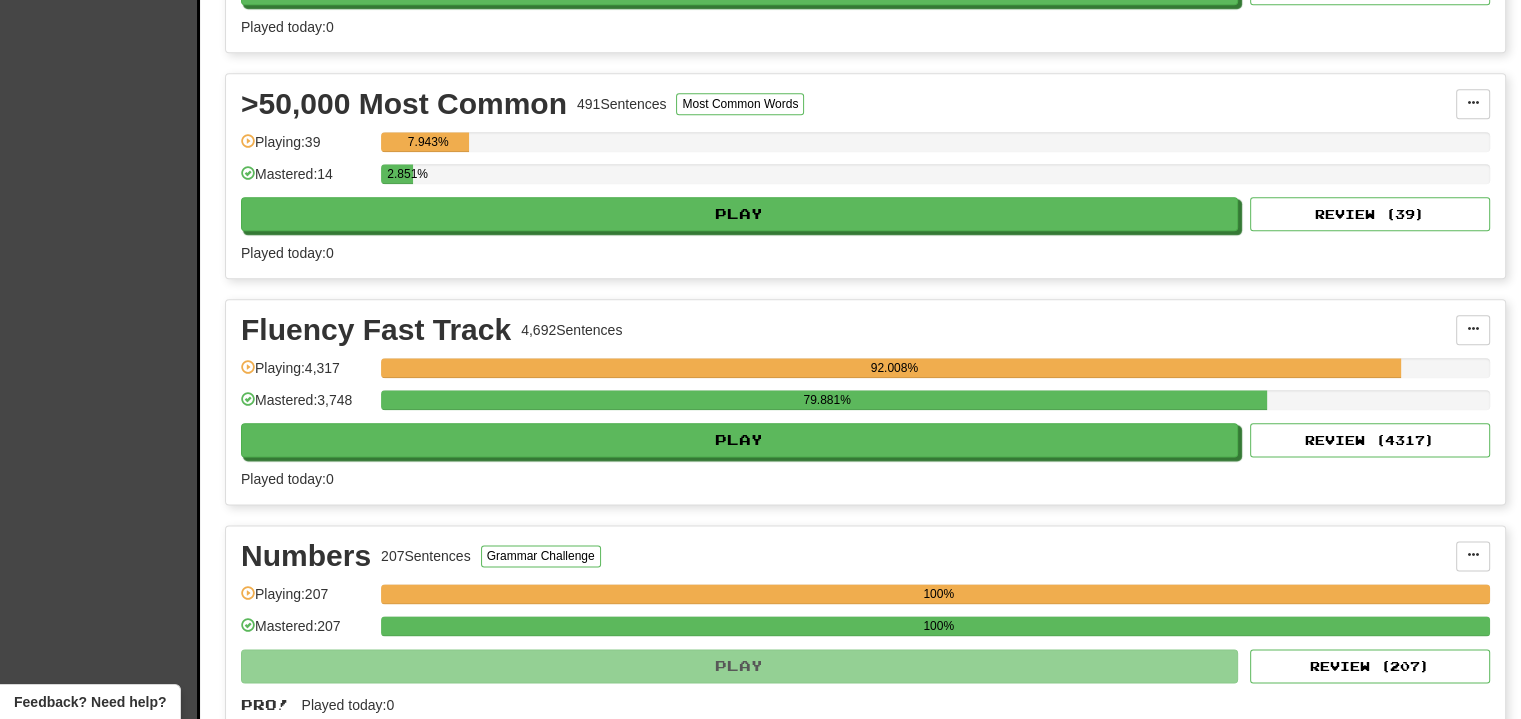 scroll, scrollTop: 2423, scrollLeft: 0, axis: vertical 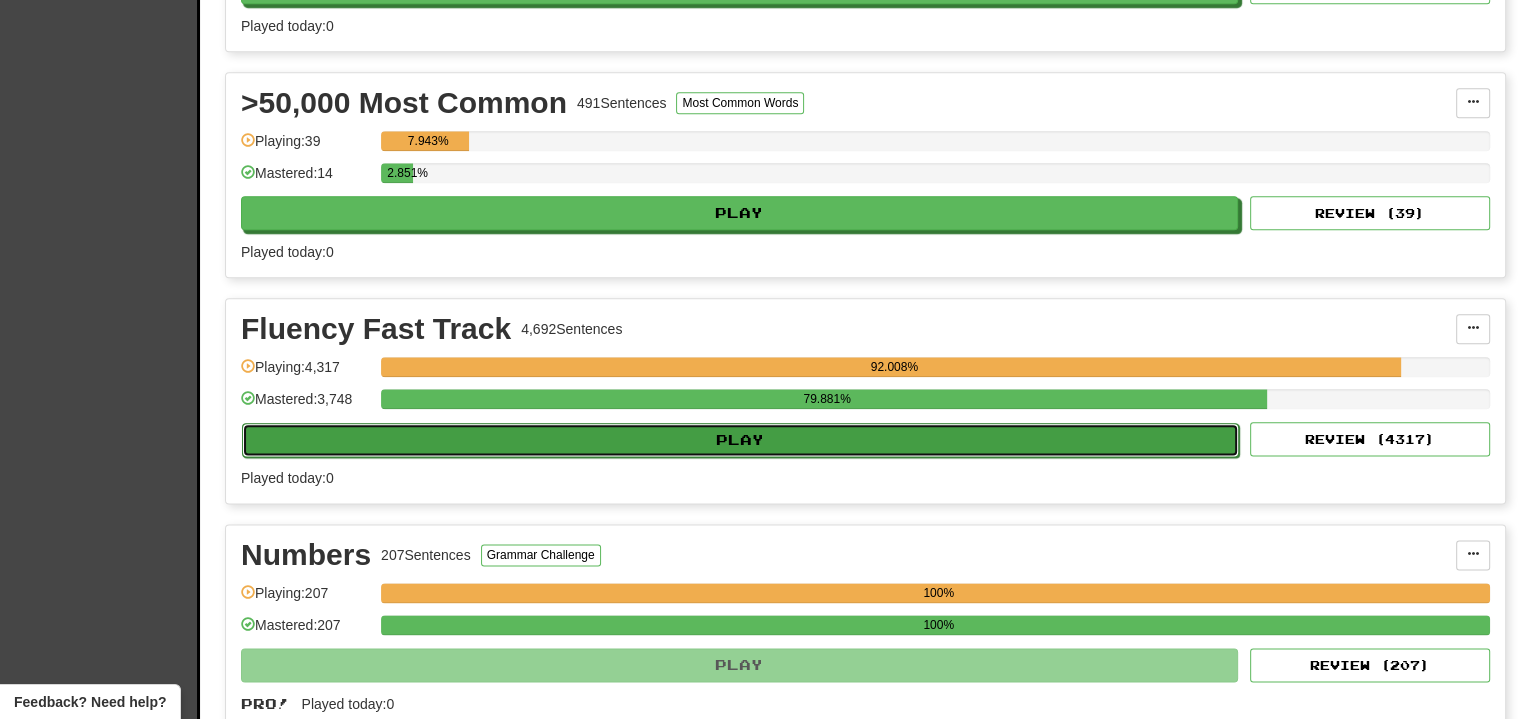 click on "Play" at bounding box center [740, 440] 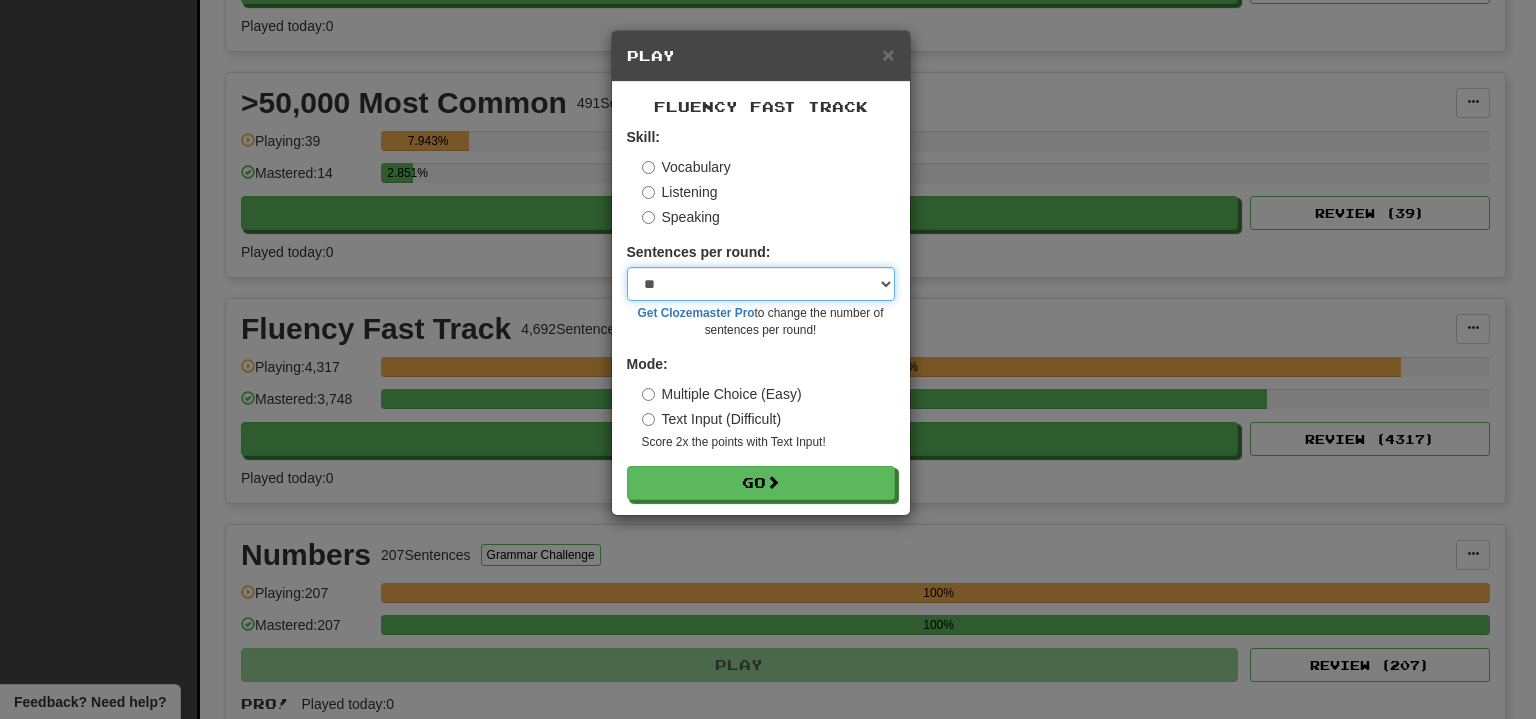 click on "* ** ** ** ** ** *** ********" at bounding box center [761, 284] 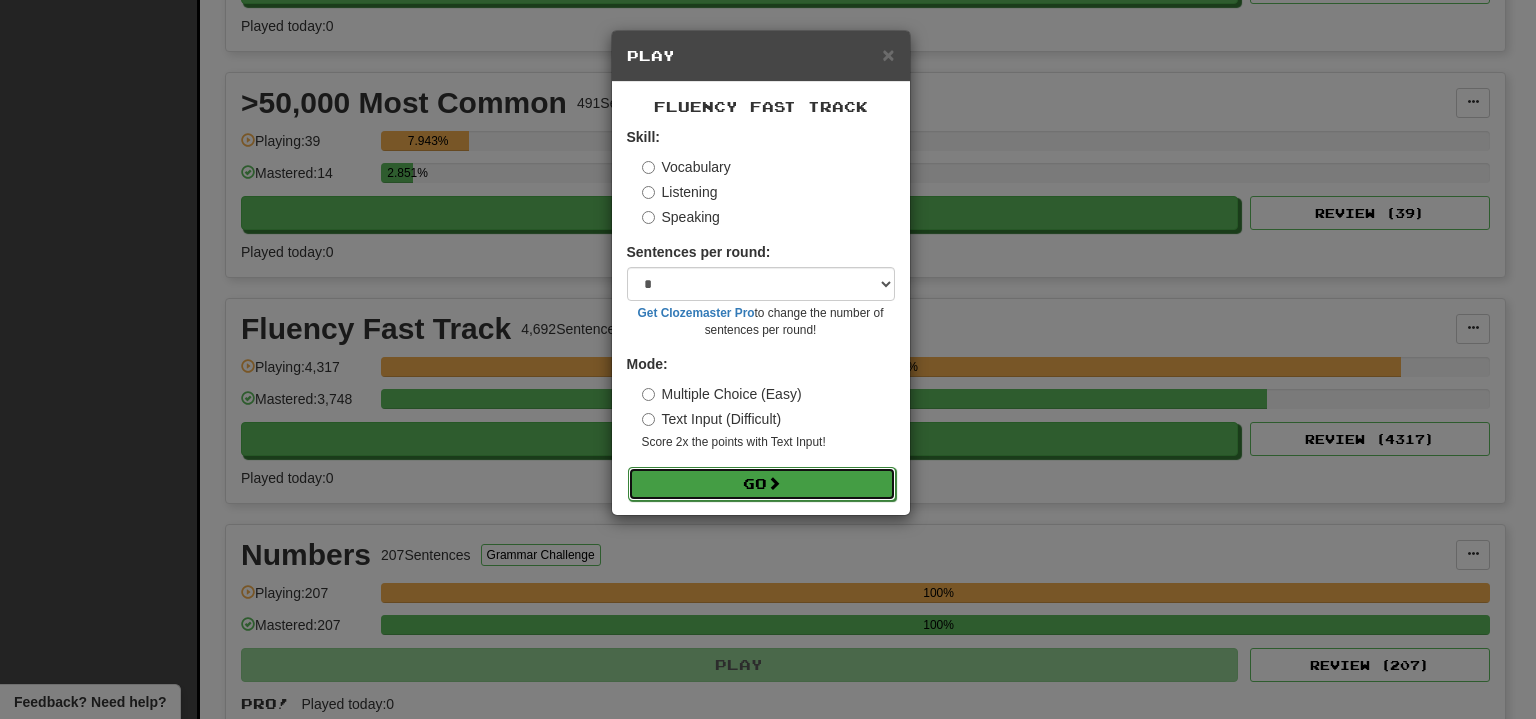 click on "Go" at bounding box center (762, 484) 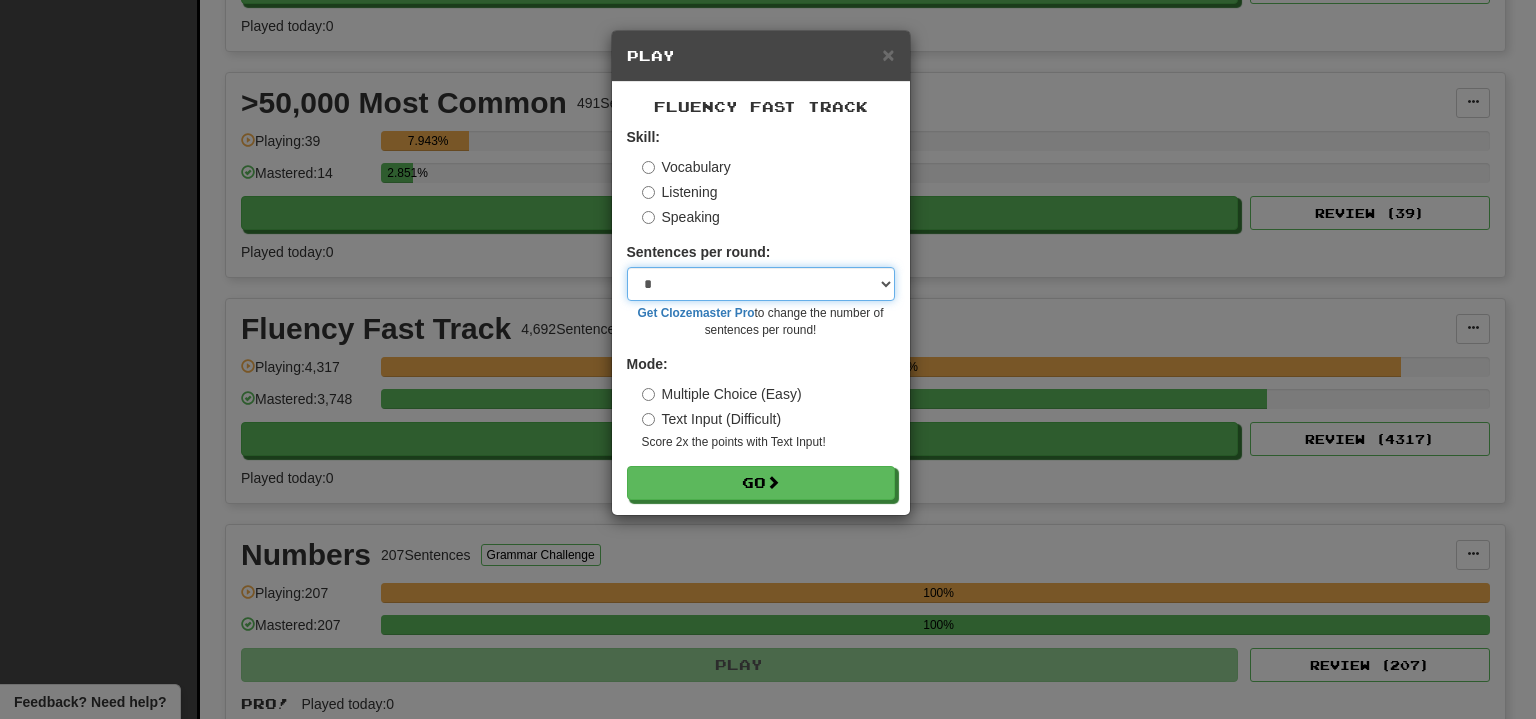 click on "* ** ** ** ** ** *** ********" at bounding box center [761, 284] 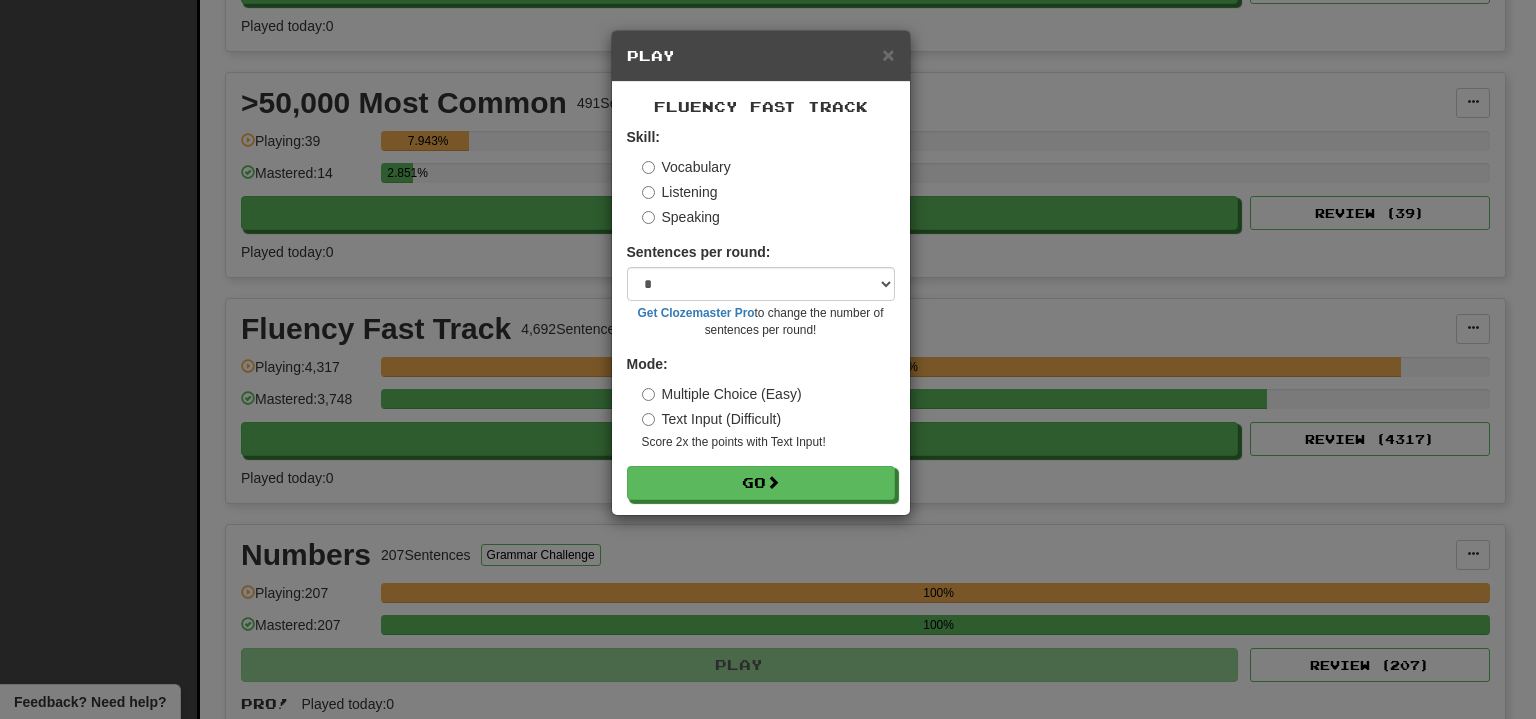 click on "× Play Fluency Fast Track Skill: Vocabulary Listening Speaking Sentences per round: * ** ** ** ** ** *** ******** Get Clozemaster Pro  to change the number of sentences per round! Mode: Multiple Choice (Easy) Text Input (Difficult) Score 2x the points with Text Input ! Go" at bounding box center (768, 359) 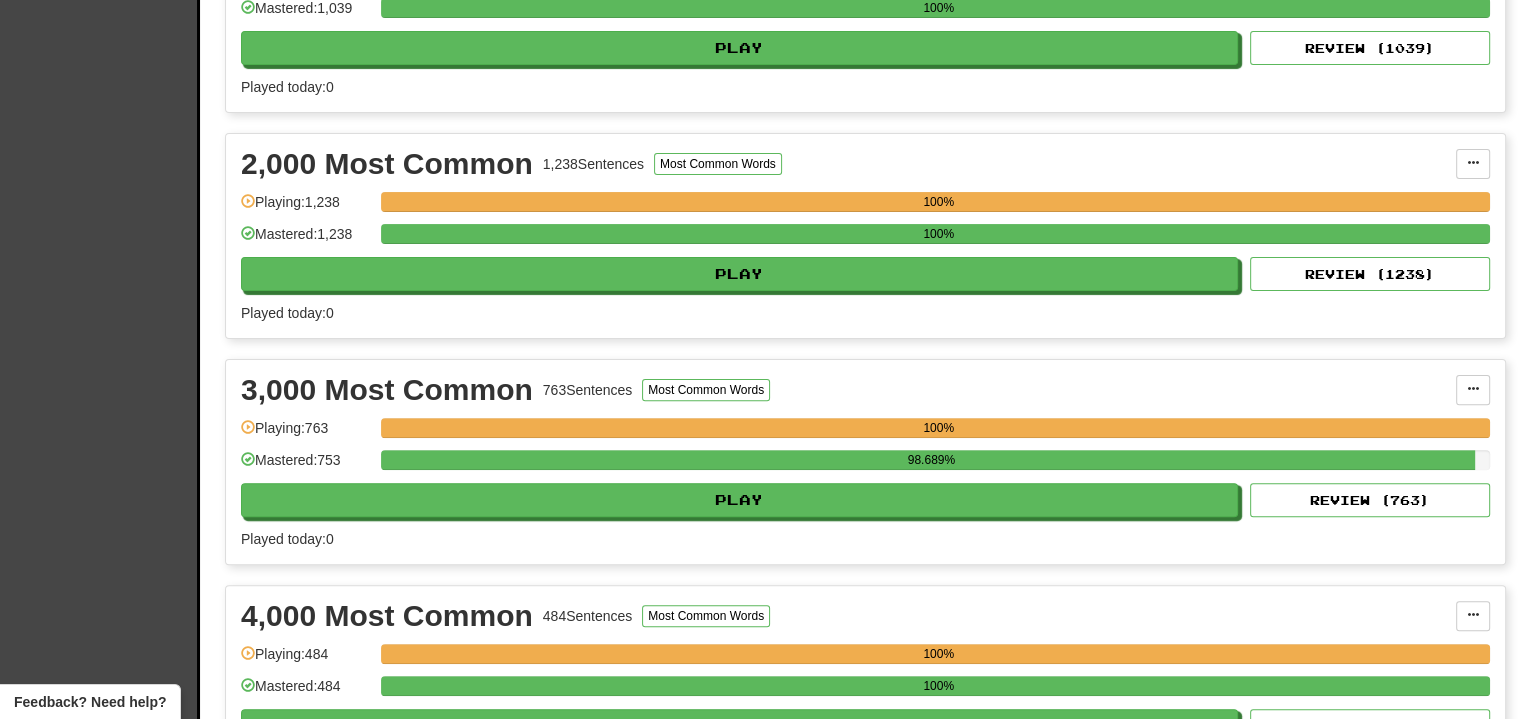 scroll, scrollTop: 0, scrollLeft: 0, axis: both 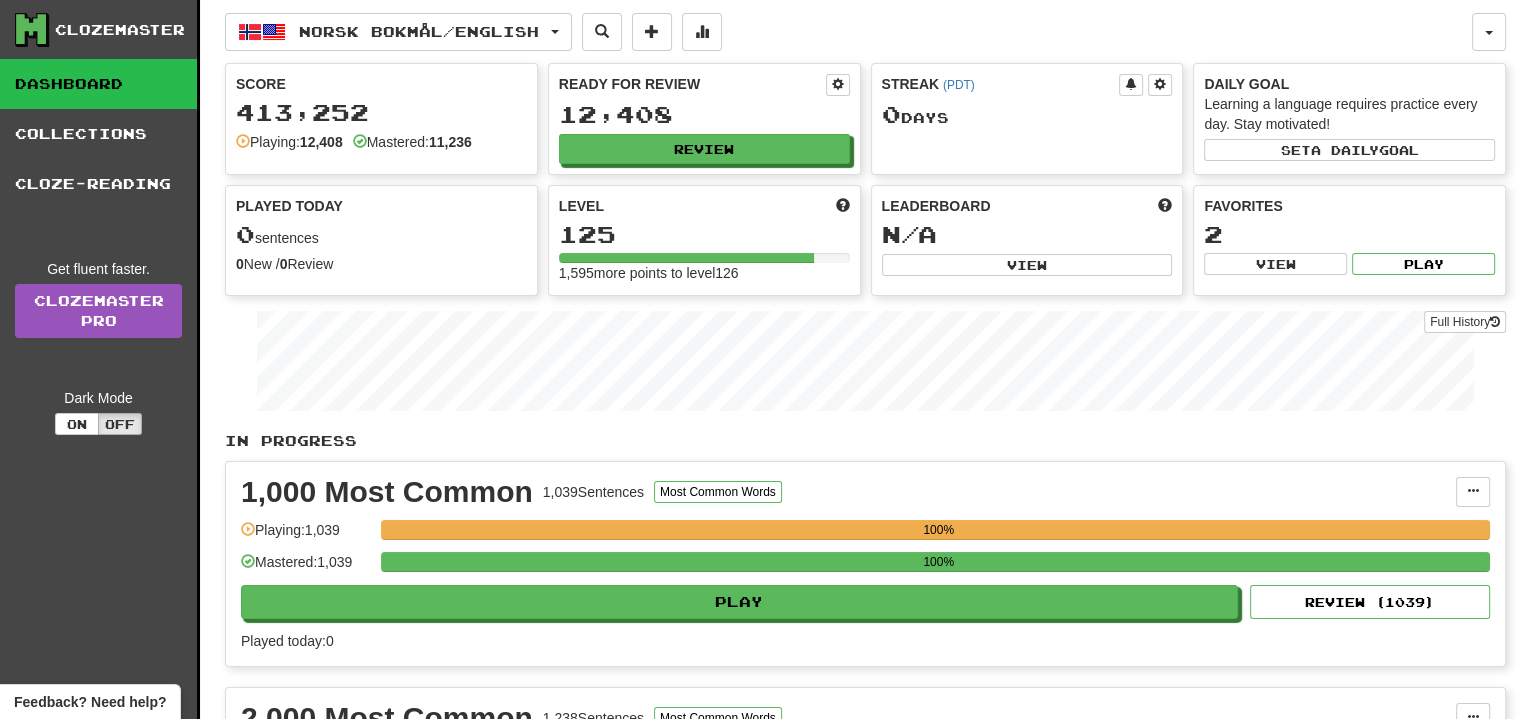 click on "Score 413,252  Playing:  12,408  Mastered:  11,236" at bounding box center [381, 113] 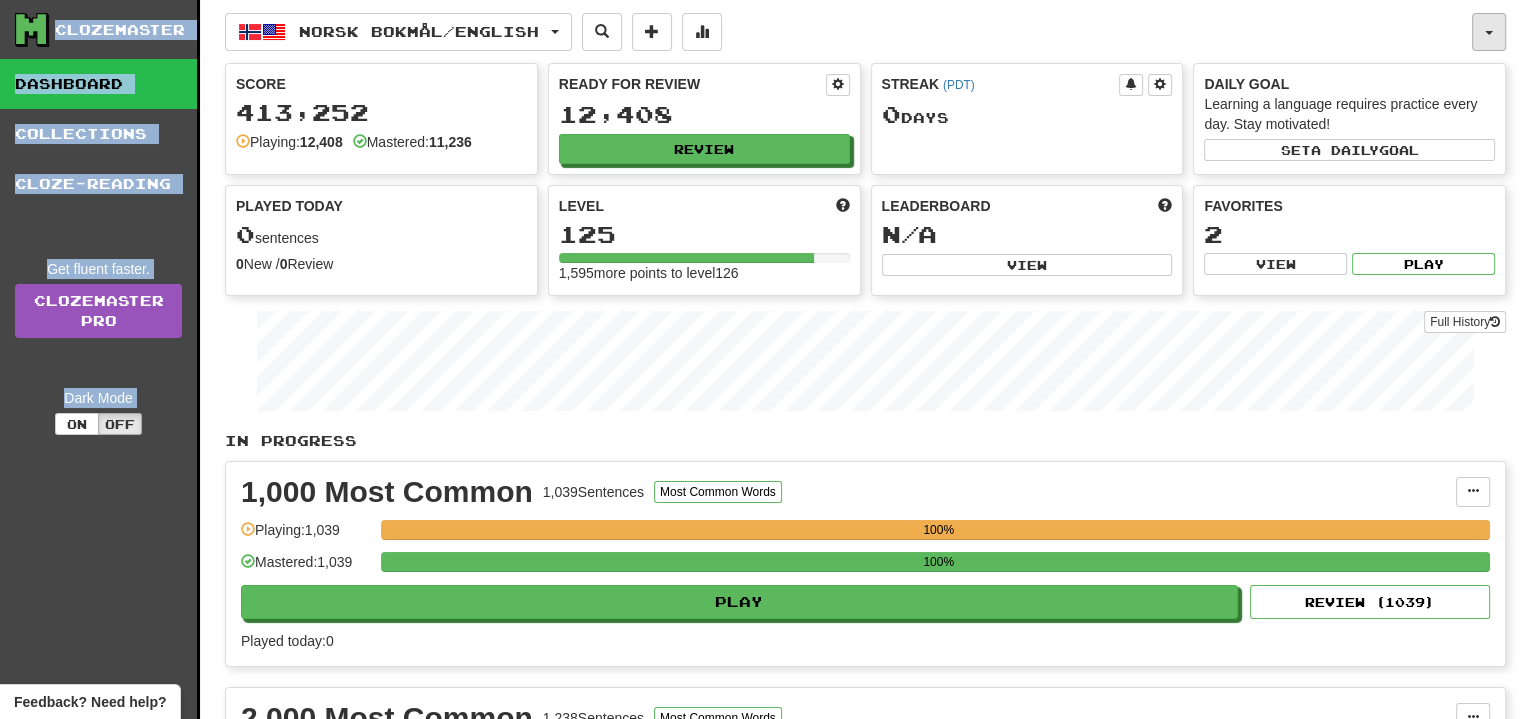 drag, startPoint x: 1516, startPoint y: 32, endPoint x: 1489, endPoint y: 27, distance: 27.45906 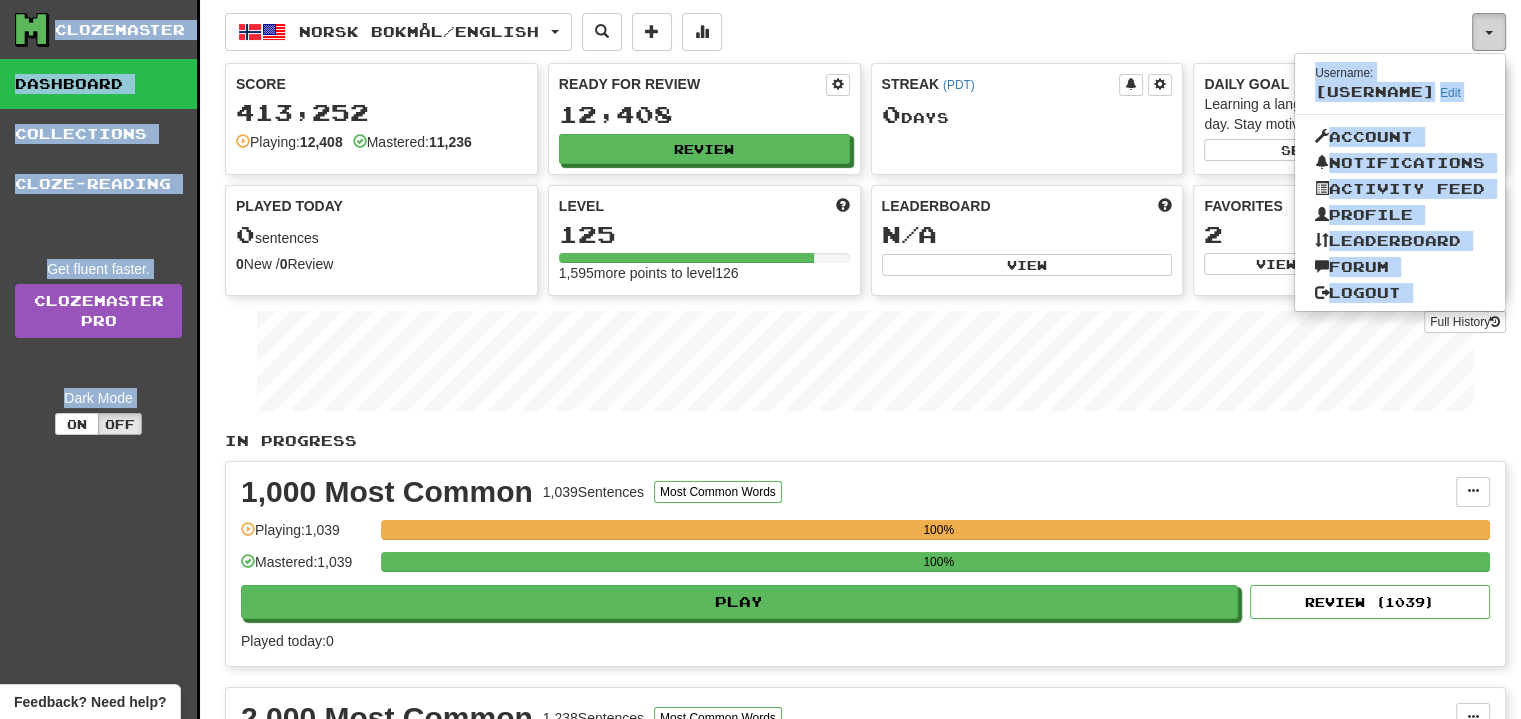 click at bounding box center (1489, 32) 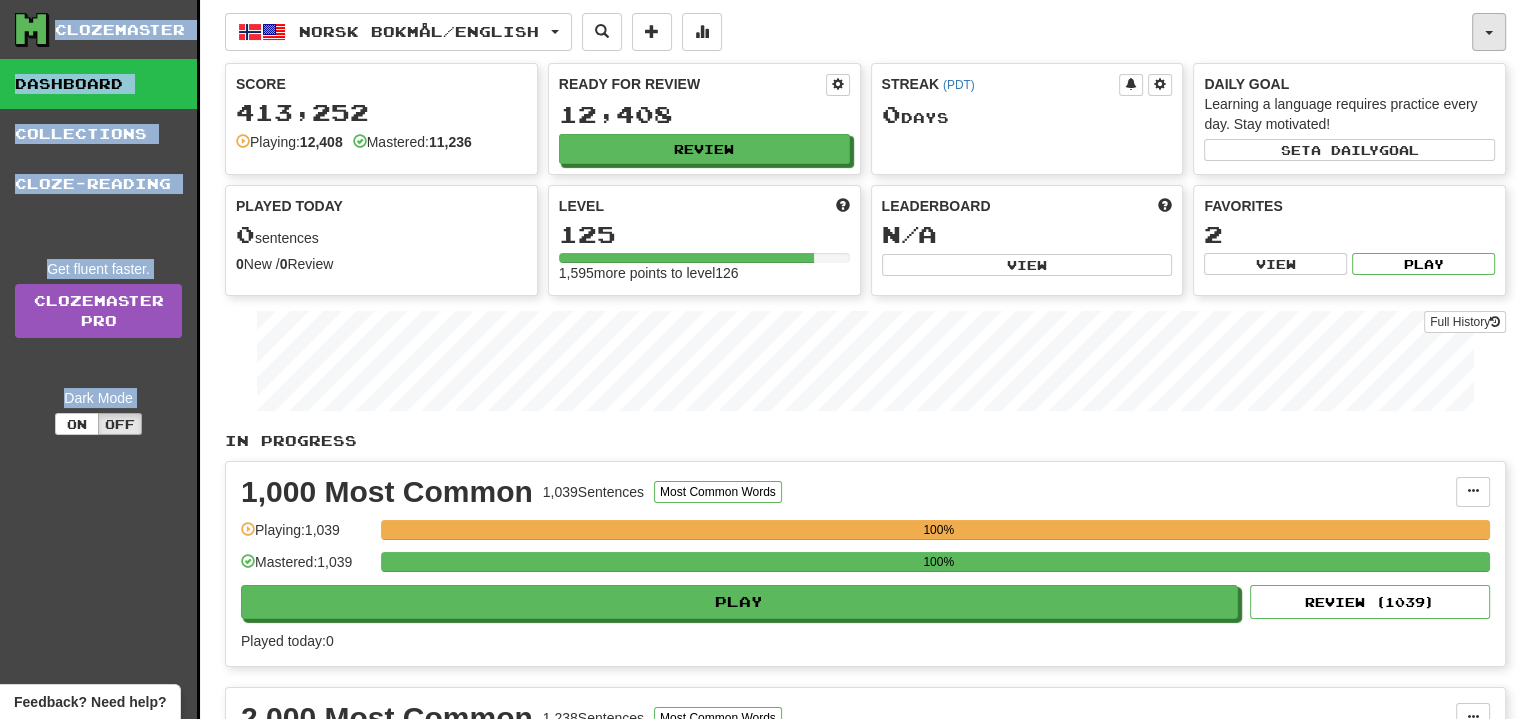 click at bounding box center [1489, 32] 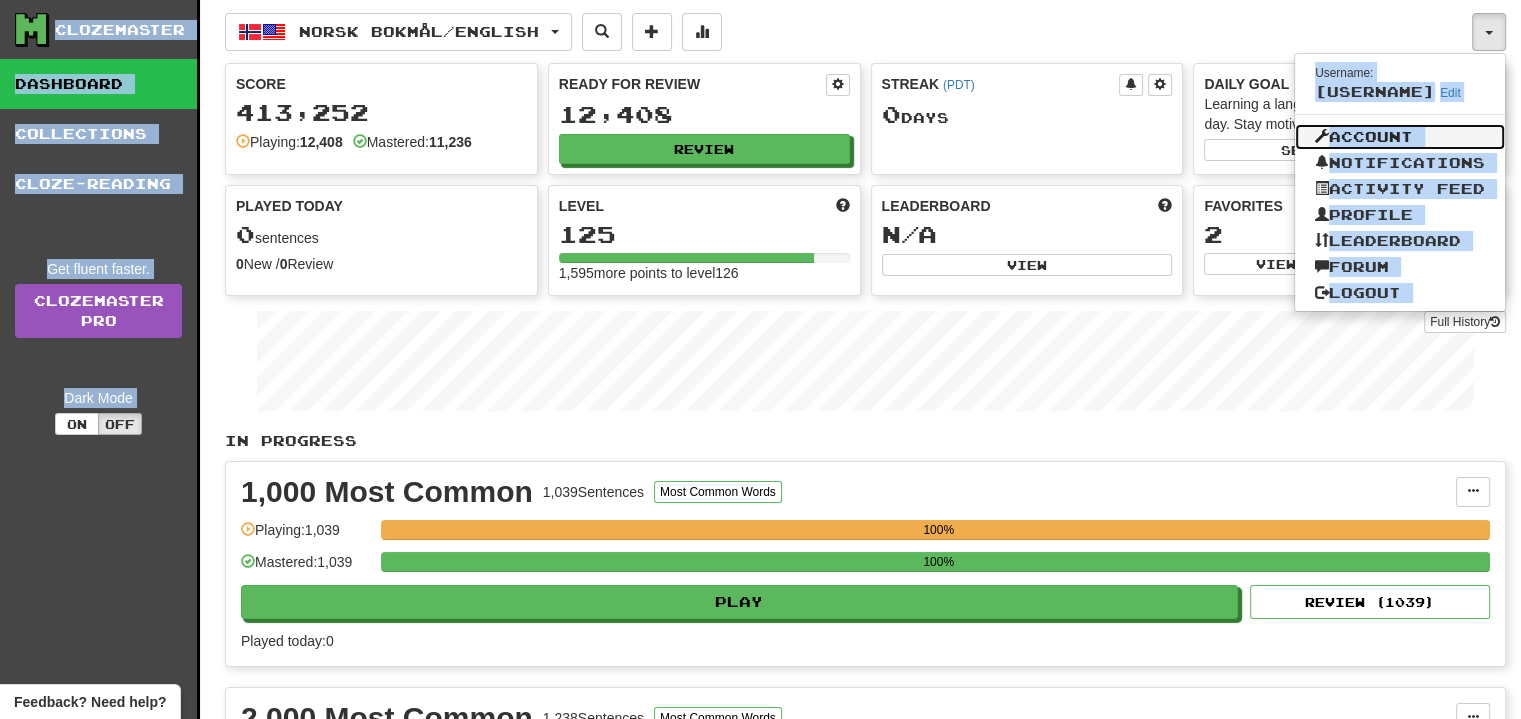 click on "Account" at bounding box center [1400, 137] 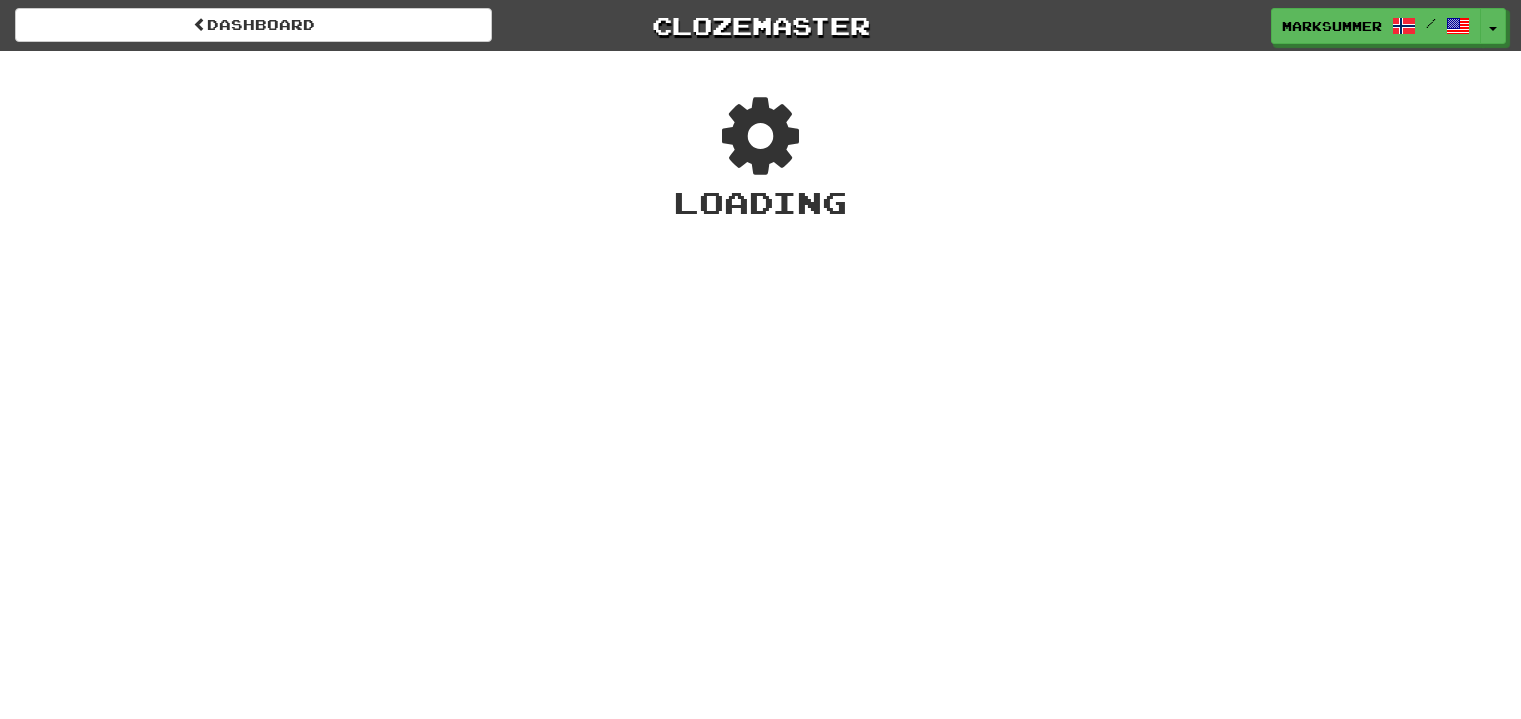 scroll, scrollTop: 0, scrollLeft: 0, axis: both 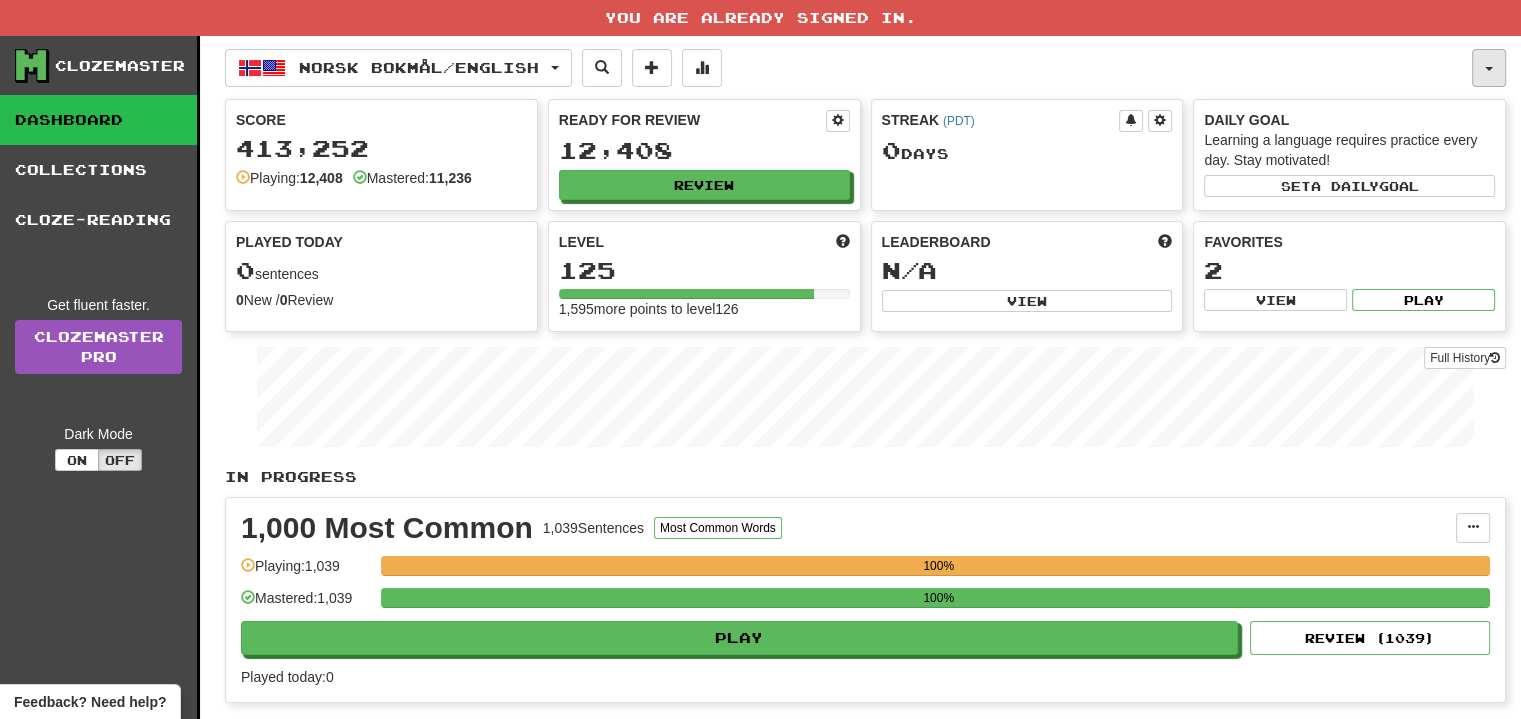 click at bounding box center (1489, 68) 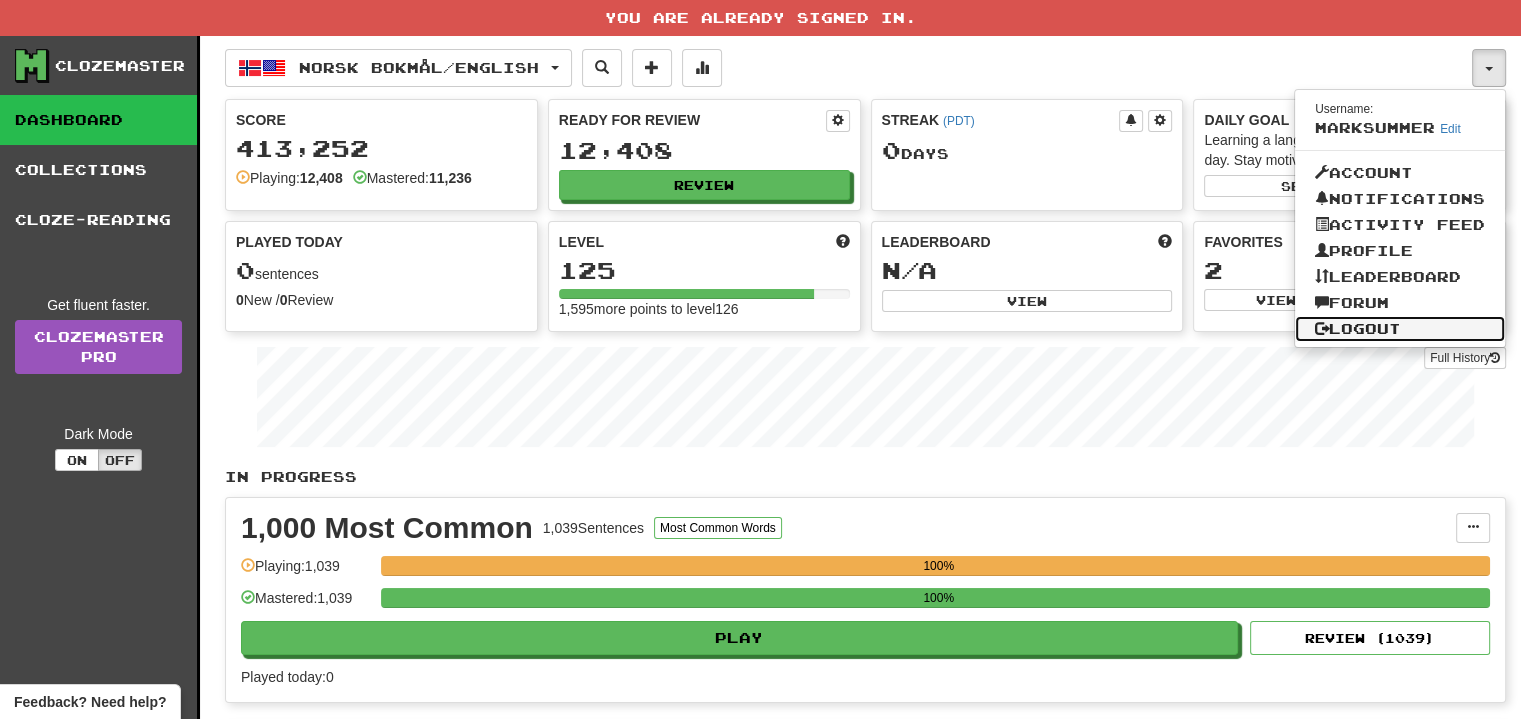 click on "Logout" at bounding box center (1400, 329) 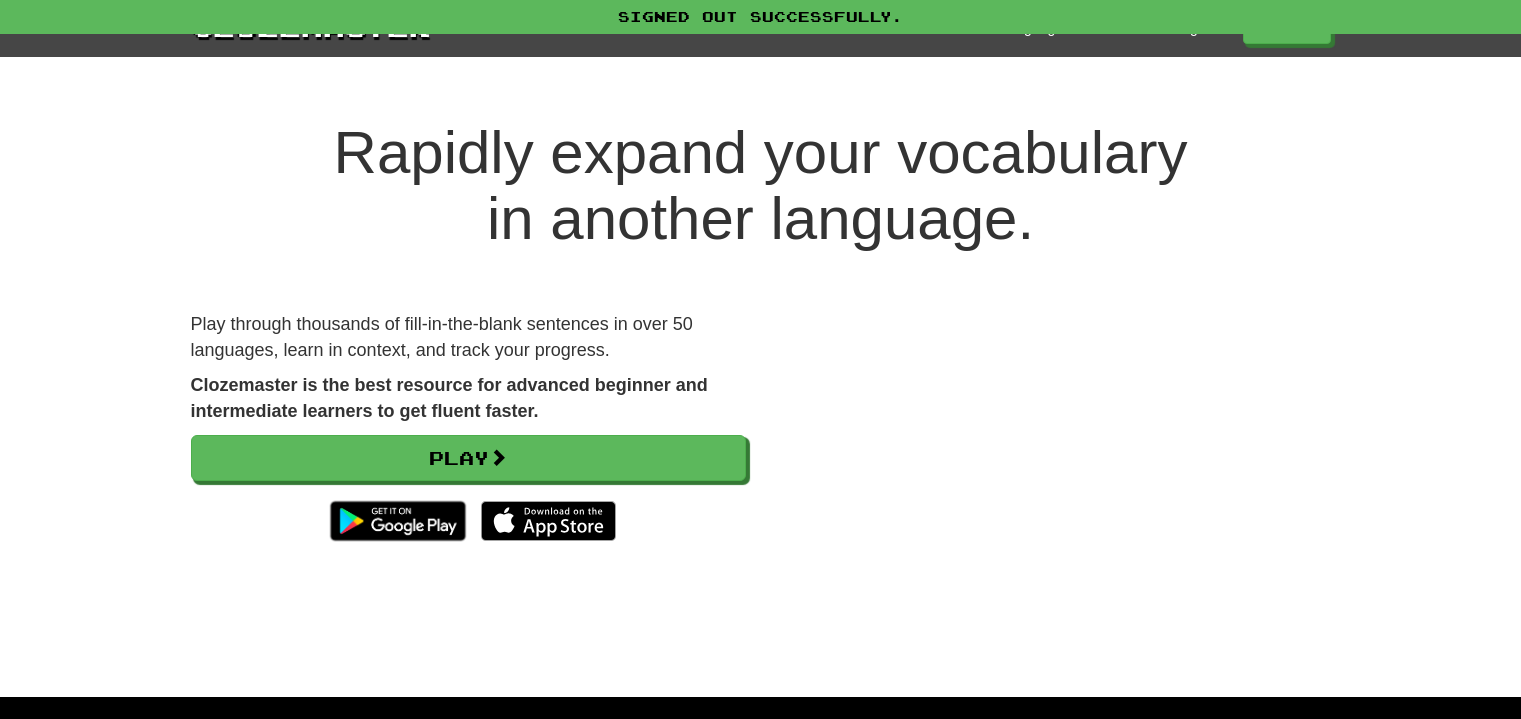 scroll, scrollTop: 0, scrollLeft: 0, axis: both 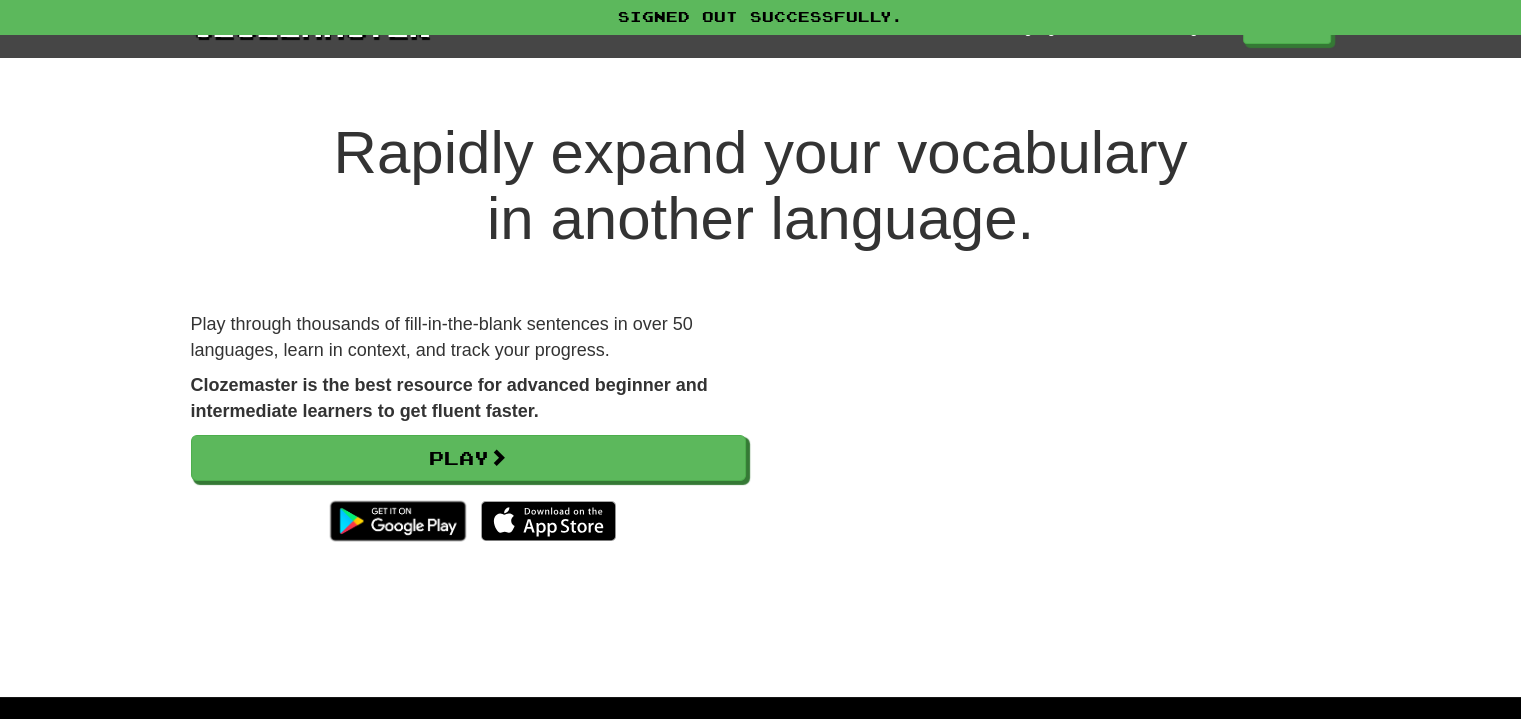 click on "Rapidly expand your vocabulary  in another language.
Play through thousands of fill-in-the-blank sentences in over 50 languages, learn in context, and track your progress.
Clozemaster is the best resource for advanced beginner and intermediate learners to get fluent faster.
Play" at bounding box center (760, 388) 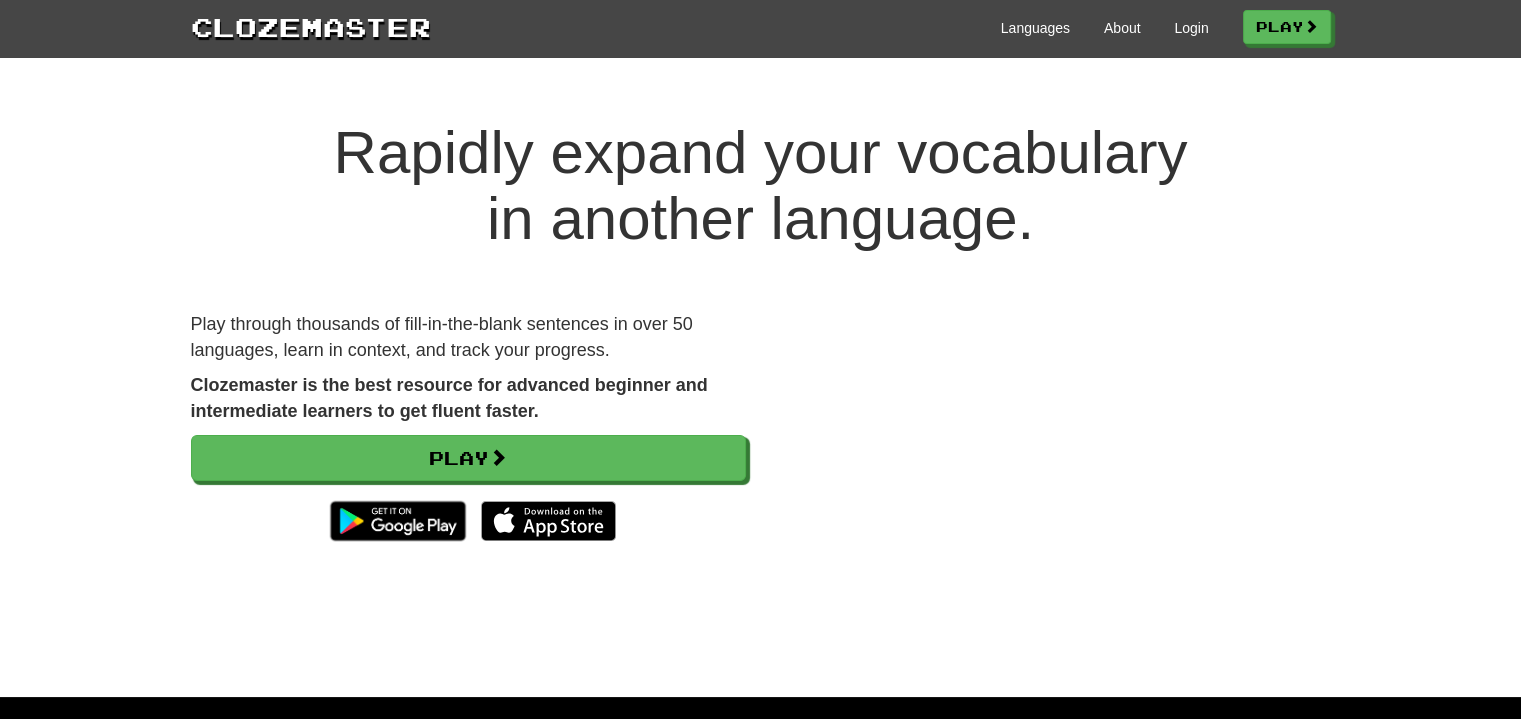 scroll, scrollTop: 3, scrollLeft: 0, axis: vertical 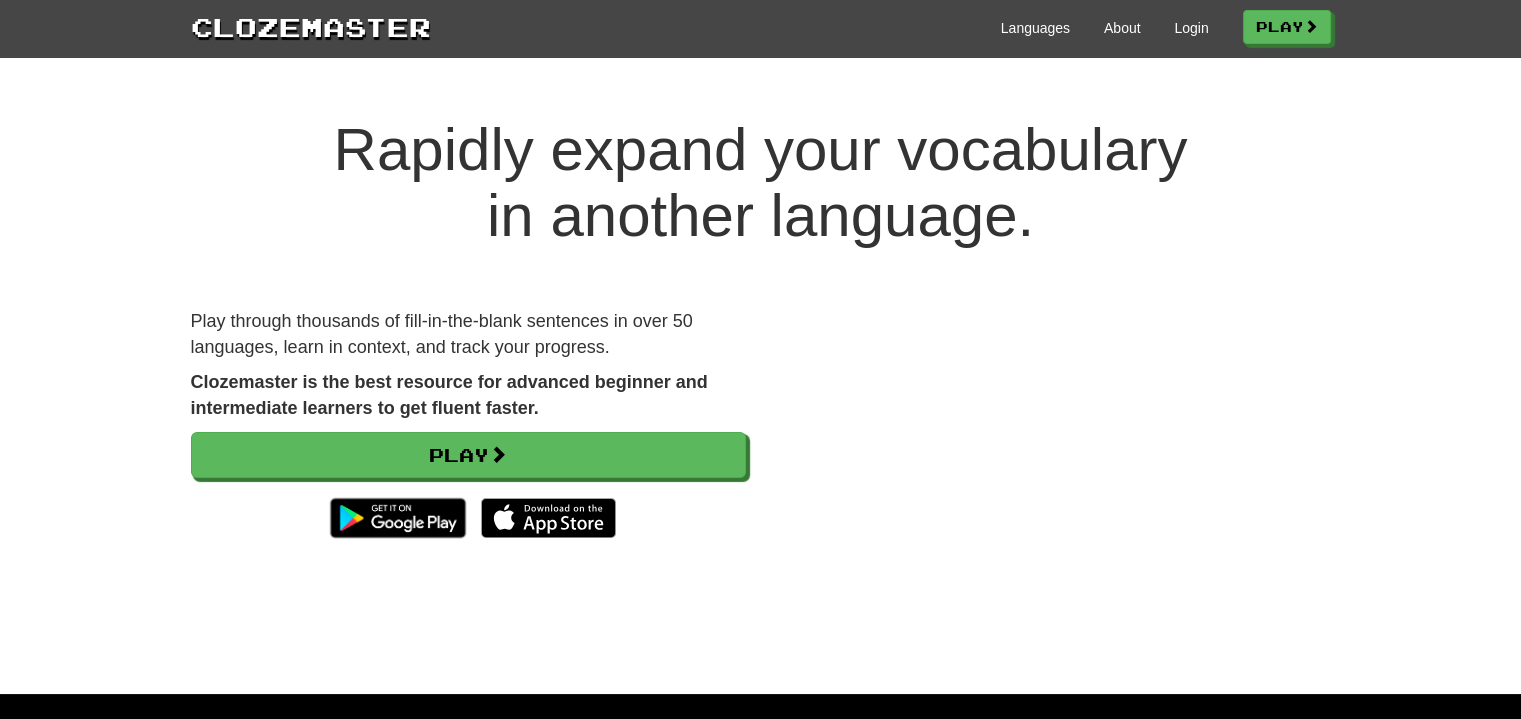 click on "Languages
About
Login
Play" at bounding box center (881, 26) 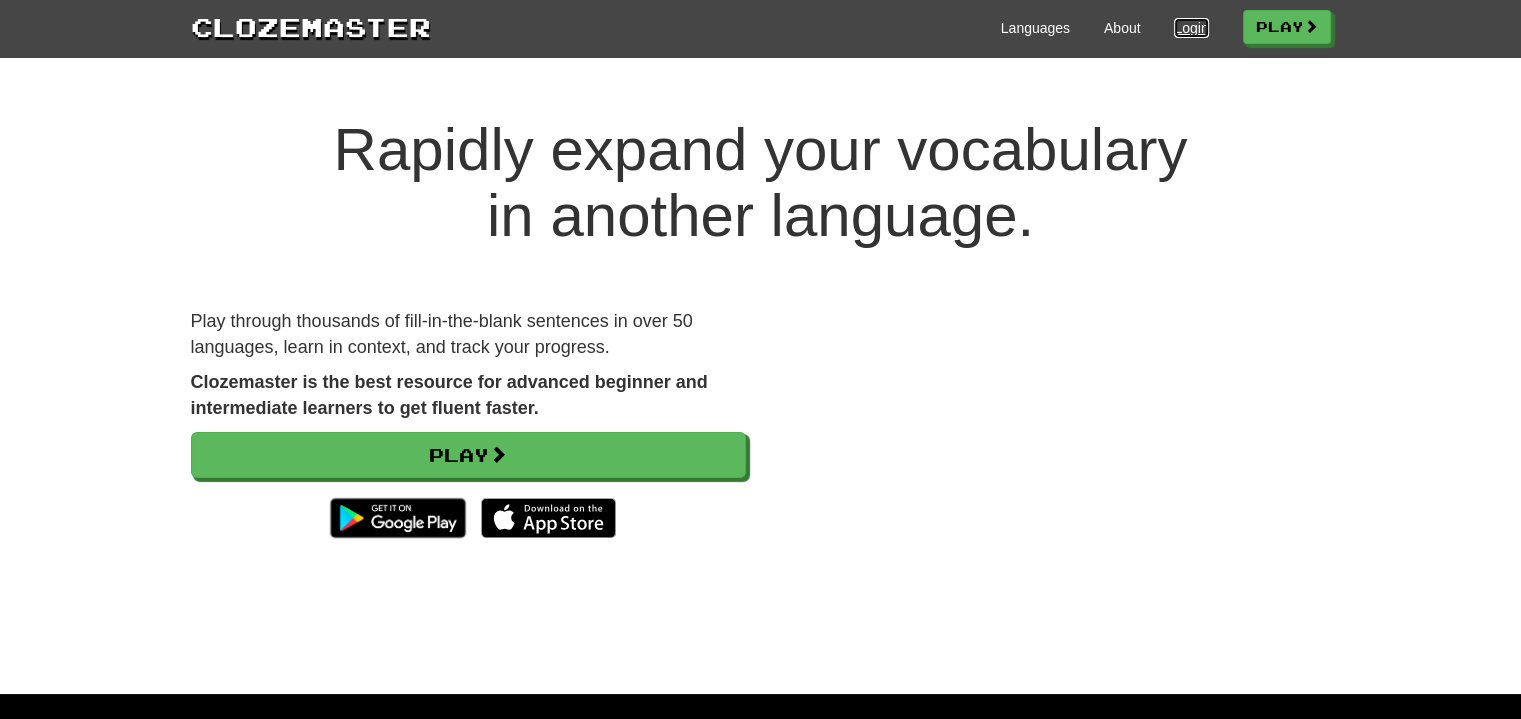 click on "Login" at bounding box center (1191, 28) 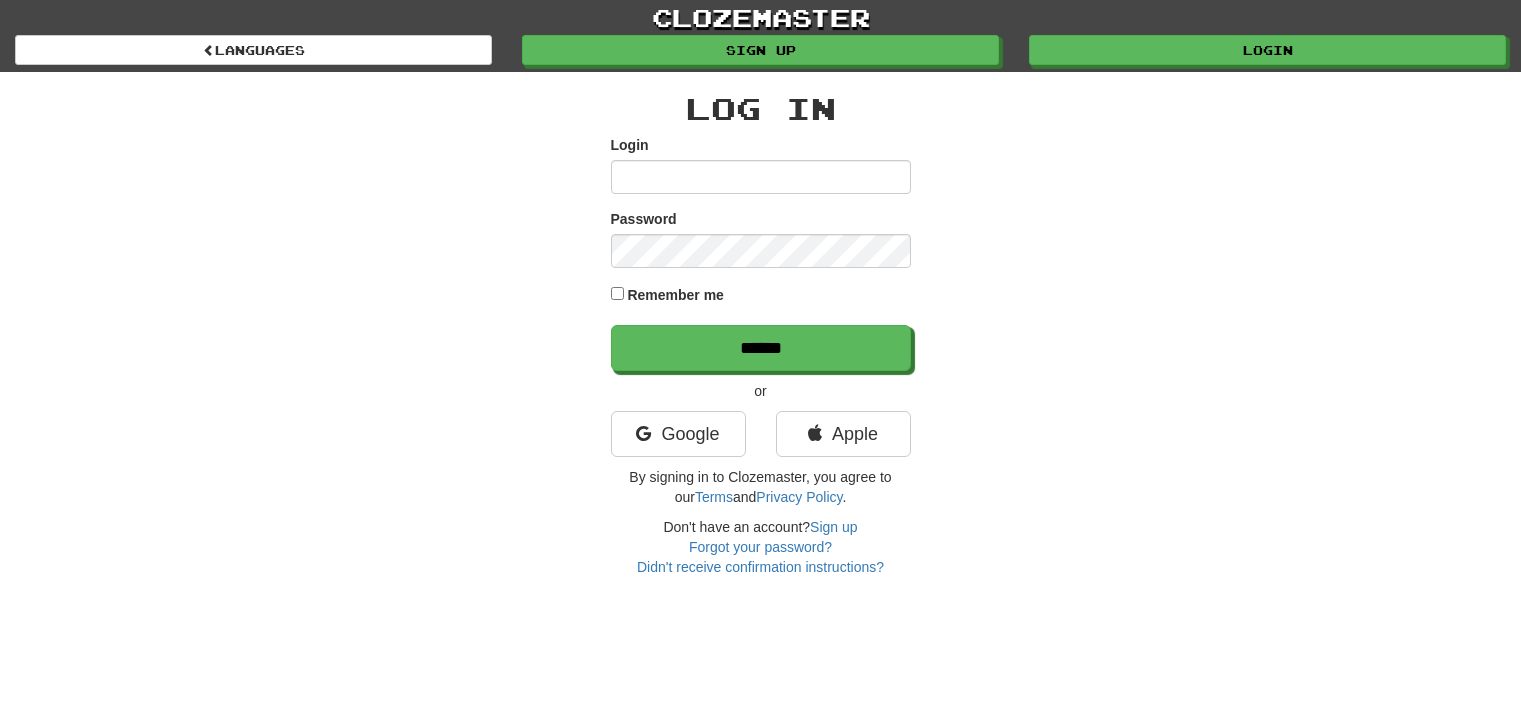 scroll, scrollTop: 0, scrollLeft: 0, axis: both 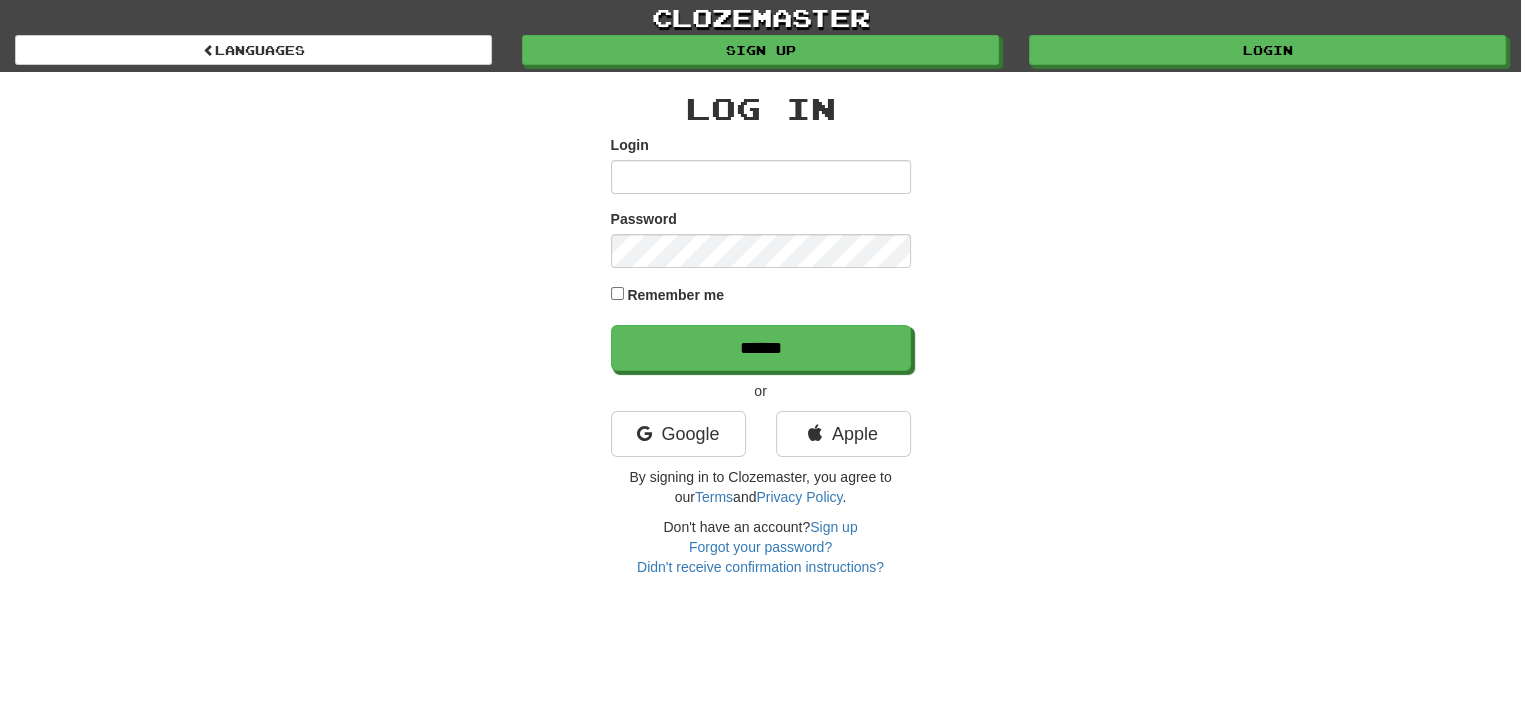 click on "Login" at bounding box center (761, 177) 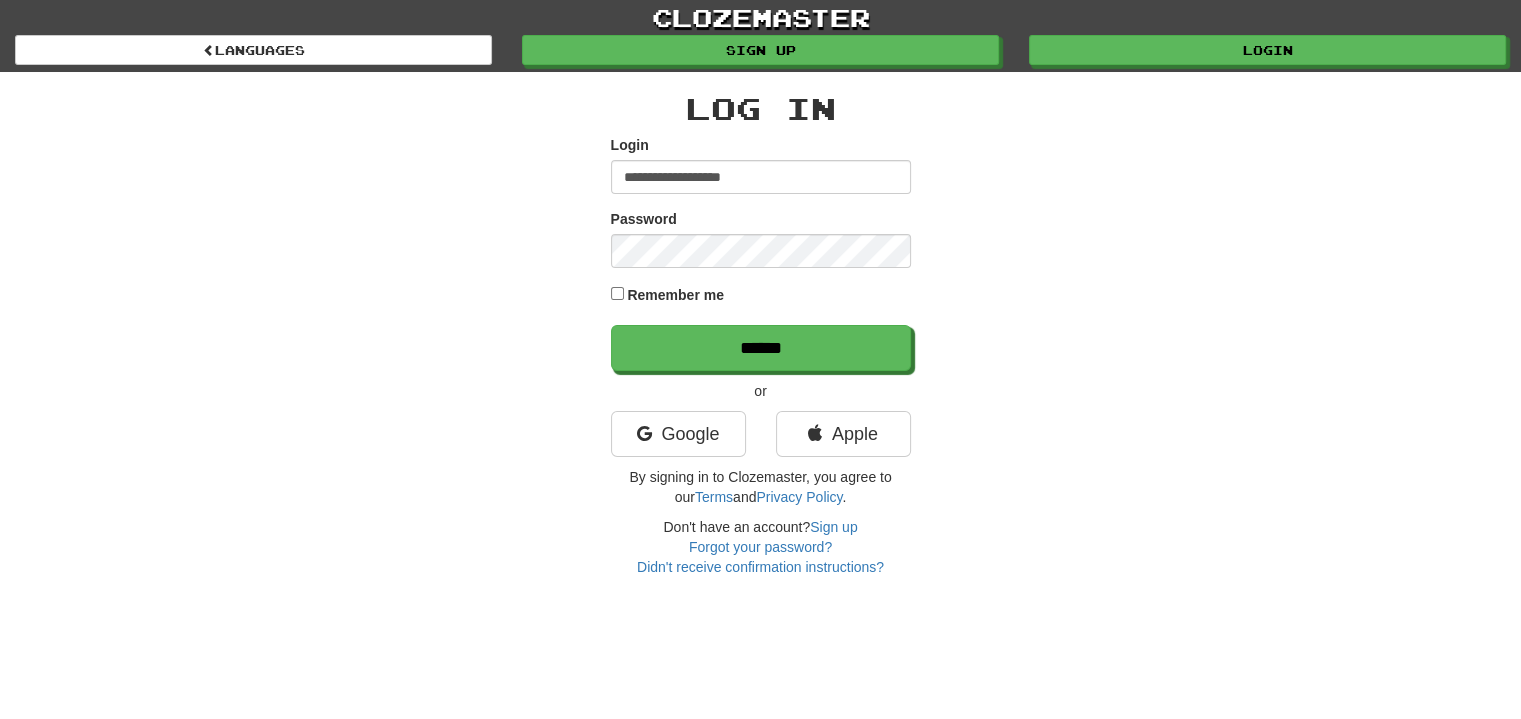 type on "**********" 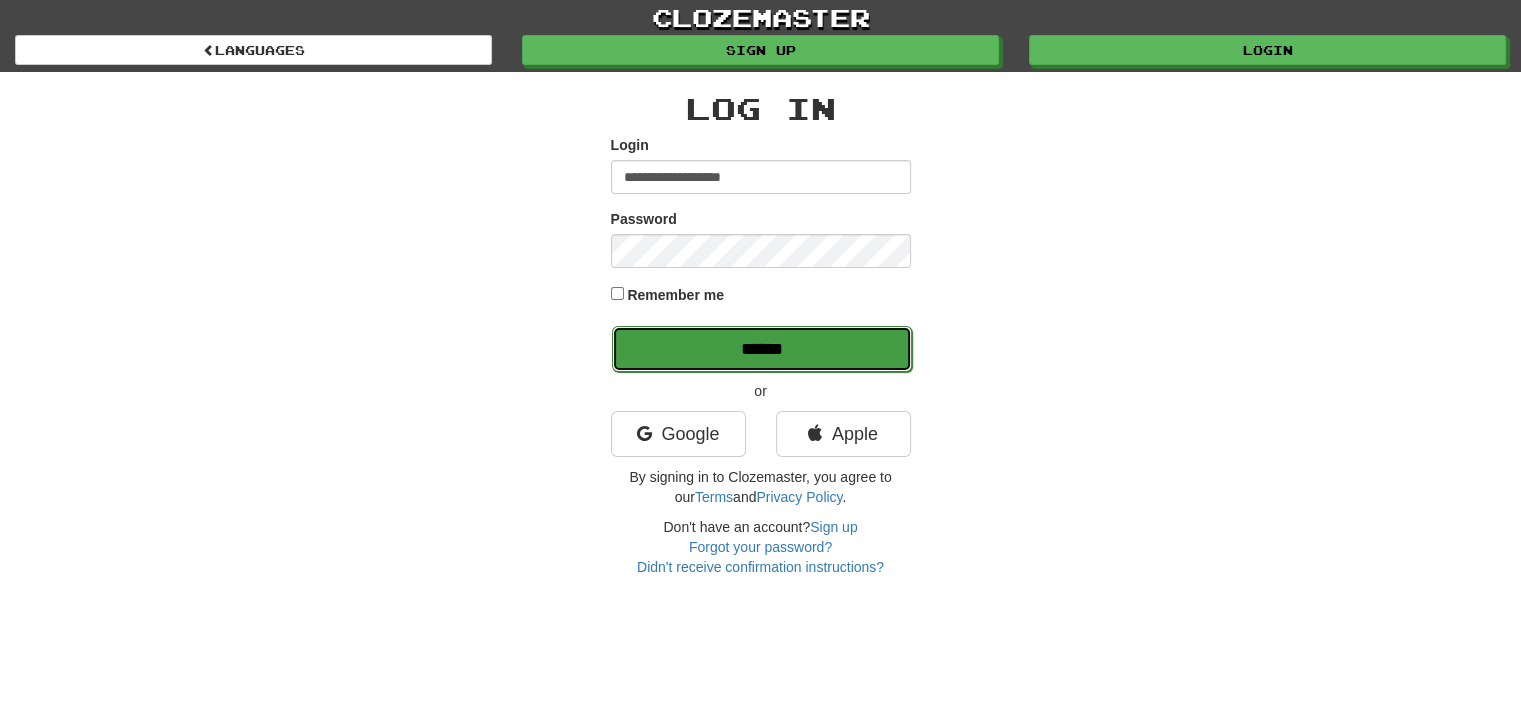 click on "******" at bounding box center [762, 349] 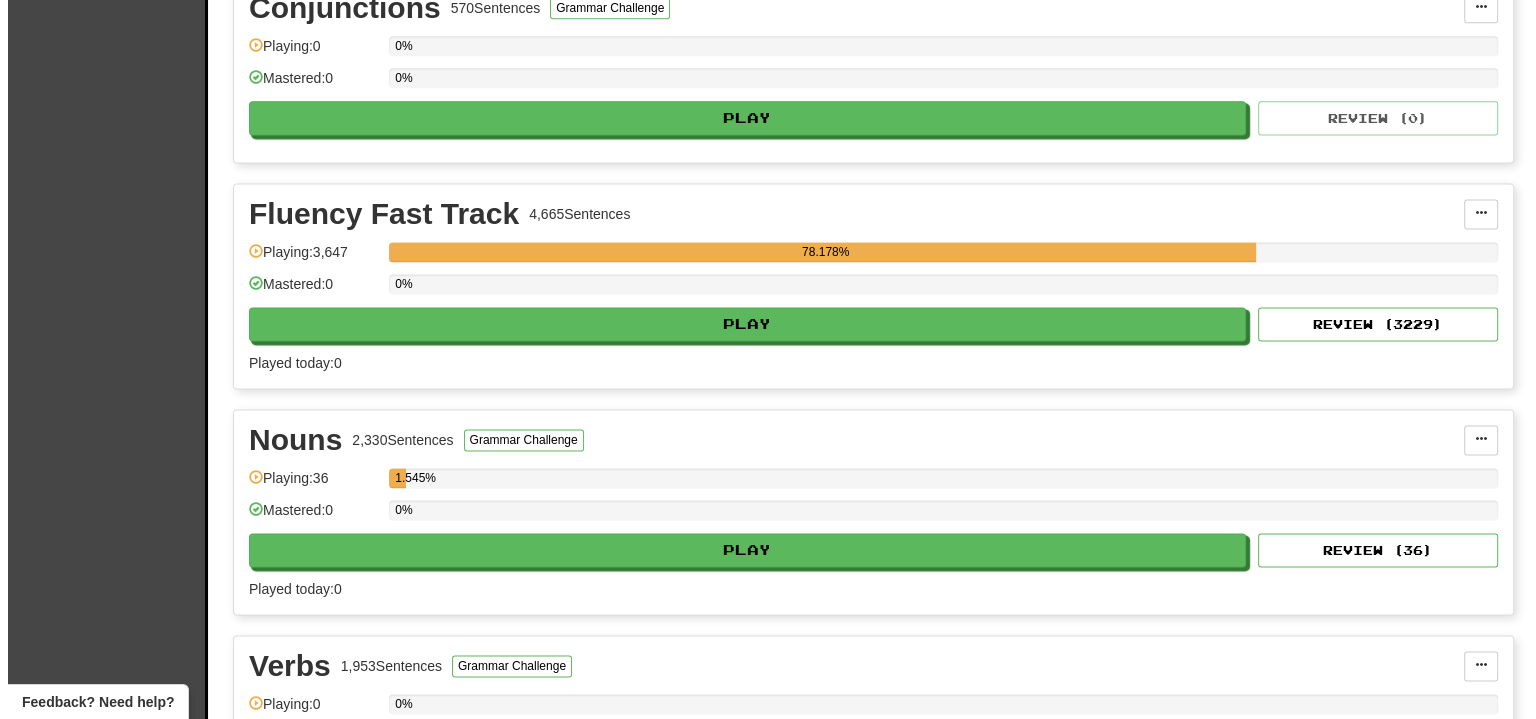 scroll, scrollTop: 2748, scrollLeft: 0, axis: vertical 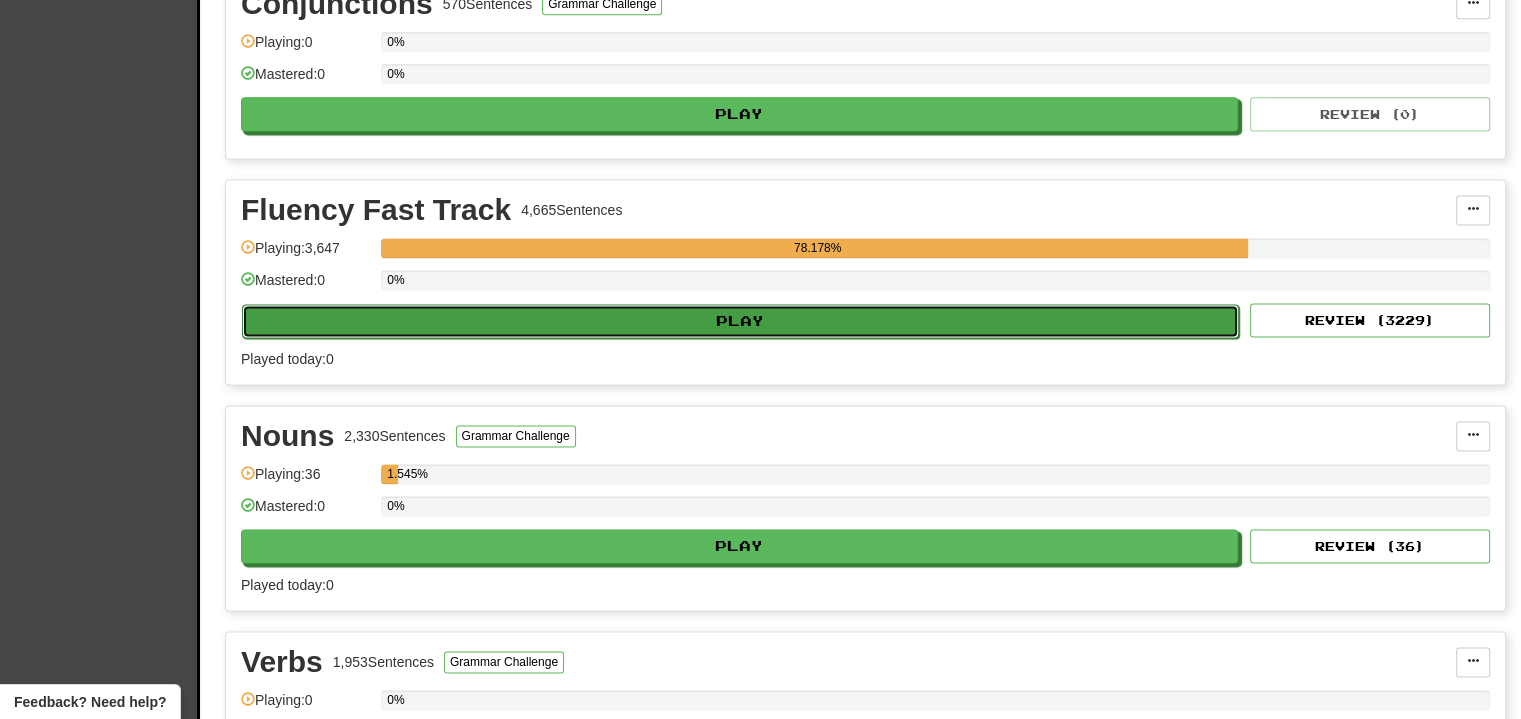 click on "Play" at bounding box center [740, 321] 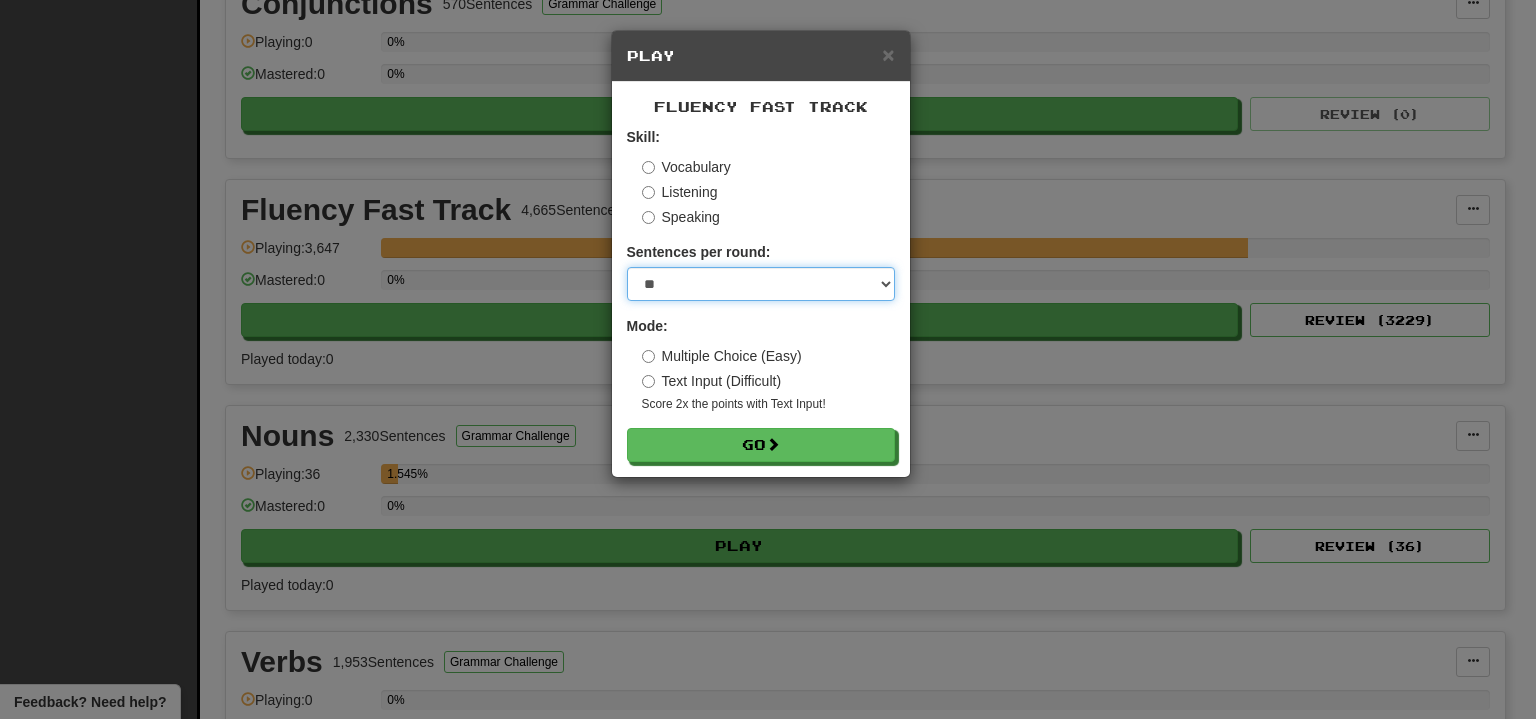 click on "* ** ** ** ** ** *** ********" at bounding box center [761, 284] 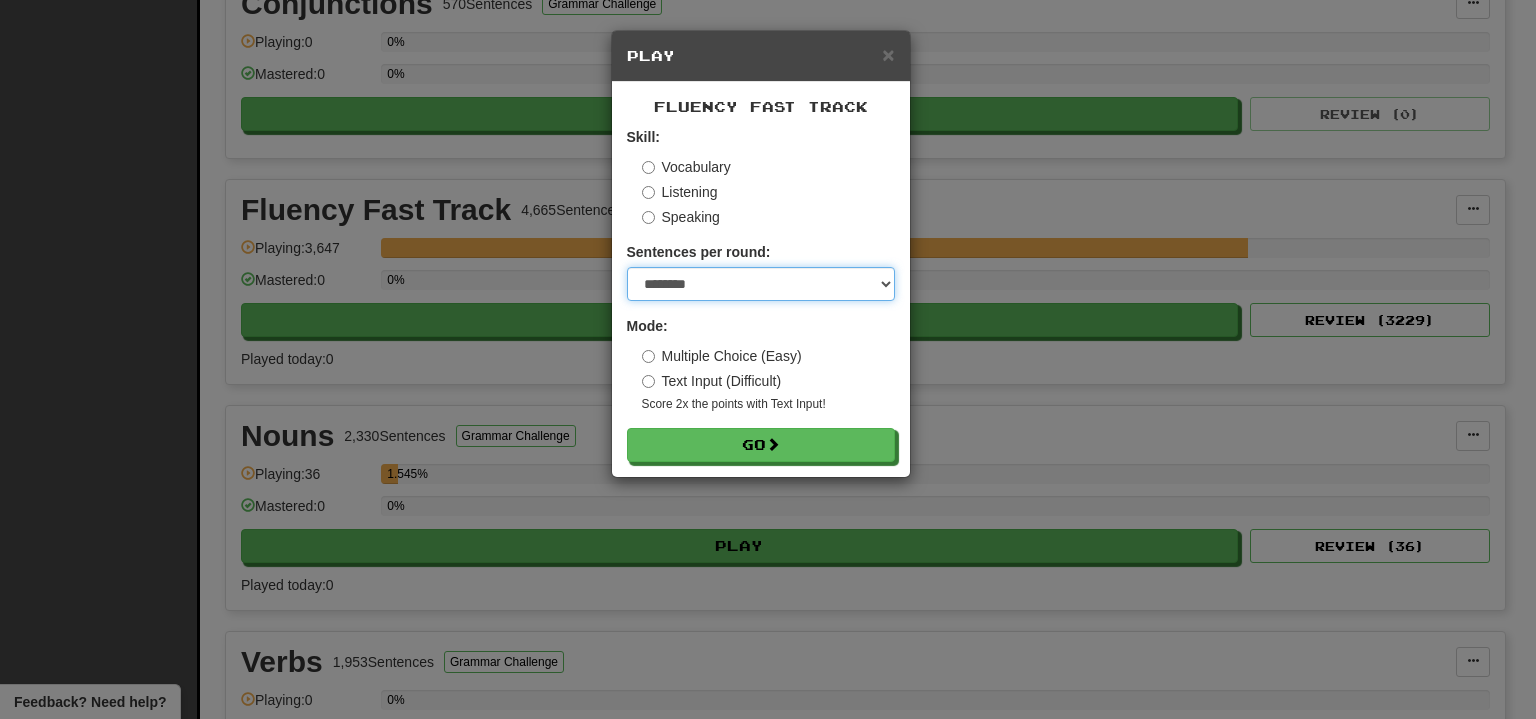 click on "* ** ** ** ** ** *** ********" at bounding box center (761, 284) 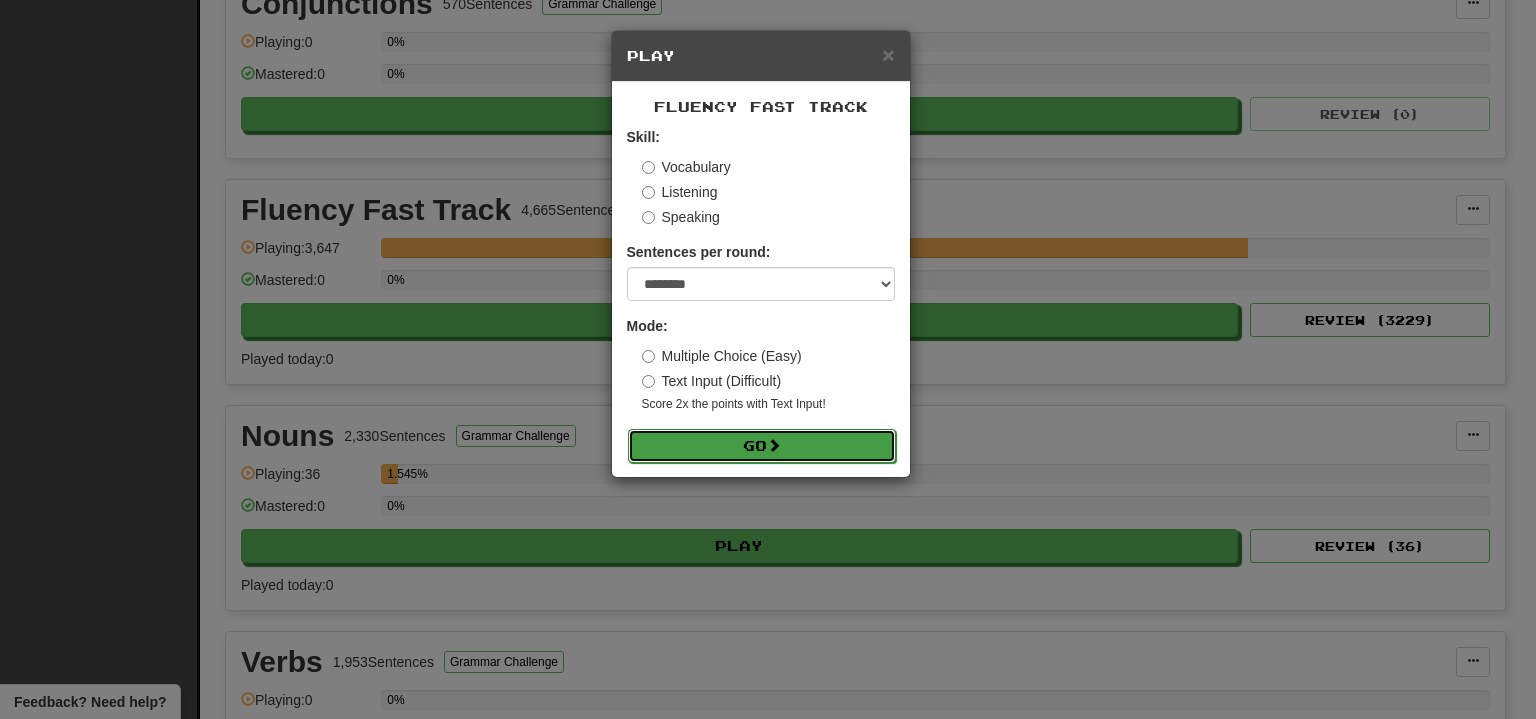 click on "Go" at bounding box center [762, 446] 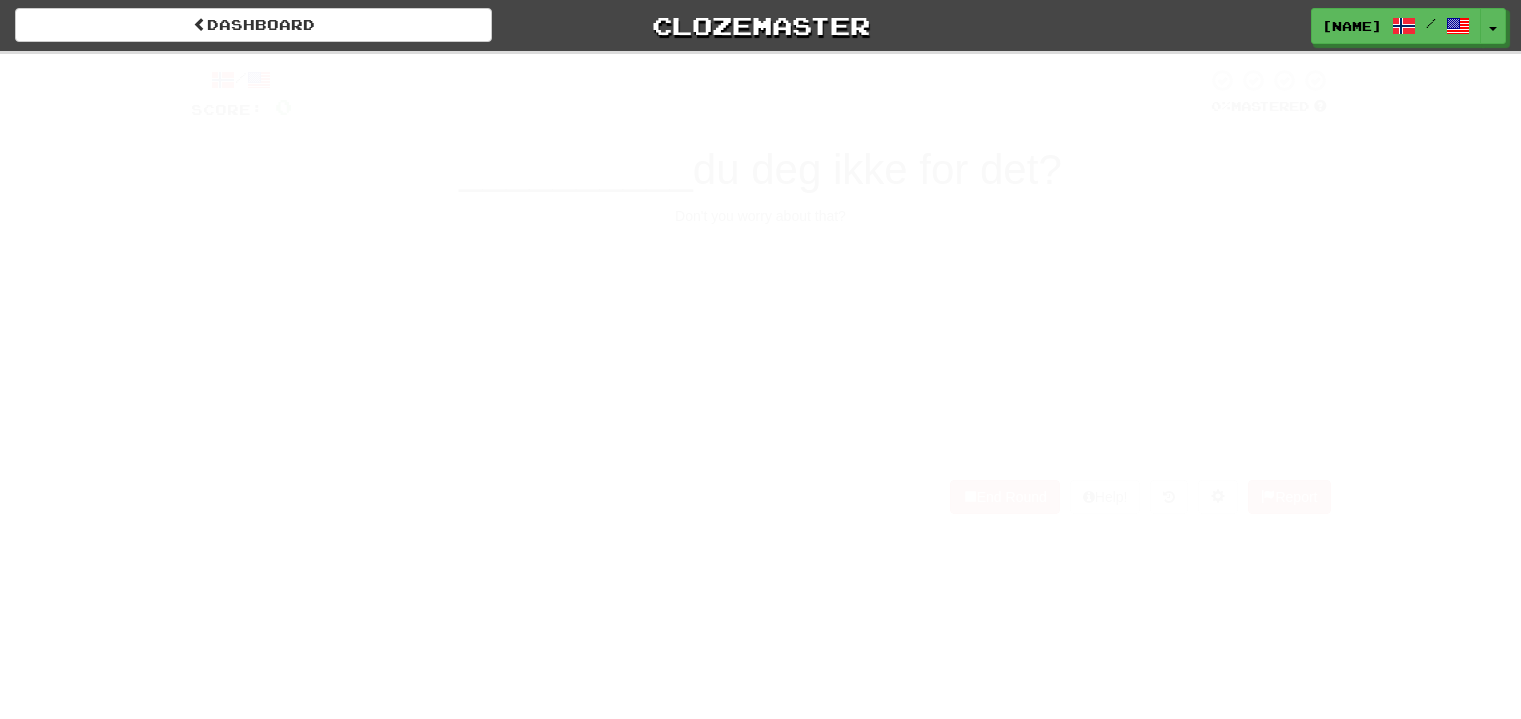 scroll, scrollTop: 0, scrollLeft: 0, axis: both 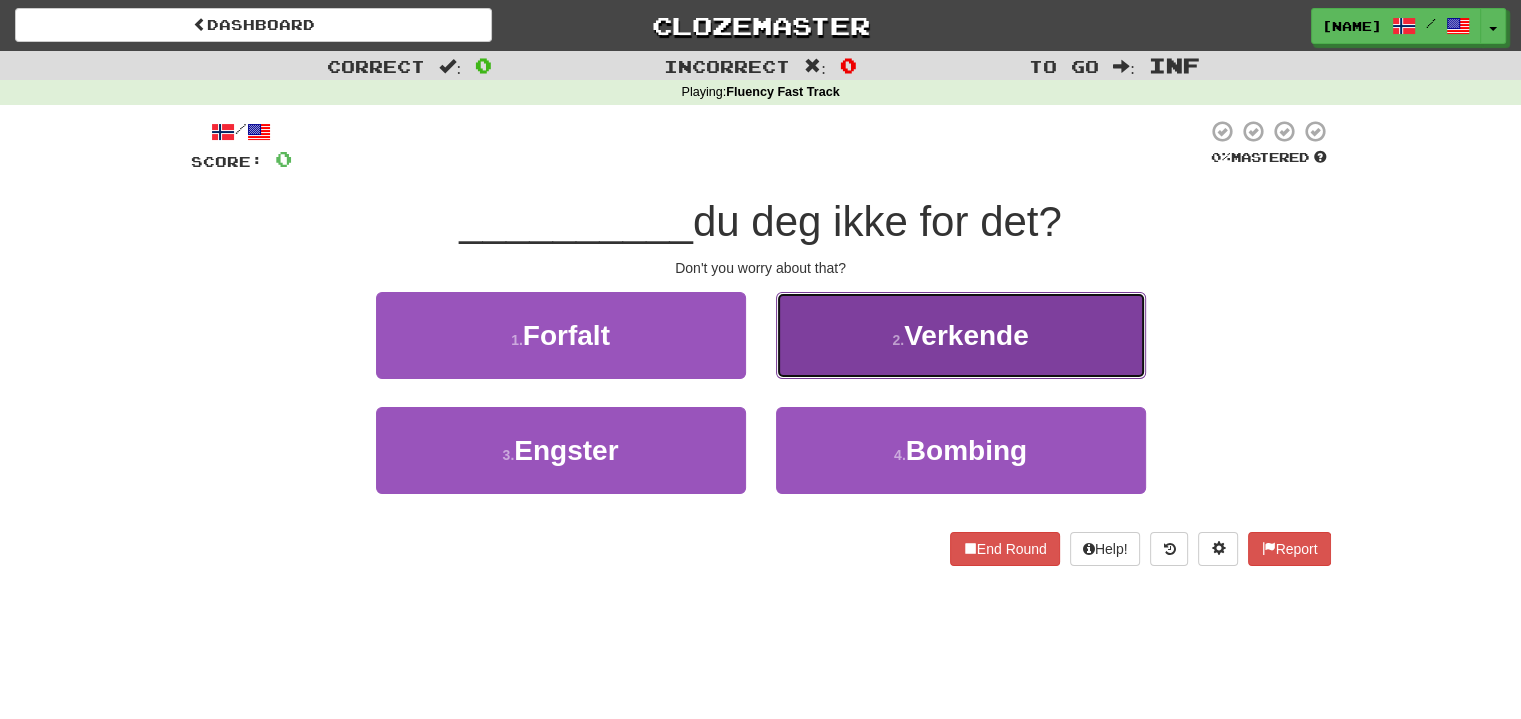 click on "2 .  Verkende" at bounding box center [961, 335] 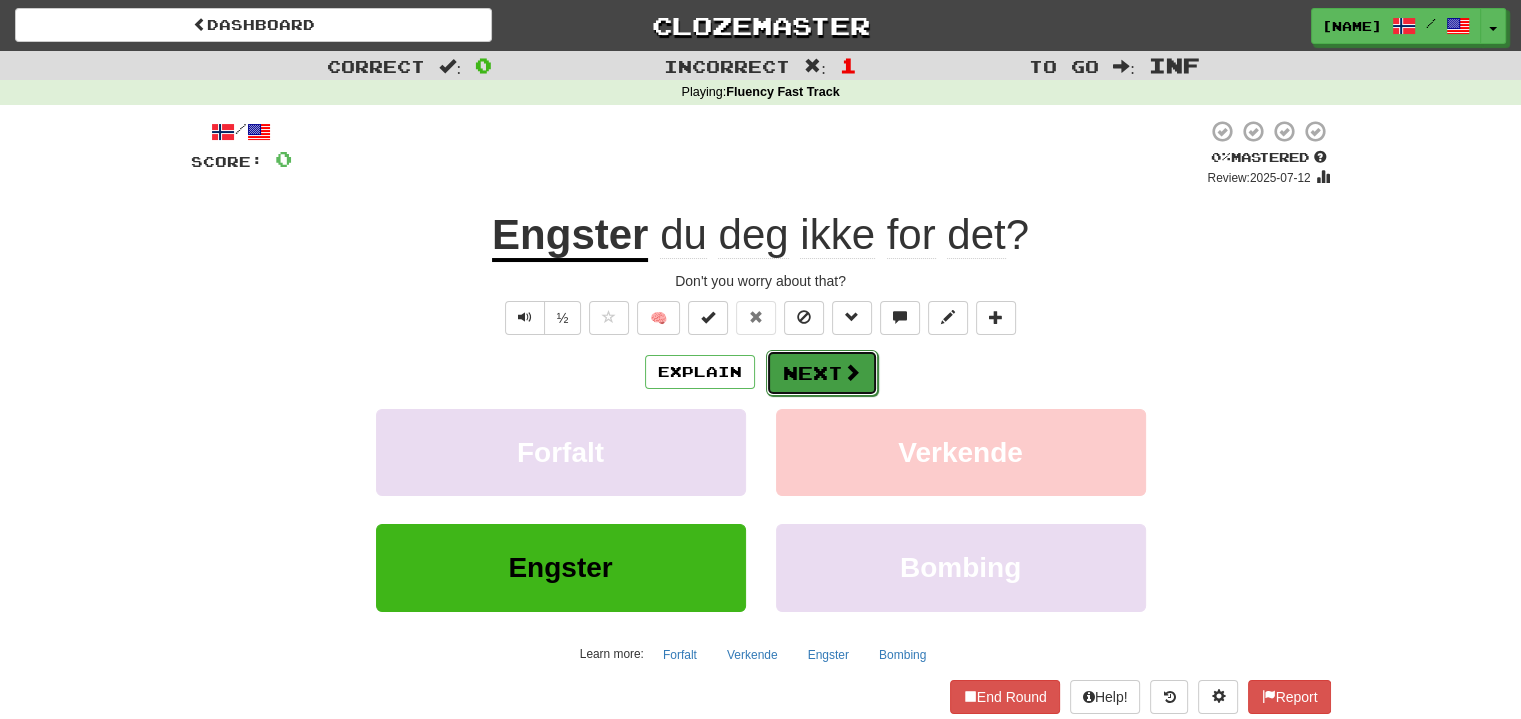 click at bounding box center [852, 372] 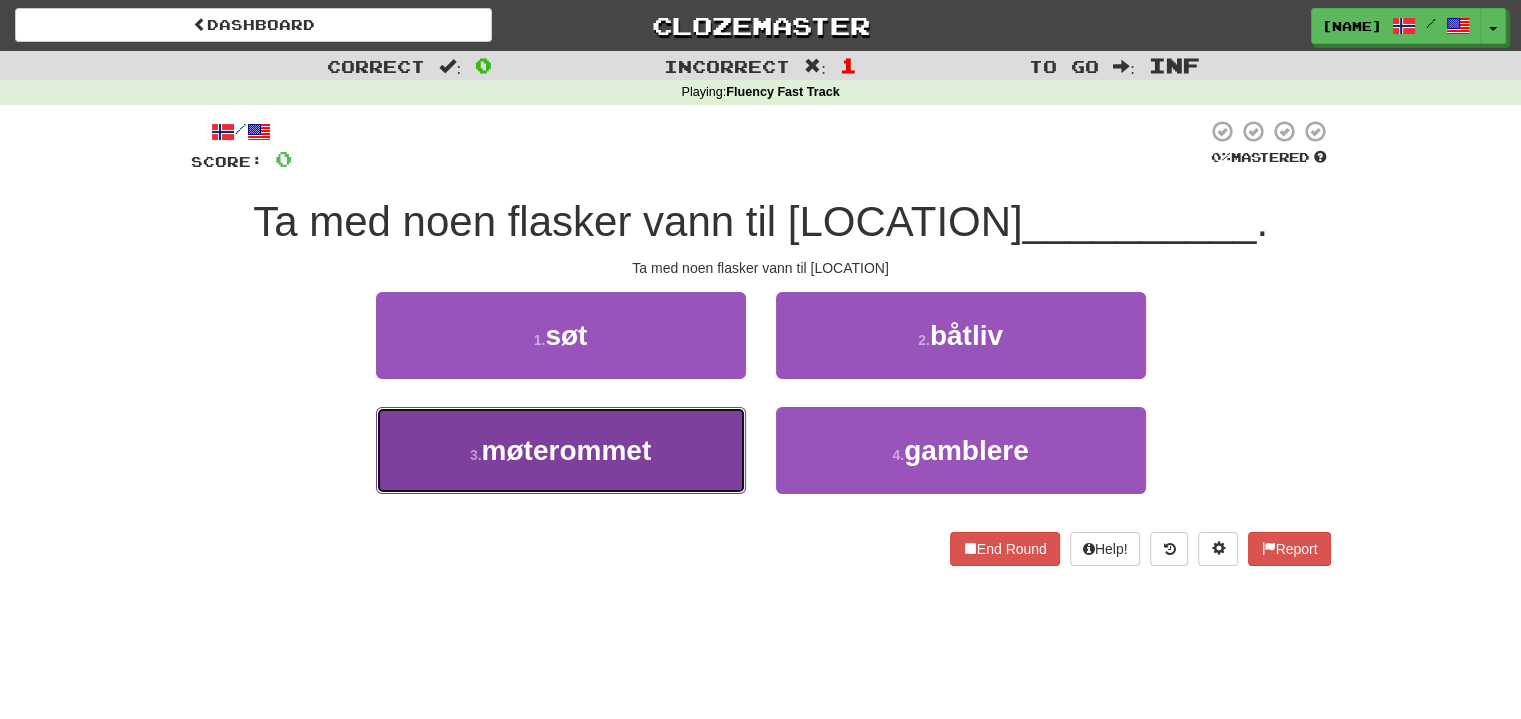 click on "3 .  møterommet" at bounding box center (561, 450) 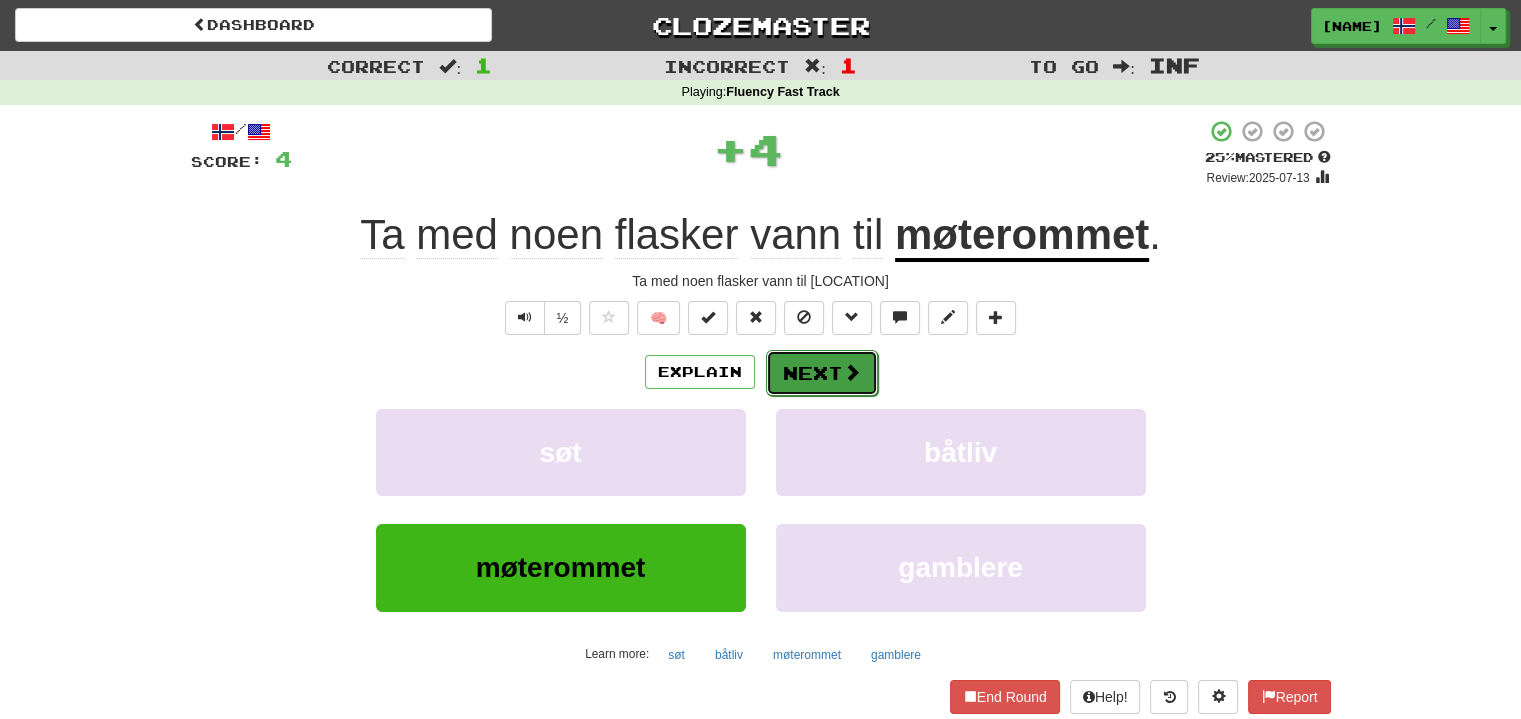 click on "Next" at bounding box center (822, 373) 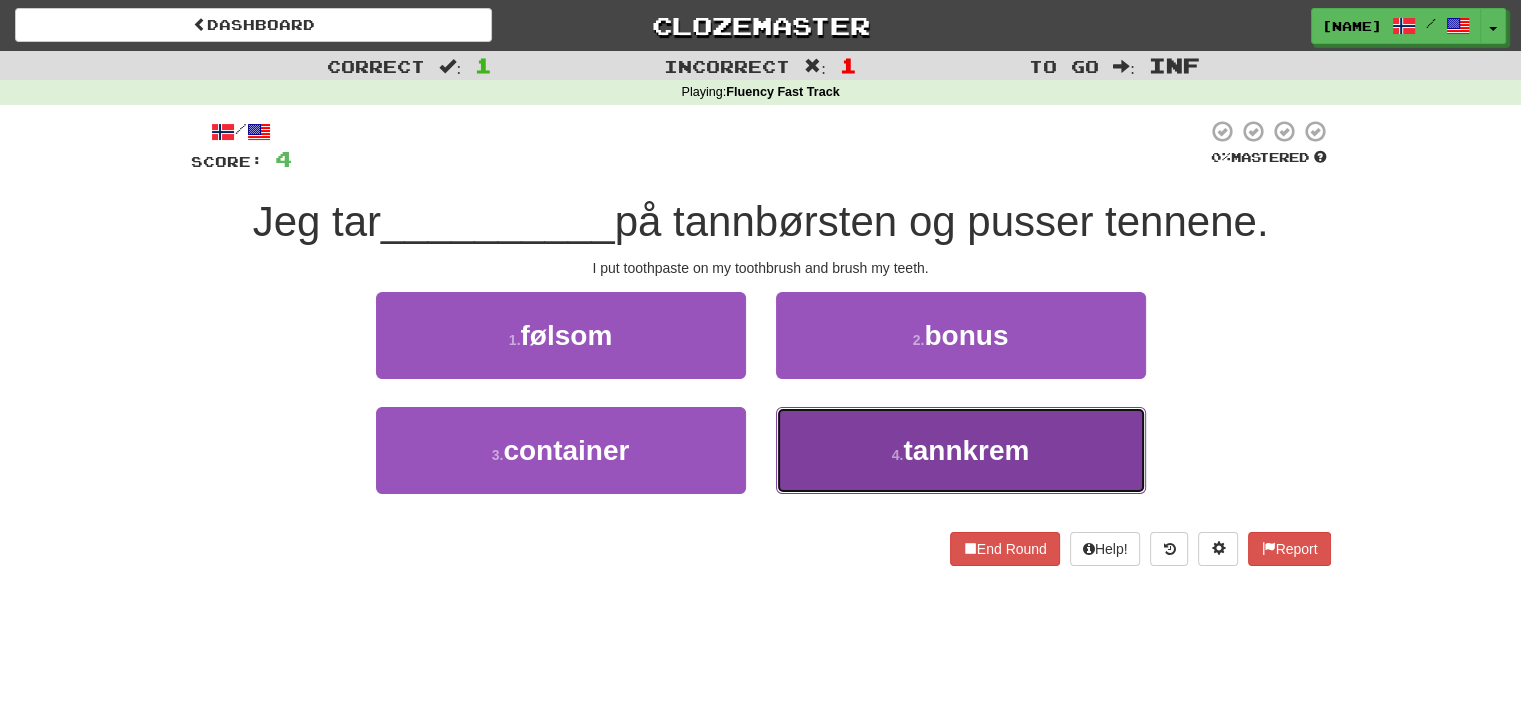 click on "4 .  tannkrem" at bounding box center [961, 450] 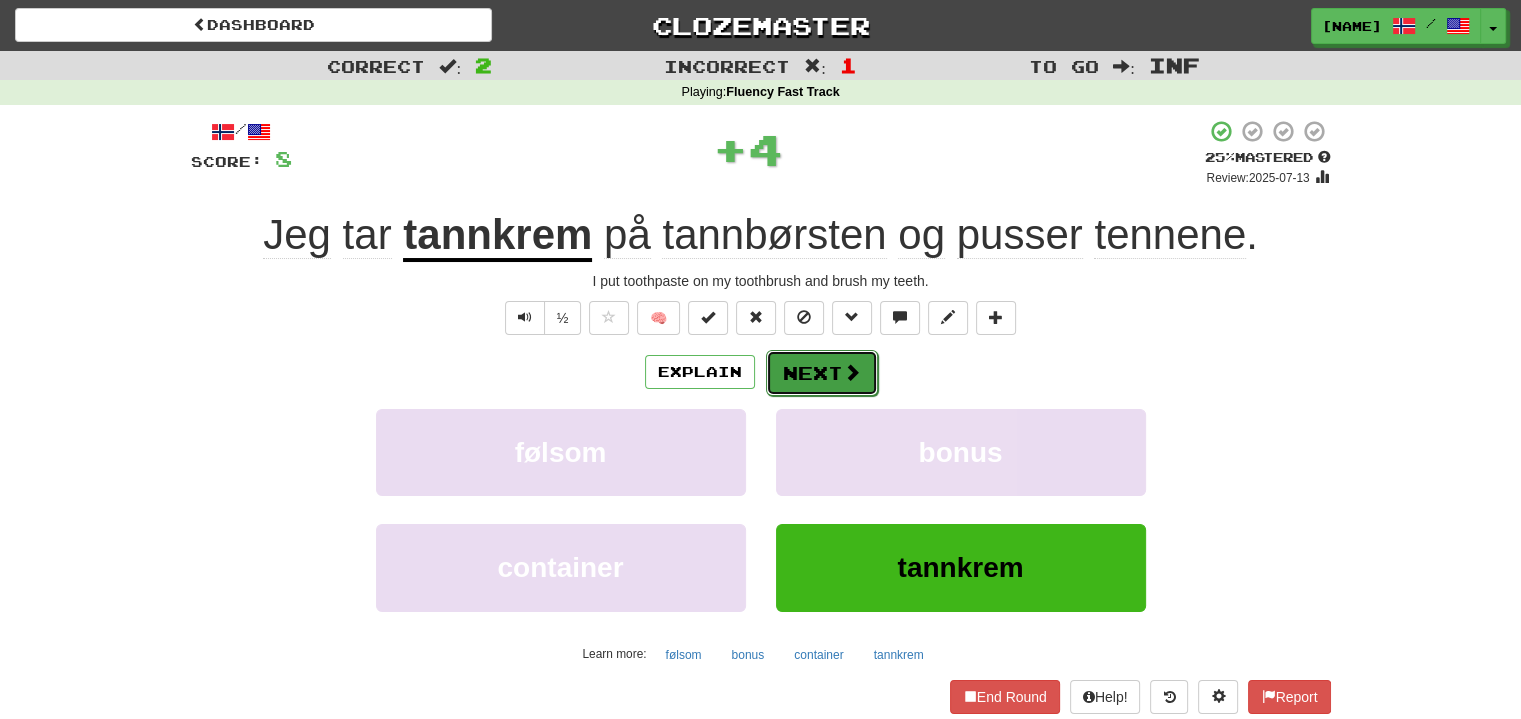 click on "Next" at bounding box center [822, 373] 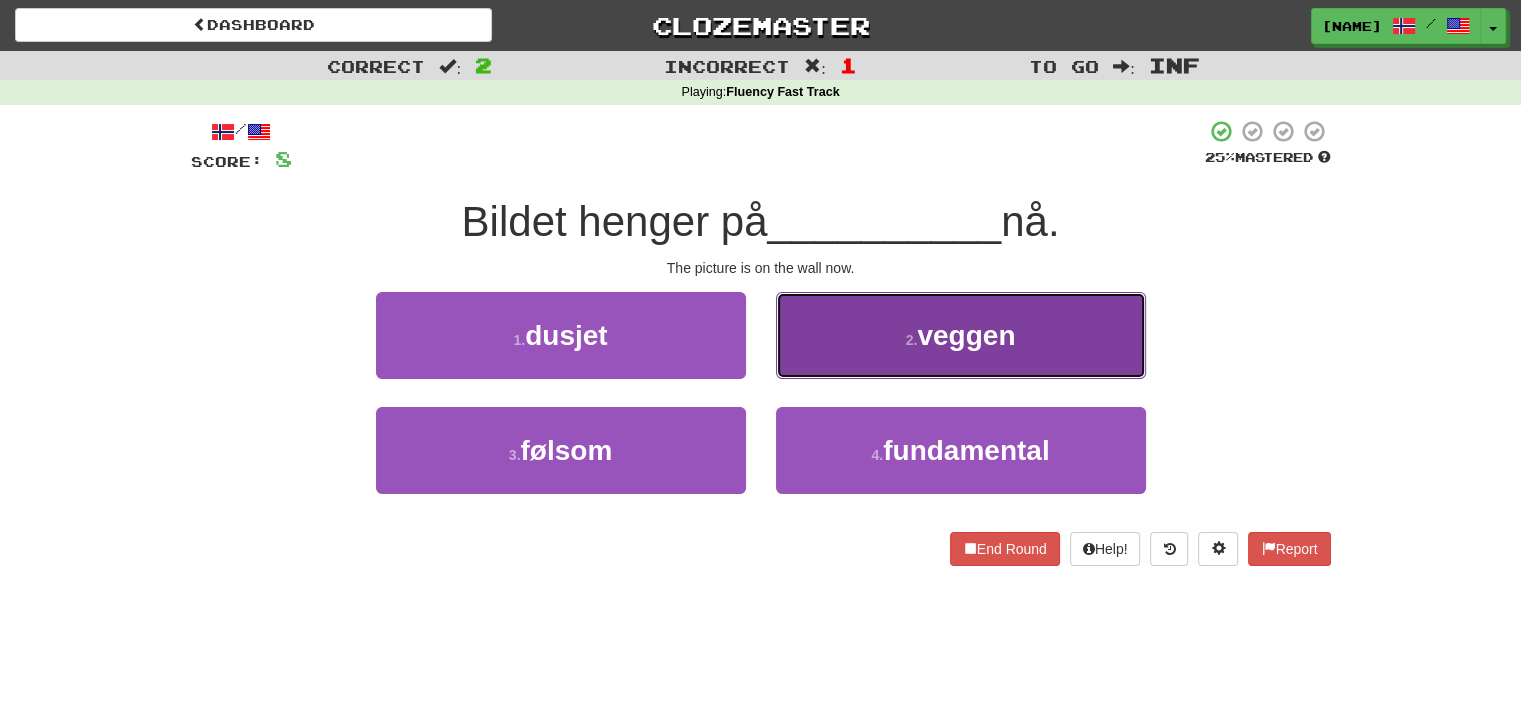 click on "2 .  veggen" at bounding box center [961, 335] 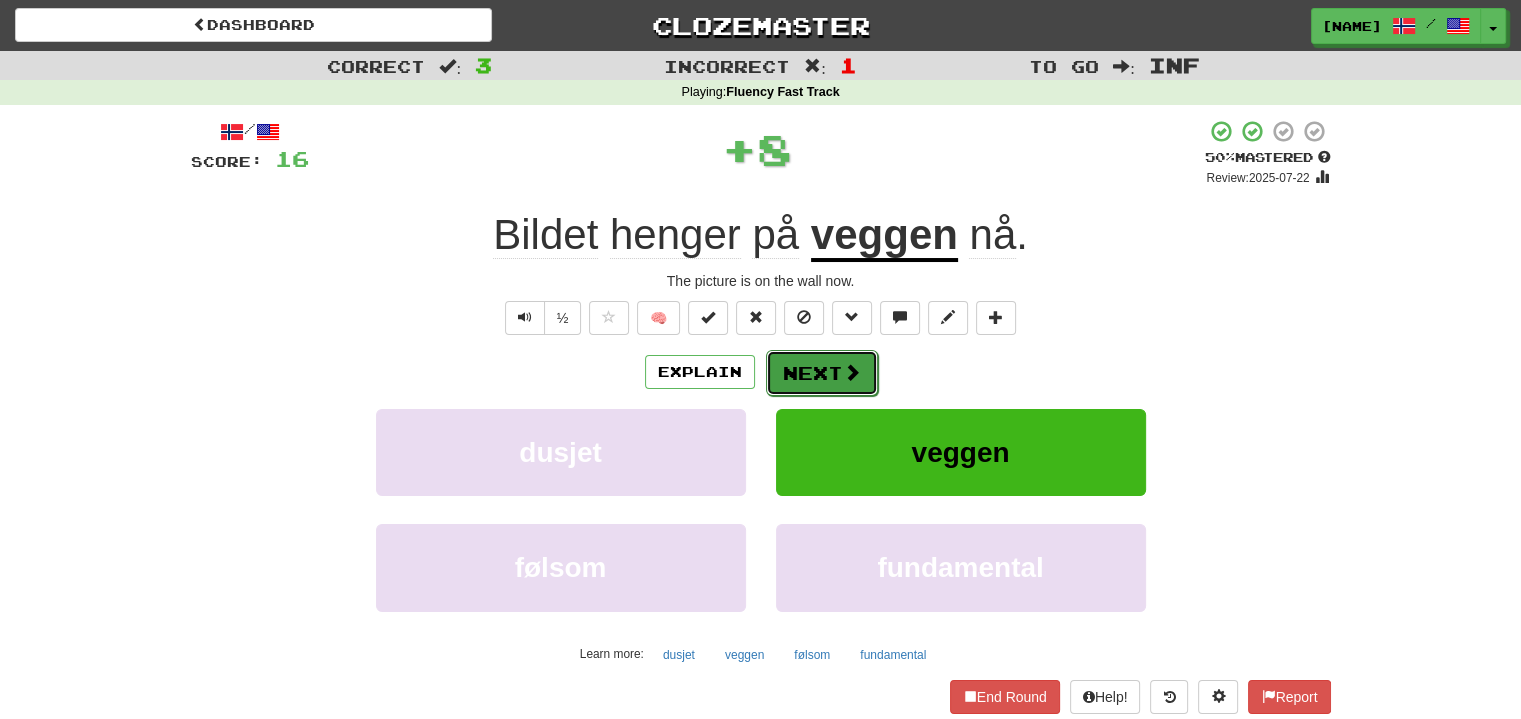 click on "Next" at bounding box center (822, 373) 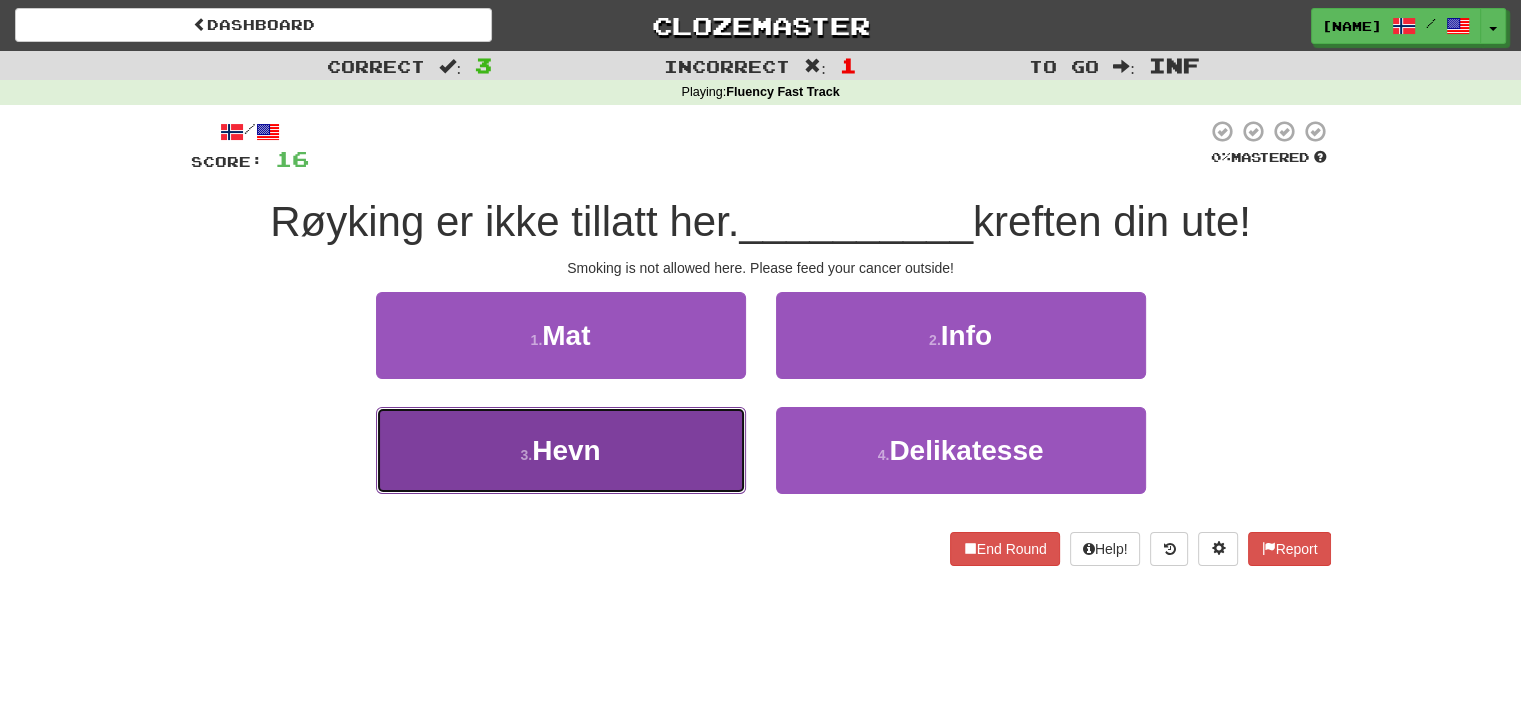 click on "3 .  Hevn" at bounding box center [561, 450] 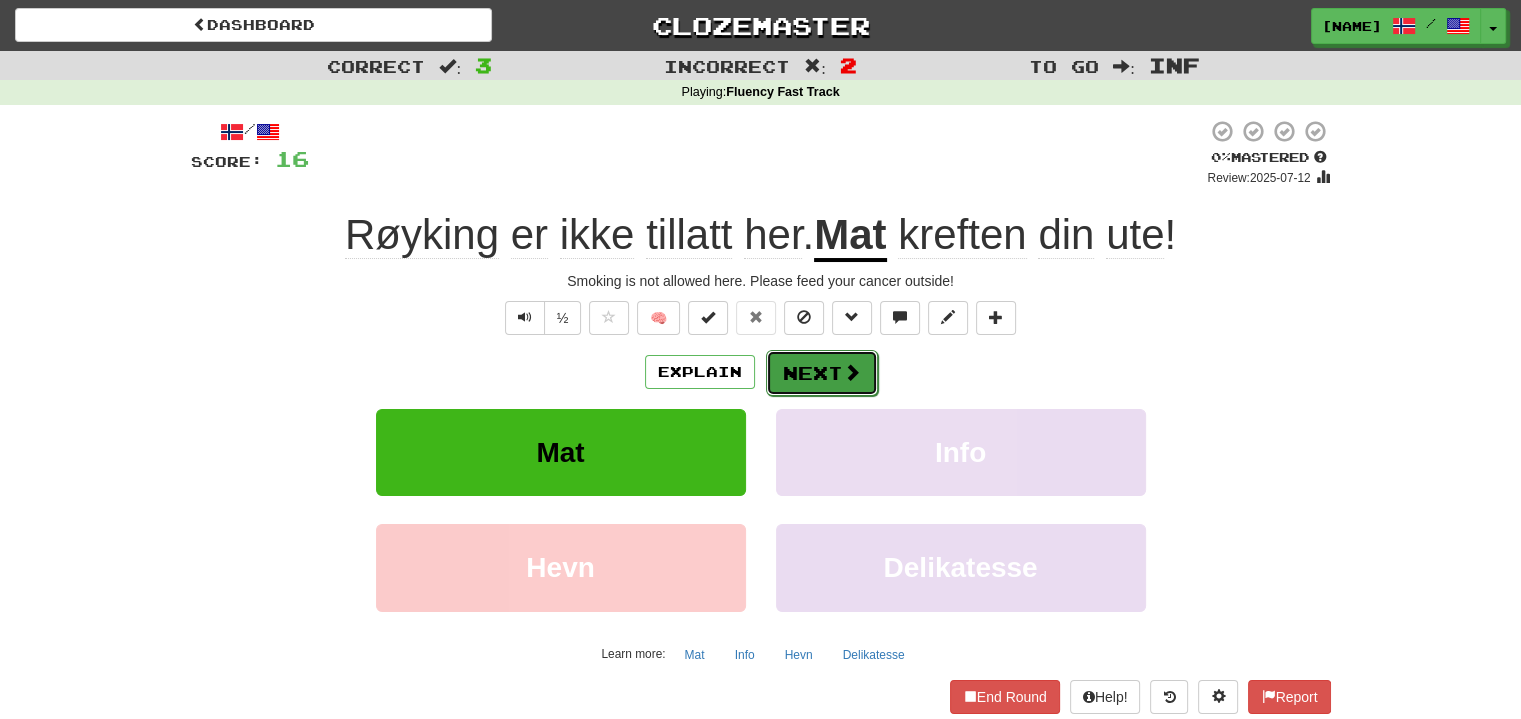 click on "Next" at bounding box center [822, 373] 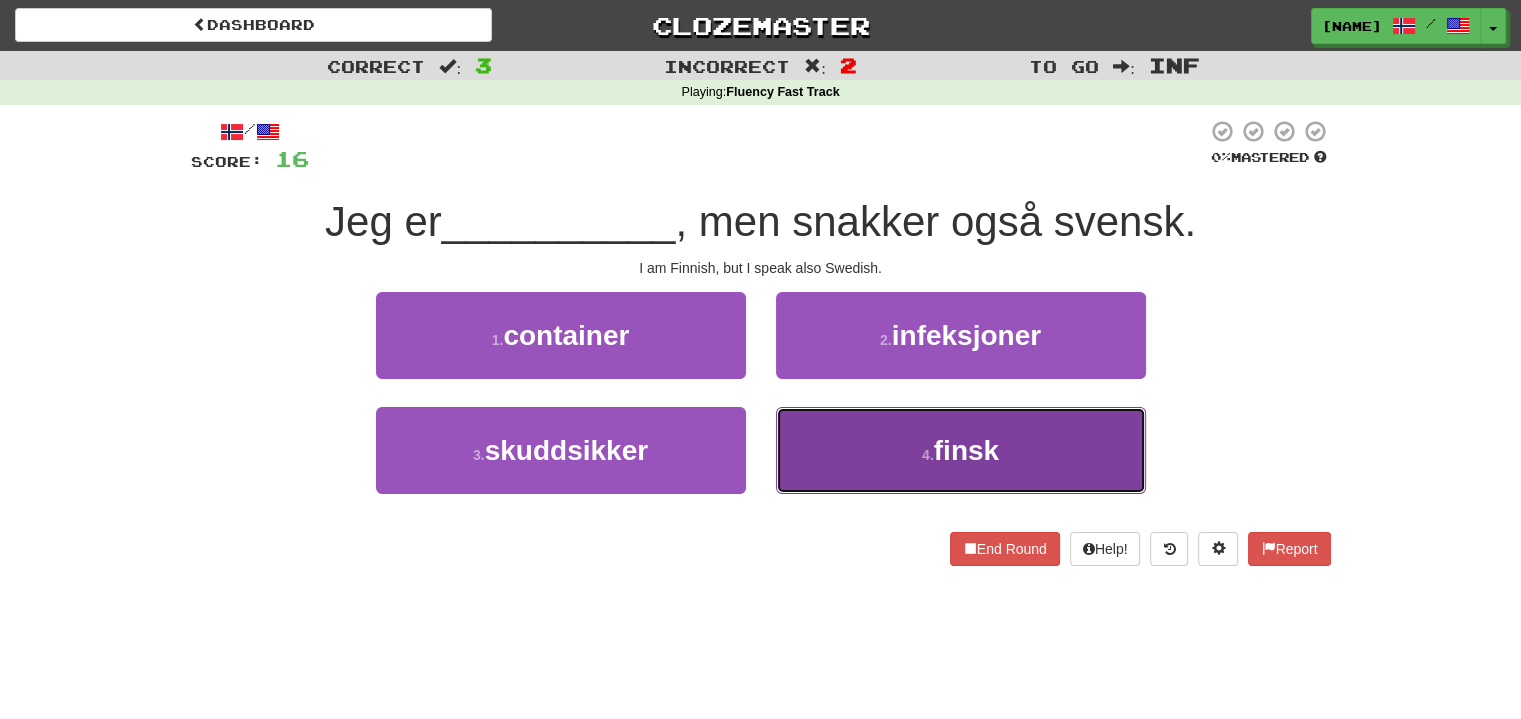 click on "4 .  finsk" at bounding box center [961, 450] 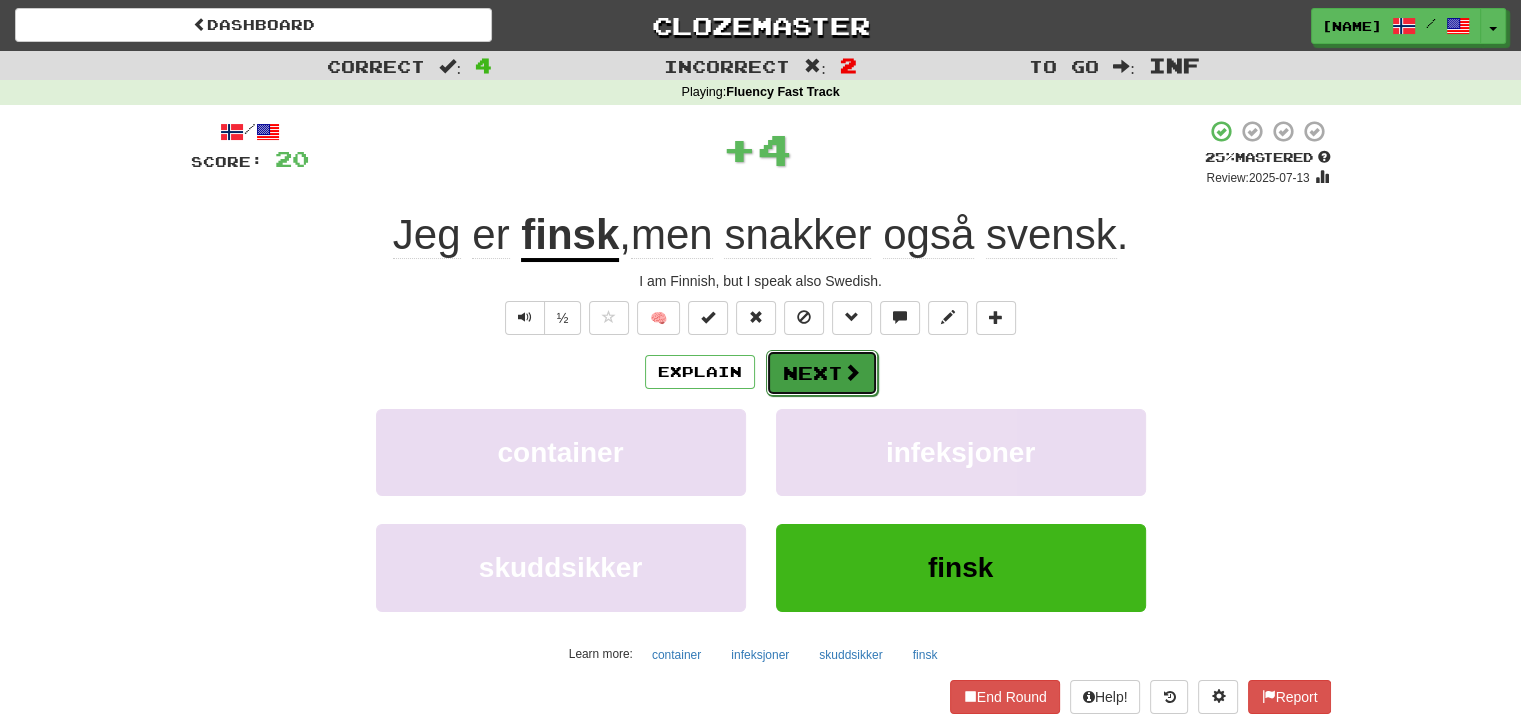 click on "Next" at bounding box center [822, 373] 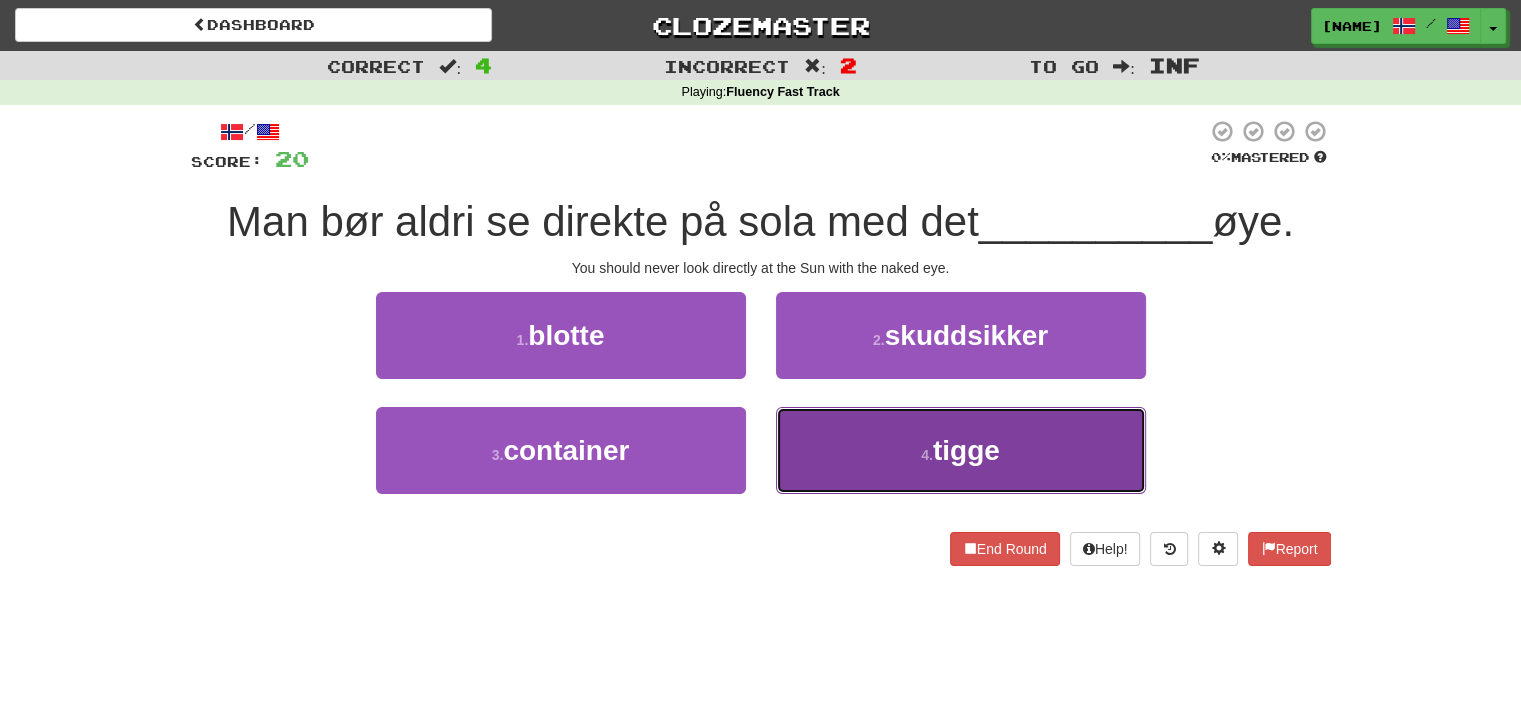 click on "4 .  tigge" at bounding box center (961, 450) 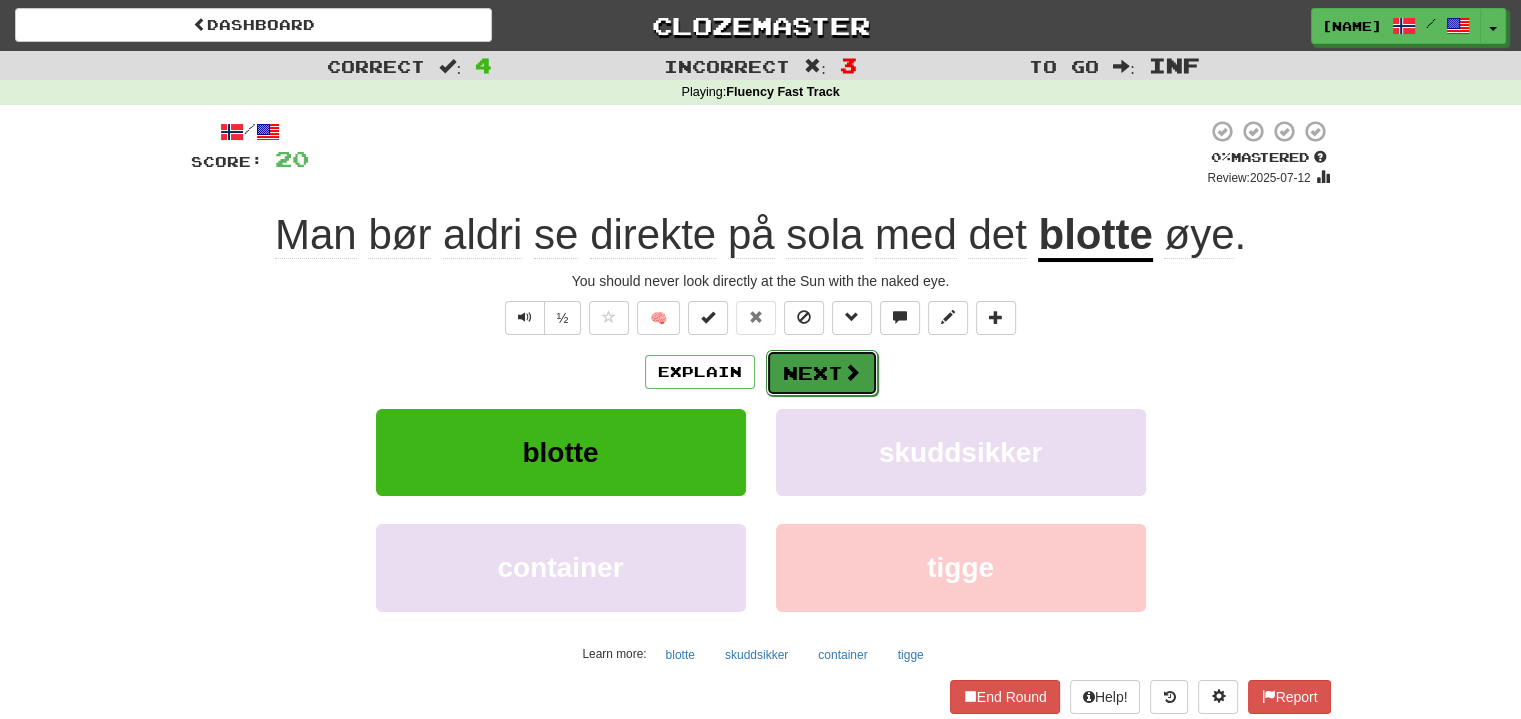 click at bounding box center [852, 372] 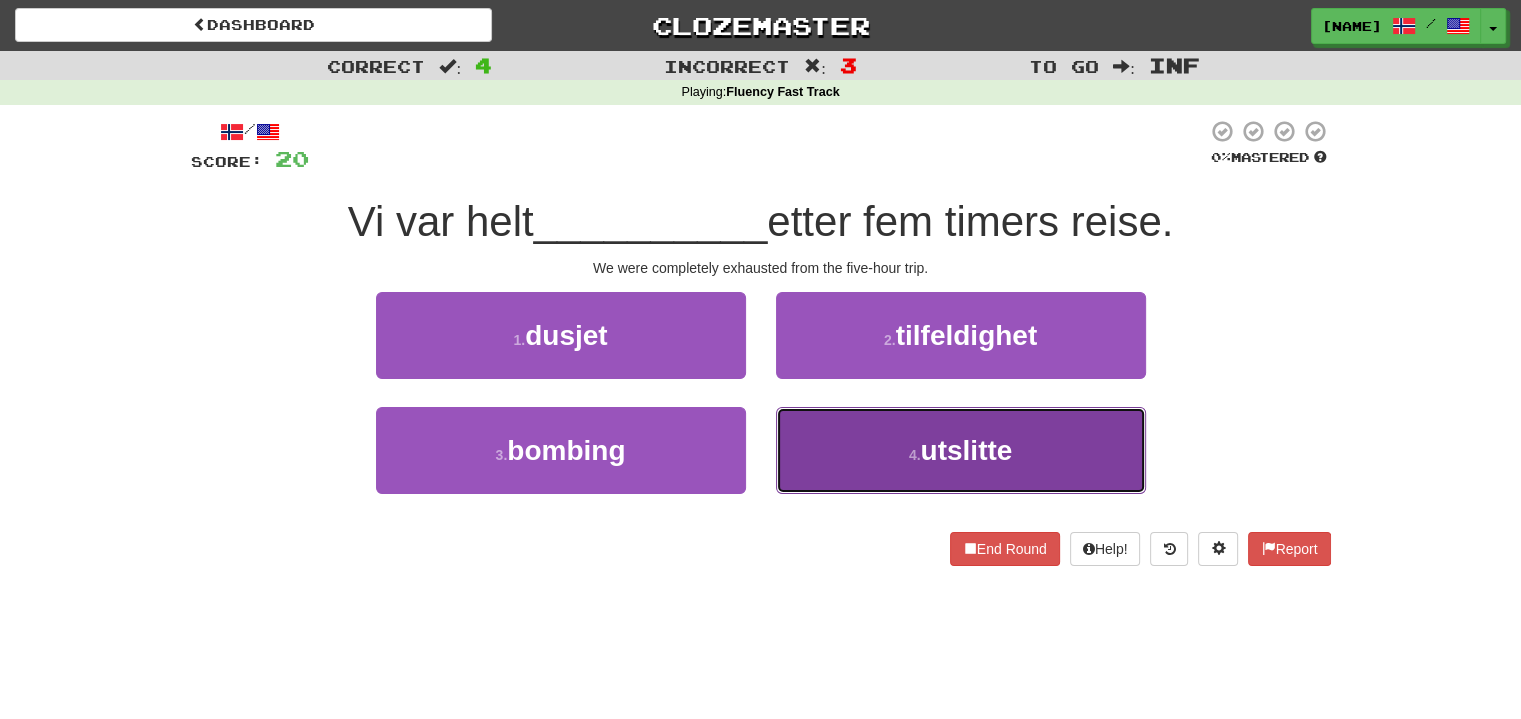 click on "4 .  utslitte" at bounding box center [961, 450] 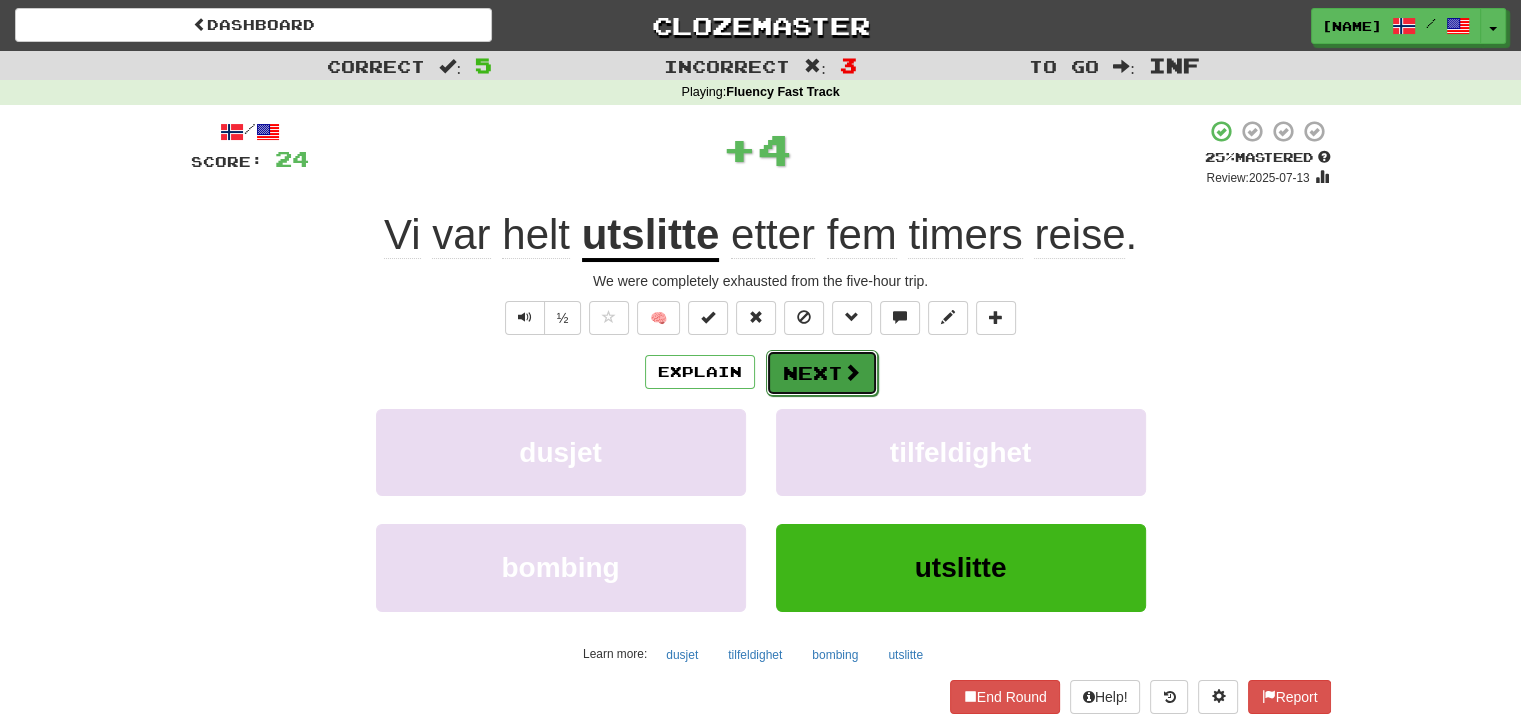 click at bounding box center [852, 372] 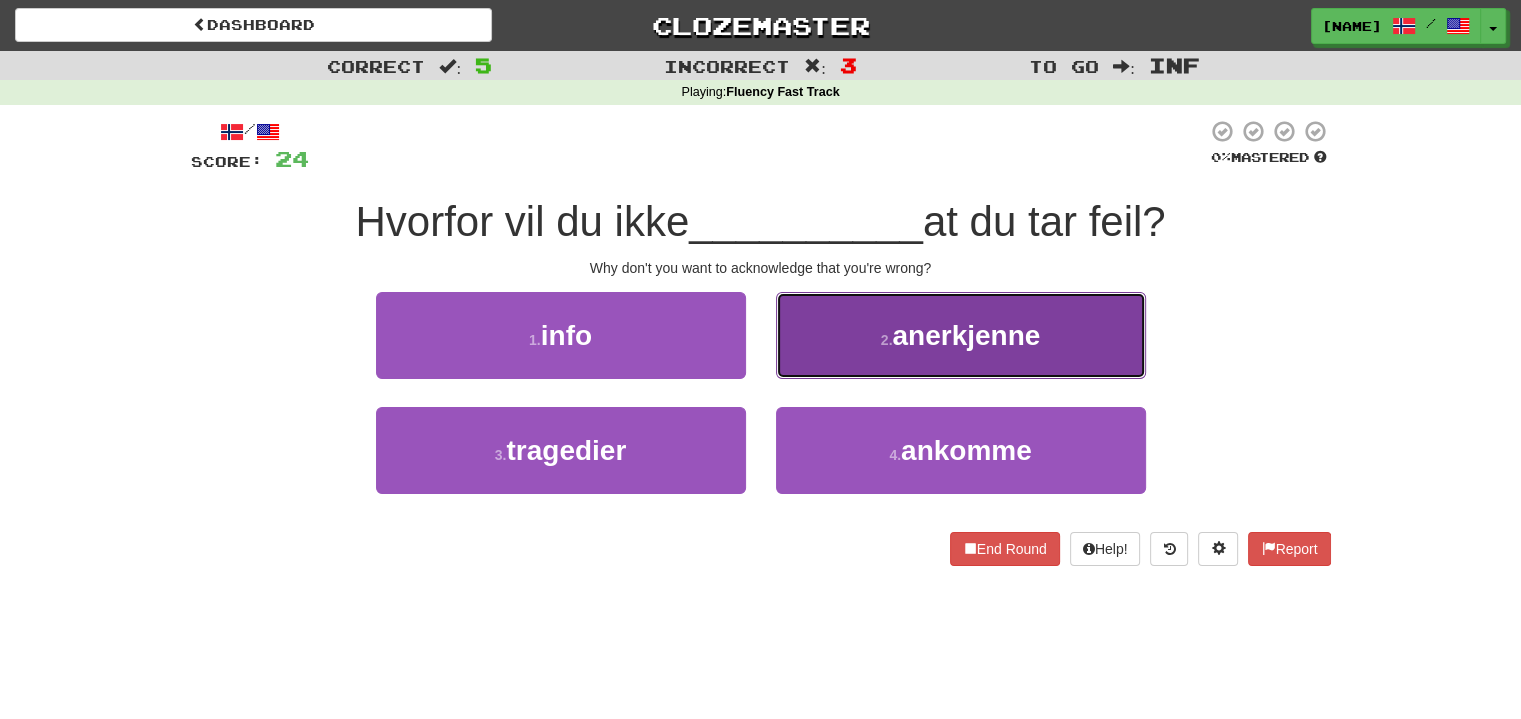click on "anerkjenne" at bounding box center [966, 335] 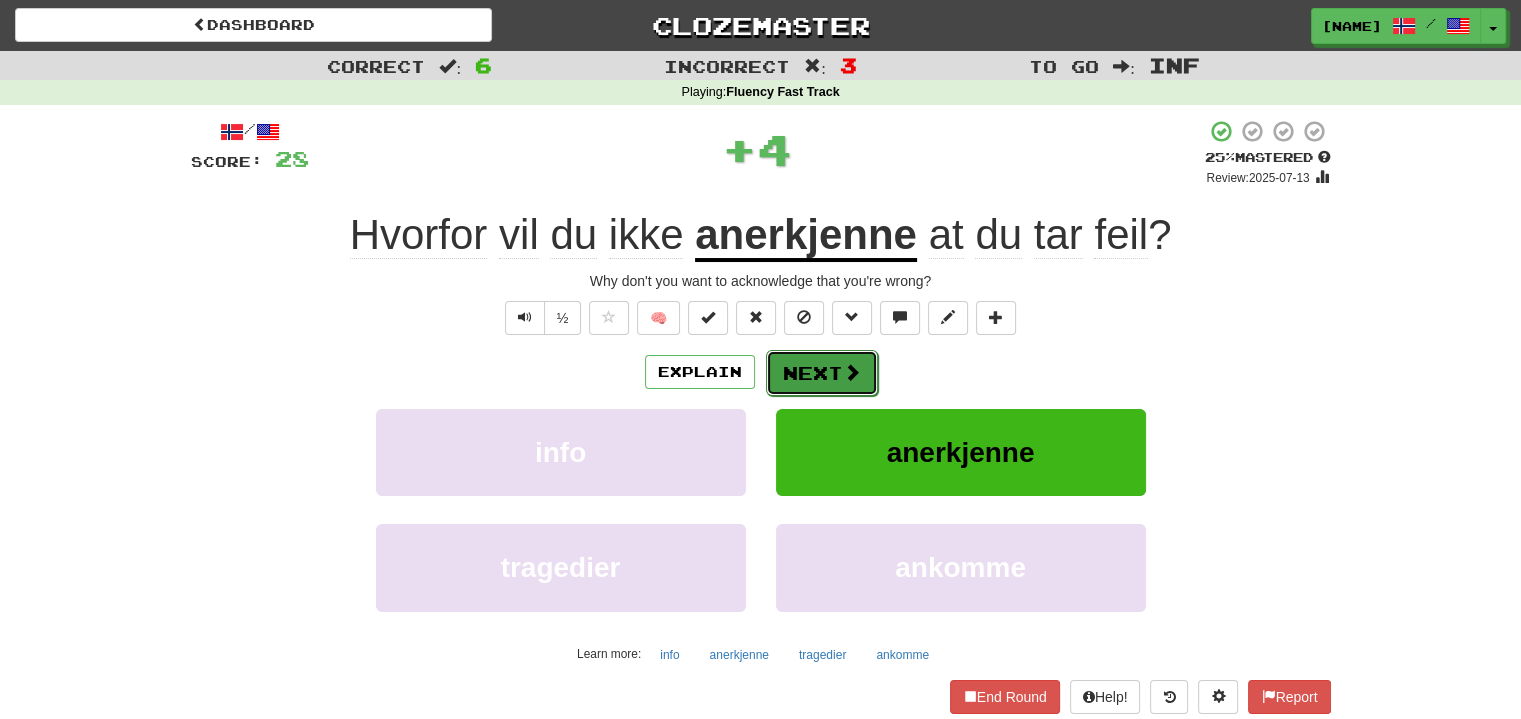 click at bounding box center [852, 372] 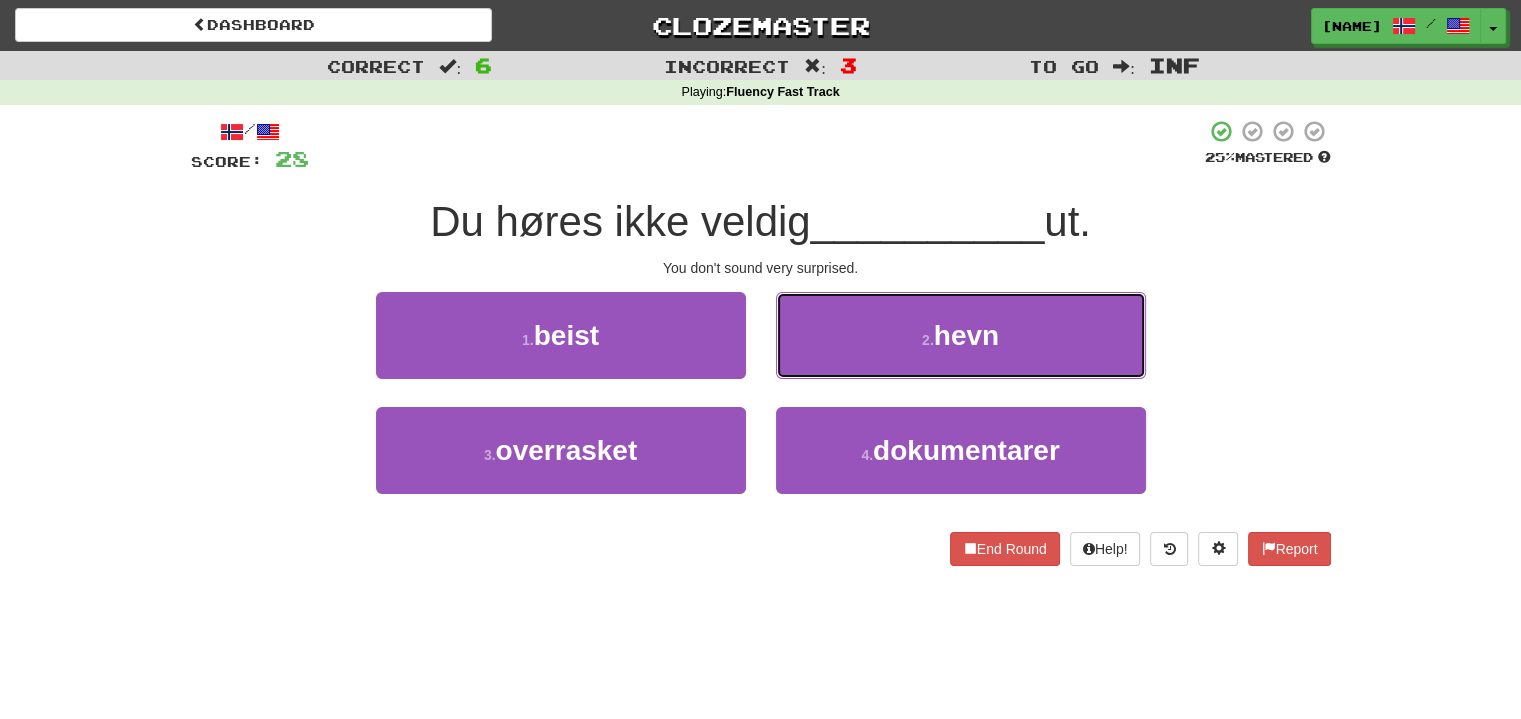 click on "2 .  hevn" at bounding box center (961, 335) 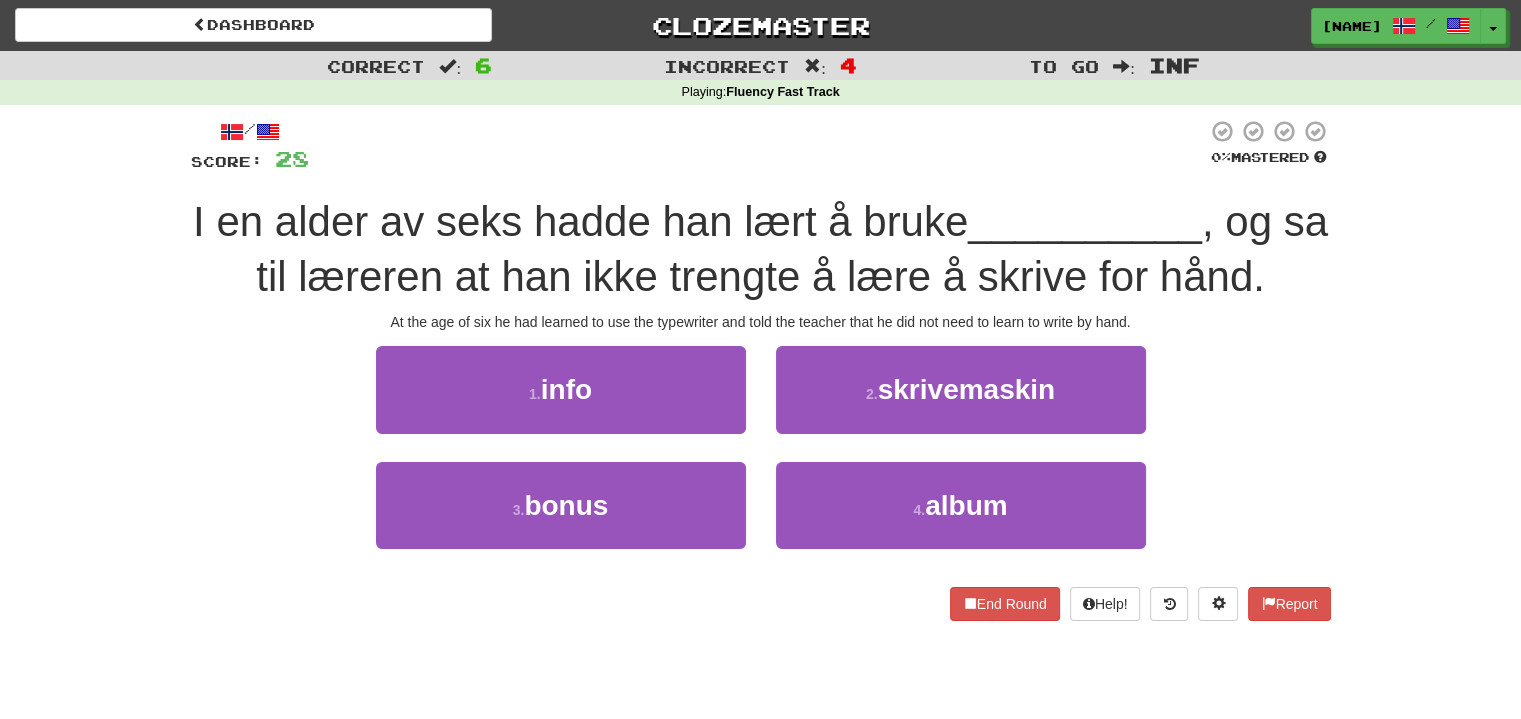 click on "2 .  skrivemaskin" at bounding box center [961, 389] 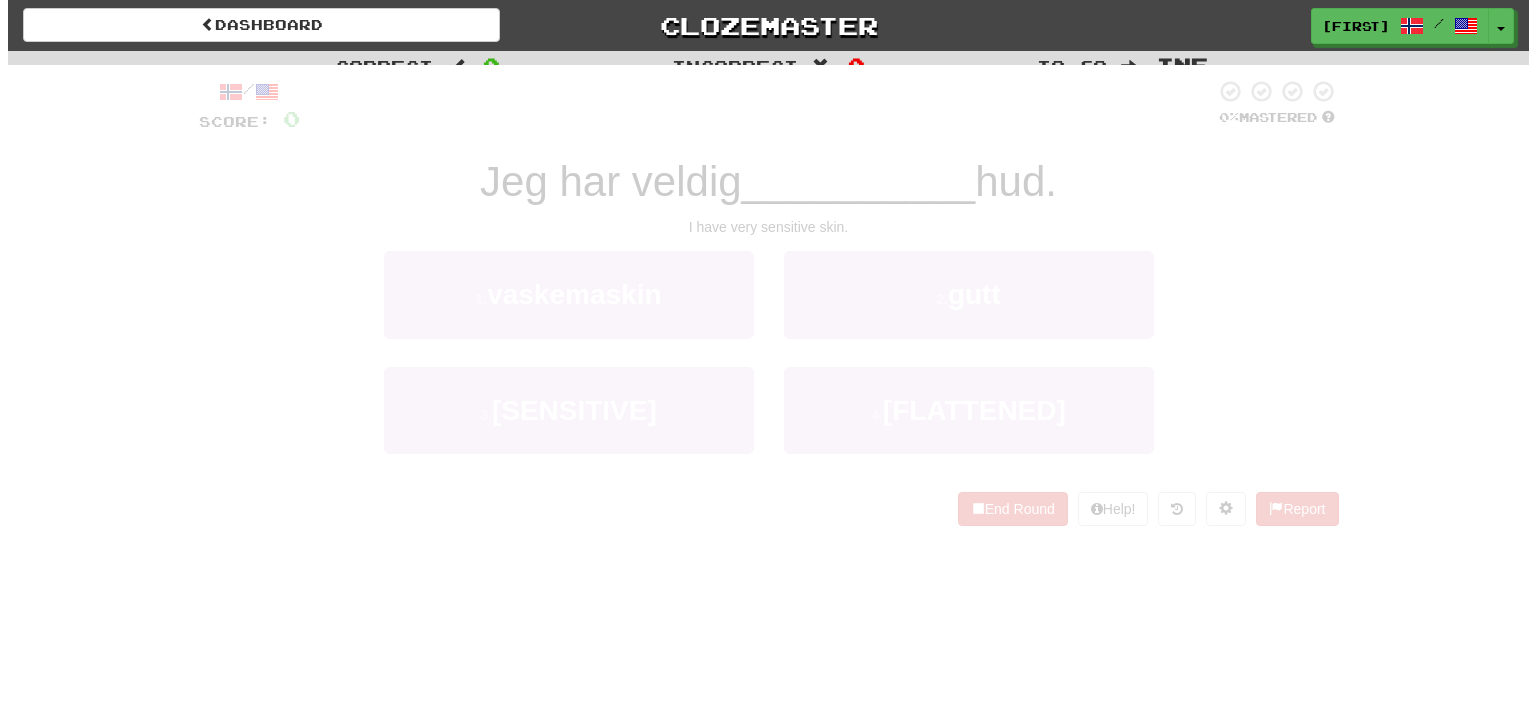 scroll, scrollTop: 0, scrollLeft: 0, axis: both 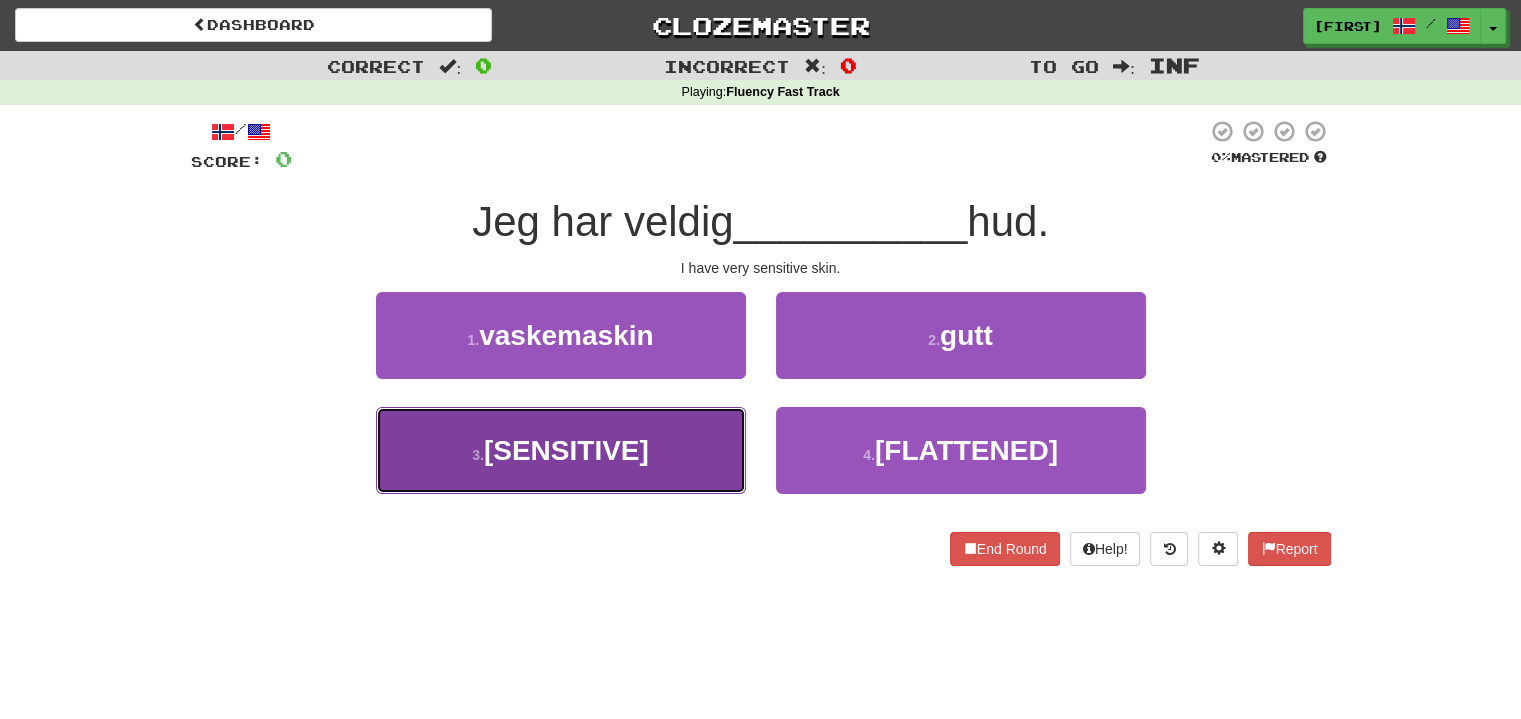 click on "3 .  [SENSITIVE]" at bounding box center [561, 450] 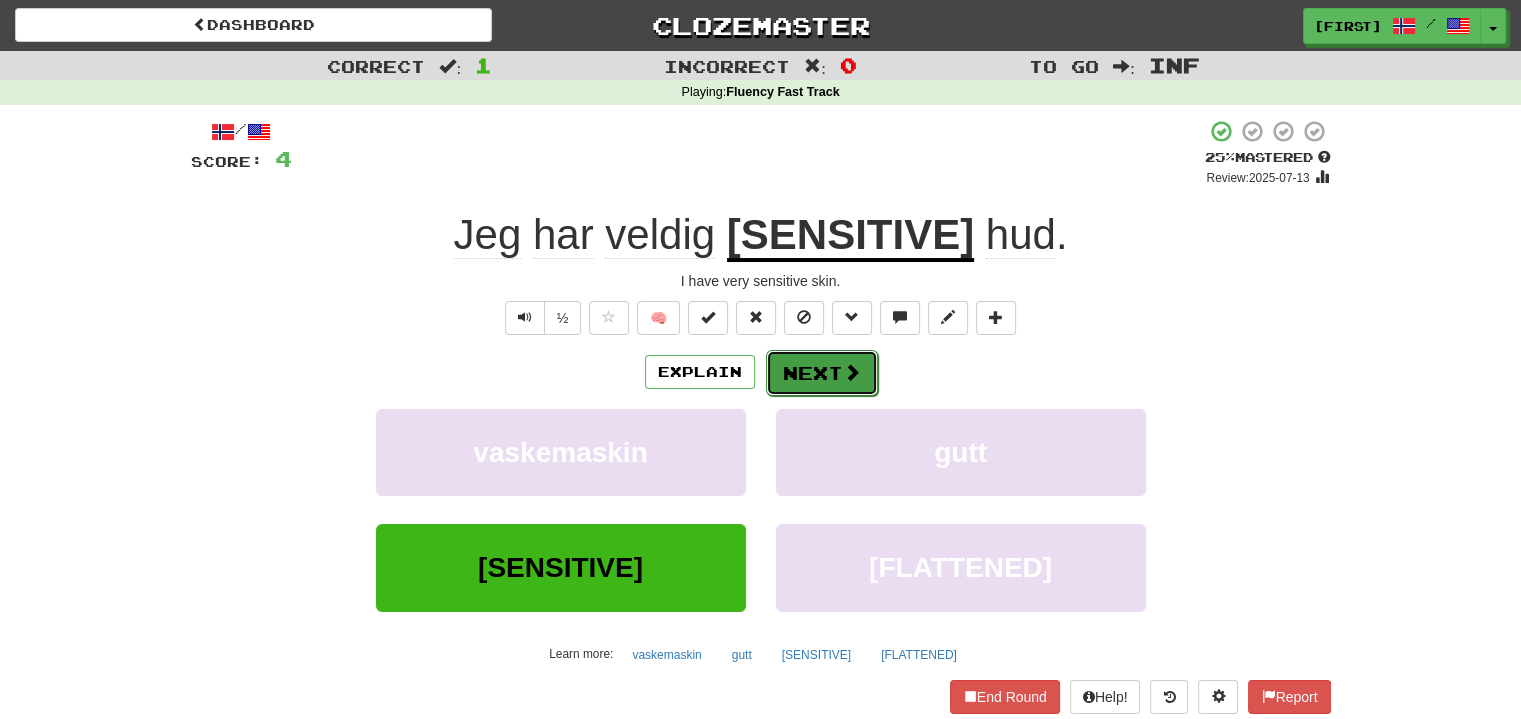 click on "Next" at bounding box center [822, 373] 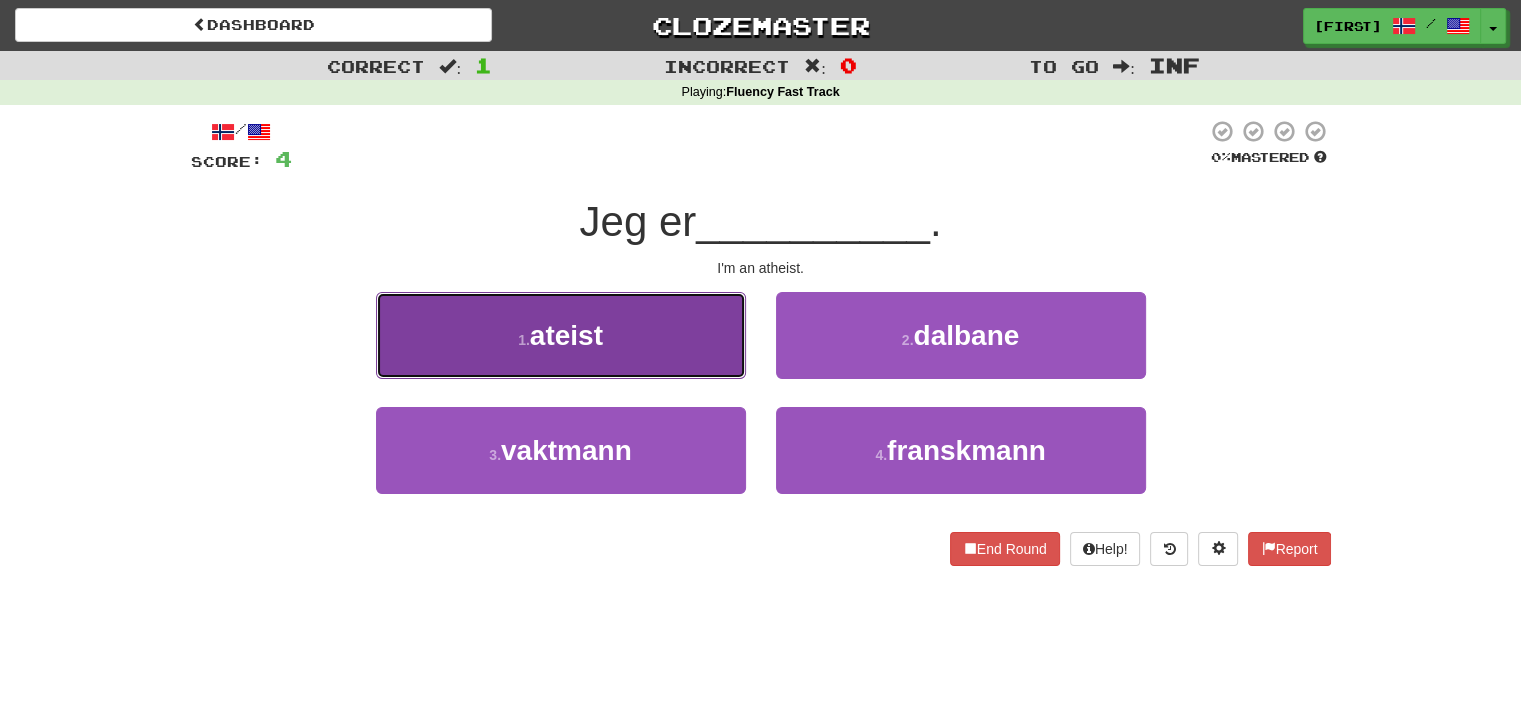 click on "1 .  ateist" at bounding box center (561, 335) 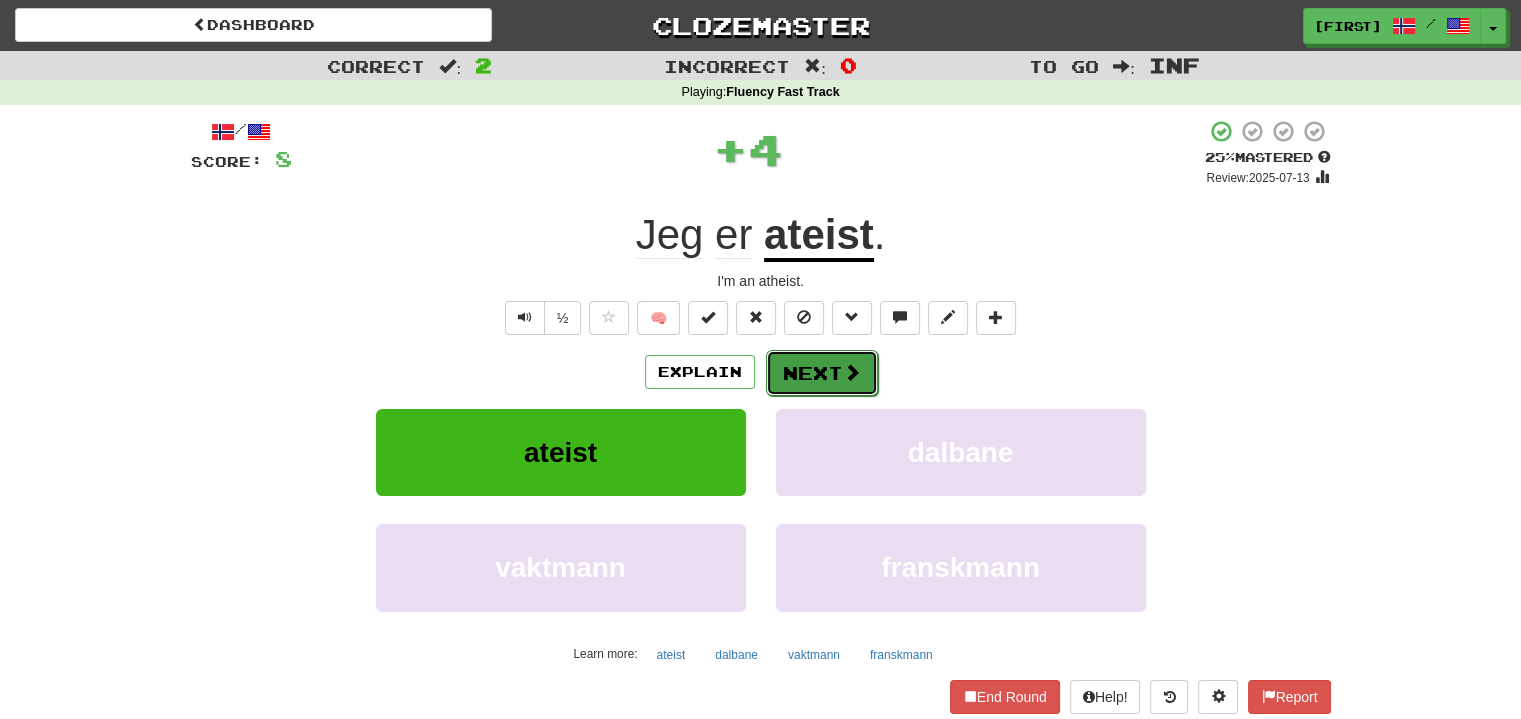click at bounding box center [852, 372] 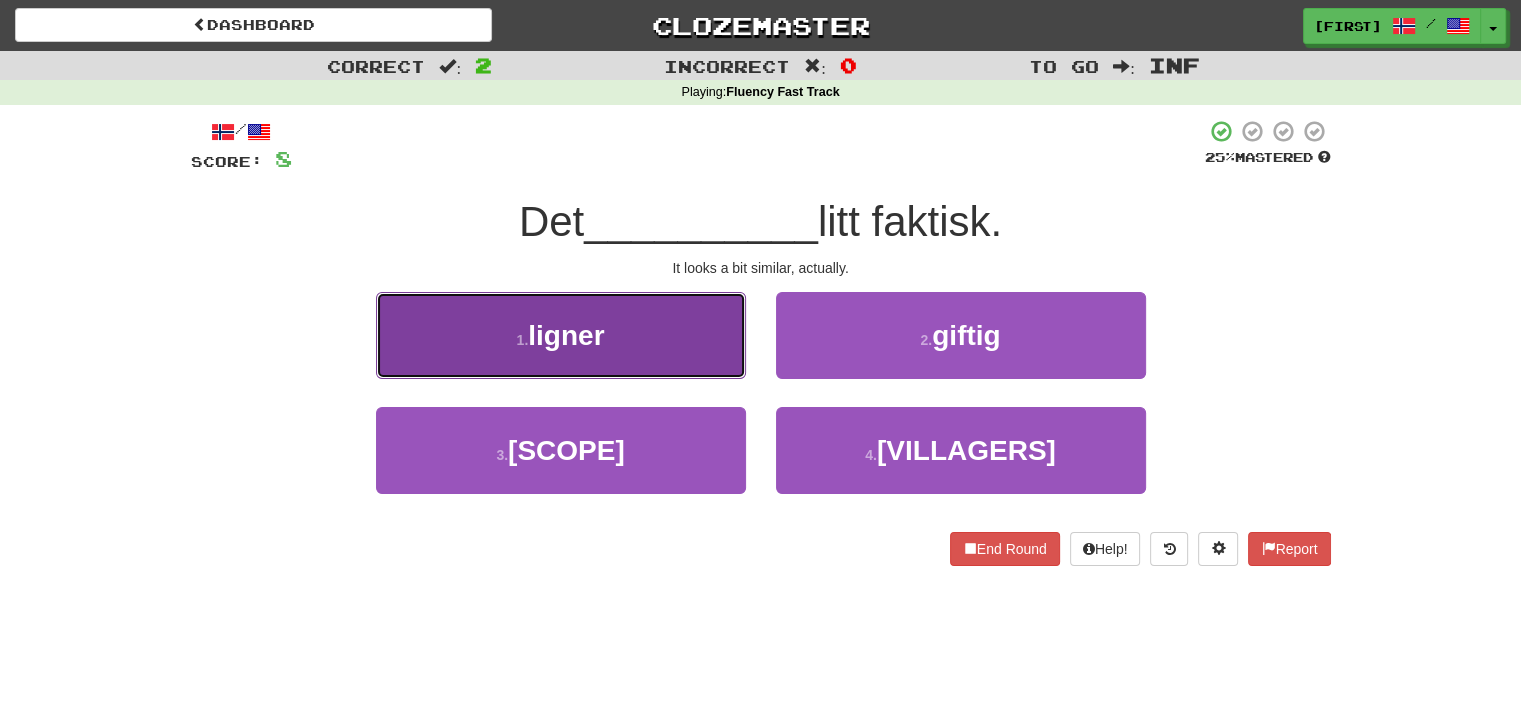 click on "1 .  [RESEMBLES]" at bounding box center [561, 335] 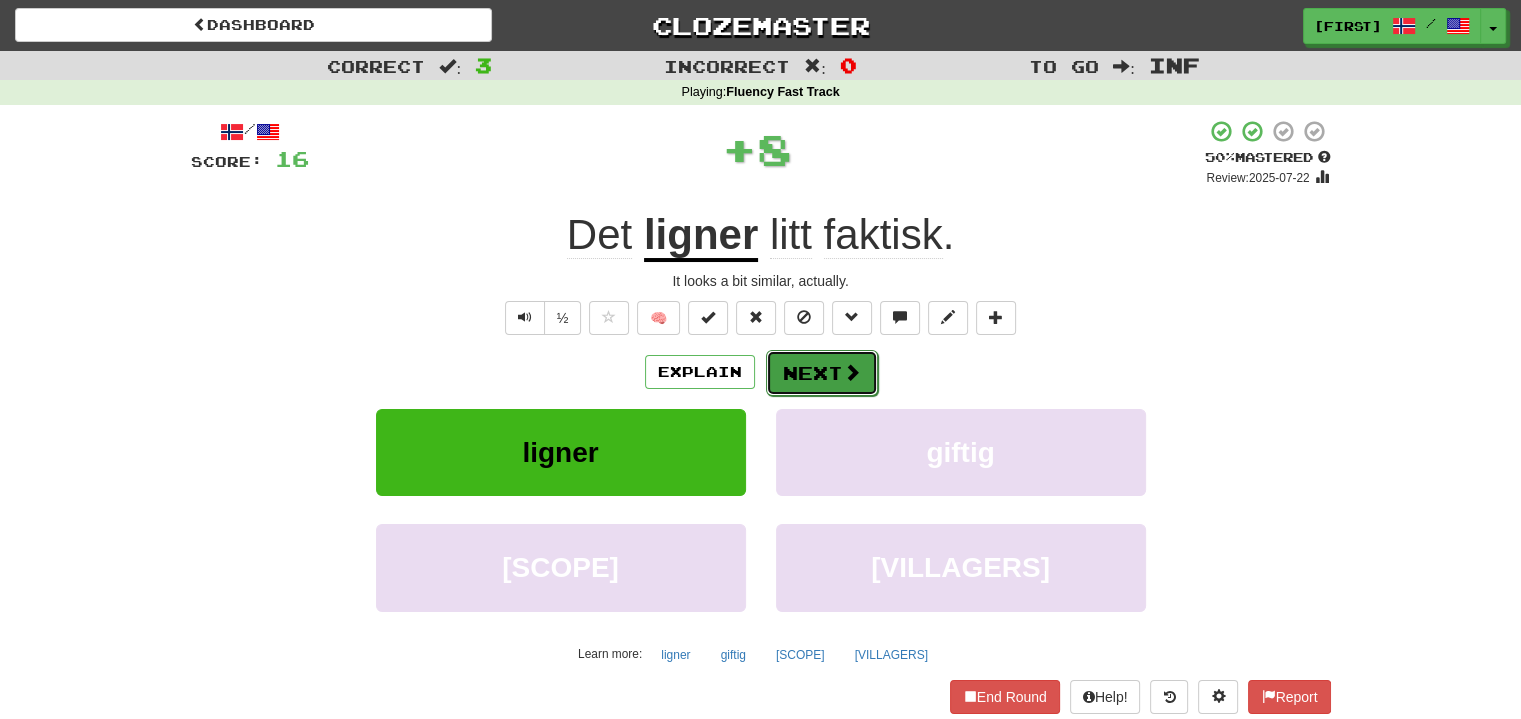 click on "Next" at bounding box center [822, 373] 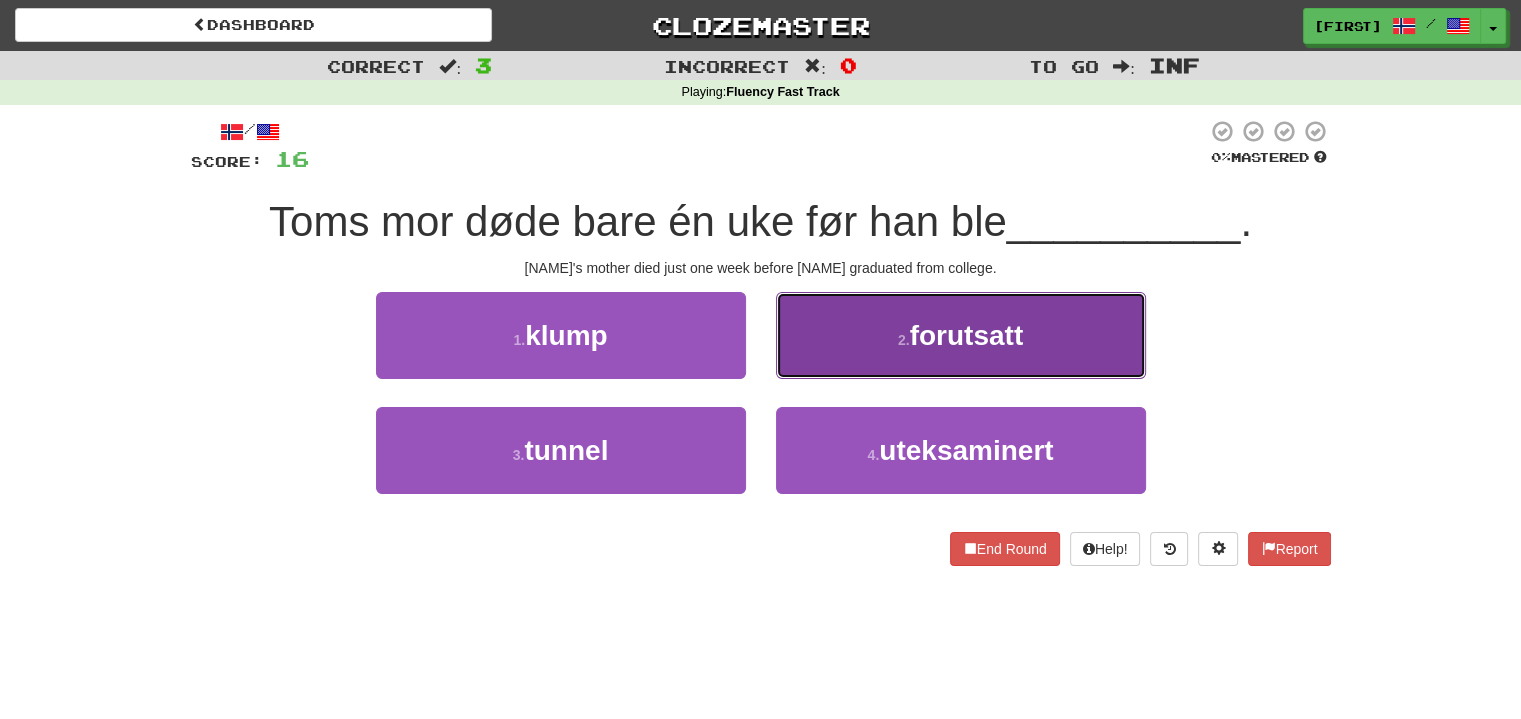 click on "2 .  forutsatt" at bounding box center (961, 335) 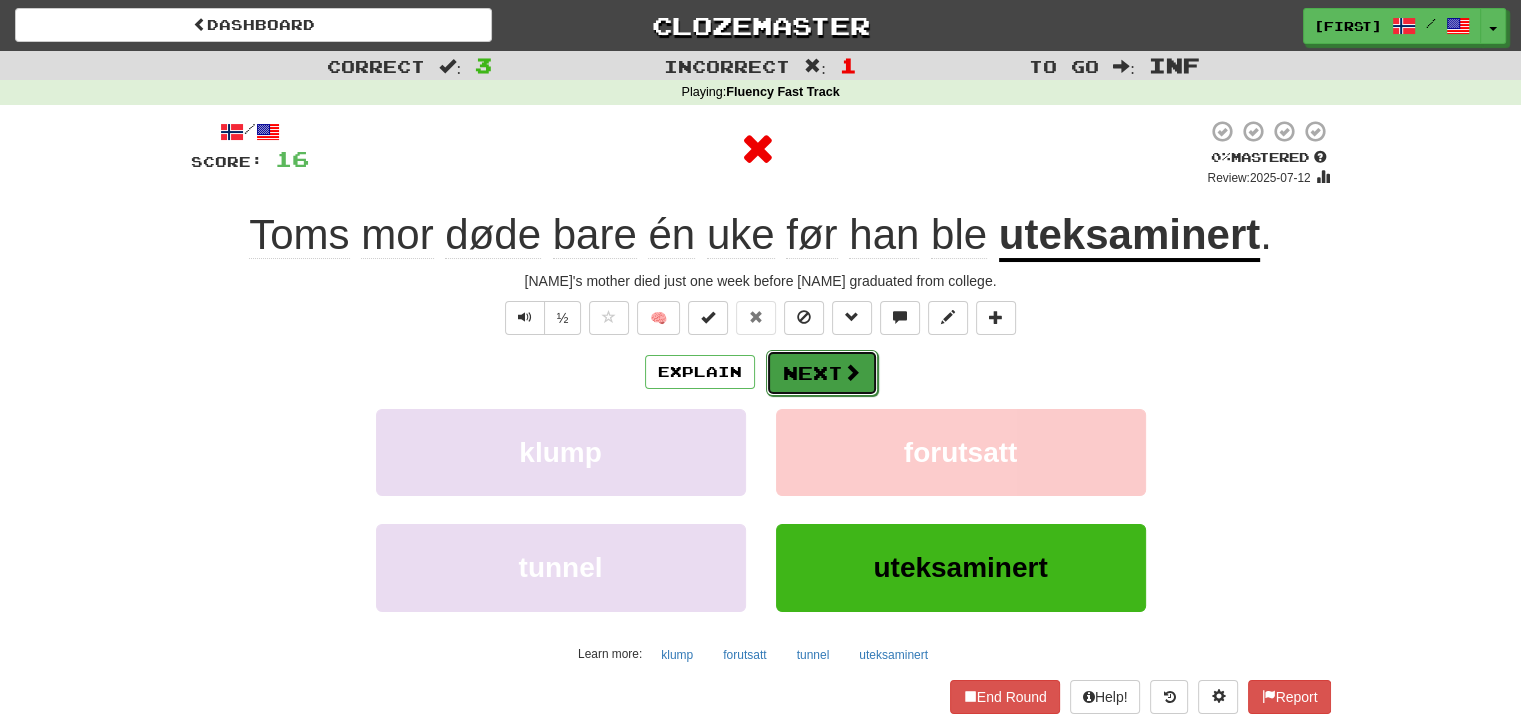 click at bounding box center [852, 372] 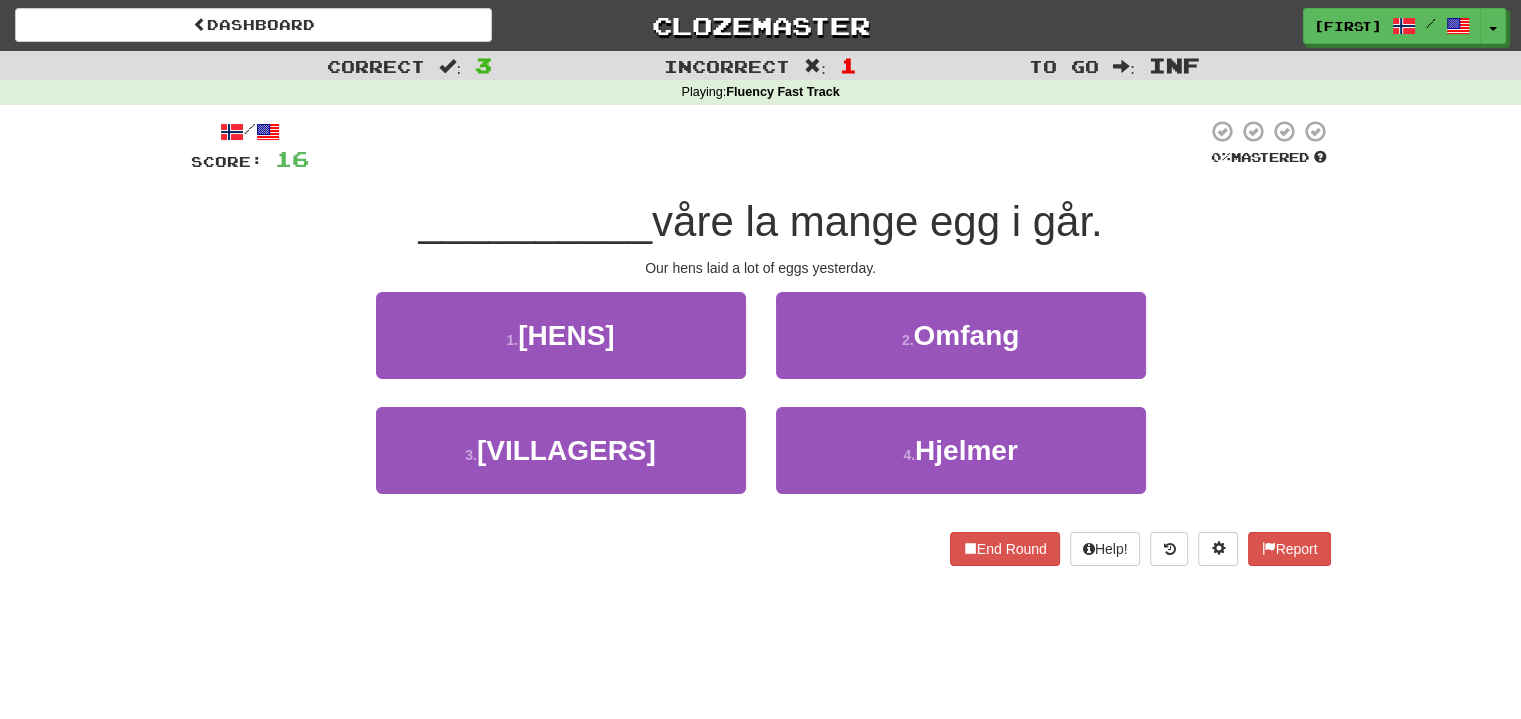 click on "Hønene" at bounding box center (561, 349) 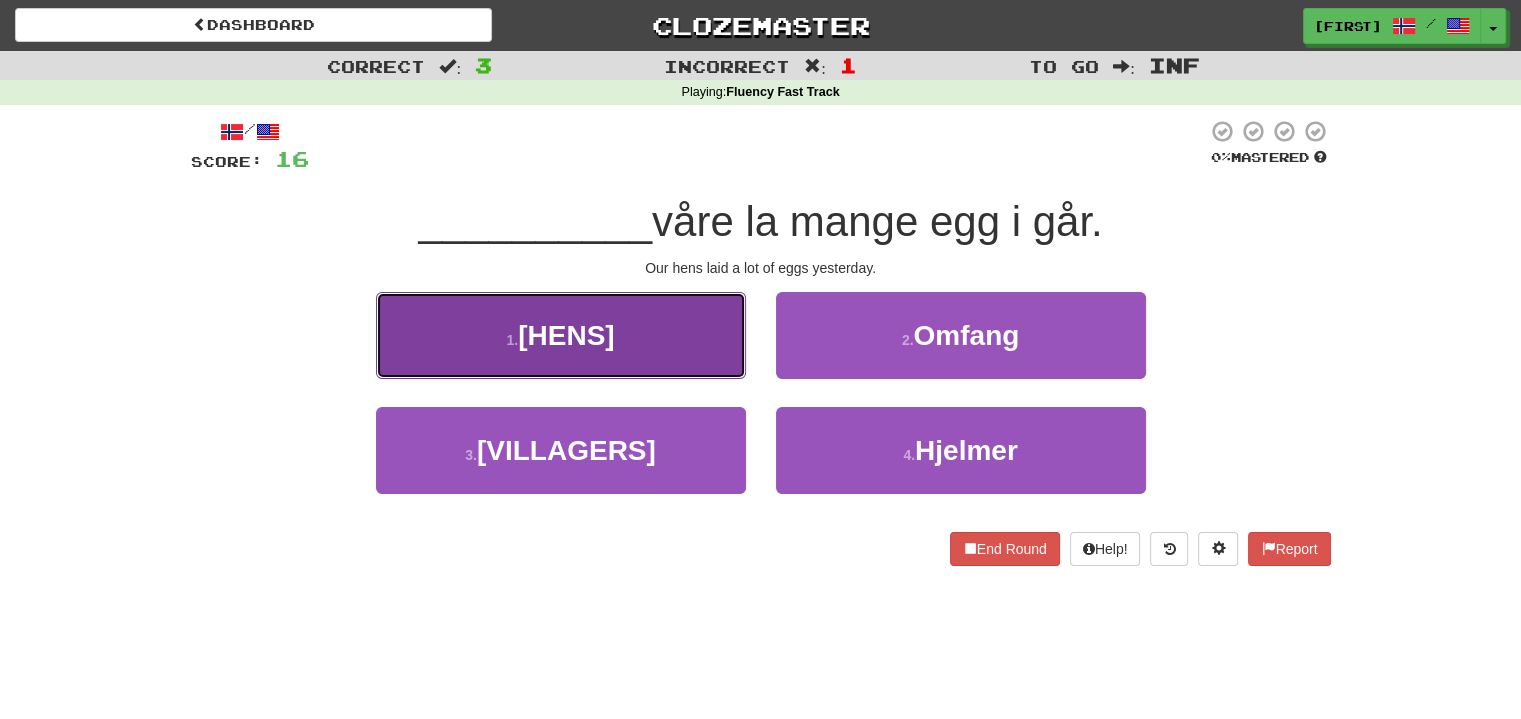 click on "Hønene" at bounding box center (561, 335) 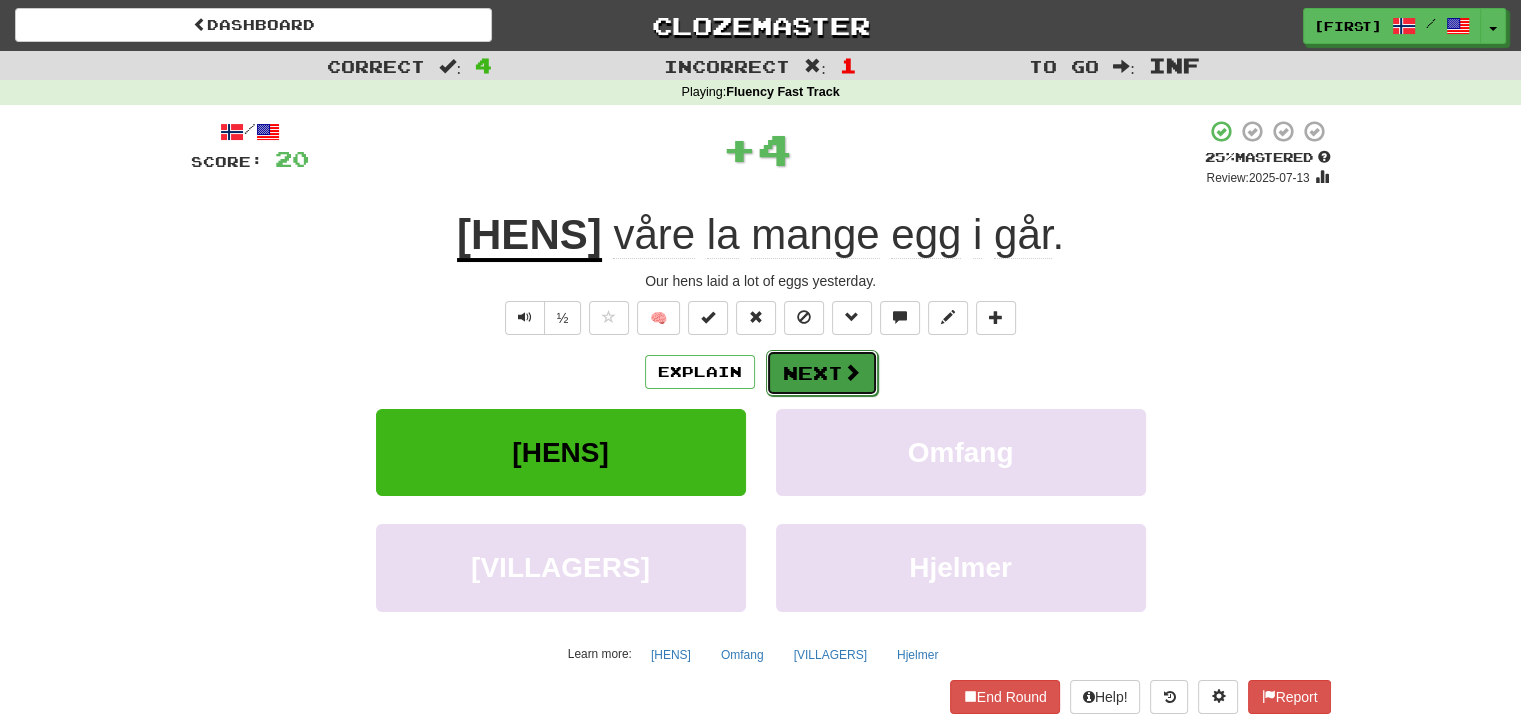 click on "Next" at bounding box center [822, 373] 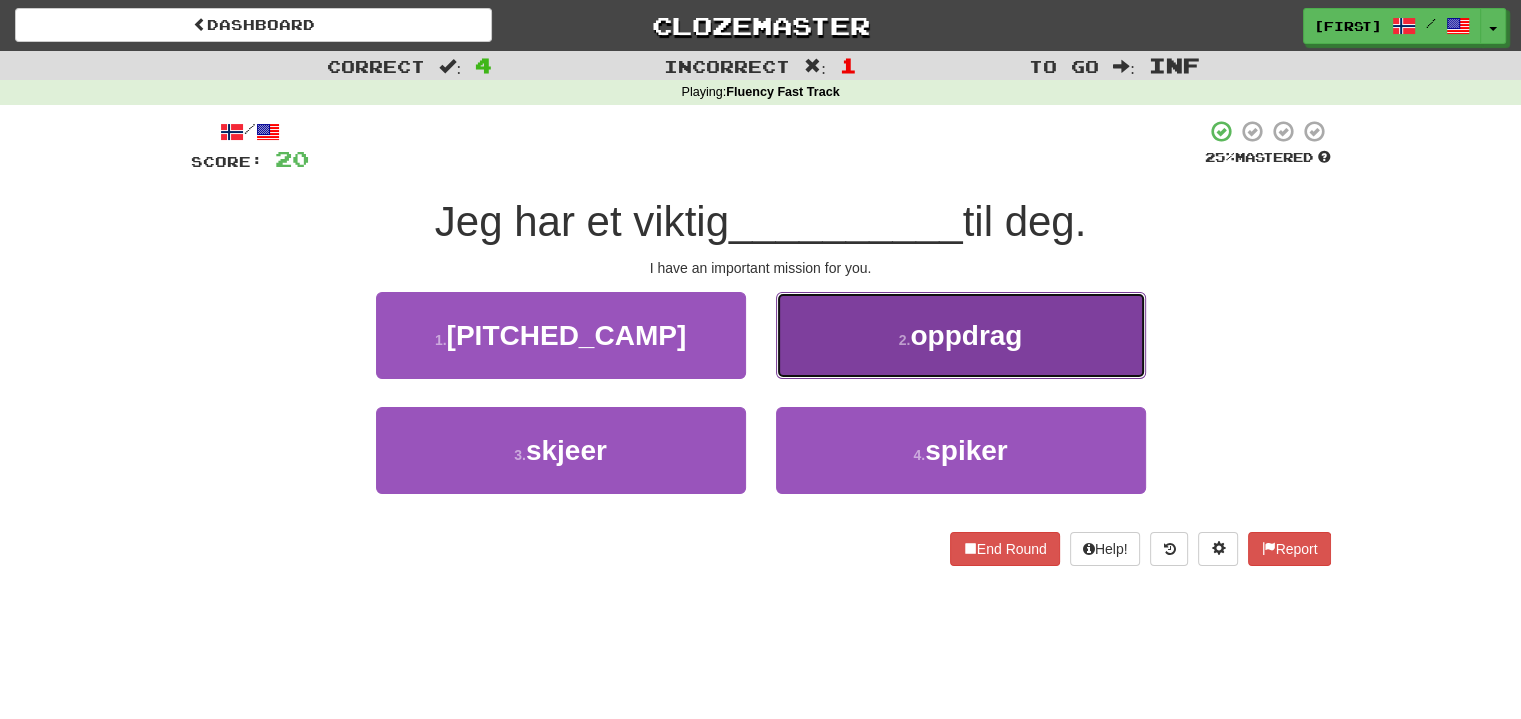 click on "2 .  [MISSION]" at bounding box center [961, 335] 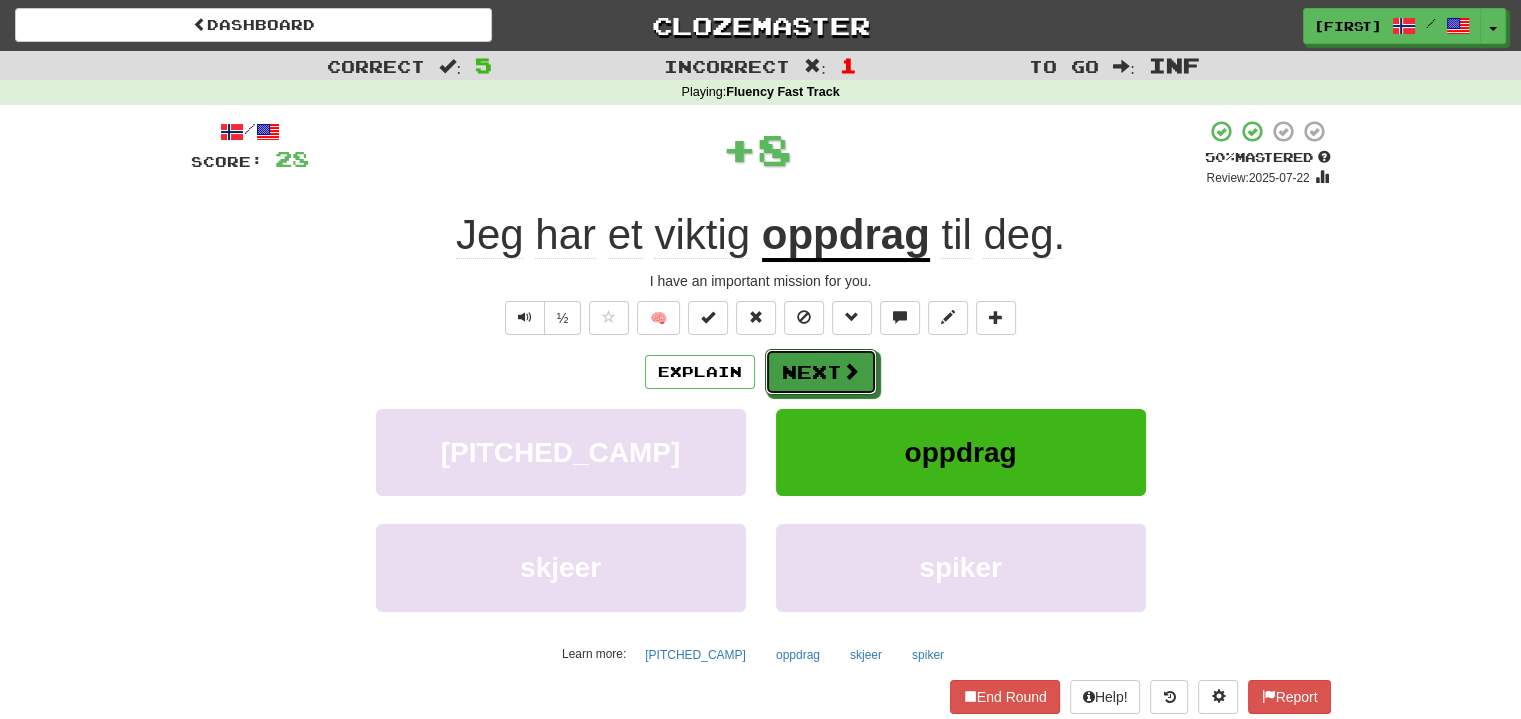 click on "Next" at bounding box center [821, 372] 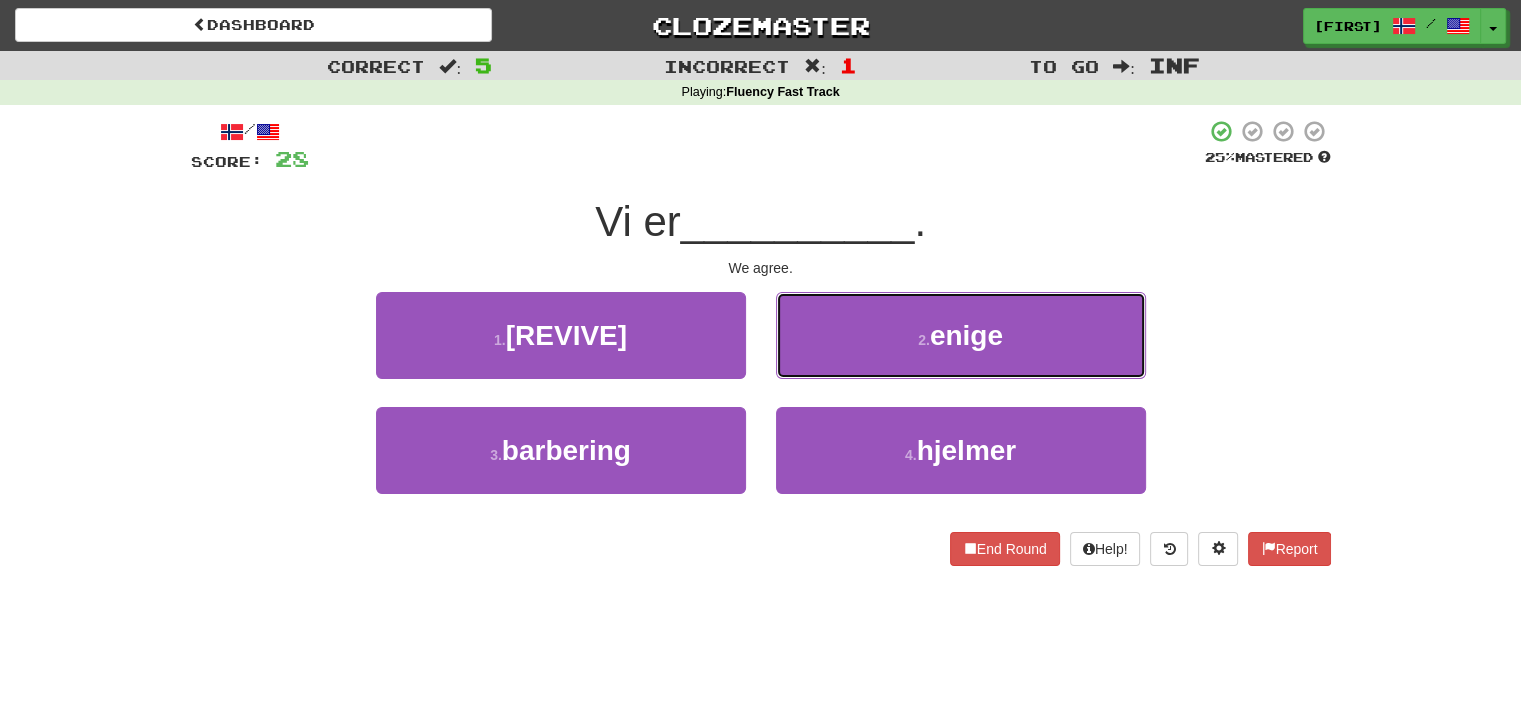 click on "2 .  enige" at bounding box center (961, 335) 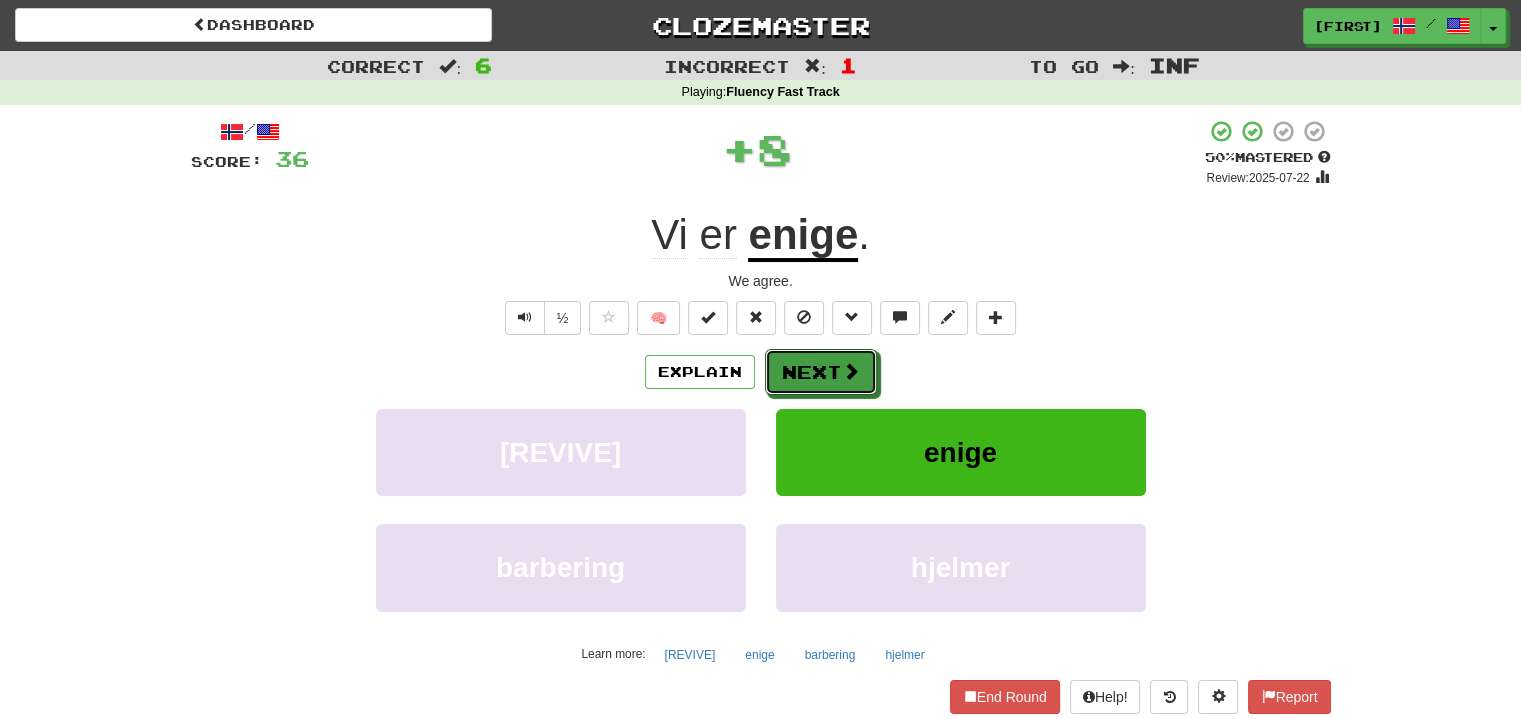 click on "Next" at bounding box center [821, 372] 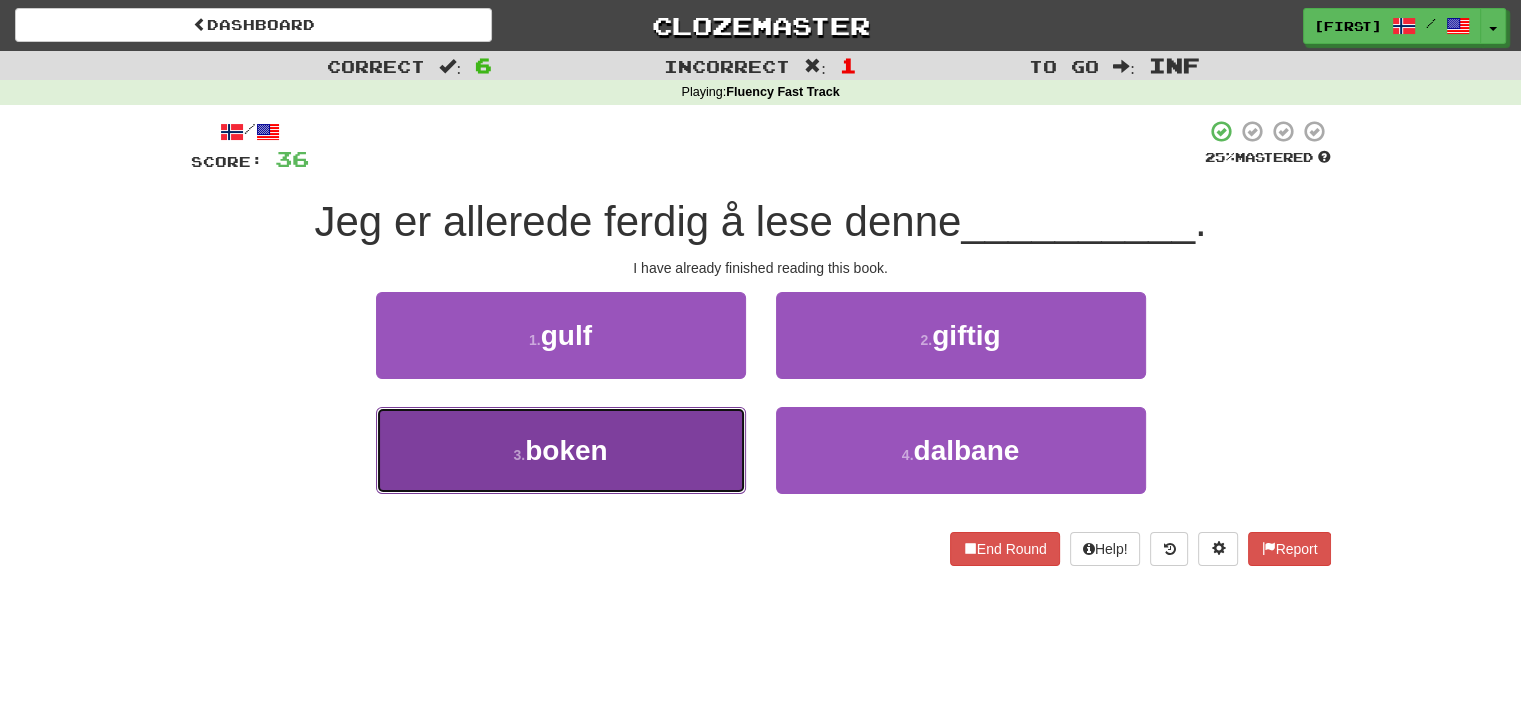 click on "3 .  boken" at bounding box center (561, 450) 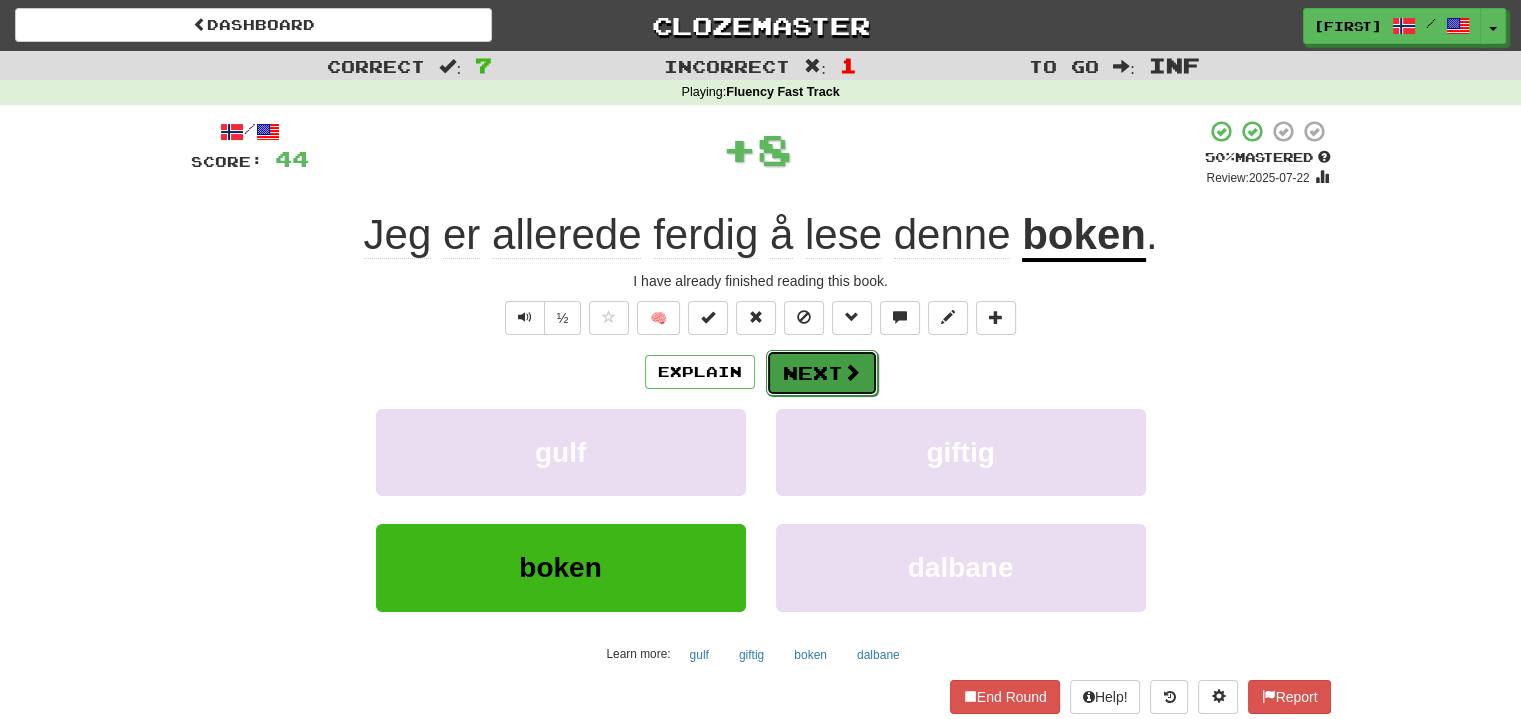 click on "Next" at bounding box center (822, 373) 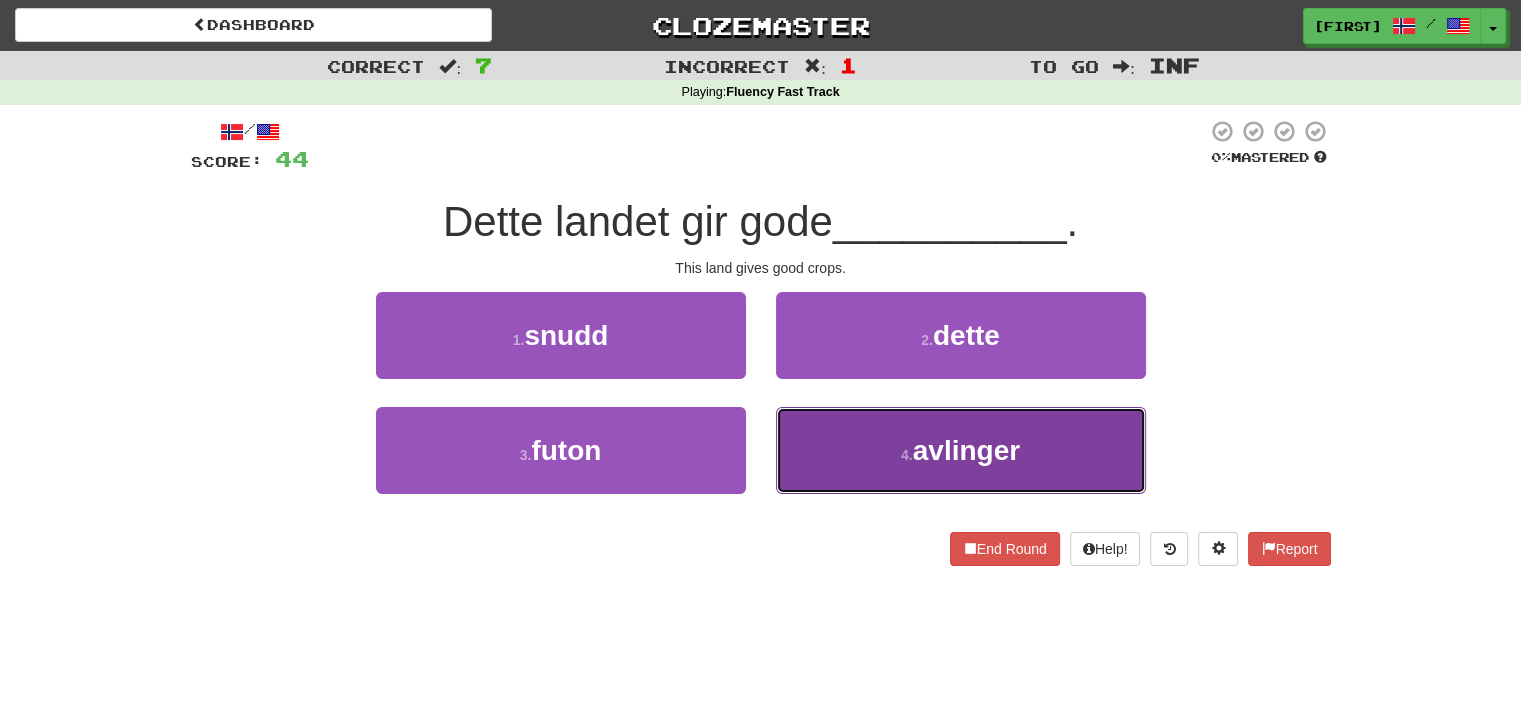 click on "4 .  avlinger" at bounding box center (961, 450) 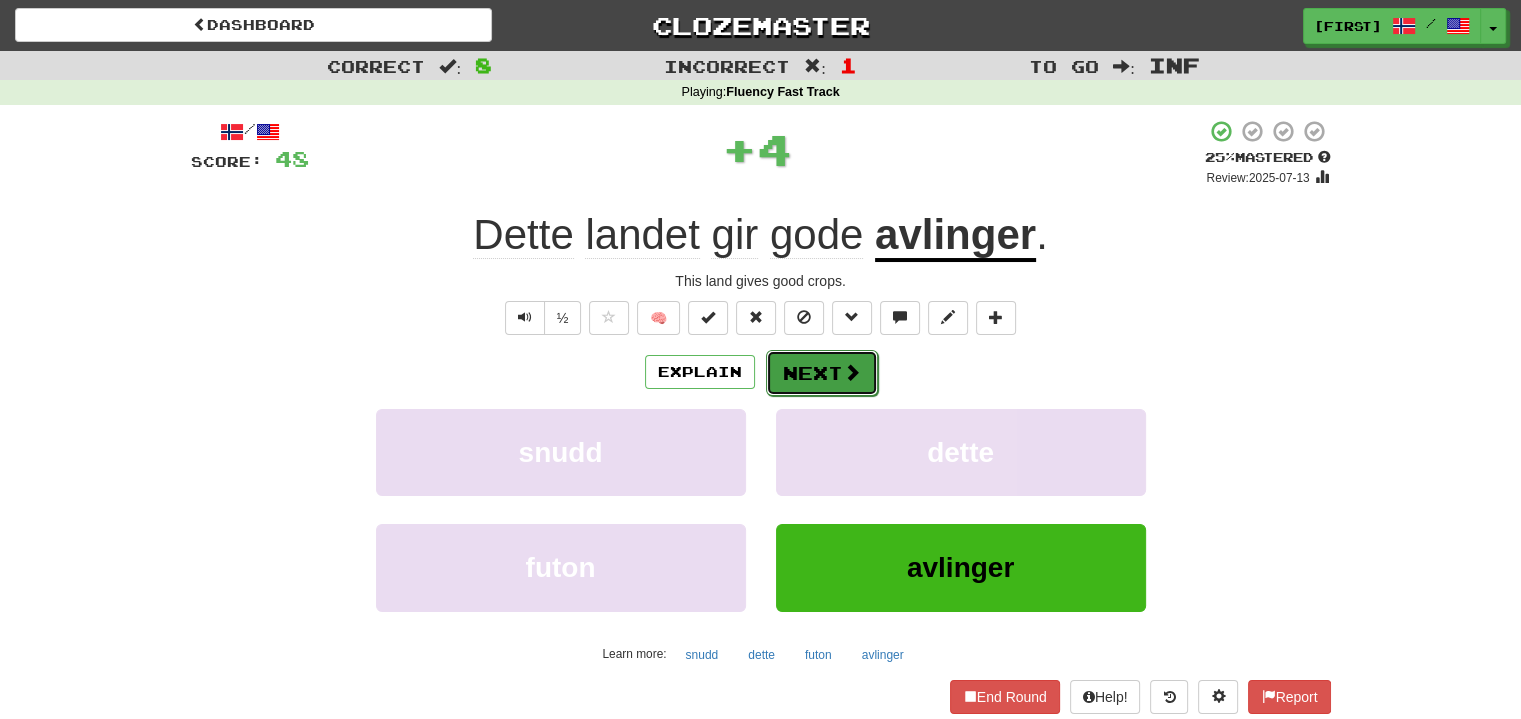click on "Next" at bounding box center (822, 373) 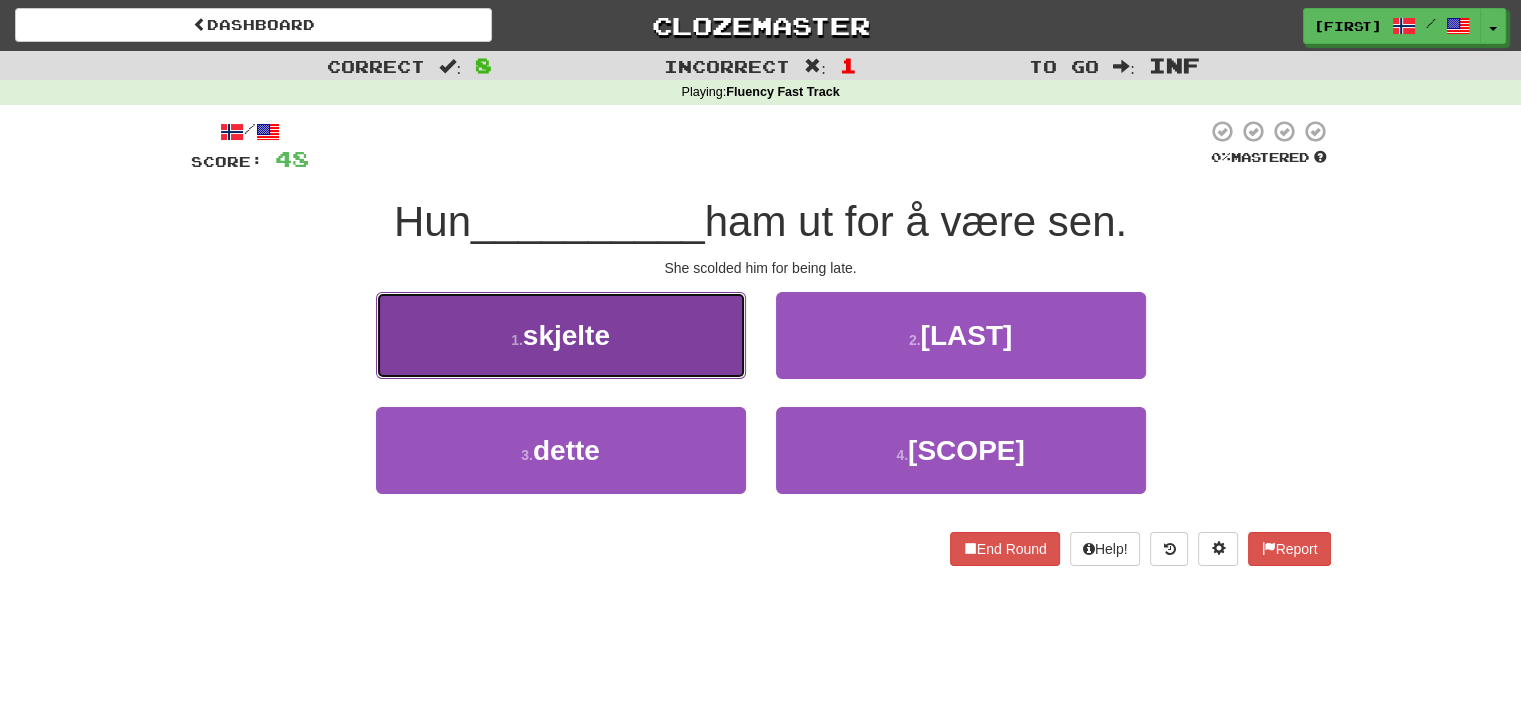 click on "1 .  skjelte" at bounding box center (561, 335) 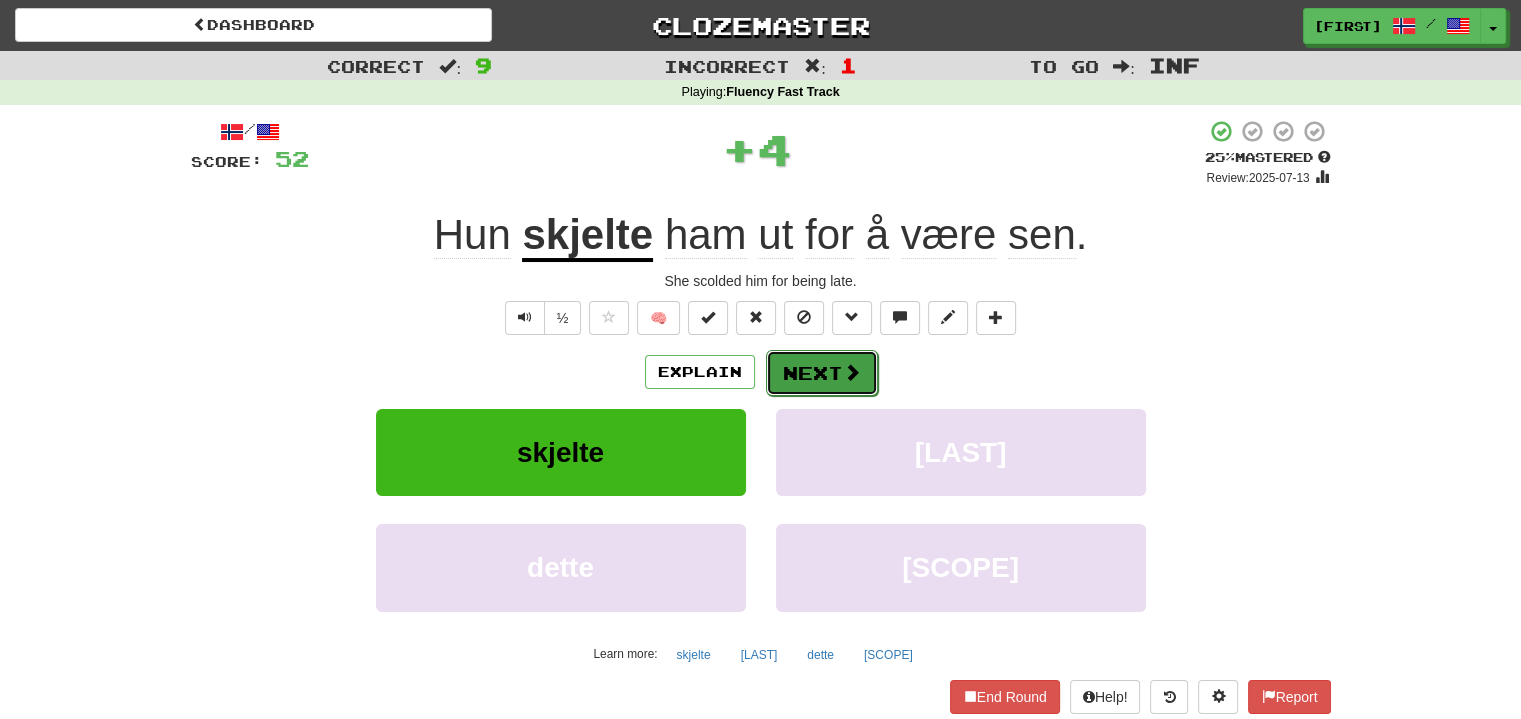 click on "Next" at bounding box center [822, 373] 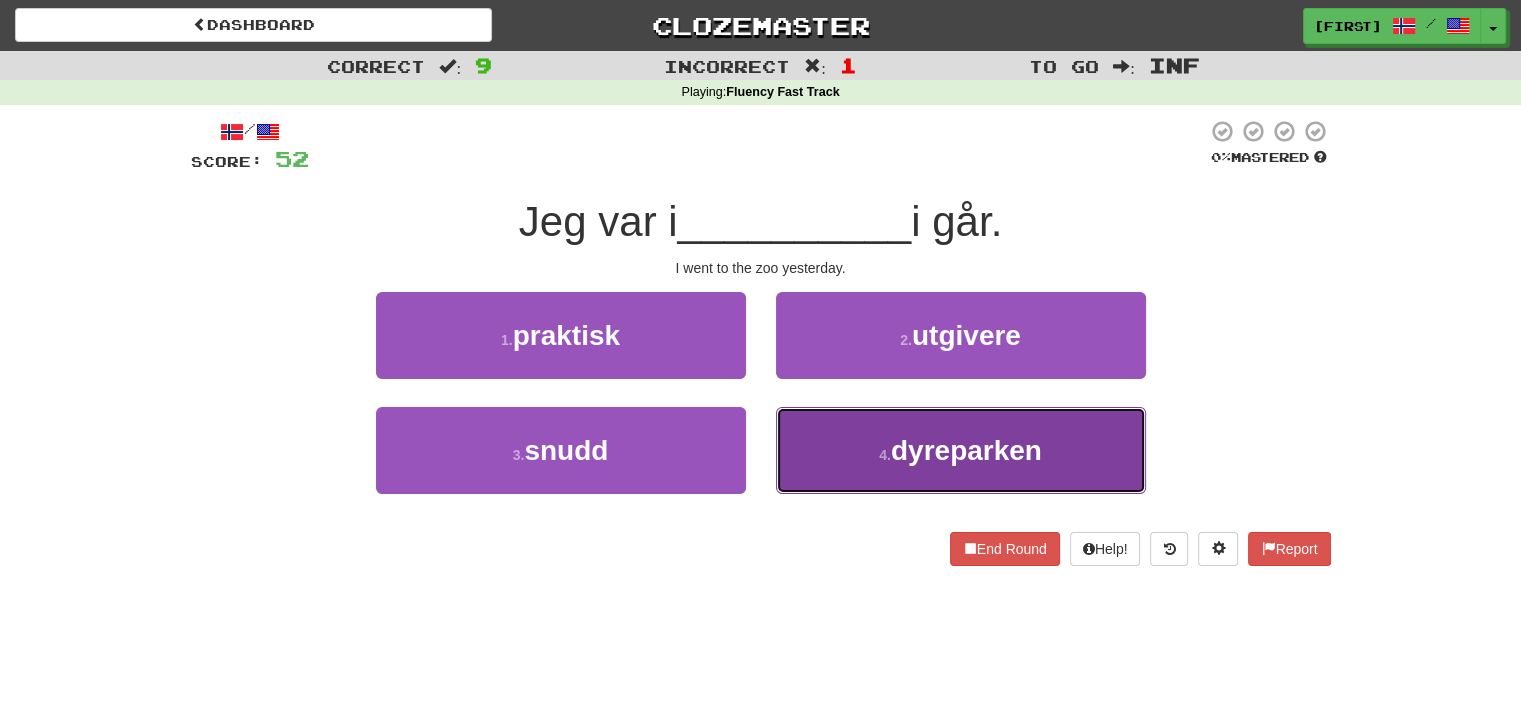 click on "4 .  [ZOO]" at bounding box center [961, 450] 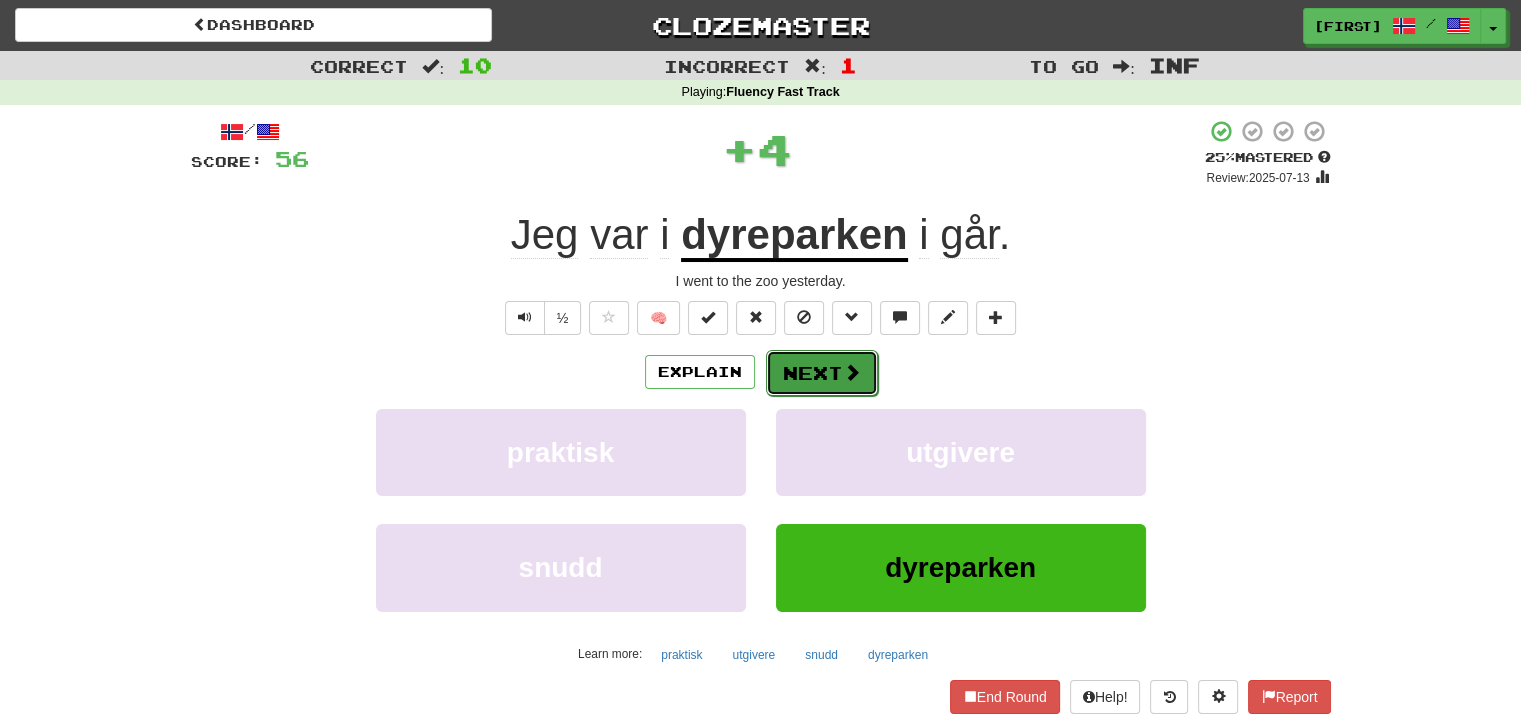 click on "Next" at bounding box center (822, 373) 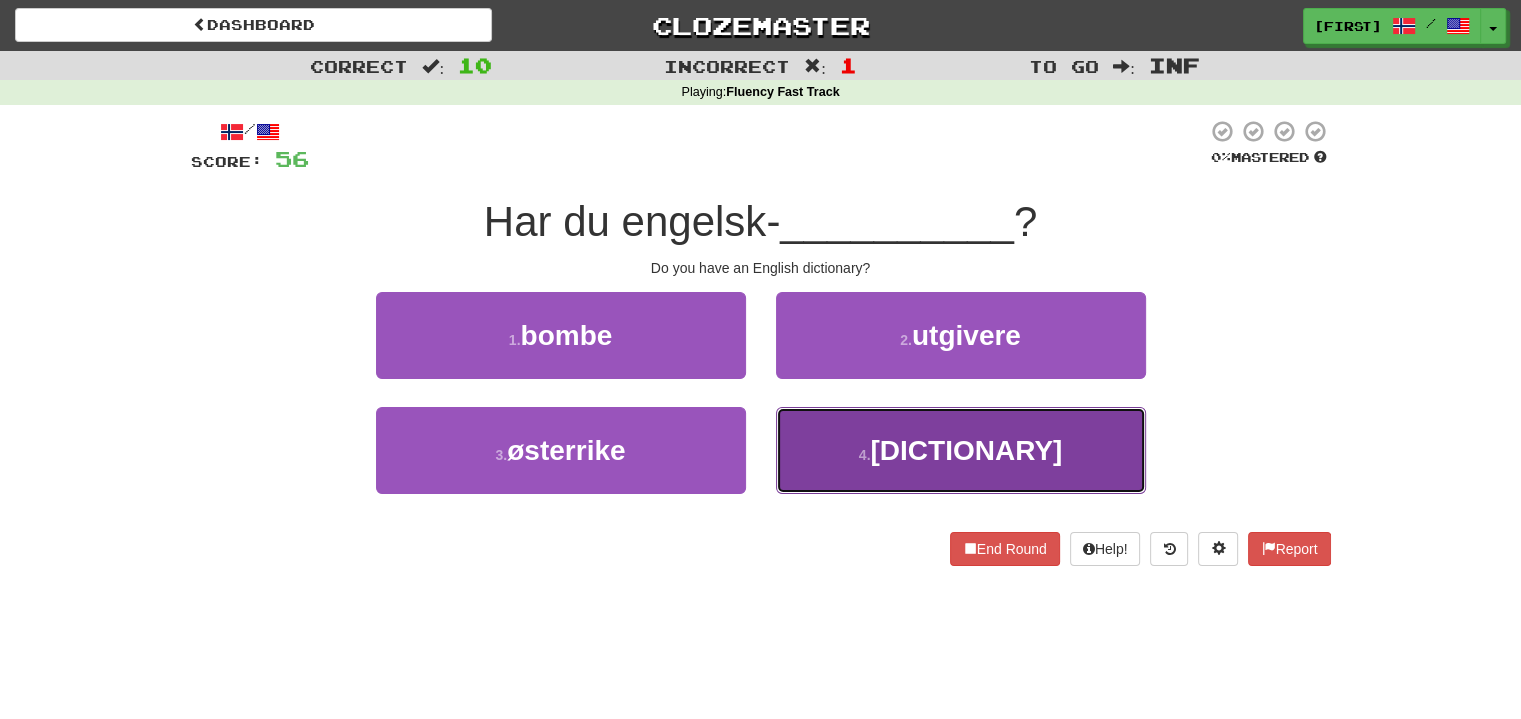click on "4 .  [DICTIONARY]" at bounding box center [961, 450] 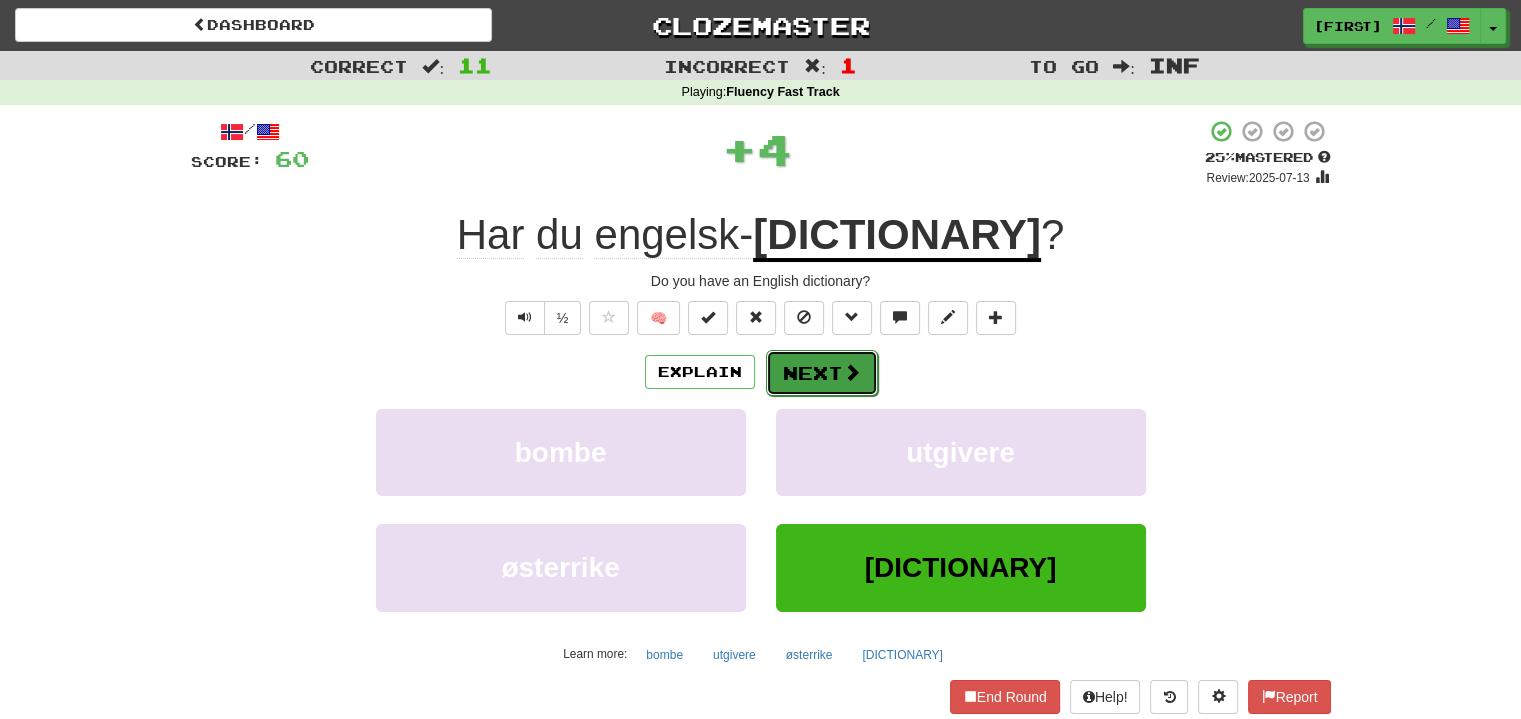 click on "Next" at bounding box center [822, 373] 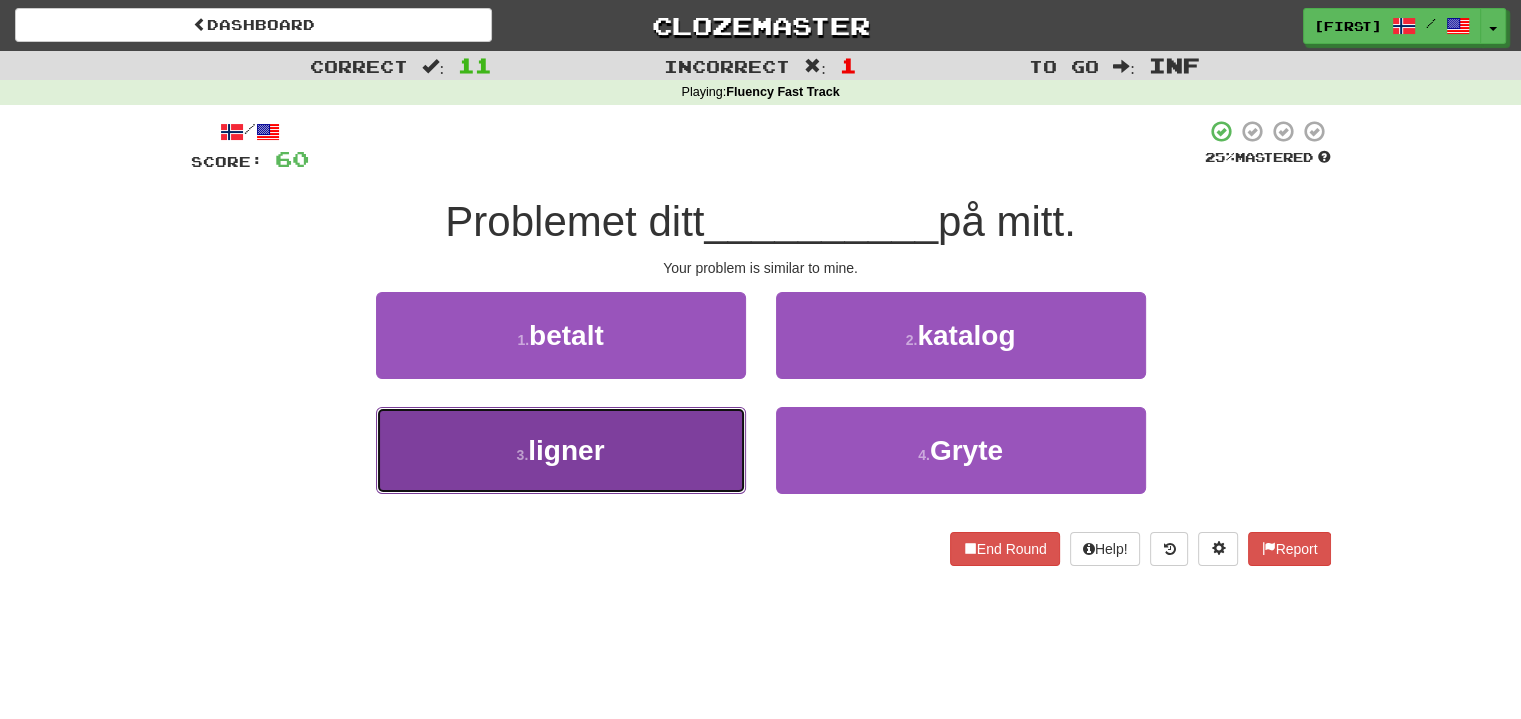 click on "3 .  ligner" at bounding box center [561, 450] 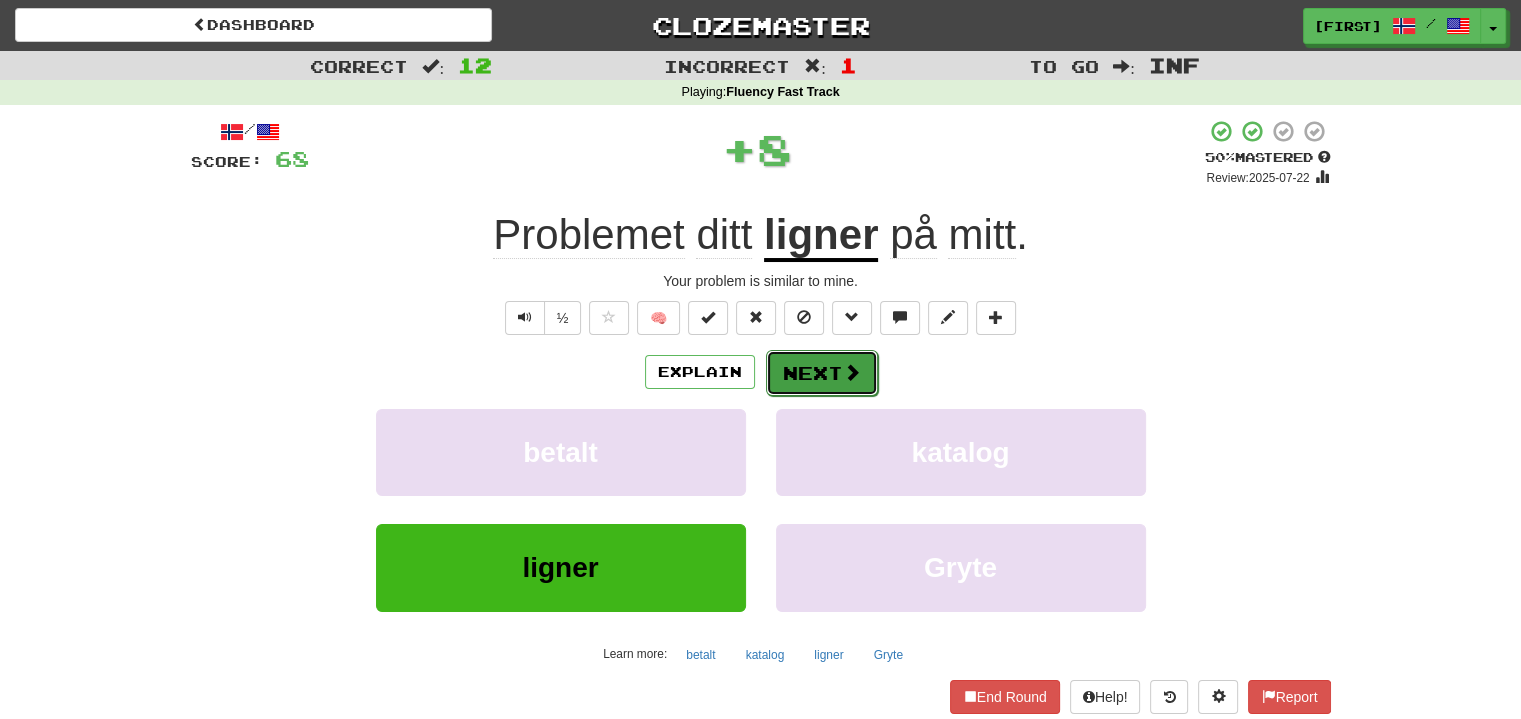 click on "Next" at bounding box center (822, 373) 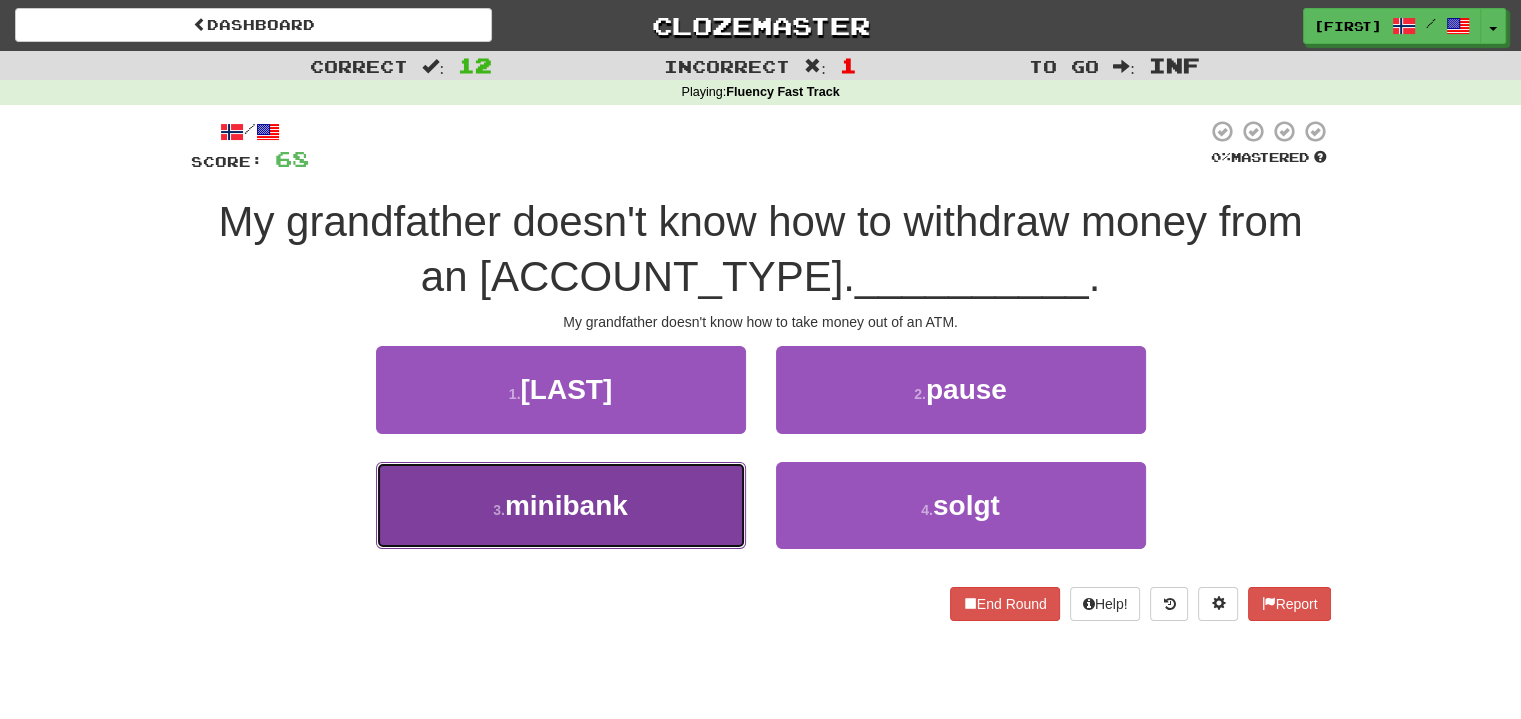 click on "3 .  minibank" at bounding box center [561, 505] 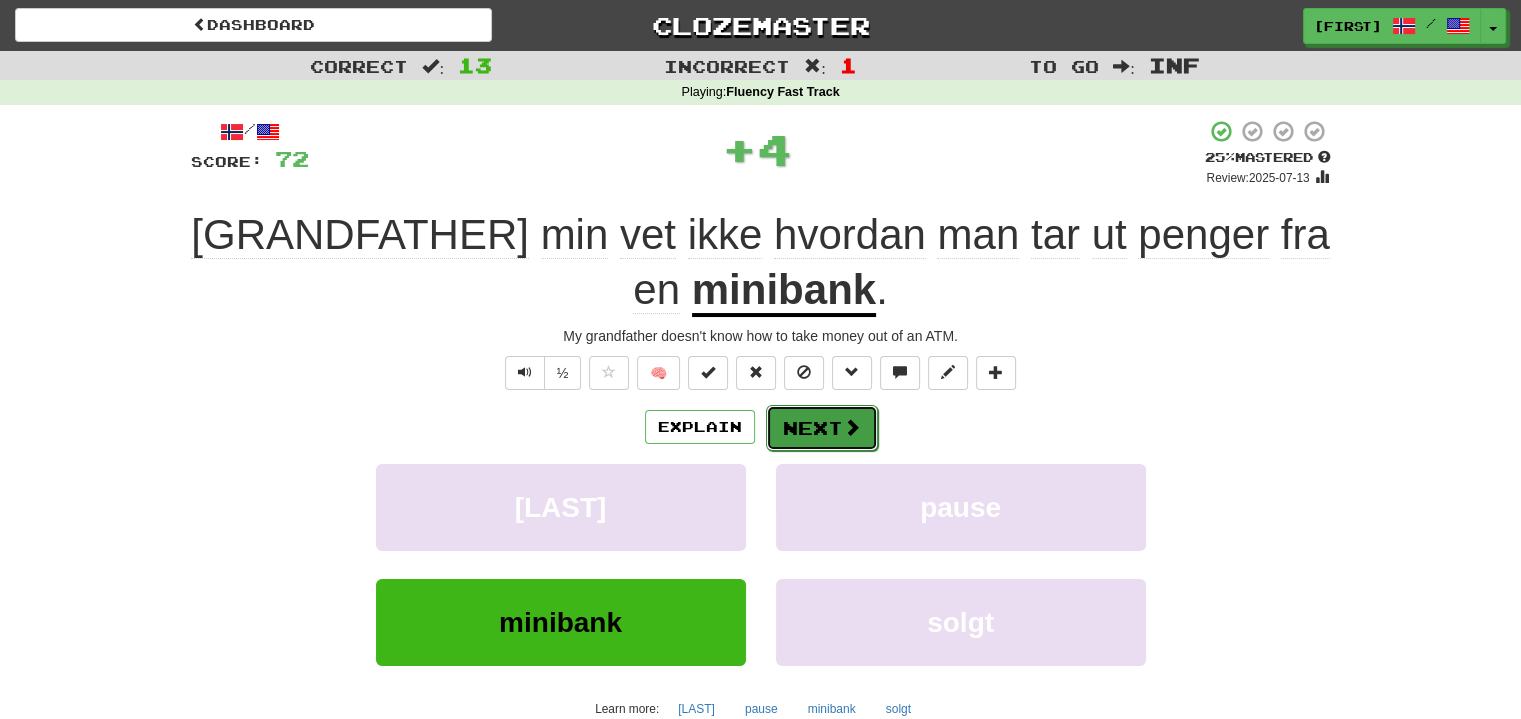 click on "Next" at bounding box center [822, 428] 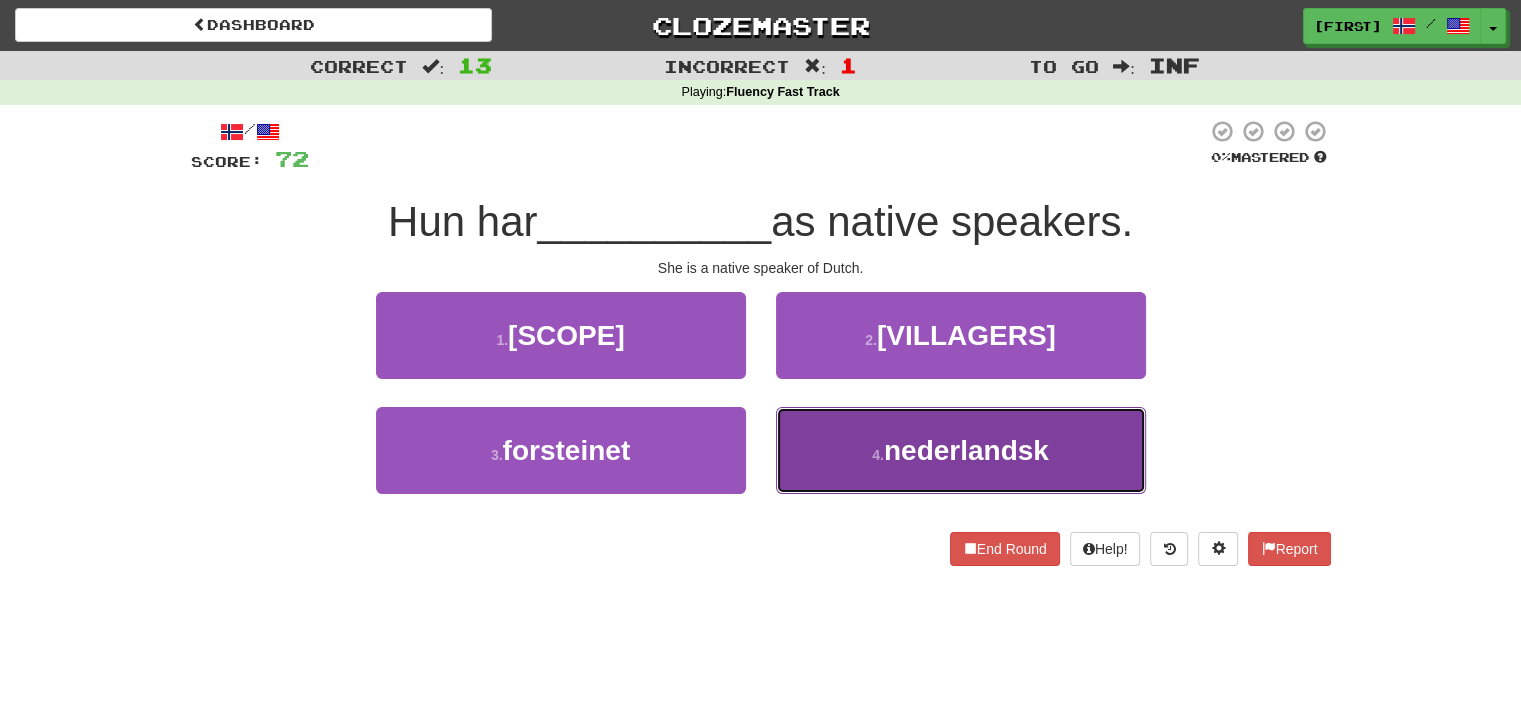 click on "4 .  nederlandsk" at bounding box center (961, 450) 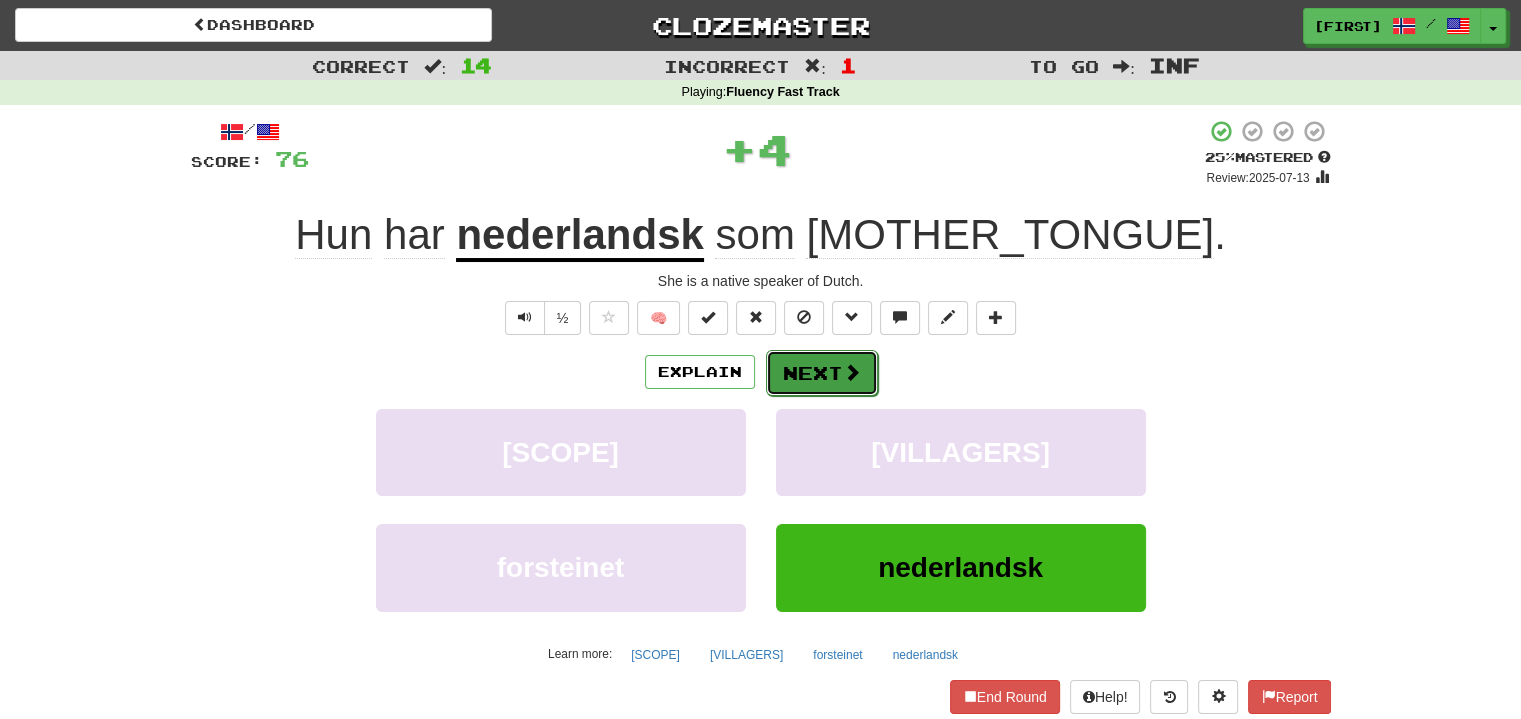 click on "Next" at bounding box center [822, 373] 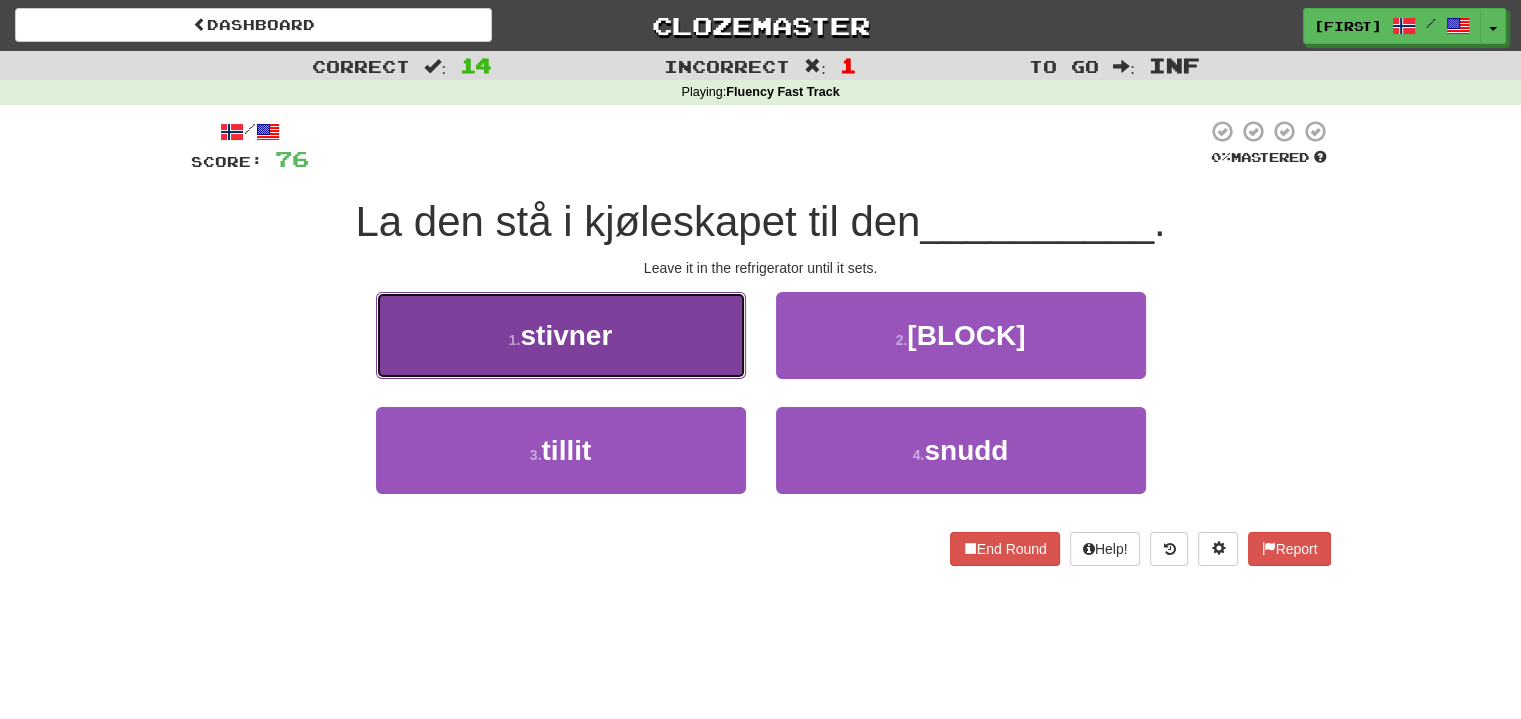 click on "1 .  [STIFFENS]" at bounding box center [561, 335] 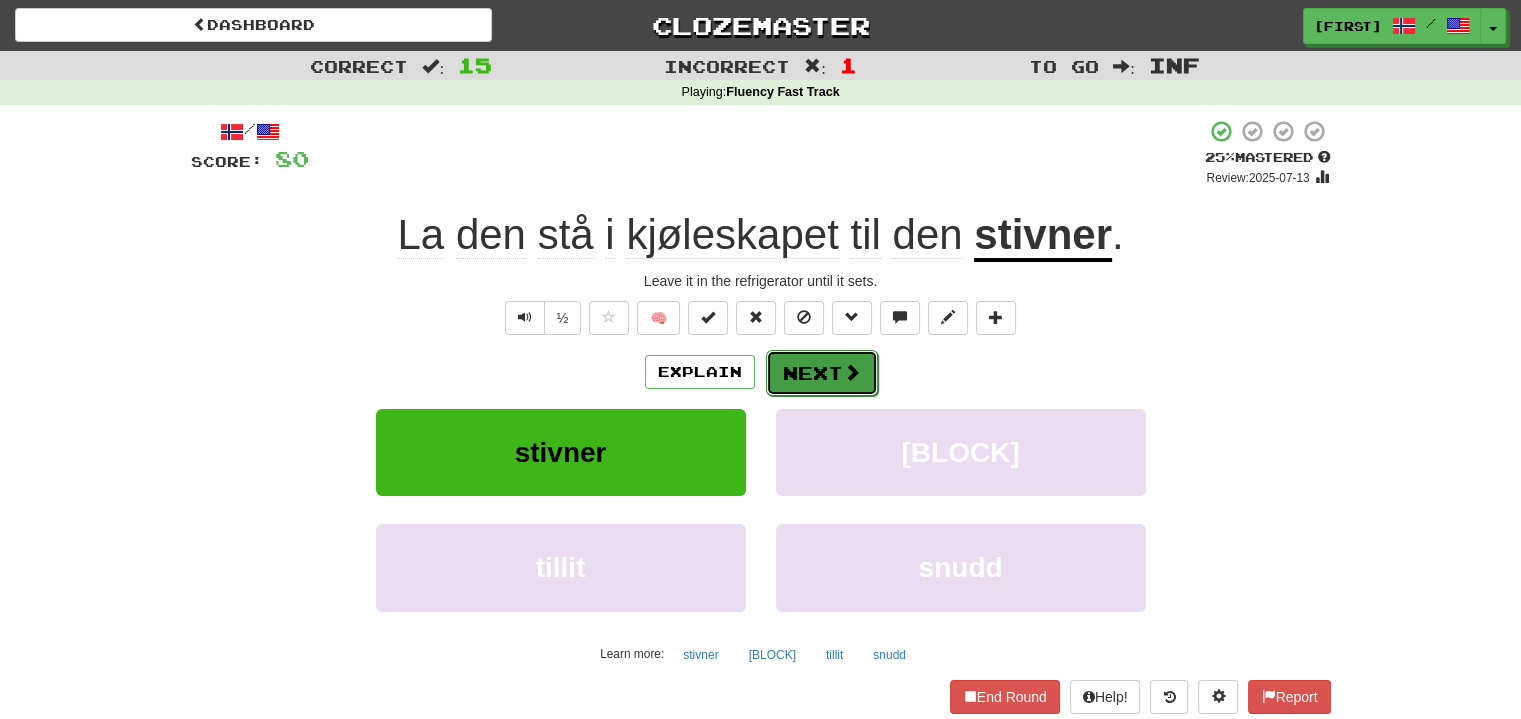 click on "Next" at bounding box center (822, 373) 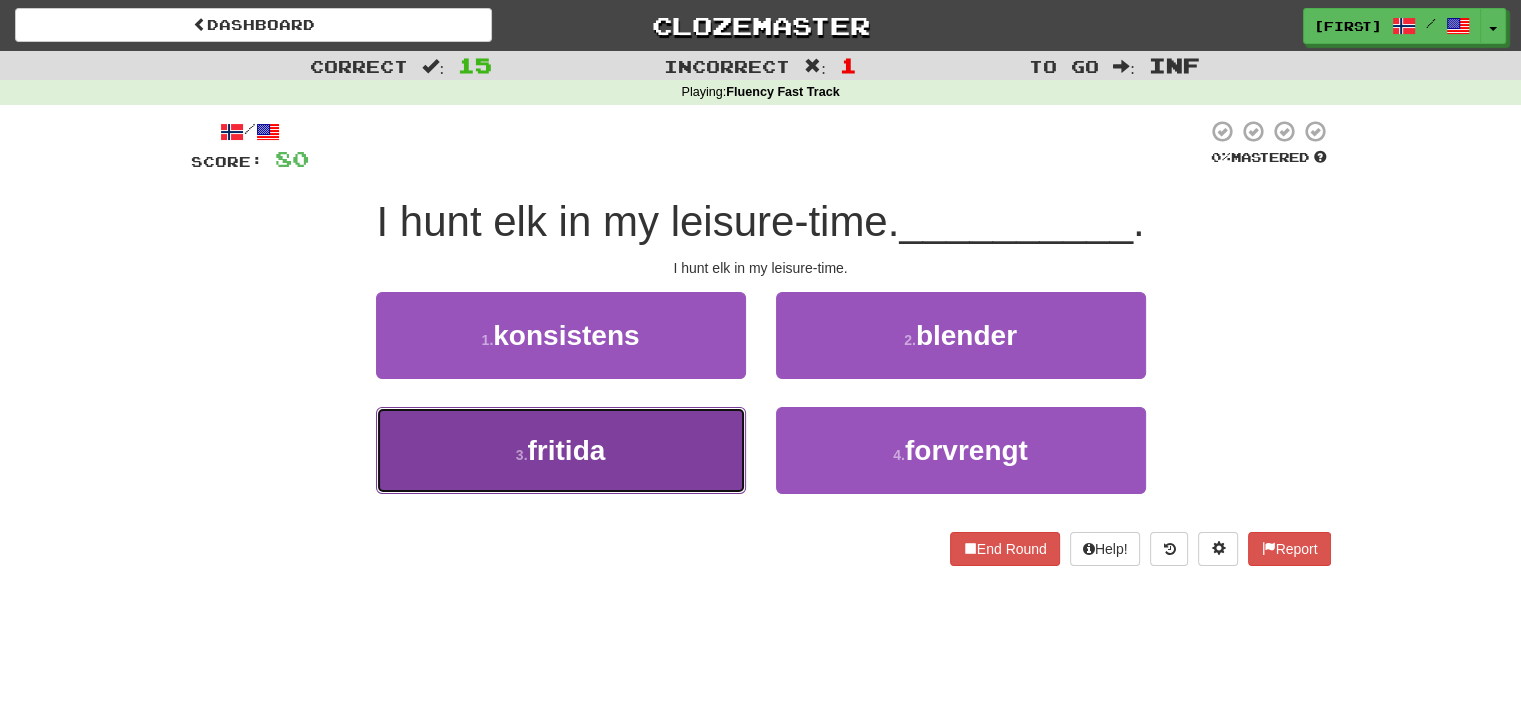 click on "3 .  fritida" at bounding box center [561, 450] 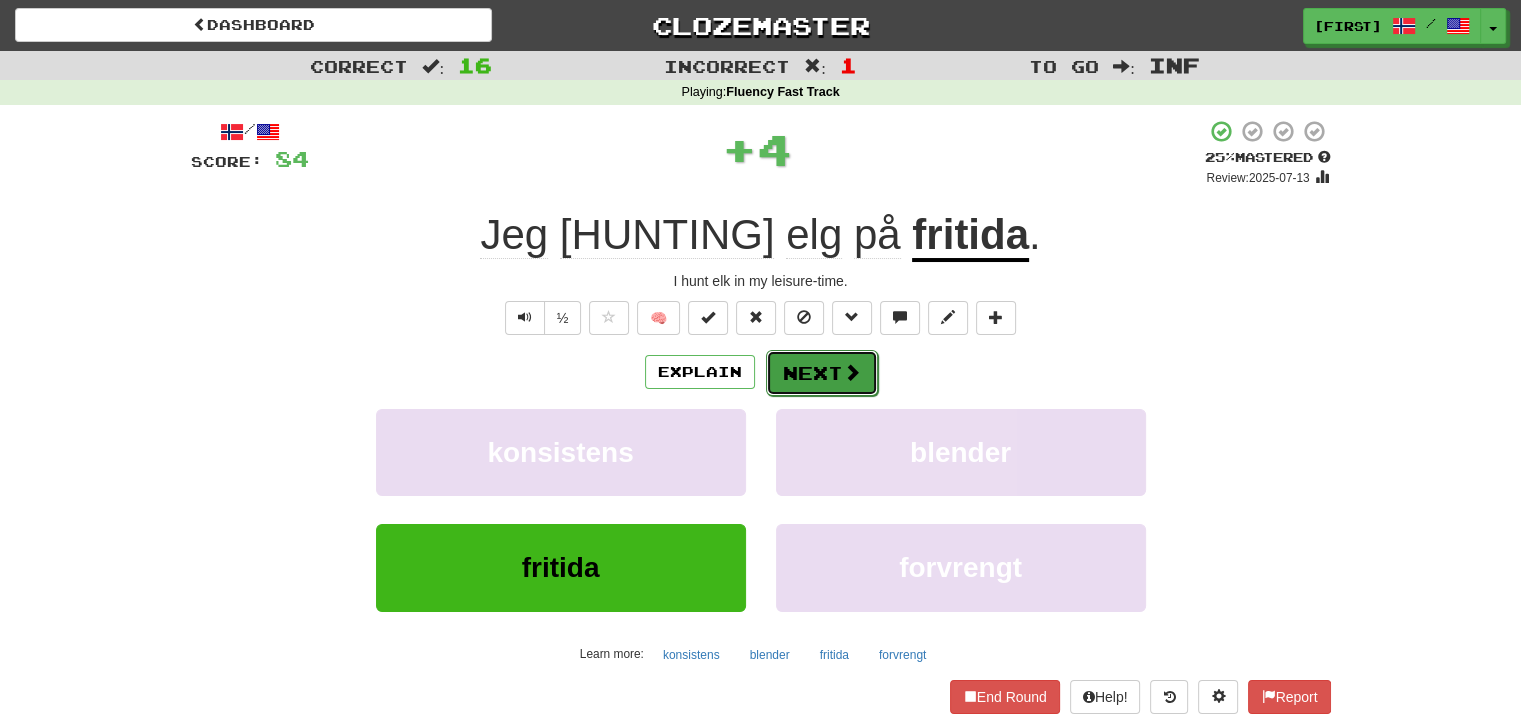 click on "Next" at bounding box center [822, 373] 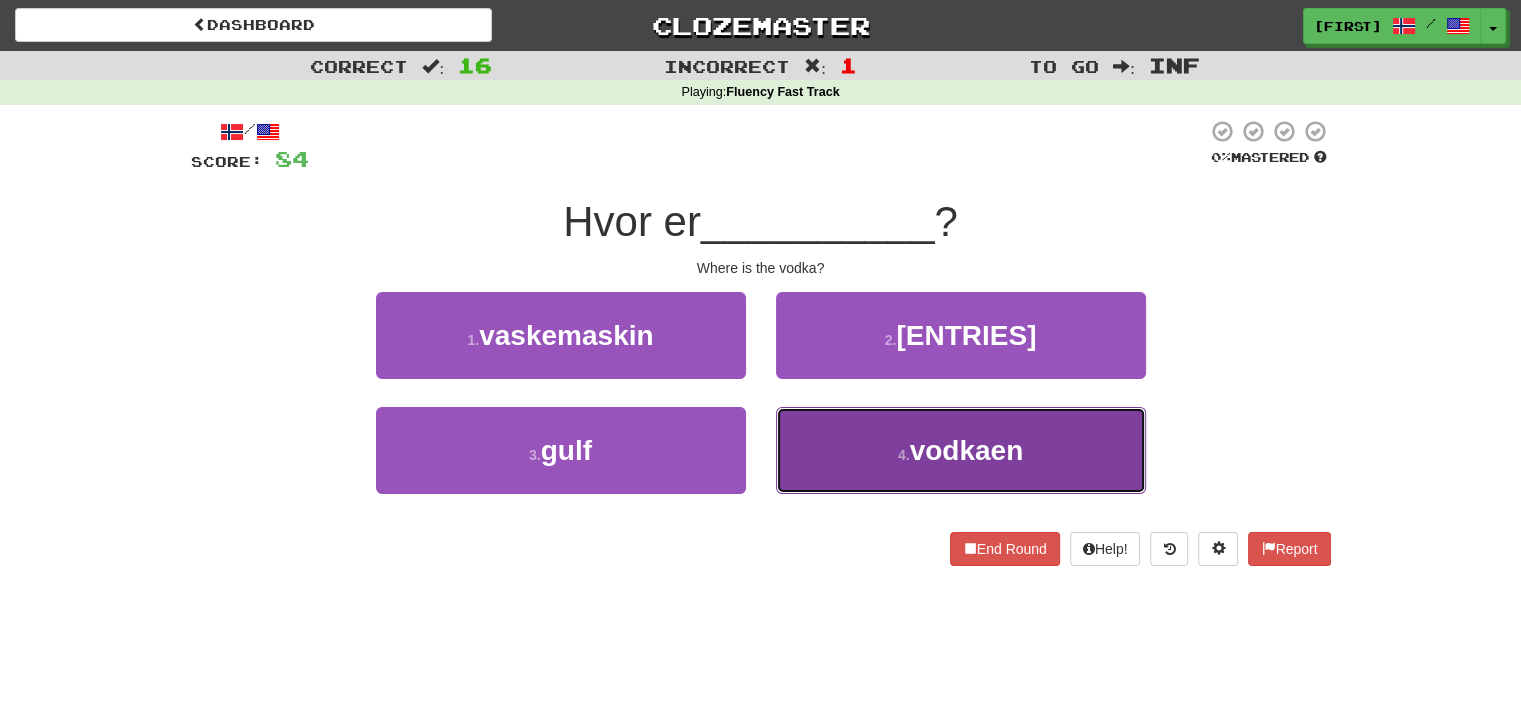 click on "4 .  [VODKA]" at bounding box center (961, 450) 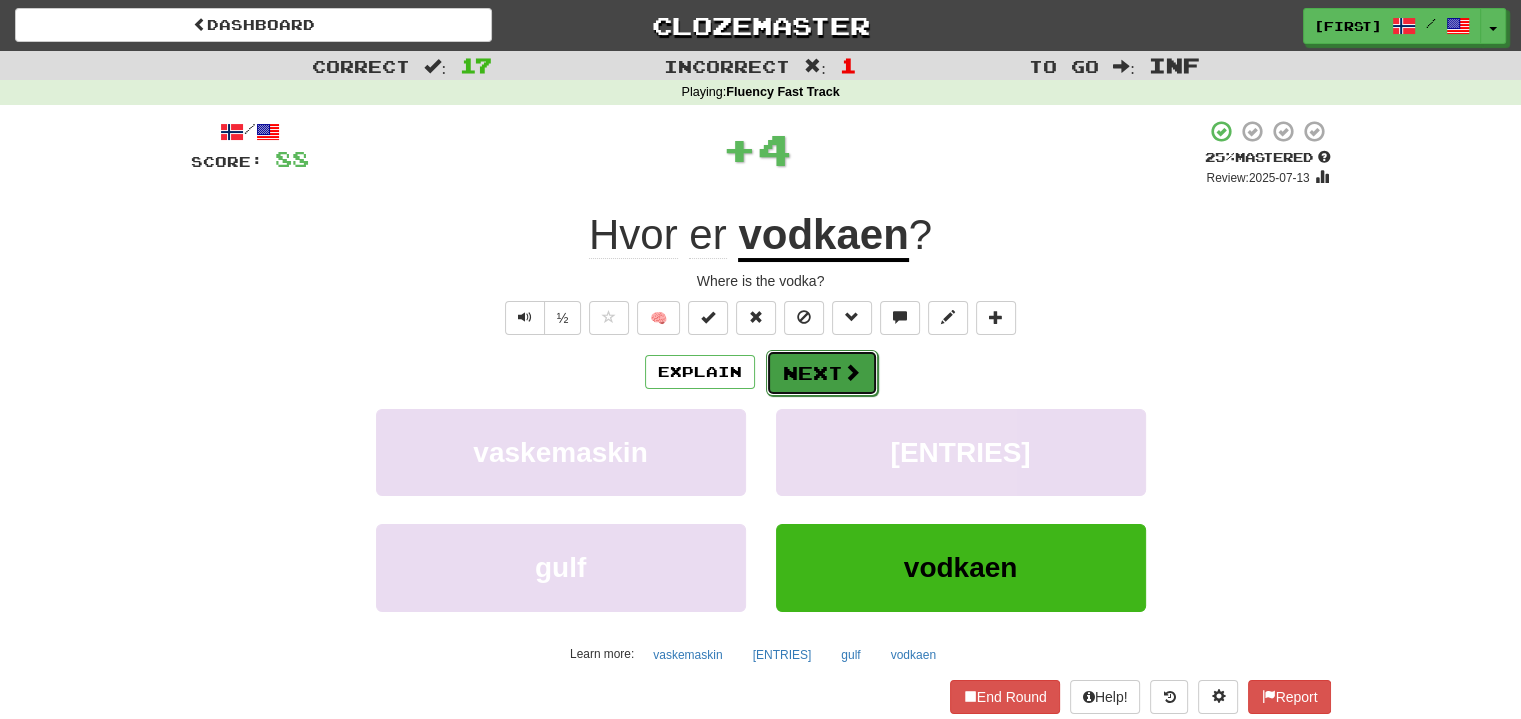 click on "Next" at bounding box center [822, 373] 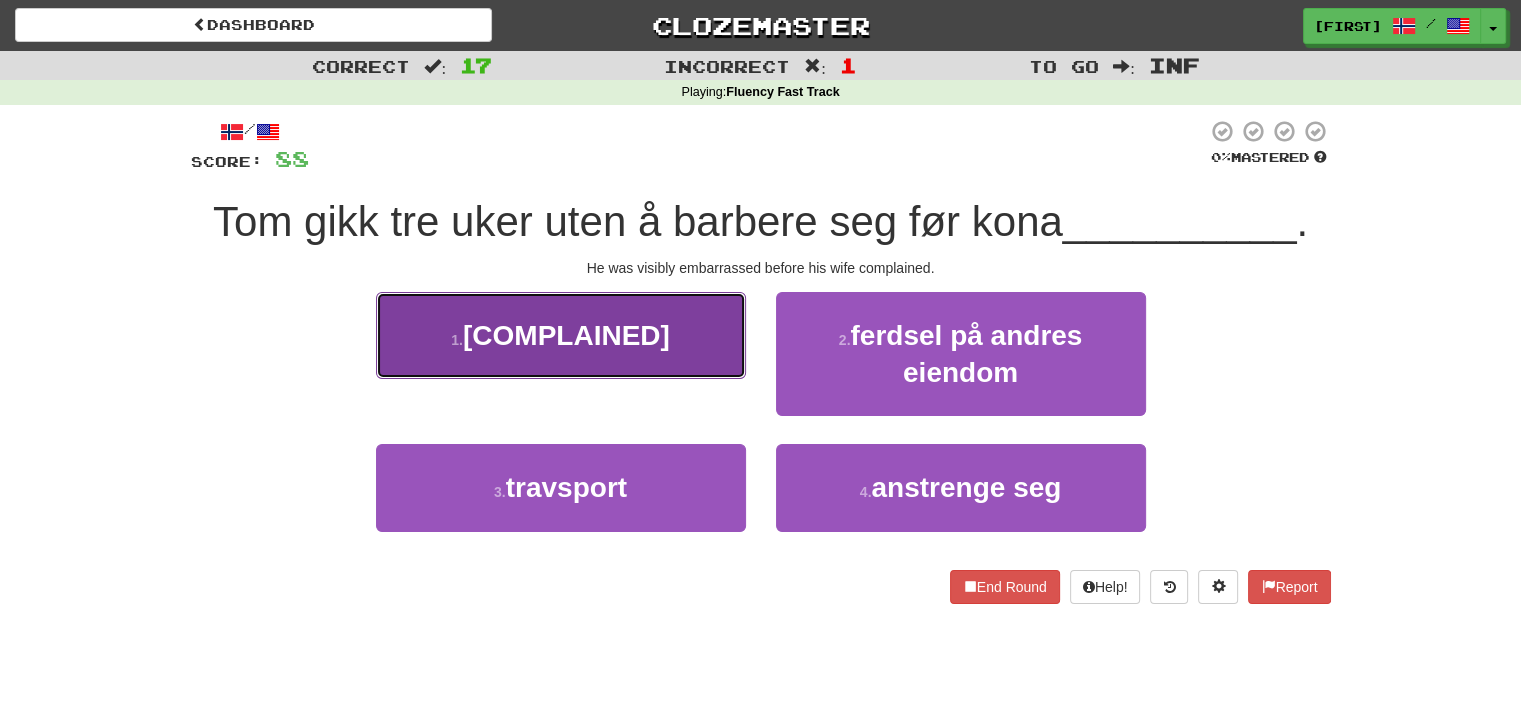 click on "1 .  klagde" at bounding box center (561, 335) 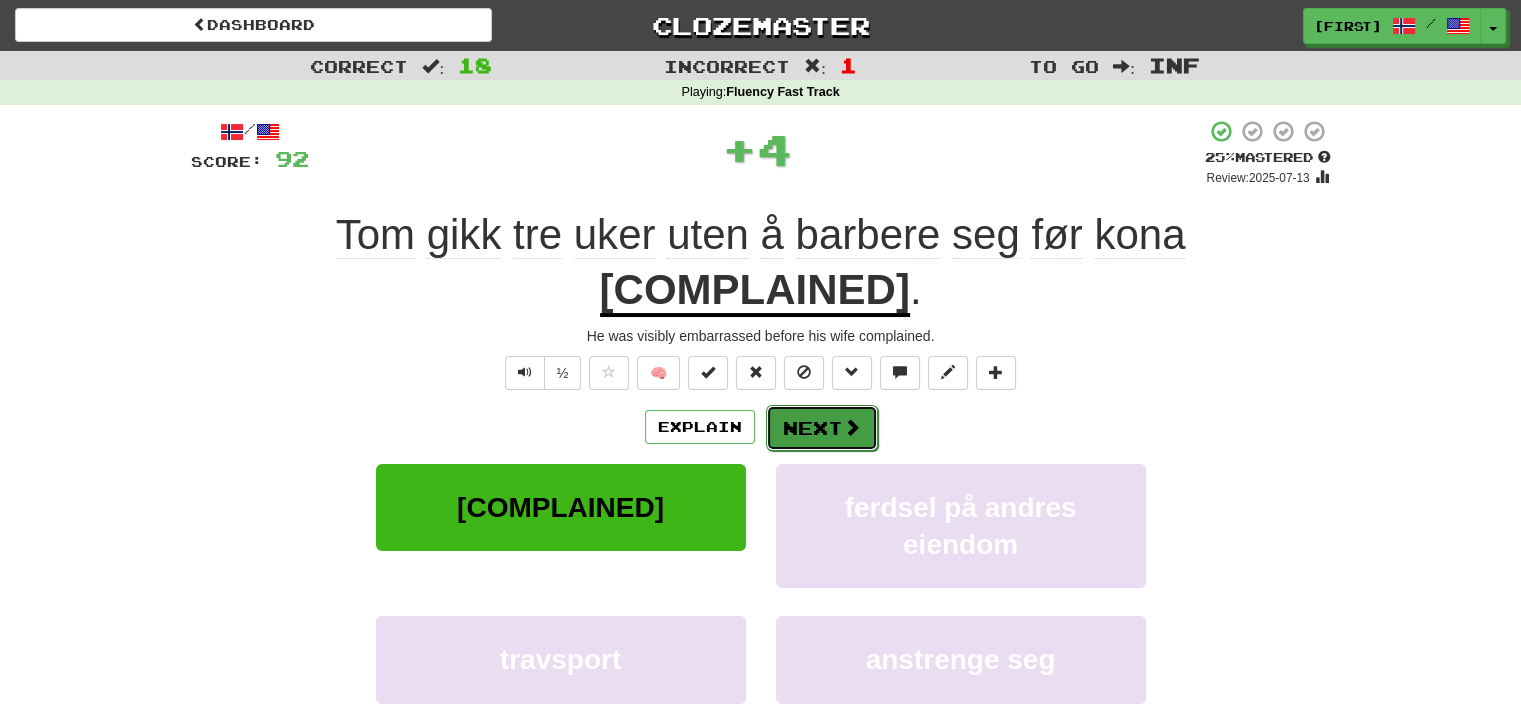 click on "Next" at bounding box center (822, 428) 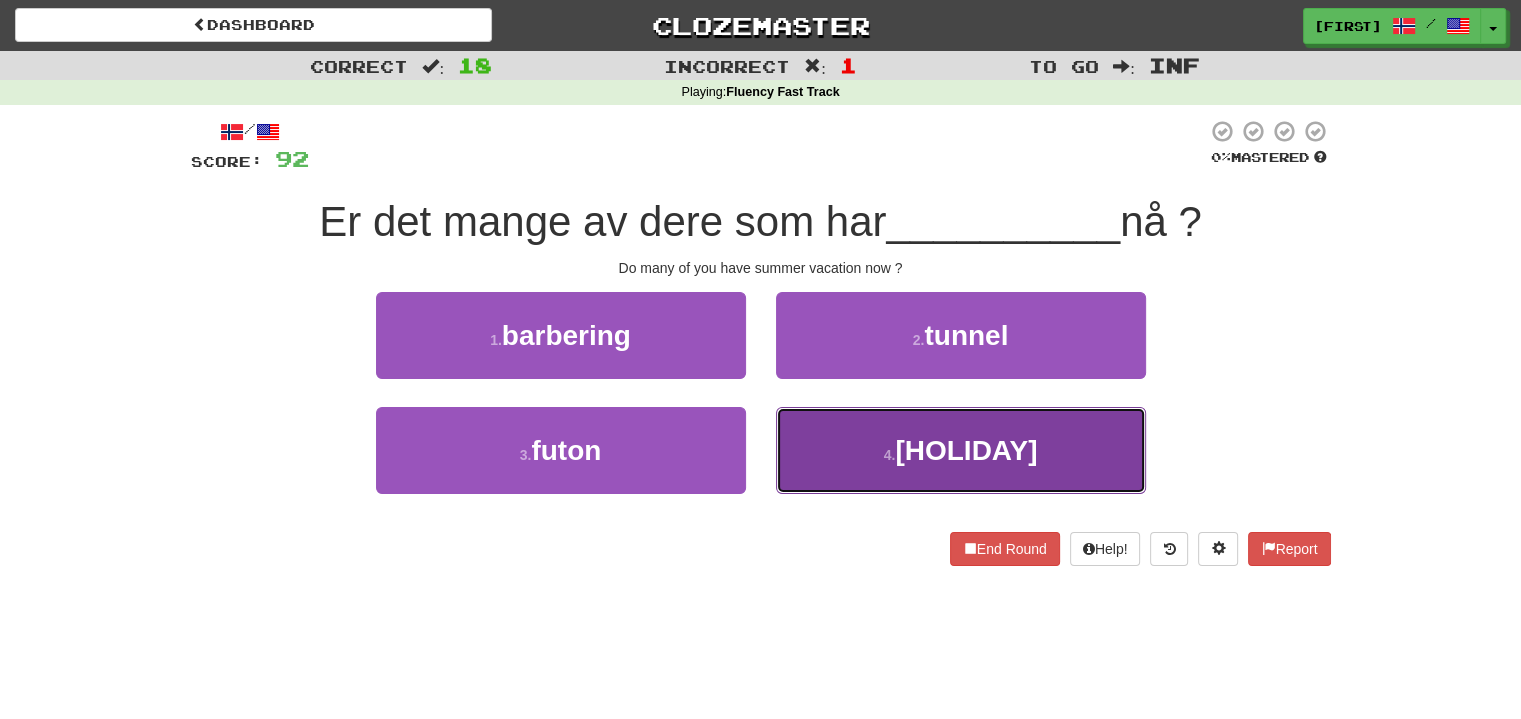 click on "4 .  sommerferie" at bounding box center [961, 450] 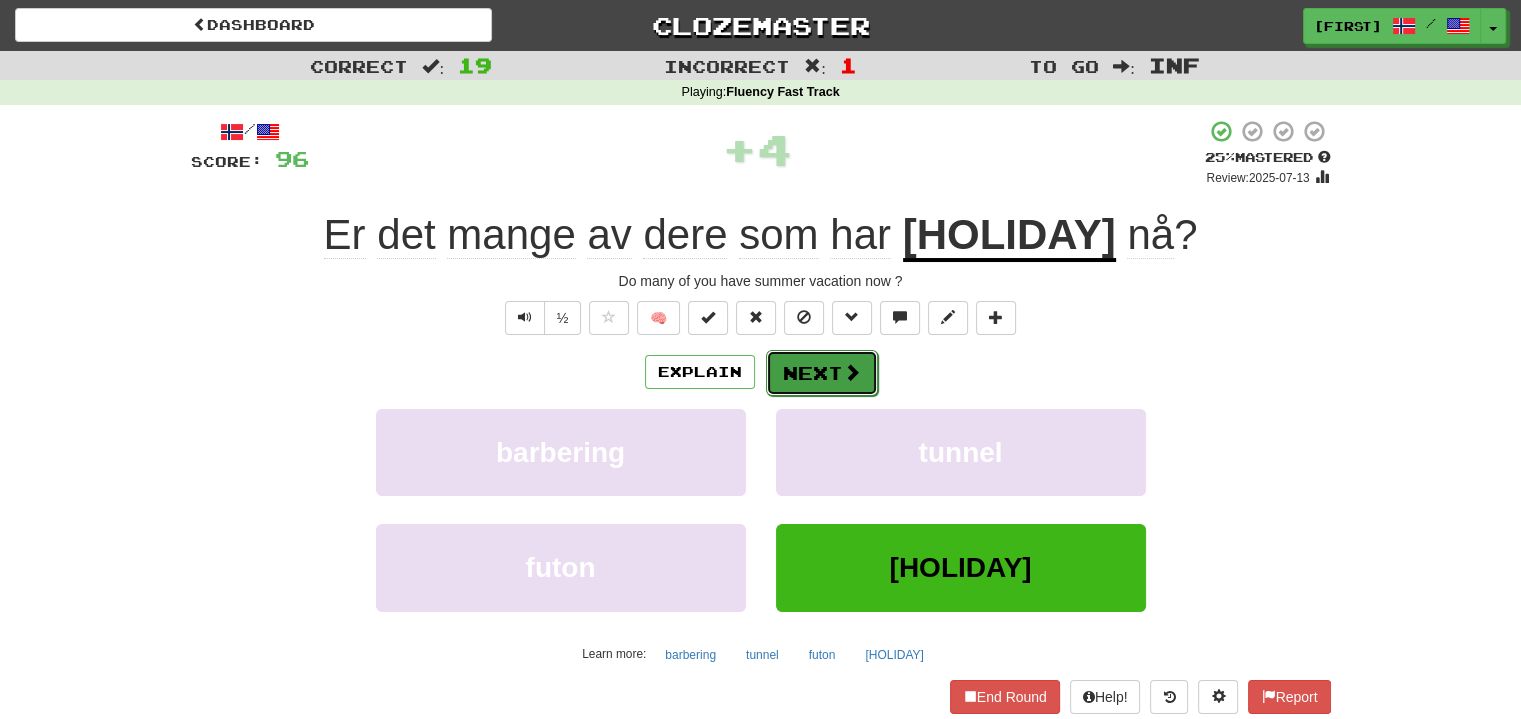 click on "Next" at bounding box center [822, 373] 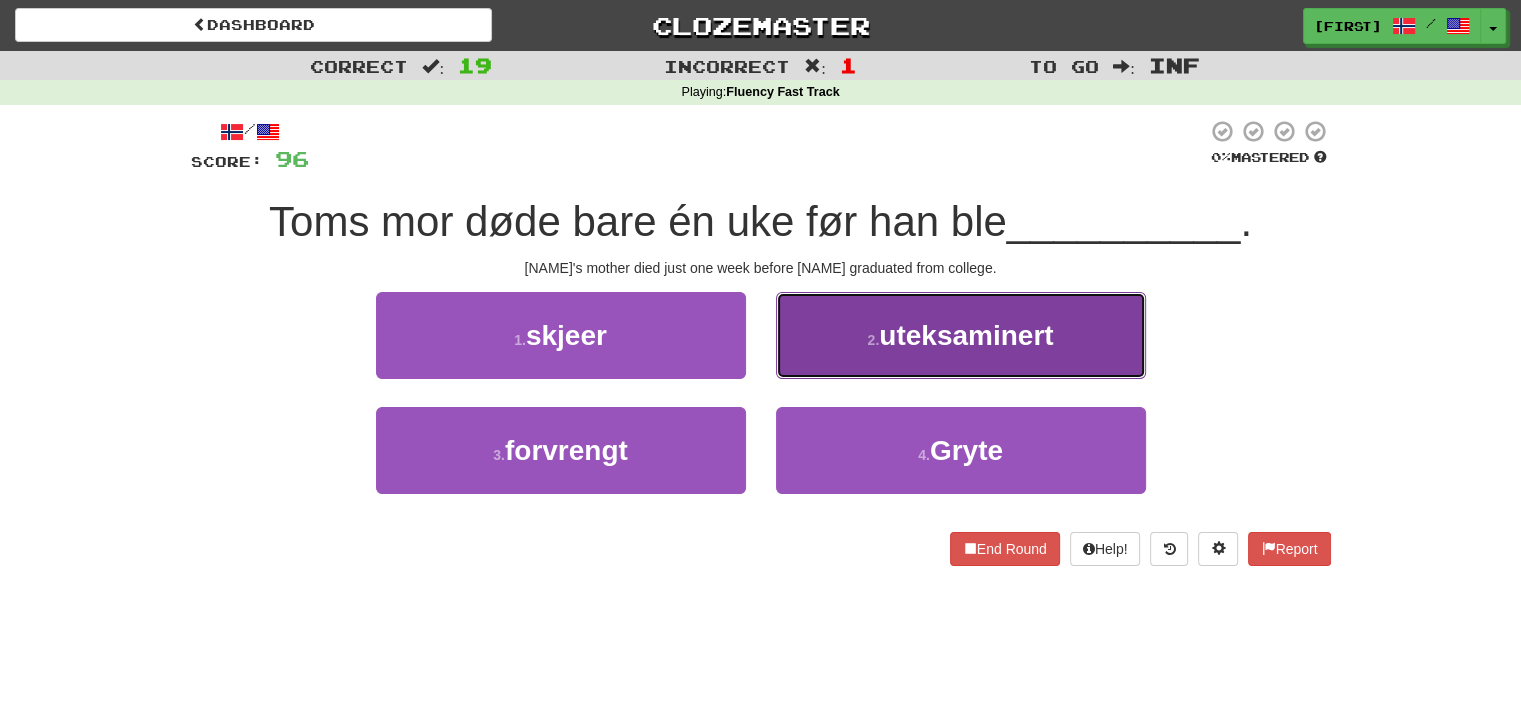 click on "2 .  [GRADUATED]" at bounding box center [961, 335] 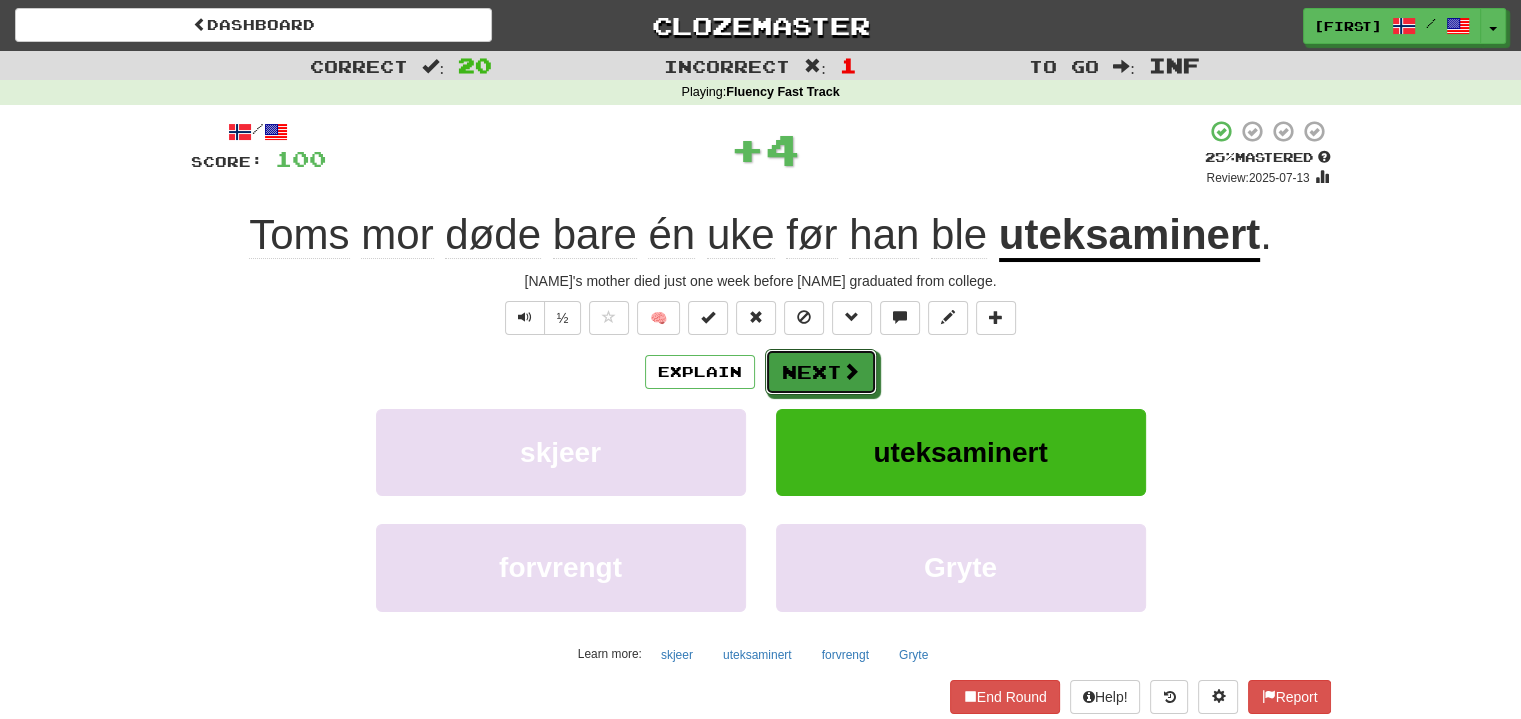 click on "Next" at bounding box center [821, 372] 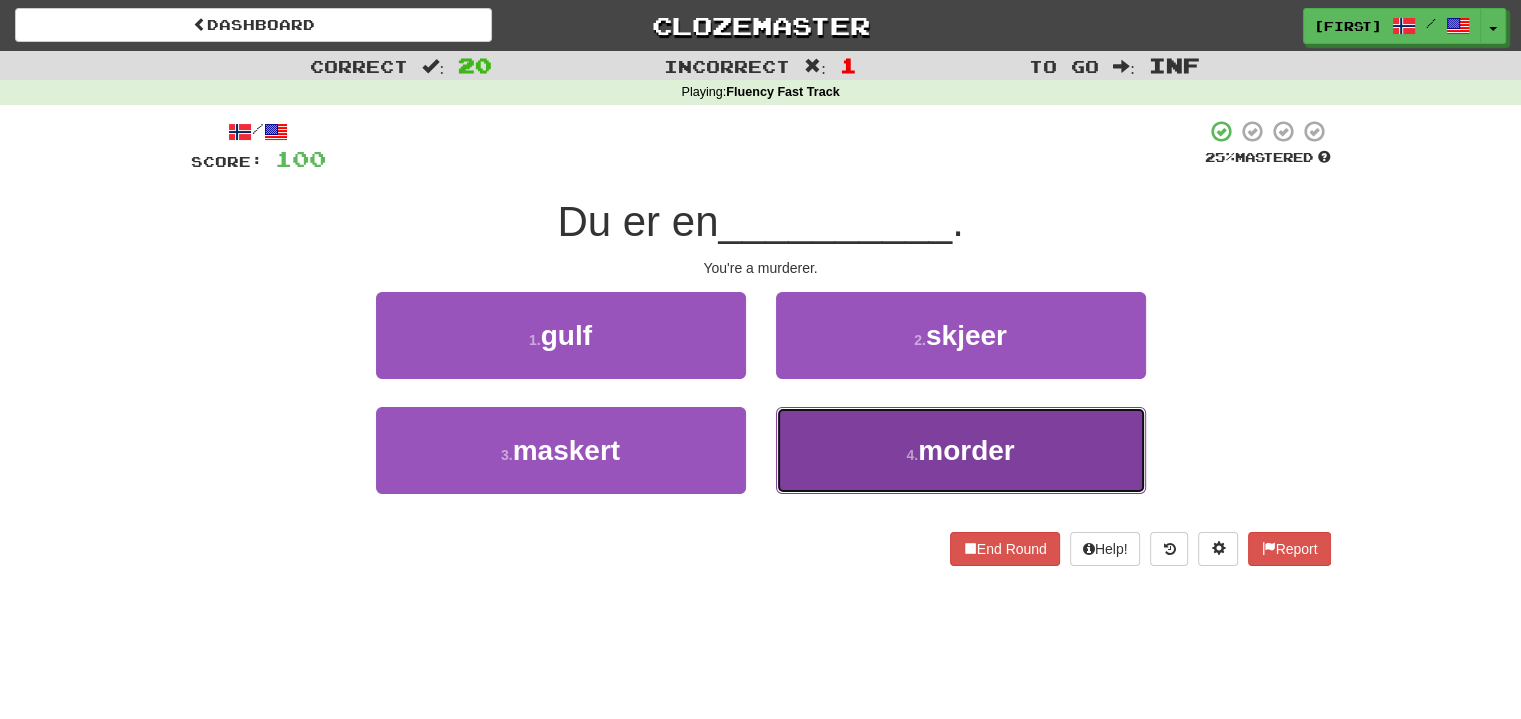 click on "4 .  [MURDERER]" at bounding box center (961, 450) 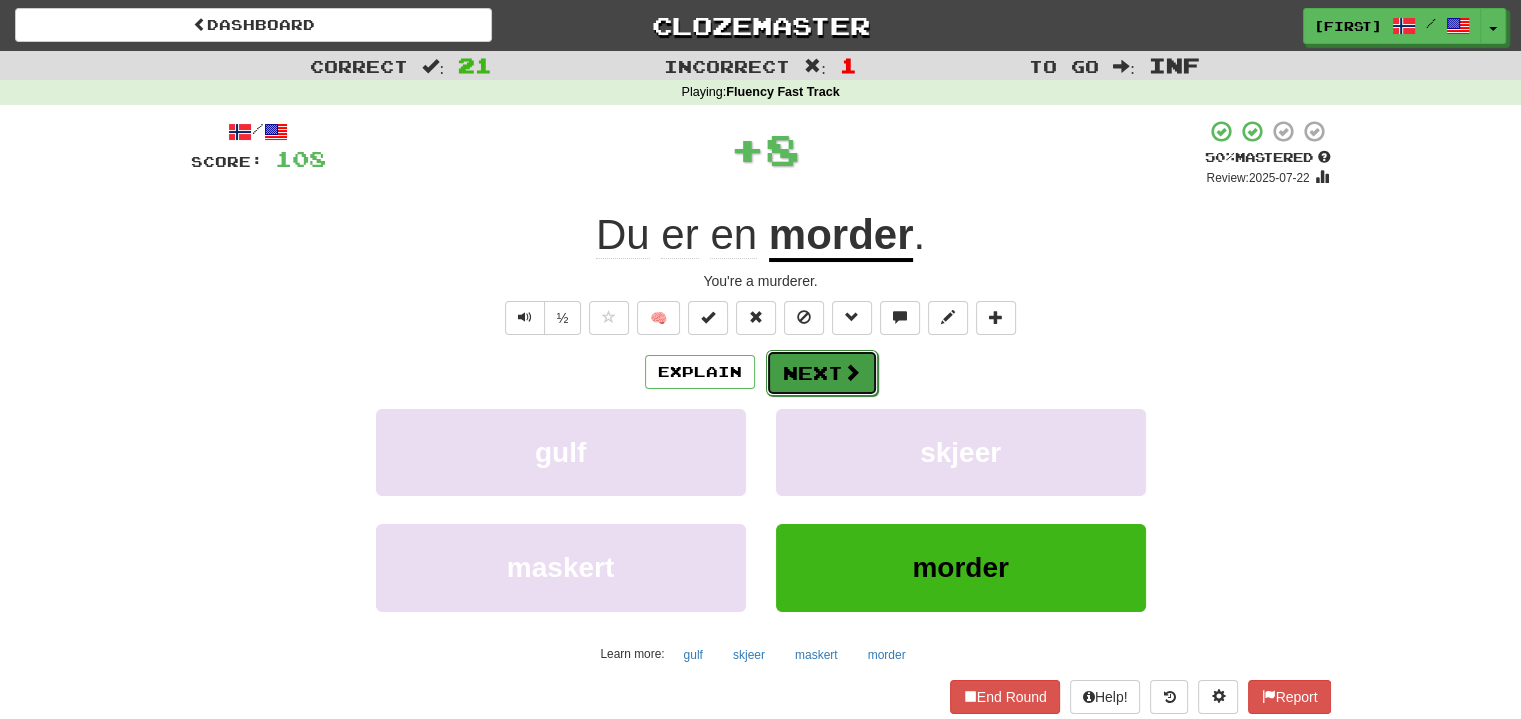 click on "Next" at bounding box center [822, 373] 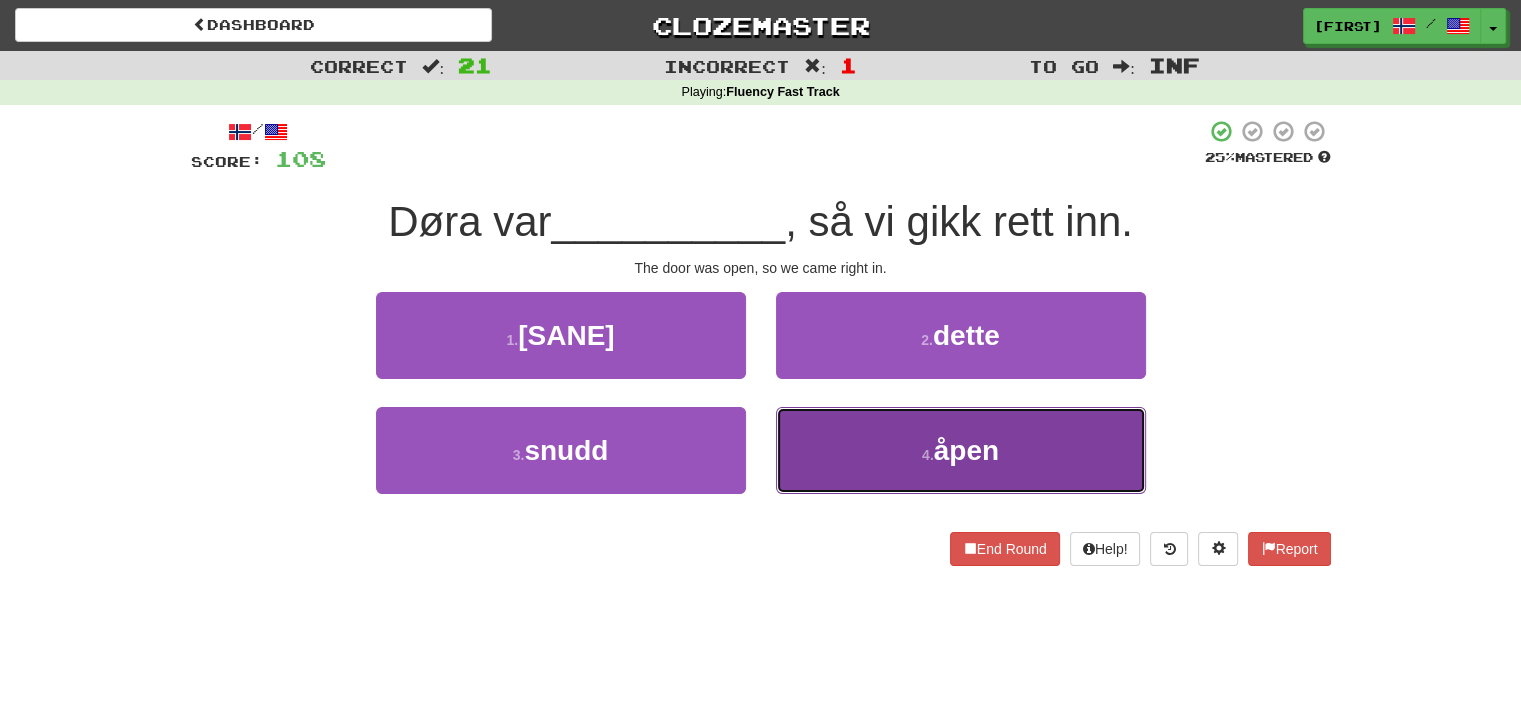 click on "4 .  åpen" at bounding box center [961, 450] 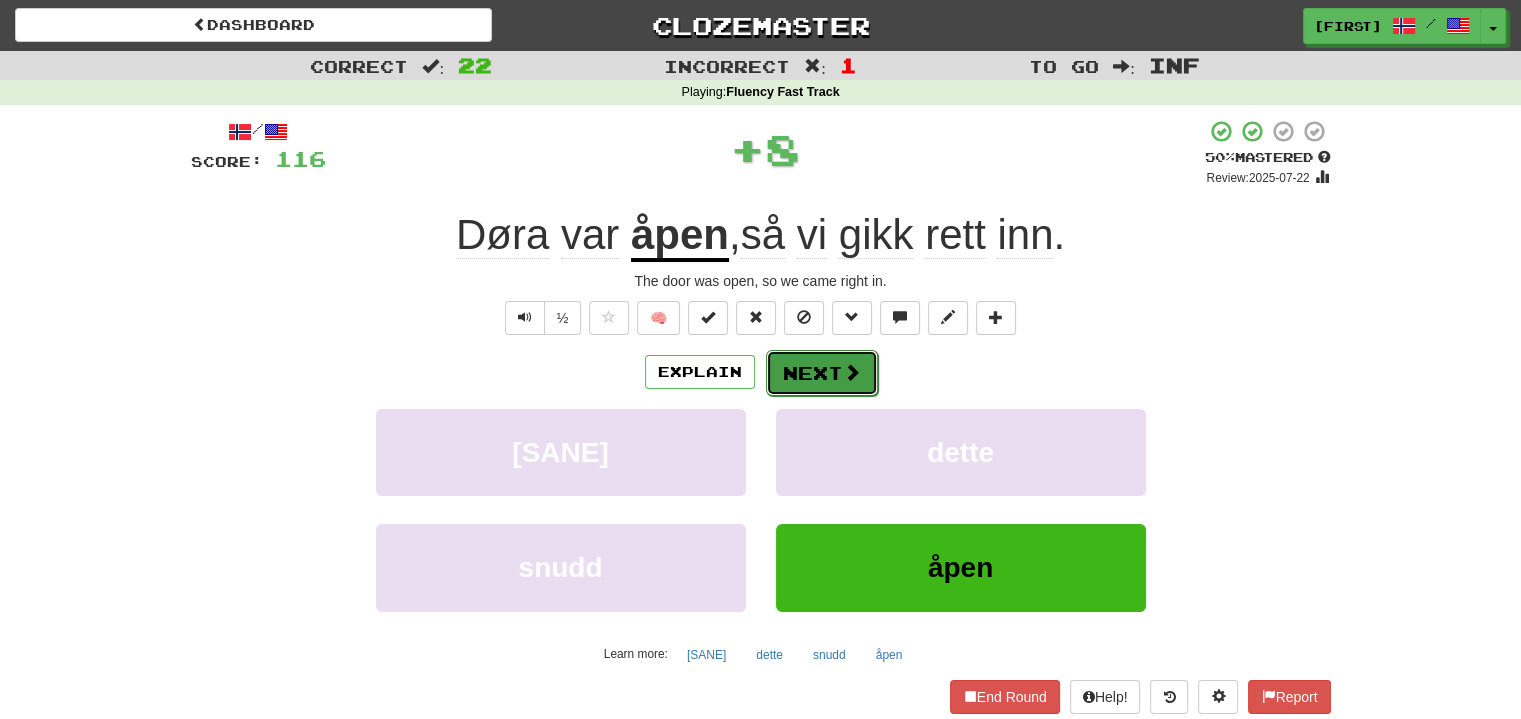 click on "Next" at bounding box center [822, 373] 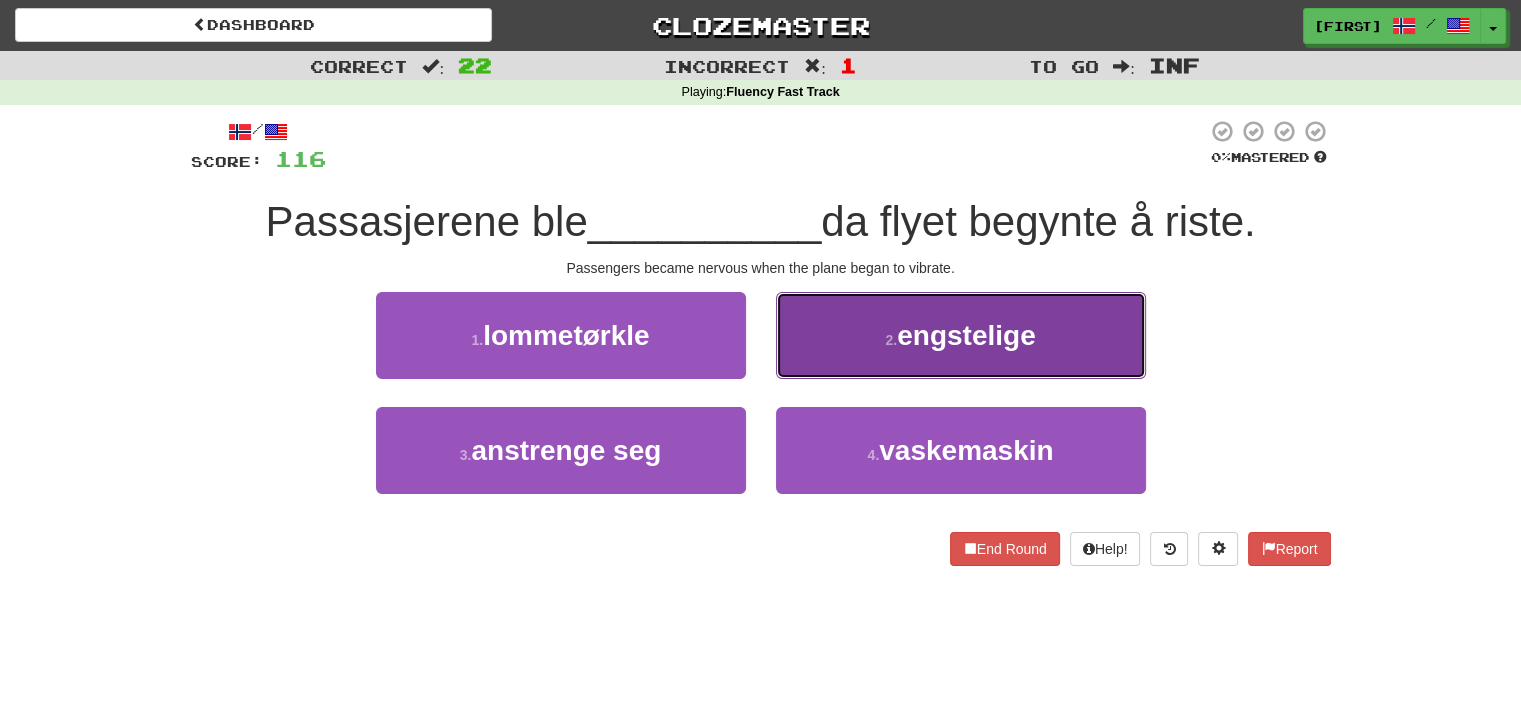 drag, startPoint x: 821, startPoint y: 360, endPoint x: 804, endPoint y: 349, distance: 20.248457 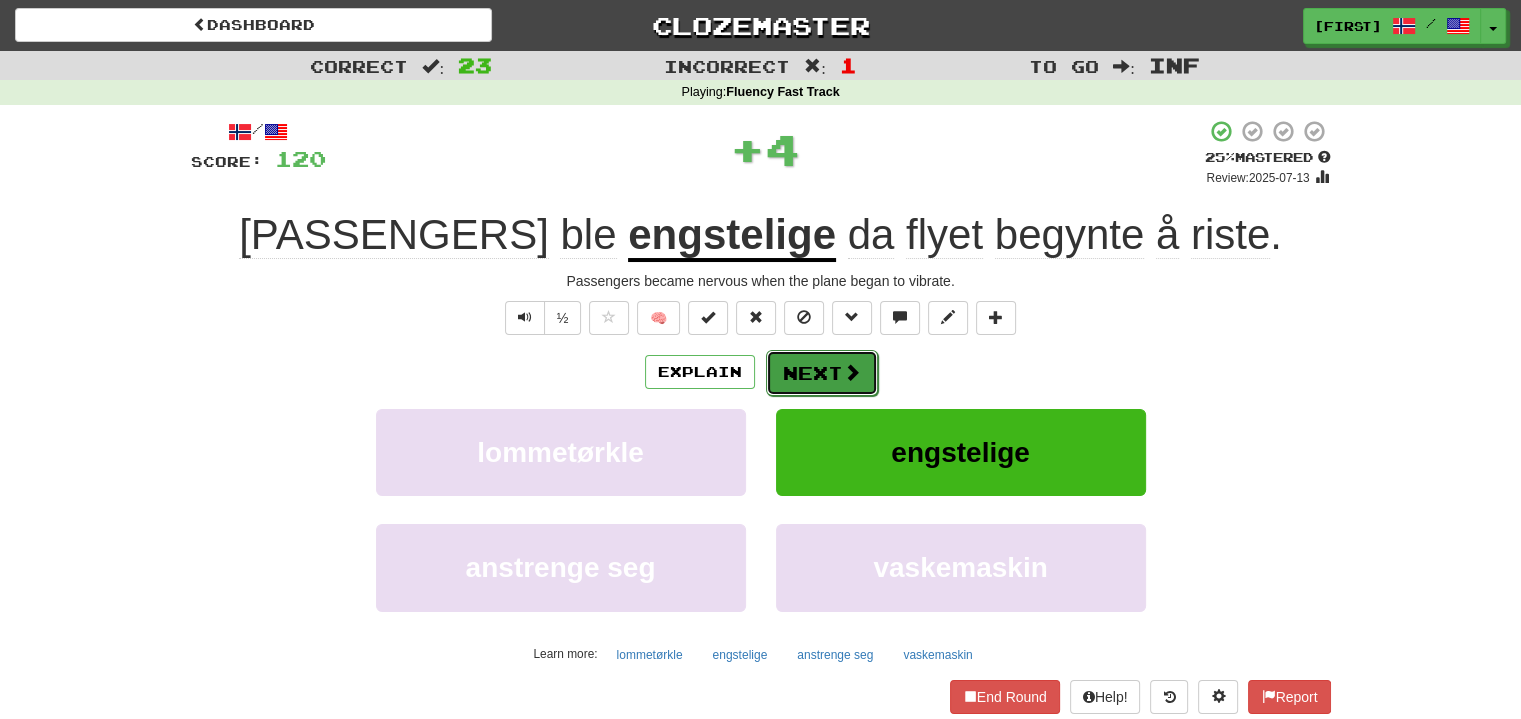 click on "Next" at bounding box center [822, 373] 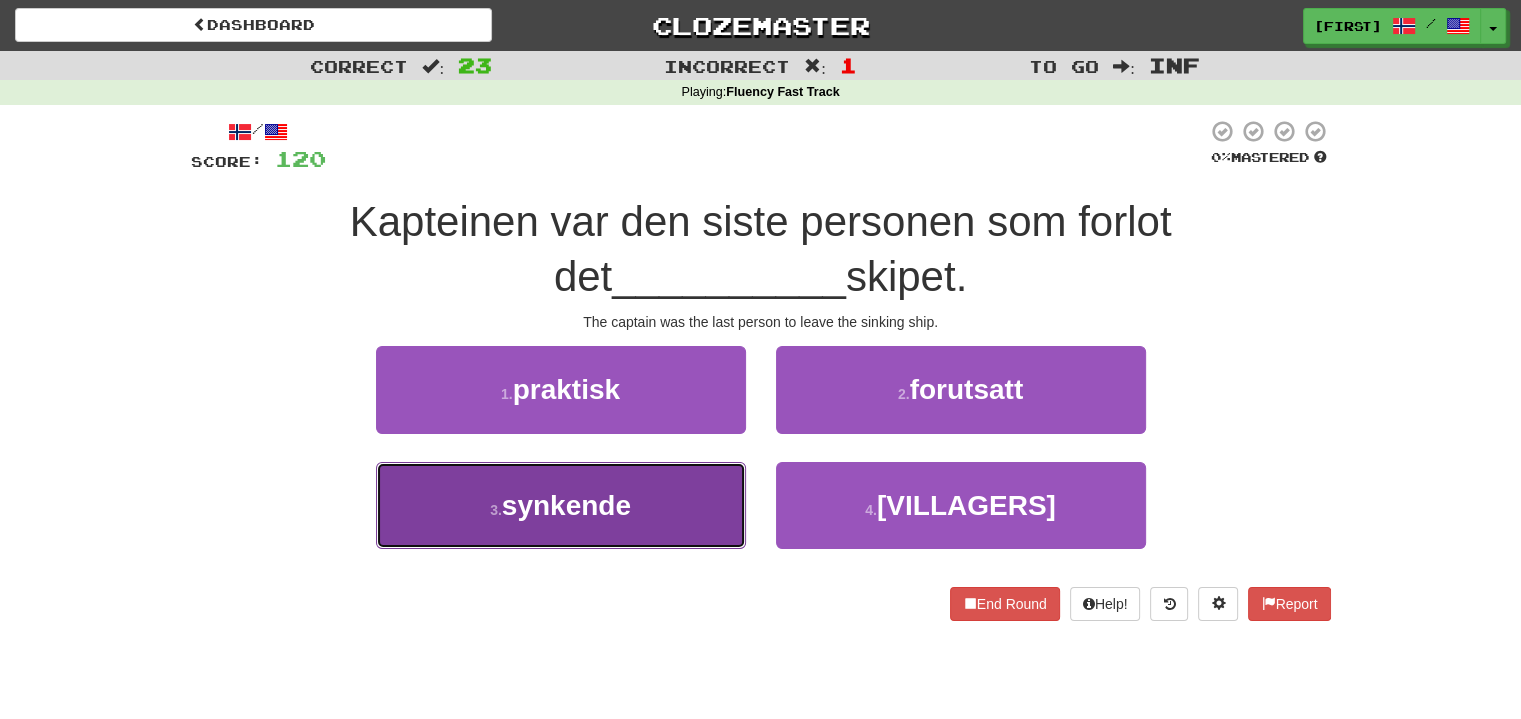click on "3 .  synkende" at bounding box center (561, 505) 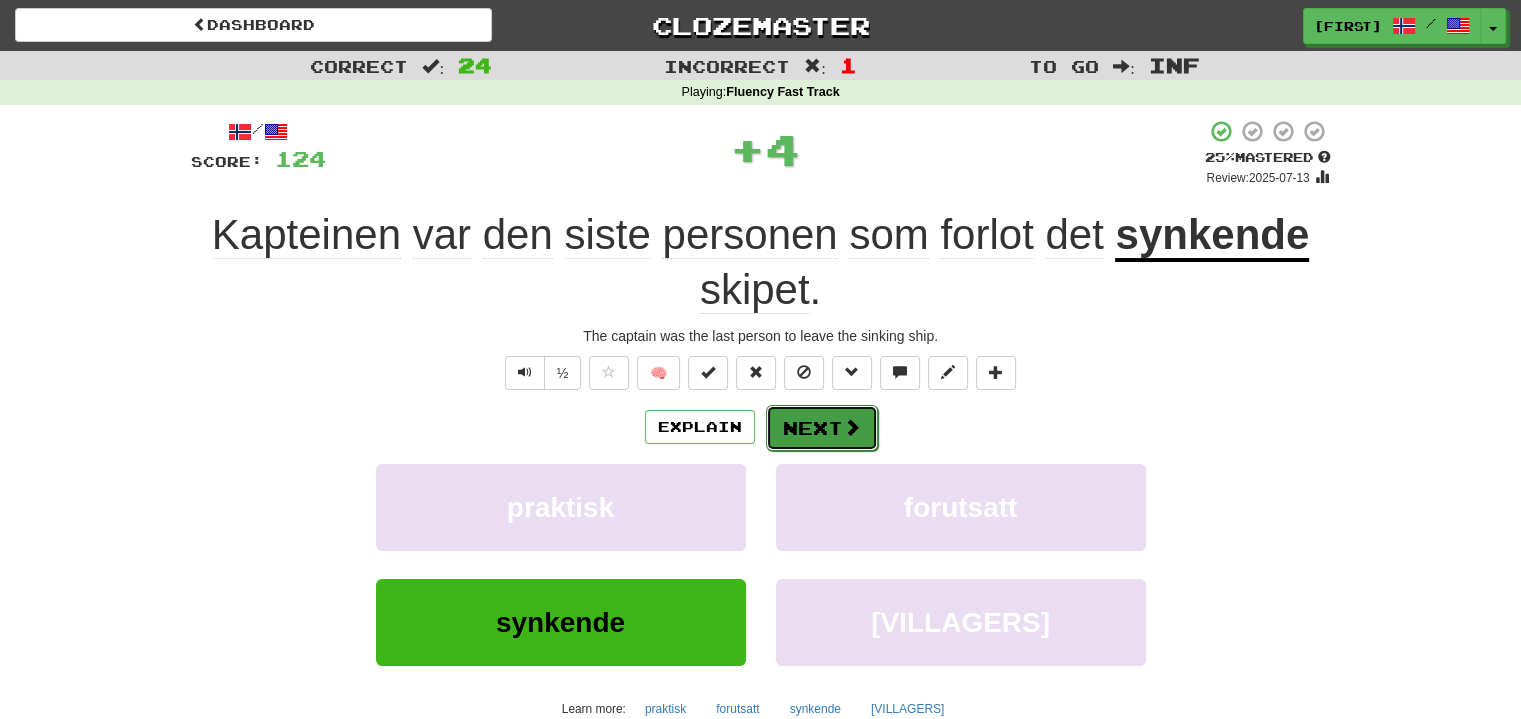 click on "Next" at bounding box center [822, 428] 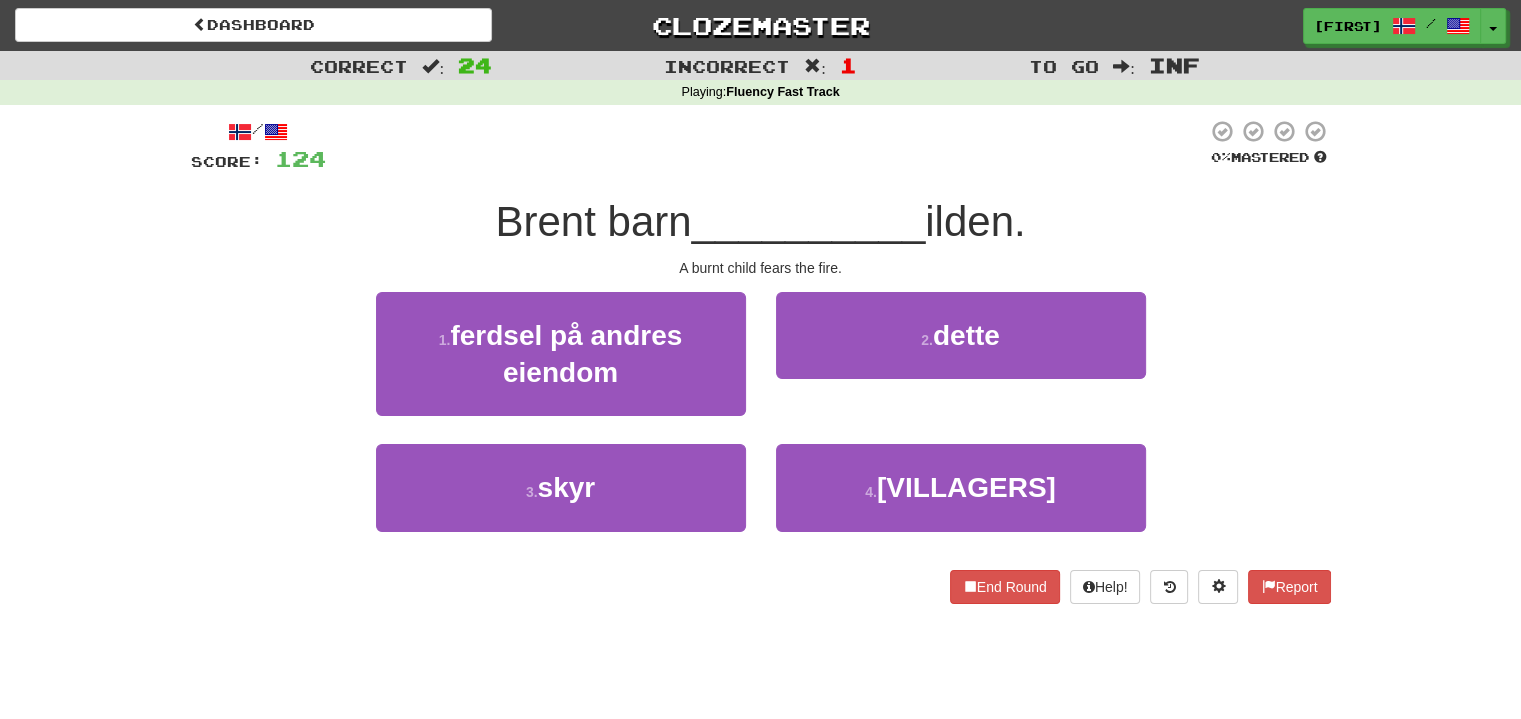 click on "3 .  [SHY]" at bounding box center [561, 501] 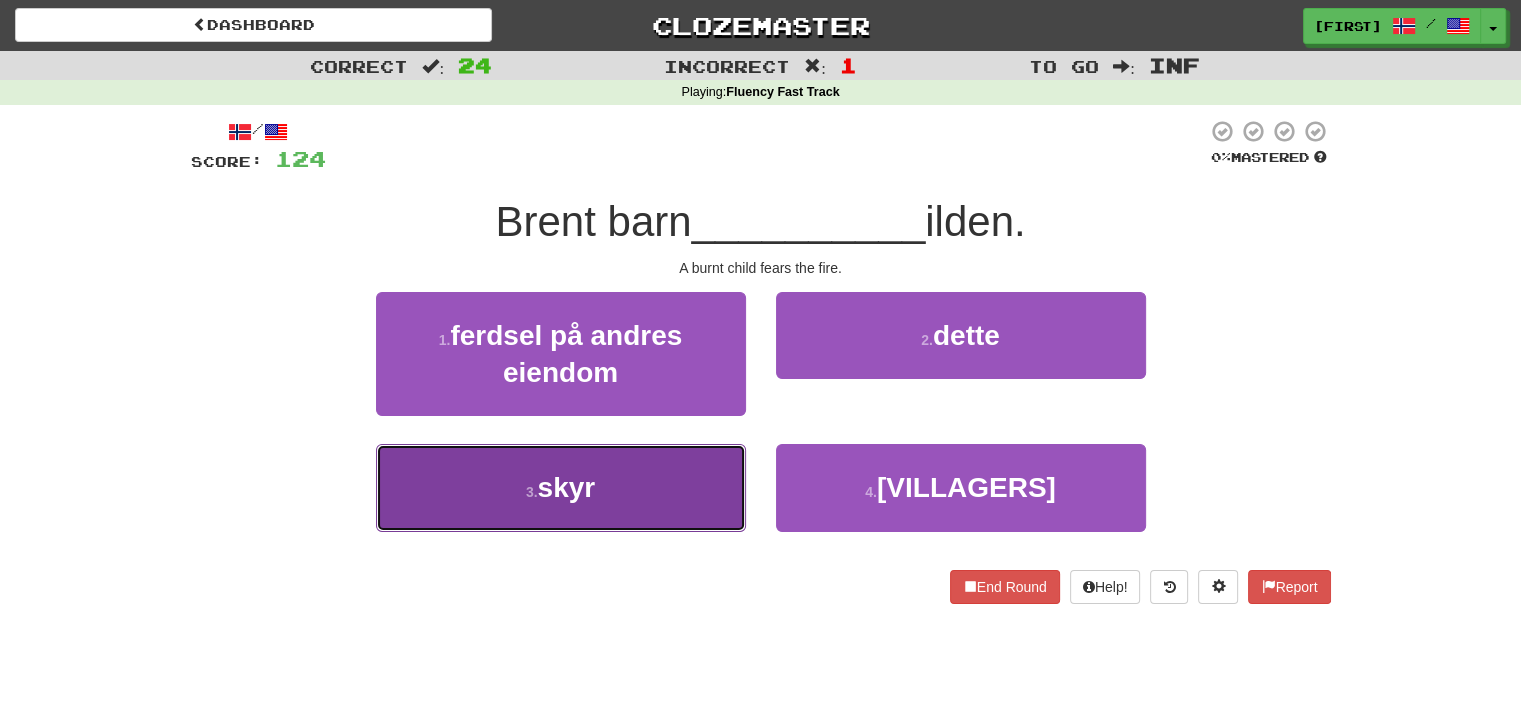 click on "3 .  [SHY]" at bounding box center (561, 487) 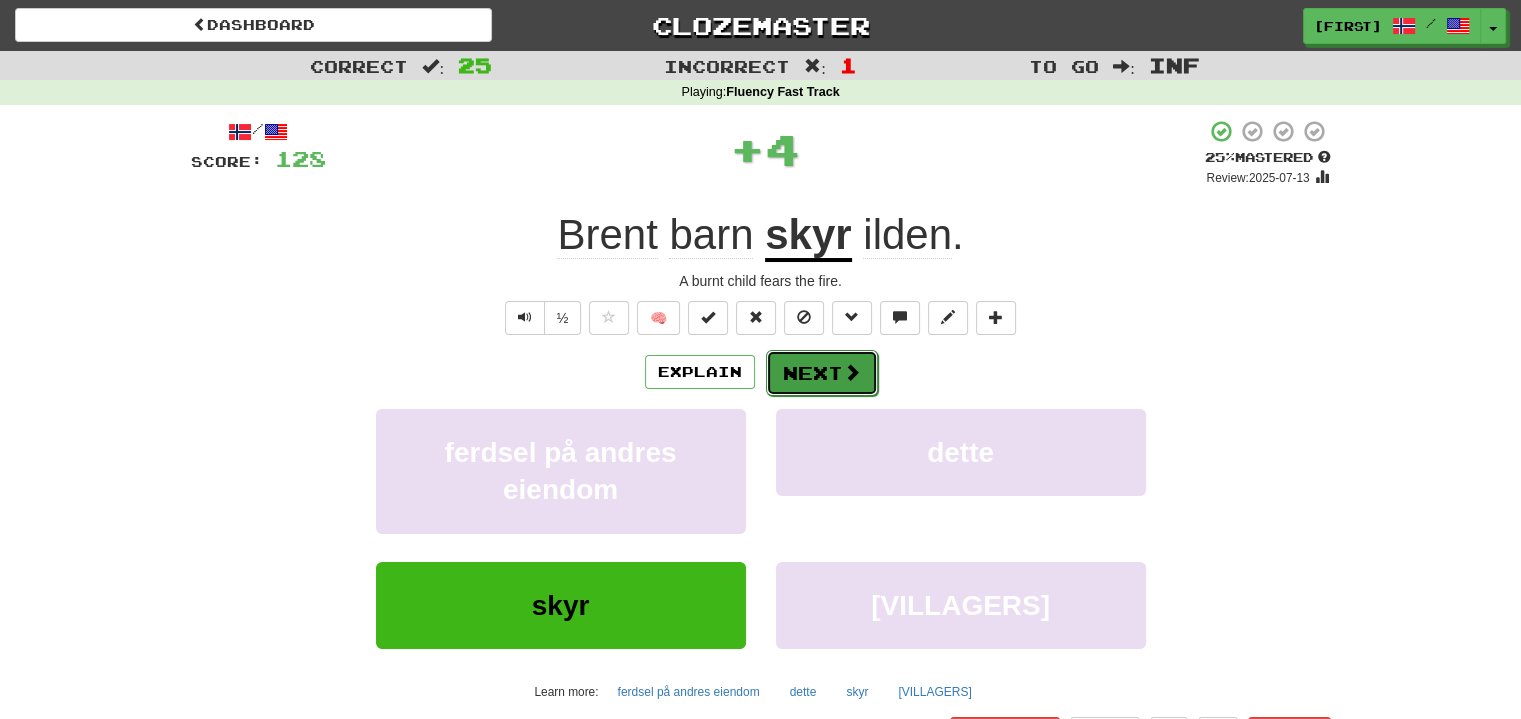 click on "Next" at bounding box center (822, 373) 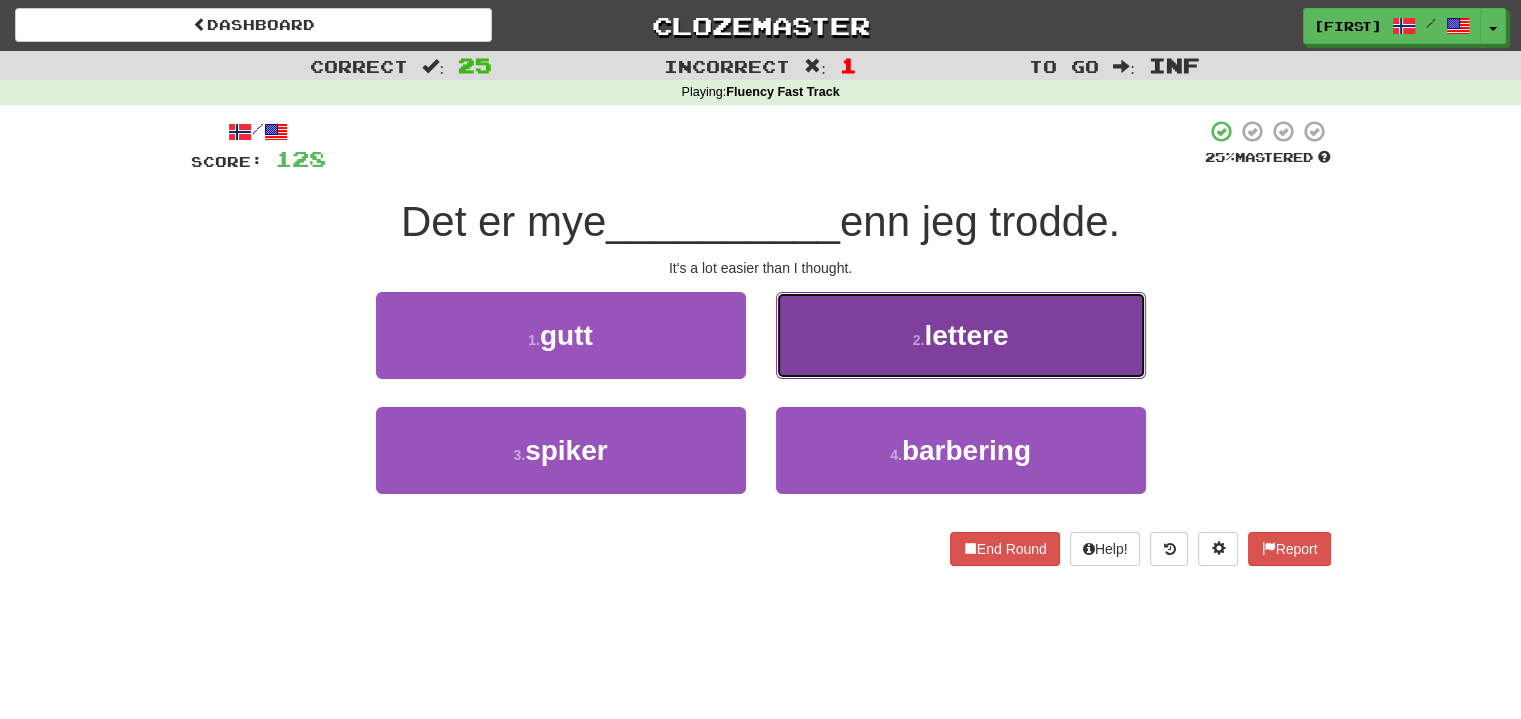 click on "2 .  lettere" at bounding box center [961, 335] 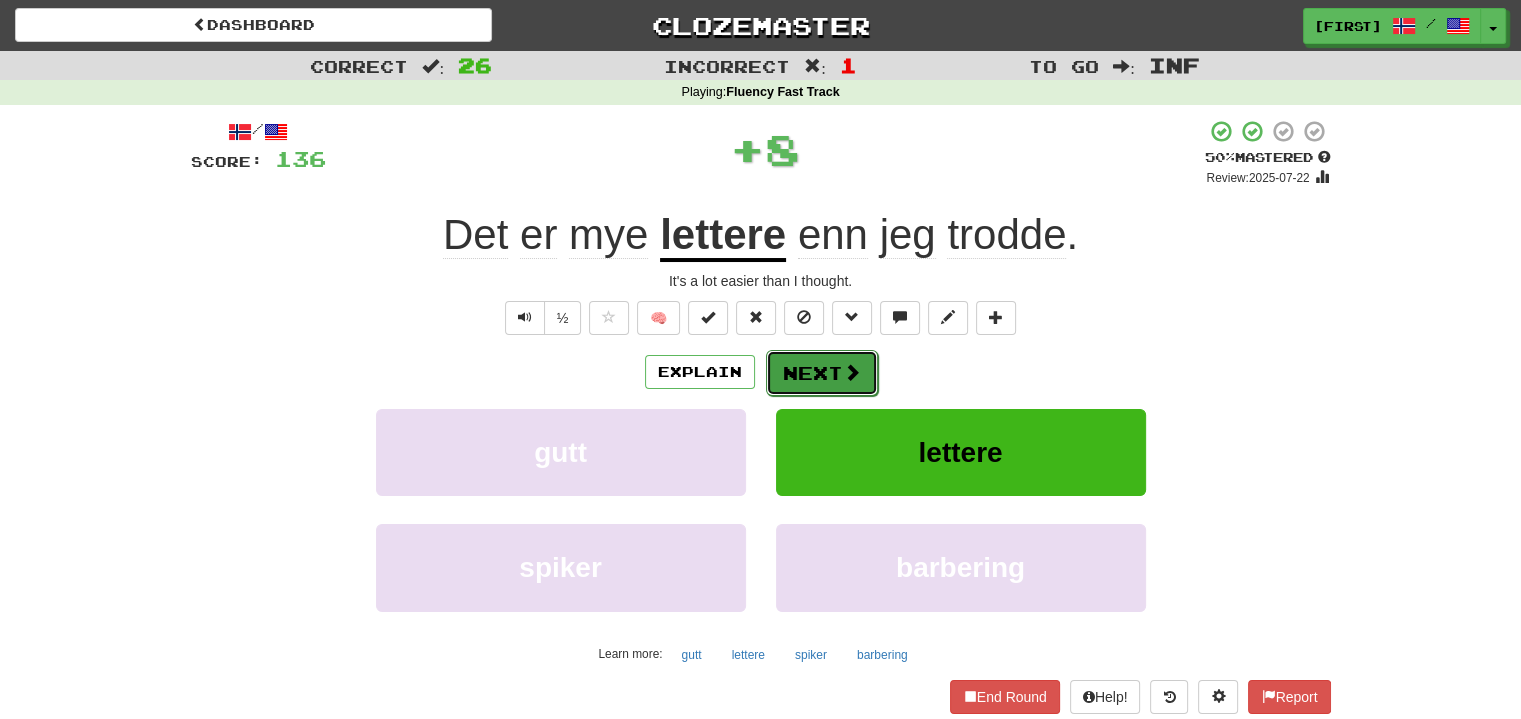 click on "Next" at bounding box center (822, 373) 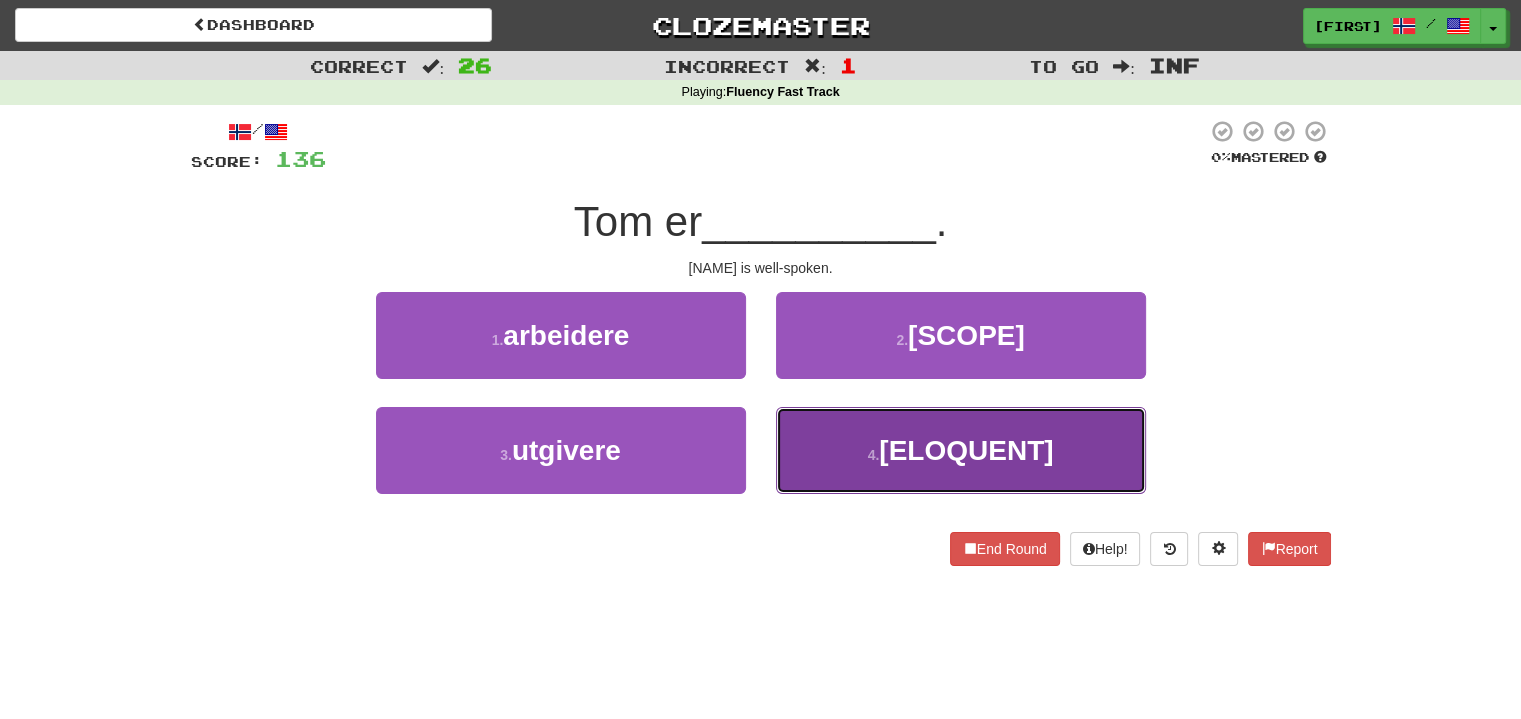 click on "4 .  veltalende" at bounding box center [961, 450] 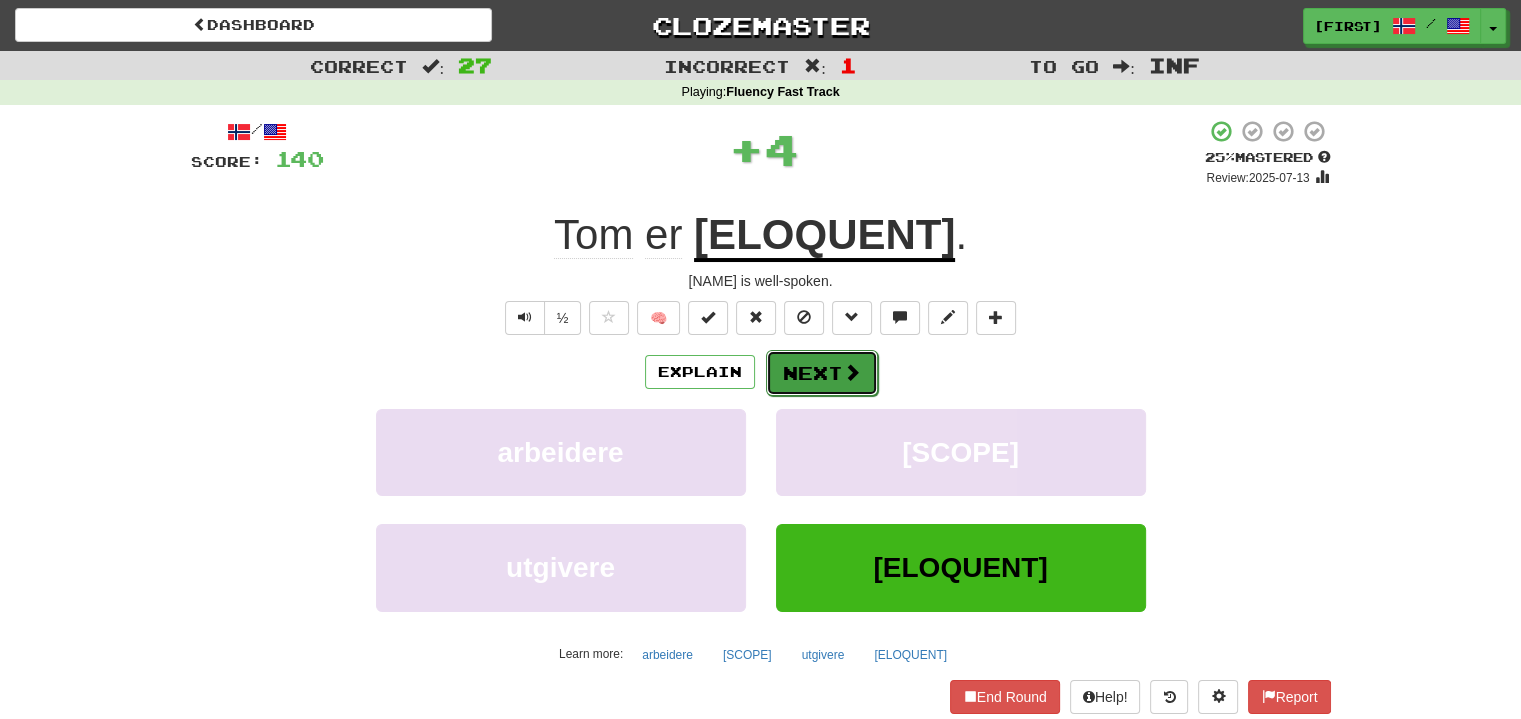 click on "Next" at bounding box center [822, 373] 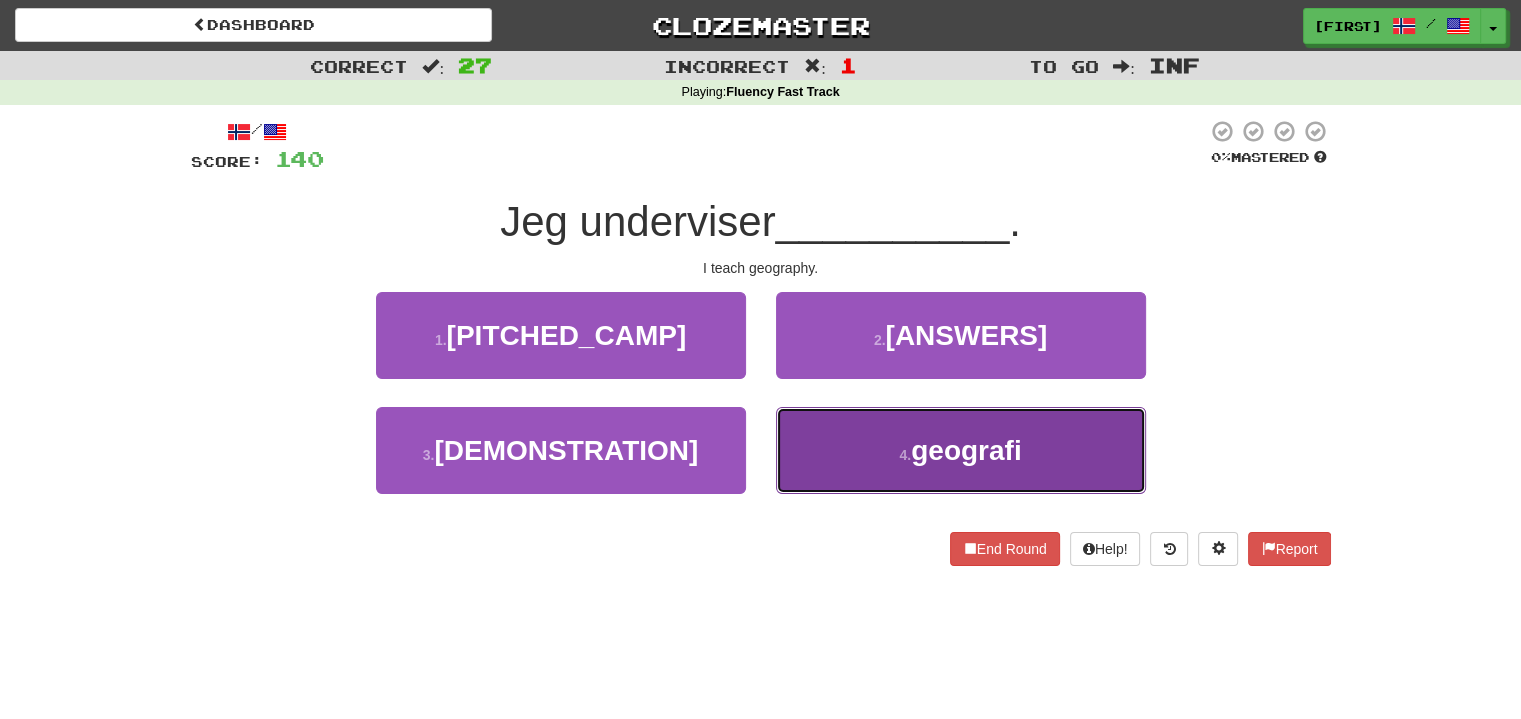 click on "4 .  geografi" at bounding box center (961, 450) 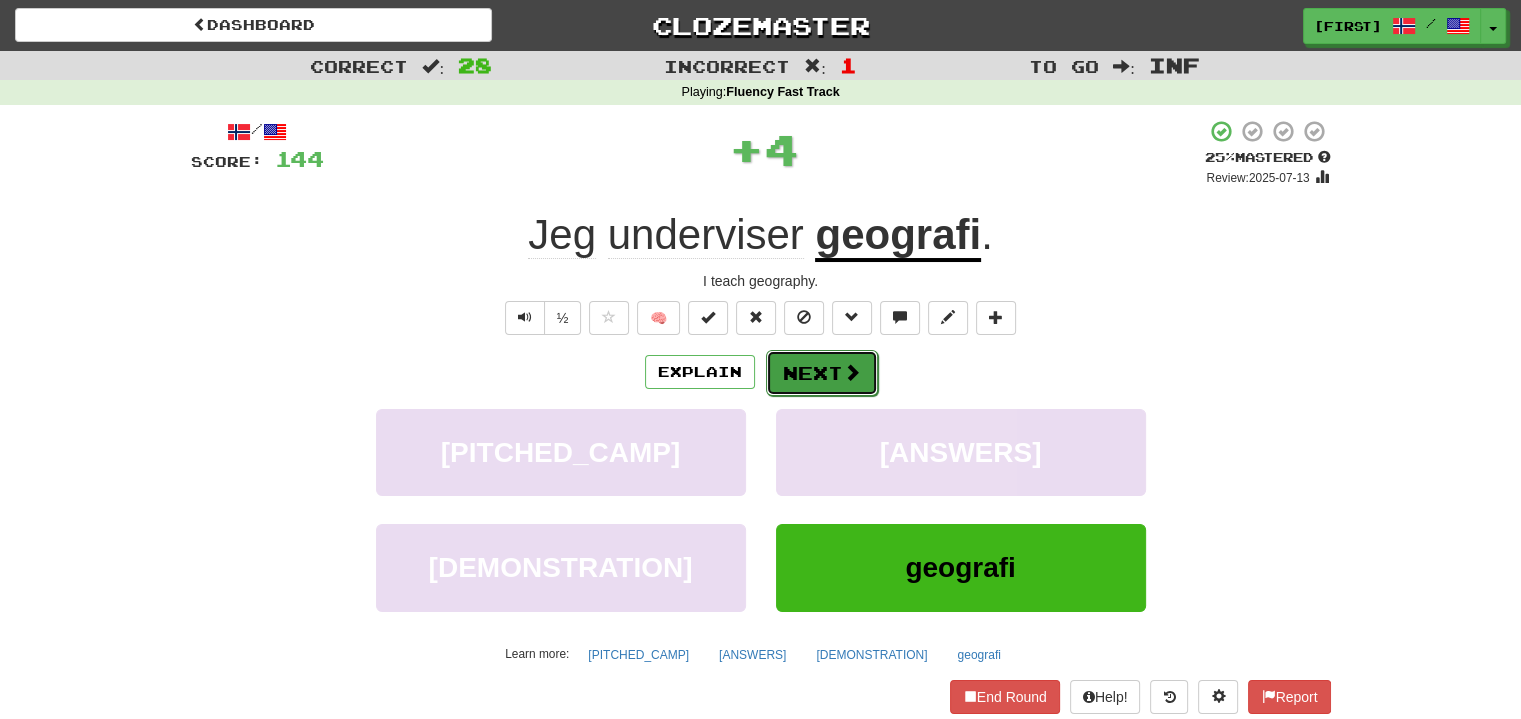 click on "Next" at bounding box center (822, 373) 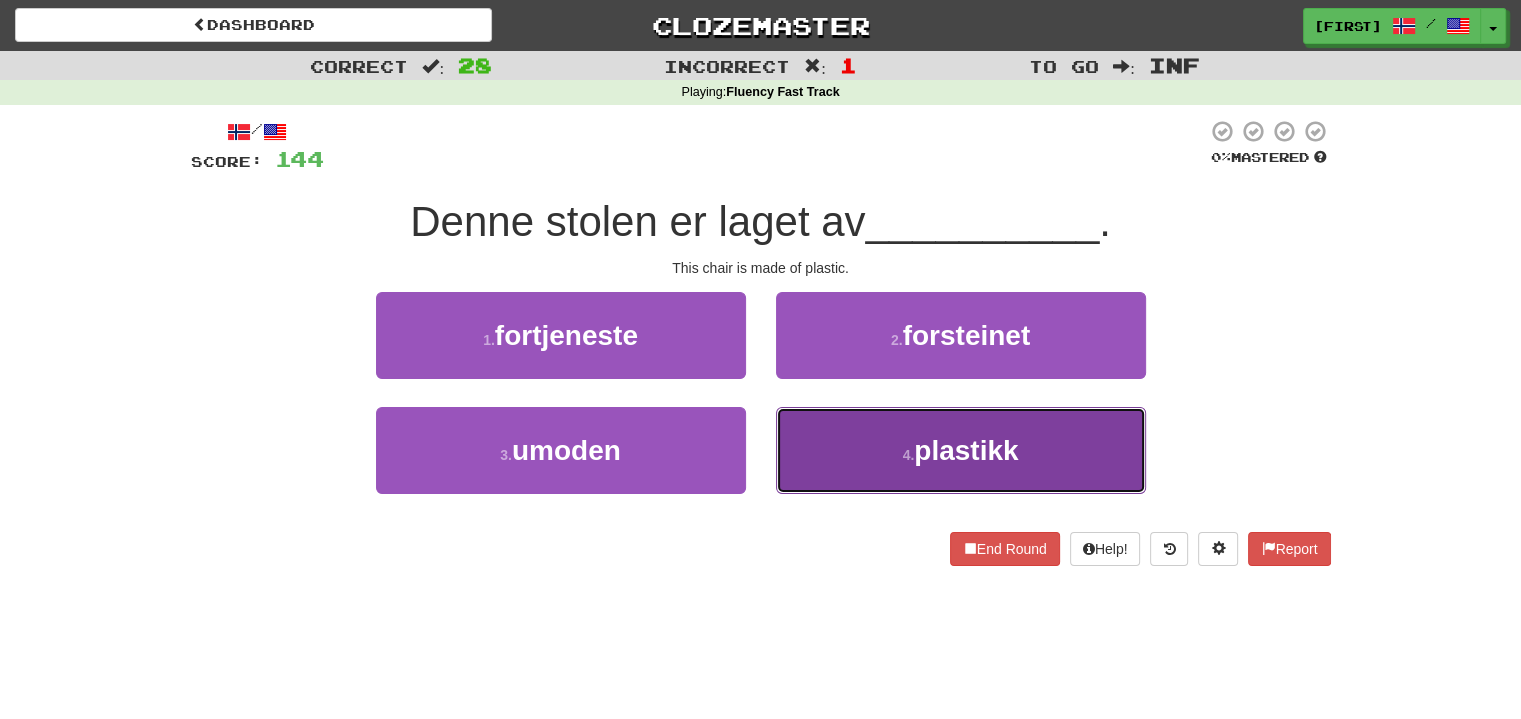 click on "4 .  plastikk" at bounding box center (961, 450) 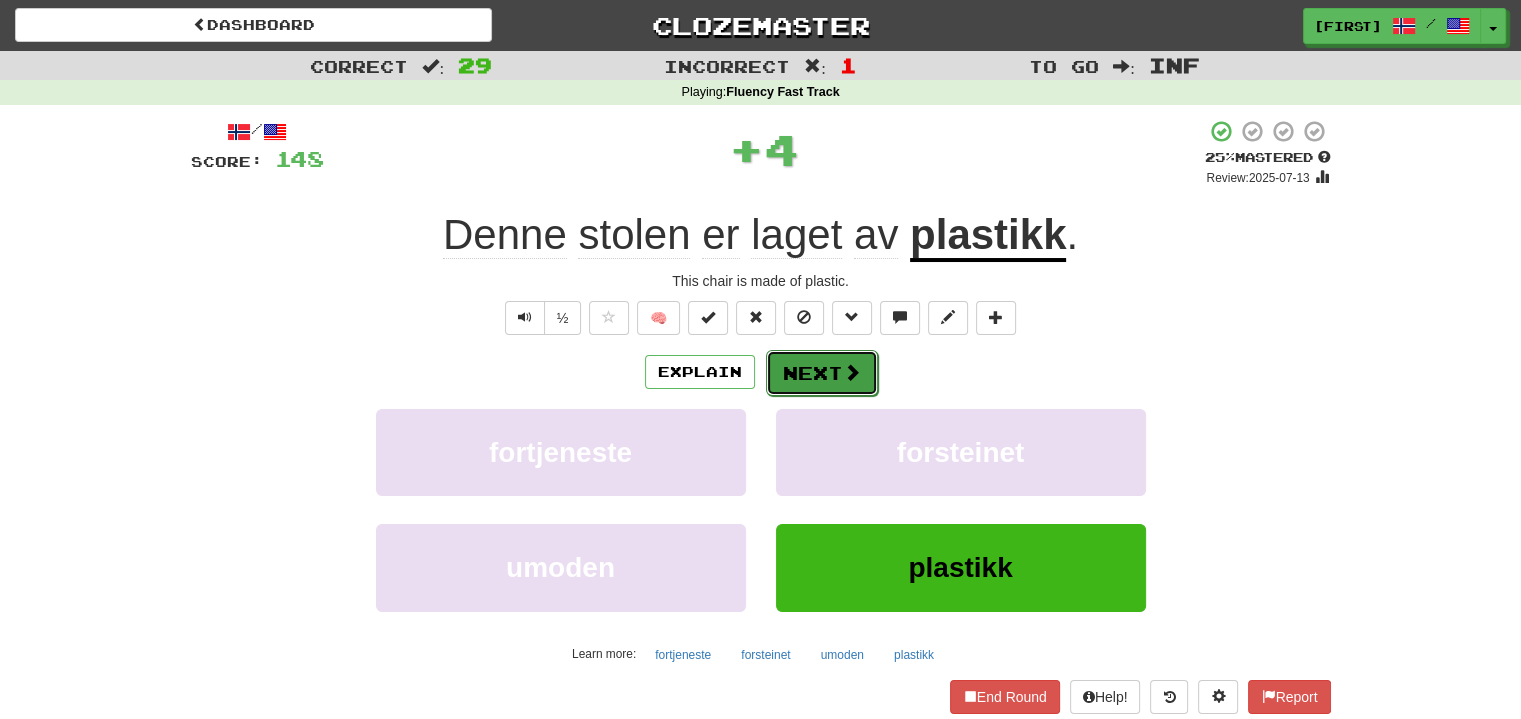 click on "Next" at bounding box center (822, 373) 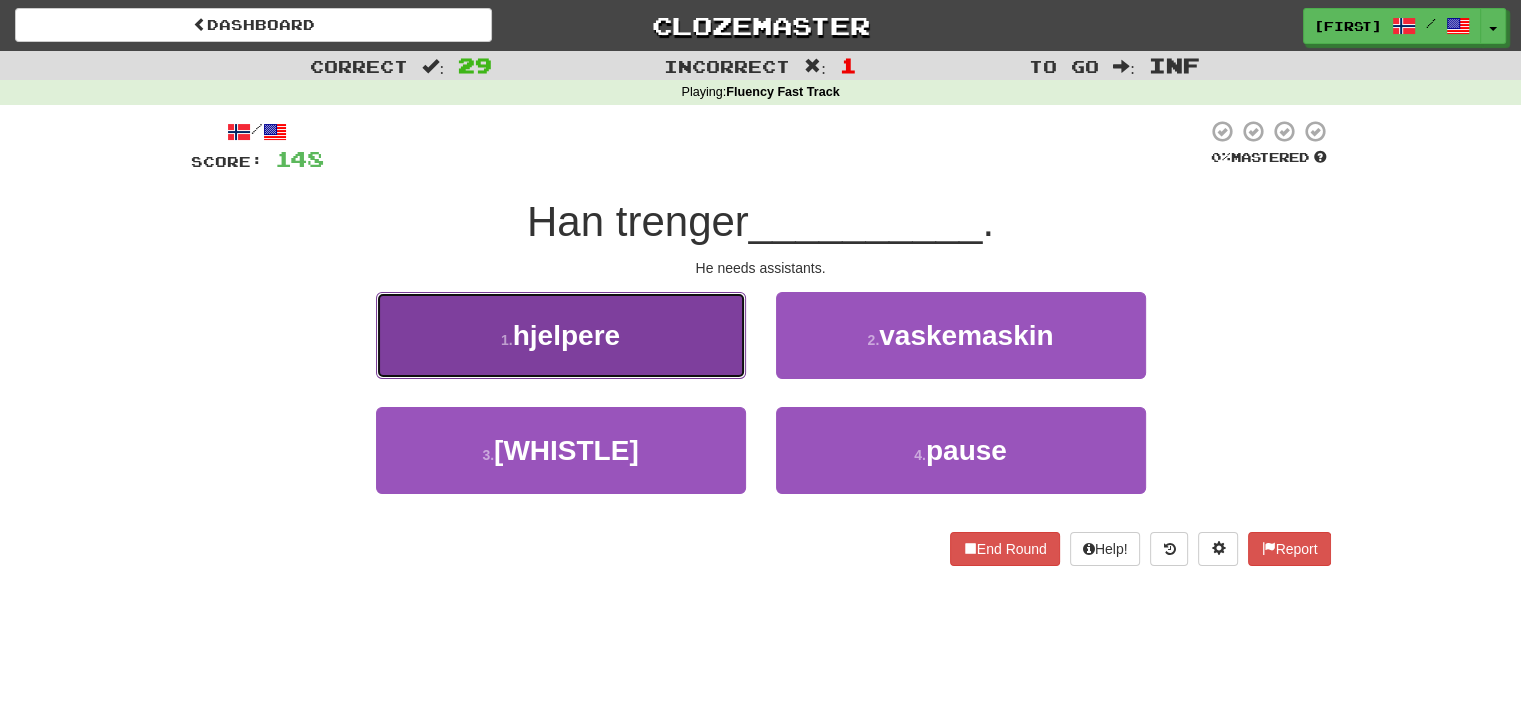 click on "1 .  [ASSISTANT]" at bounding box center (561, 335) 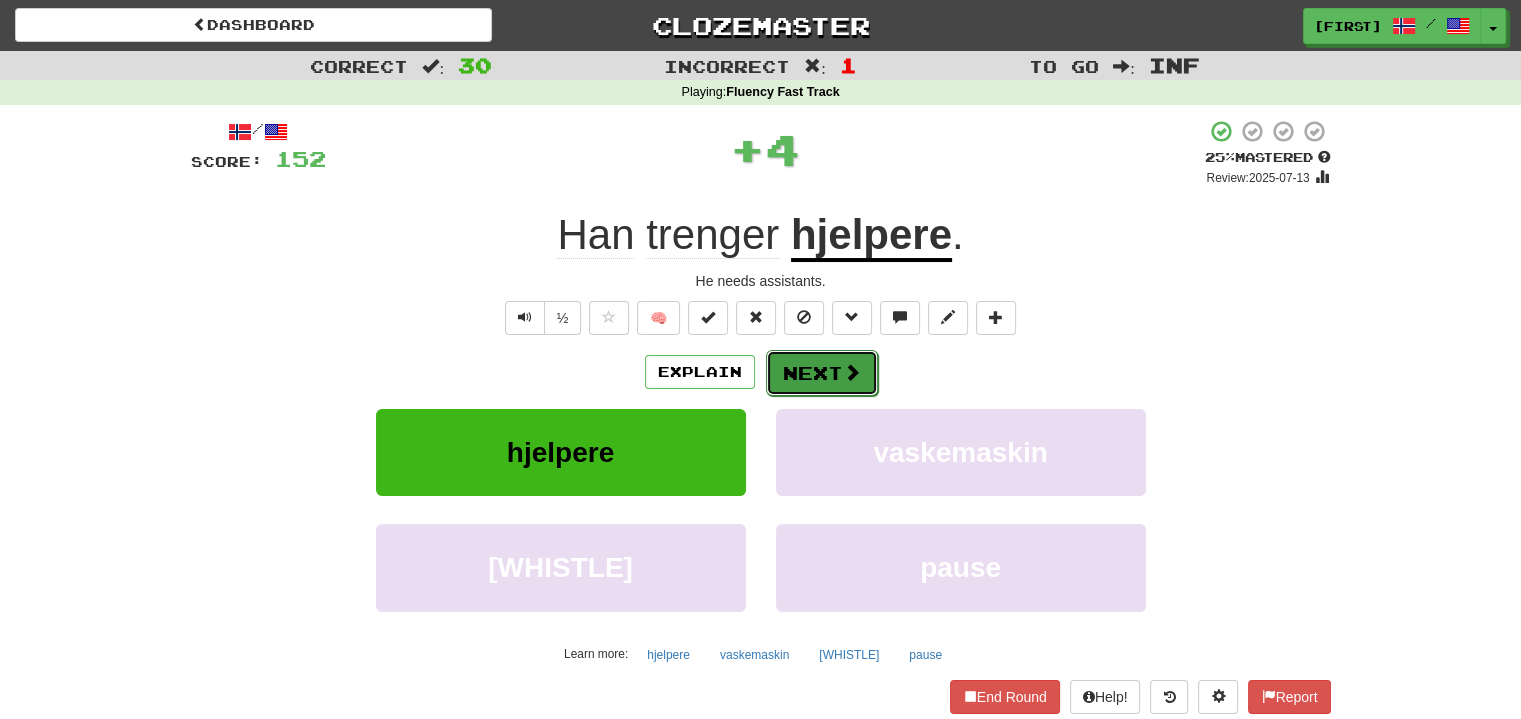 click on "Next" at bounding box center [822, 373] 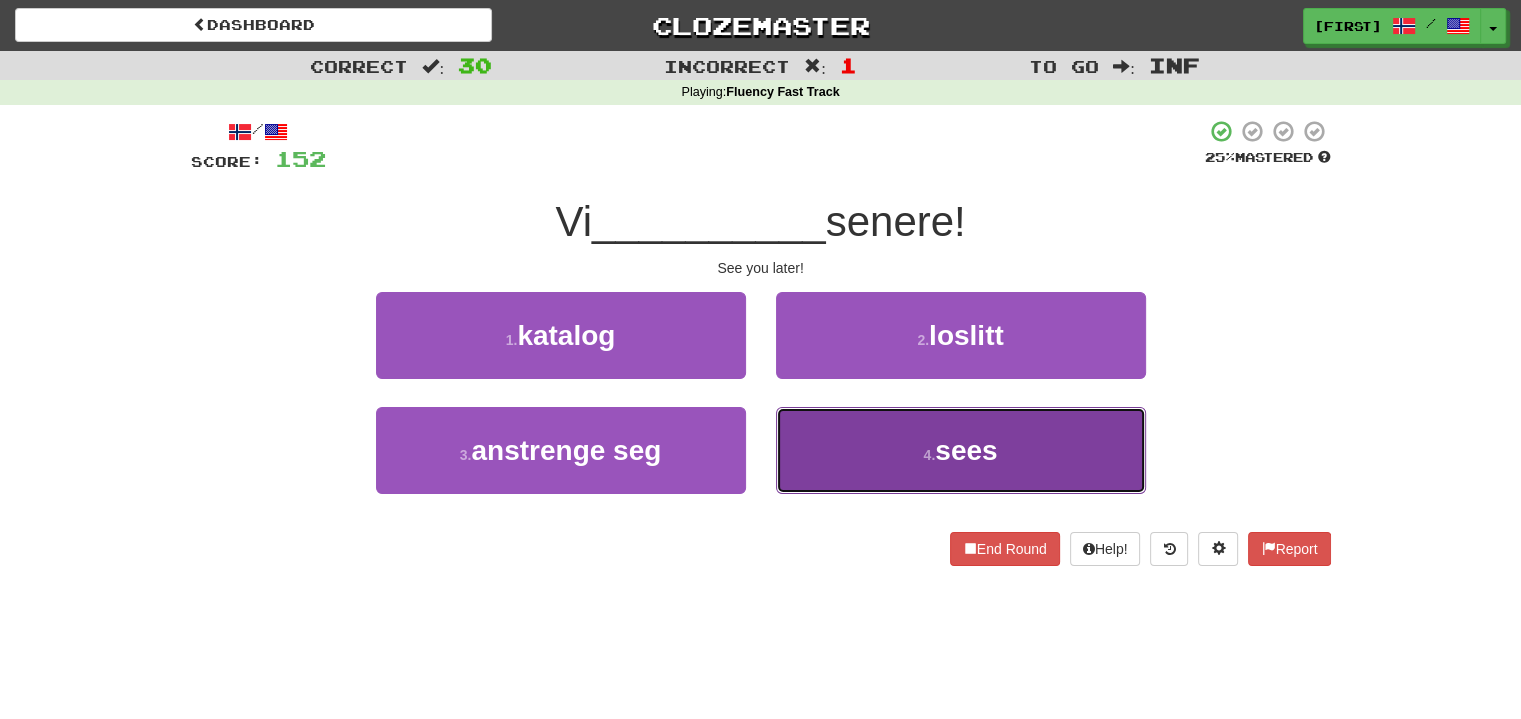 click on "4 .  sees" at bounding box center [961, 450] 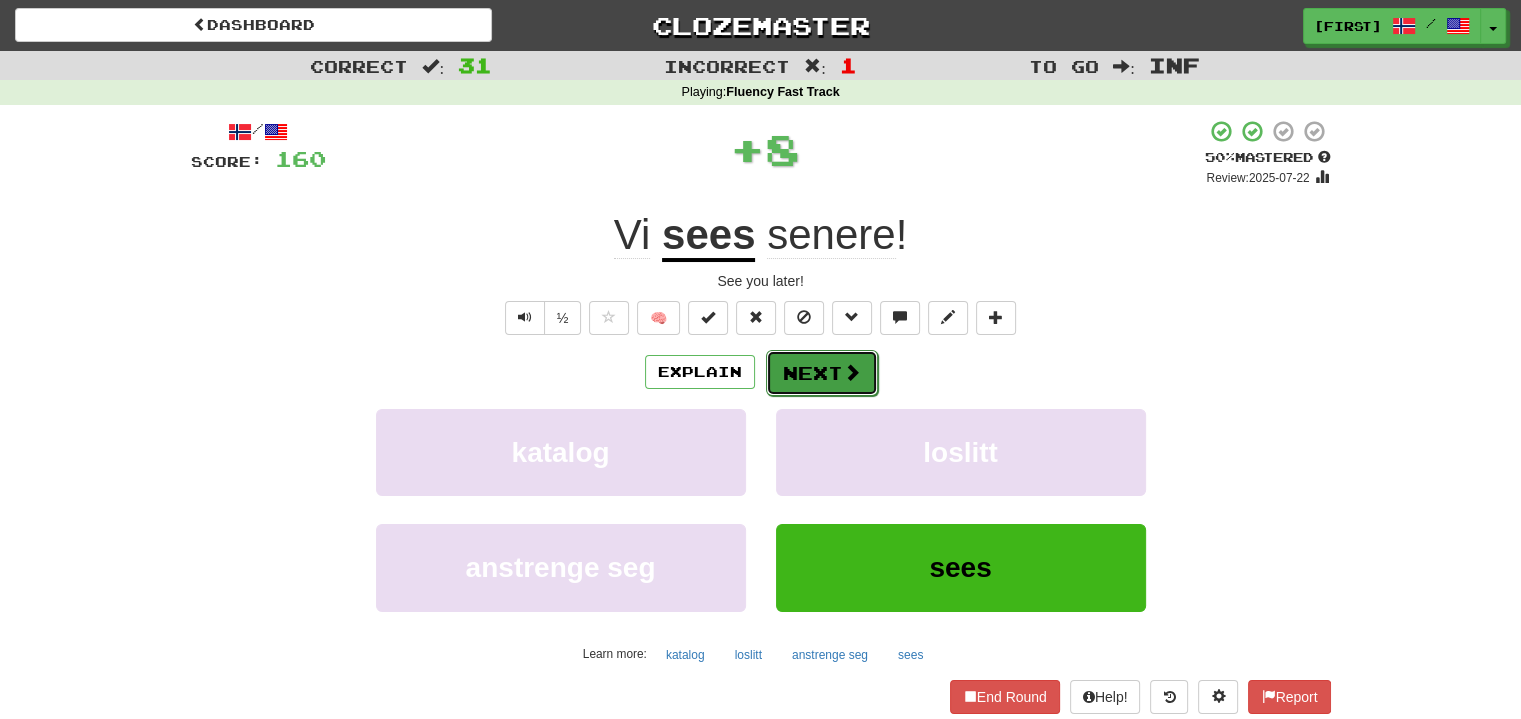 click on "Next" at bounding box center [822, 373] 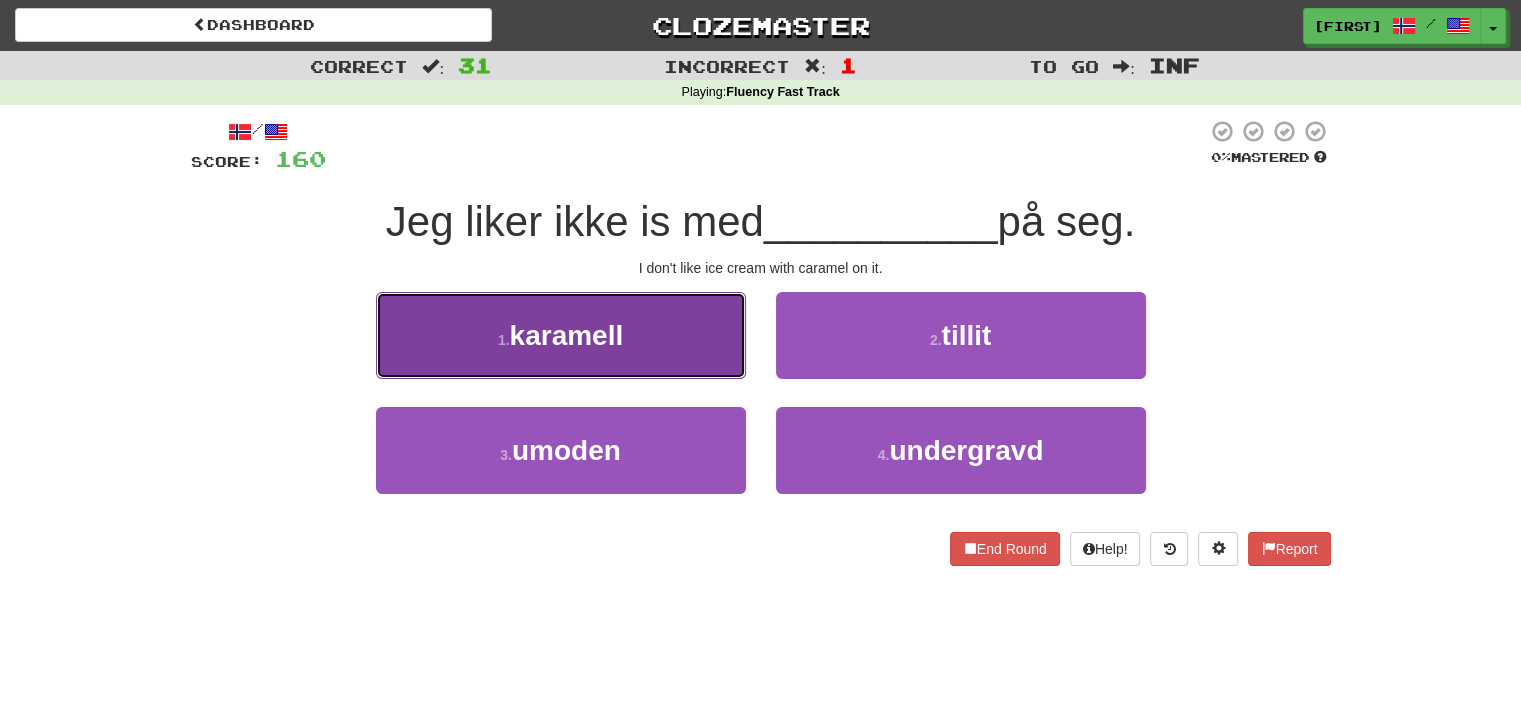 click on "1 .  karamell" at bounding box center [561, 335] 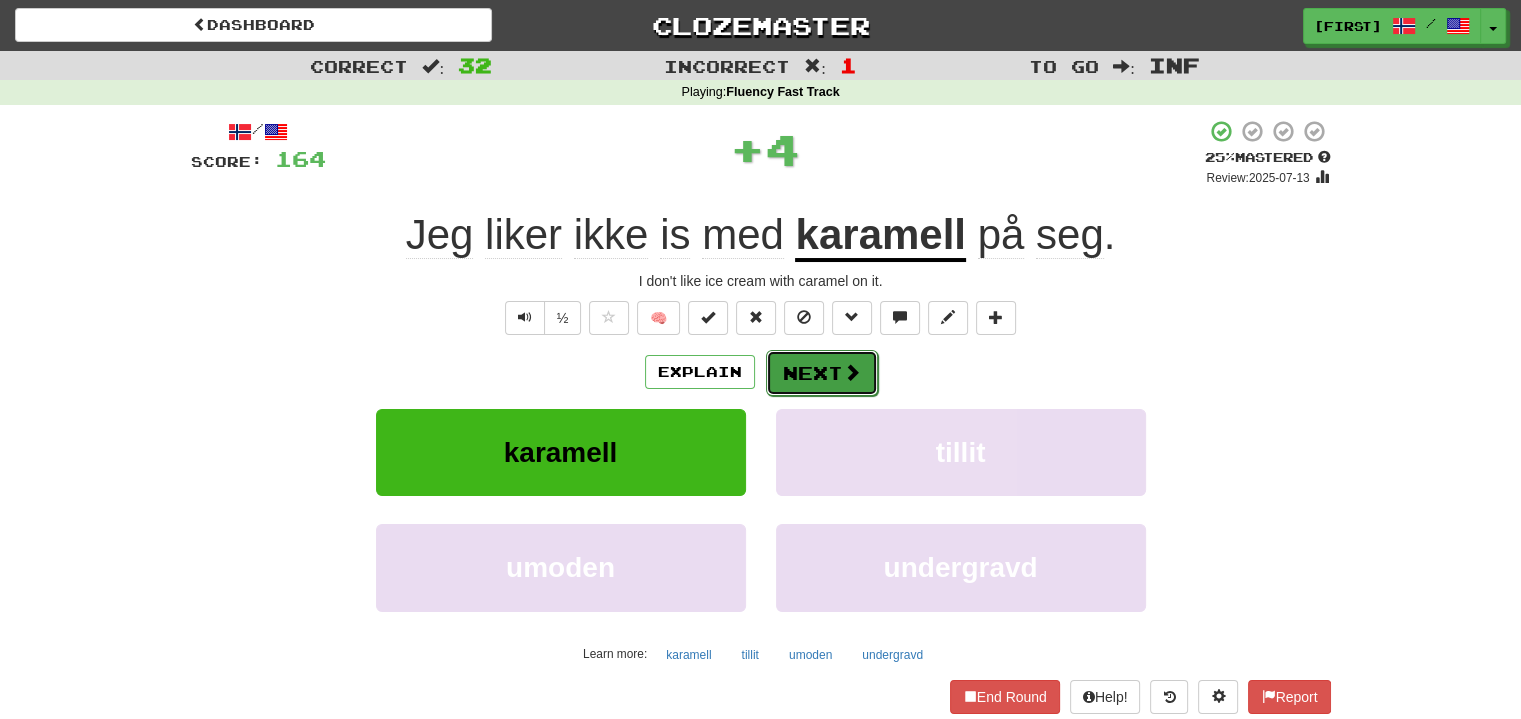 click on "Next" at bounding box center [822, 373] 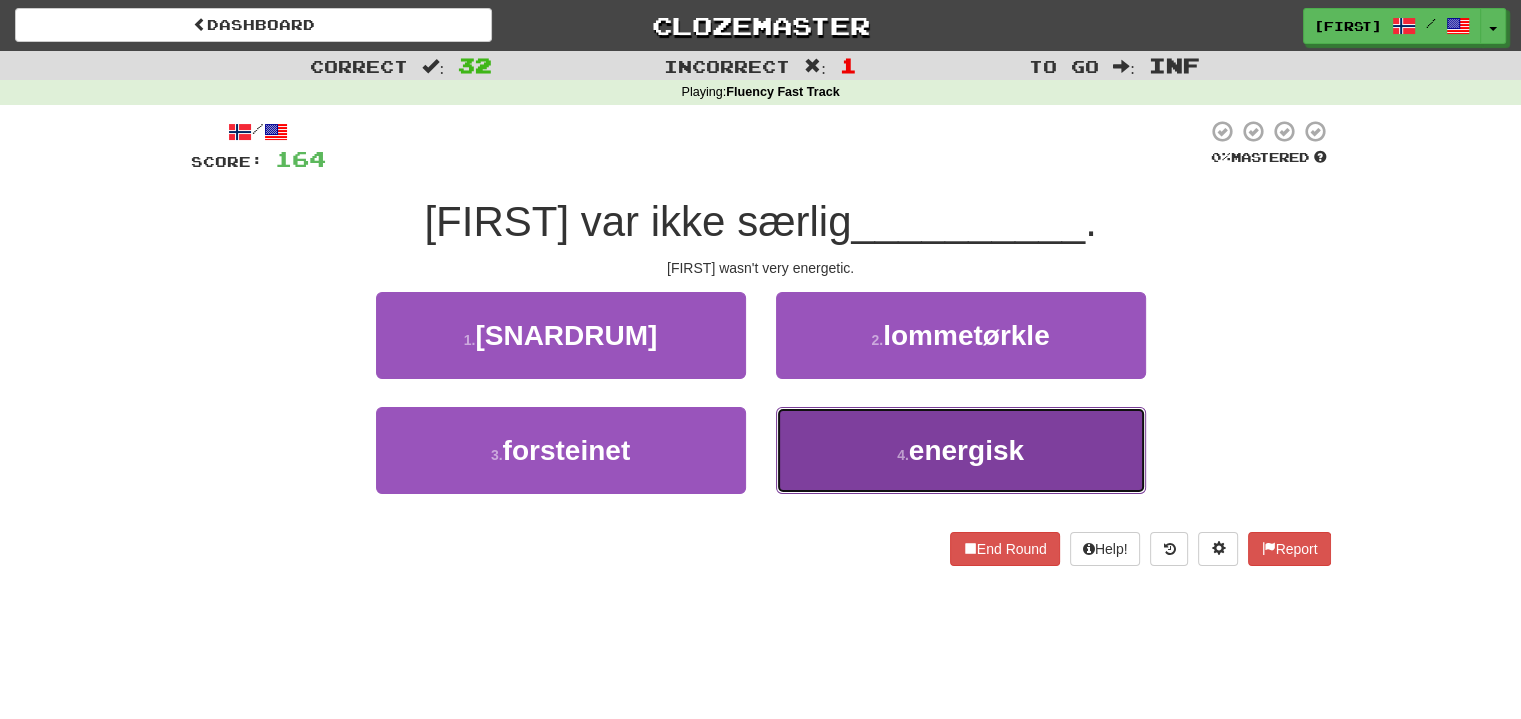 click on "4 .  energisk" at bounding box center [961, 450] 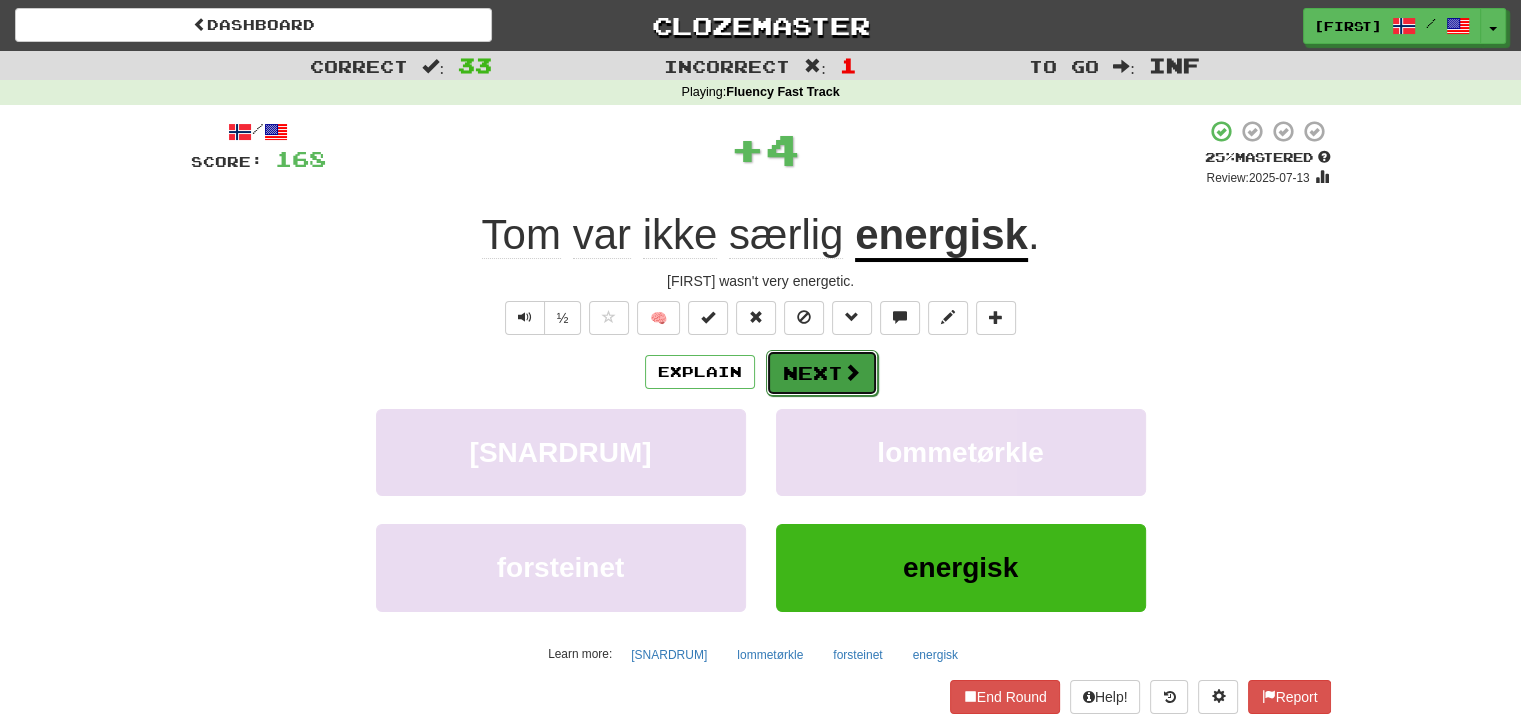 click on "Next" at bounding box center [822, 373] 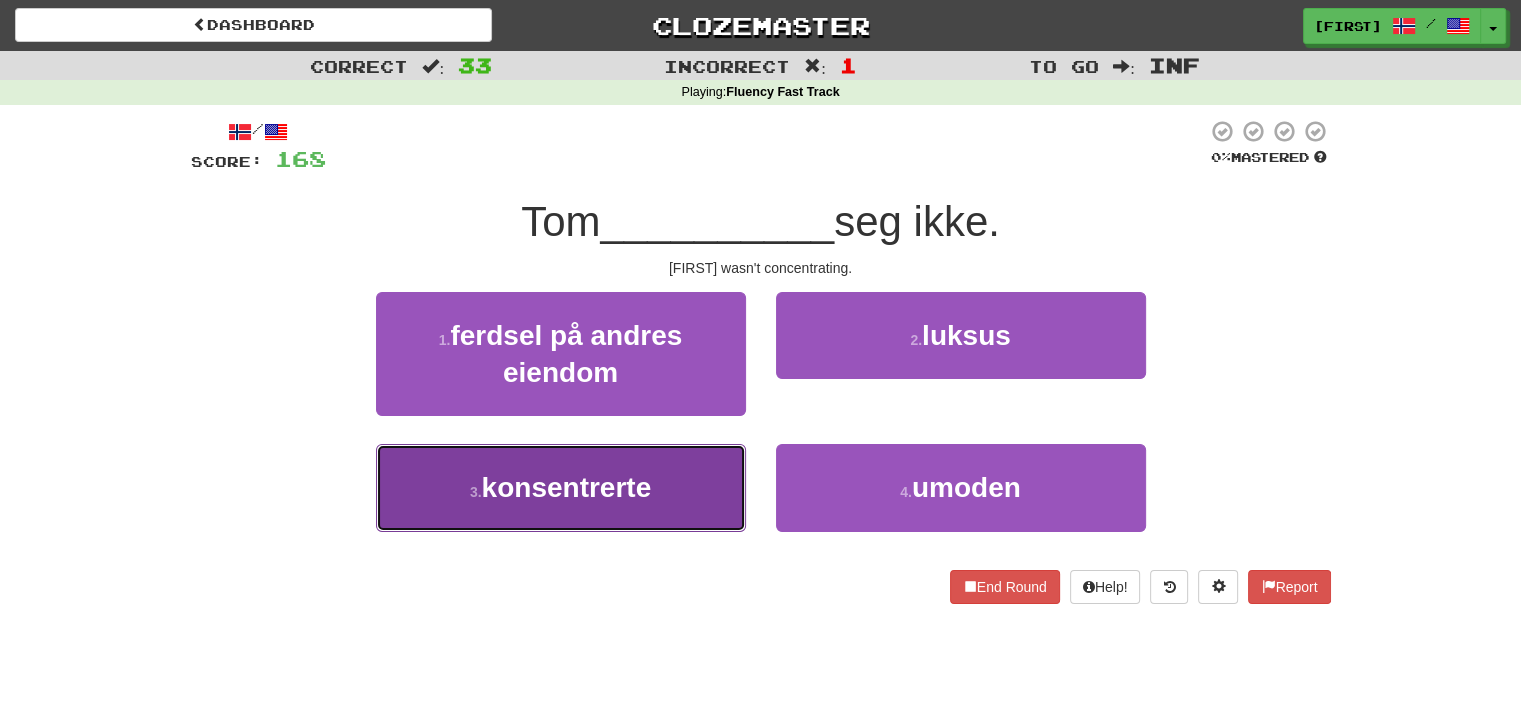 click on "3 .  konsentrerte" at bounding box center (561, 487) 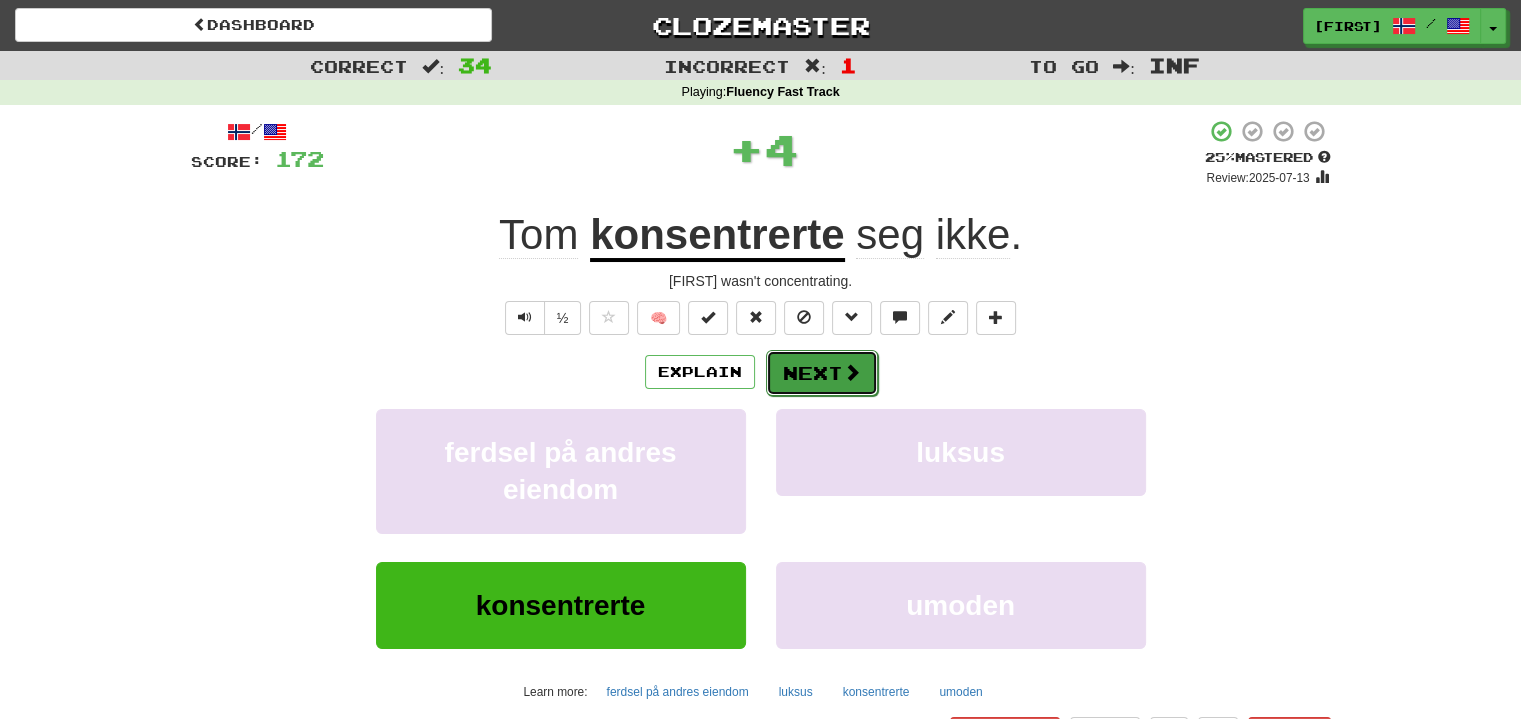 click on "Next" at bounding box center [822, 373] 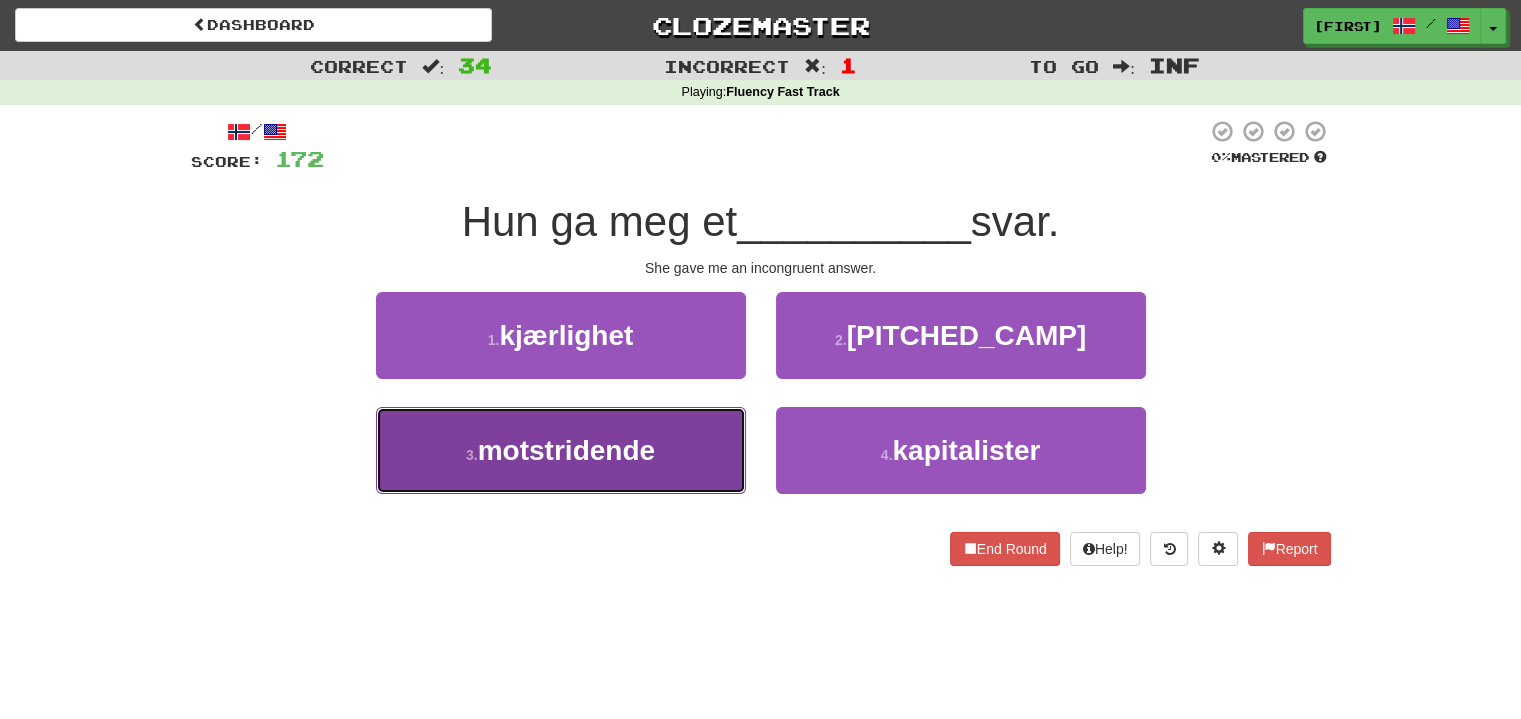 click on "3 .  motstridende" at bounding box center [561, 450] 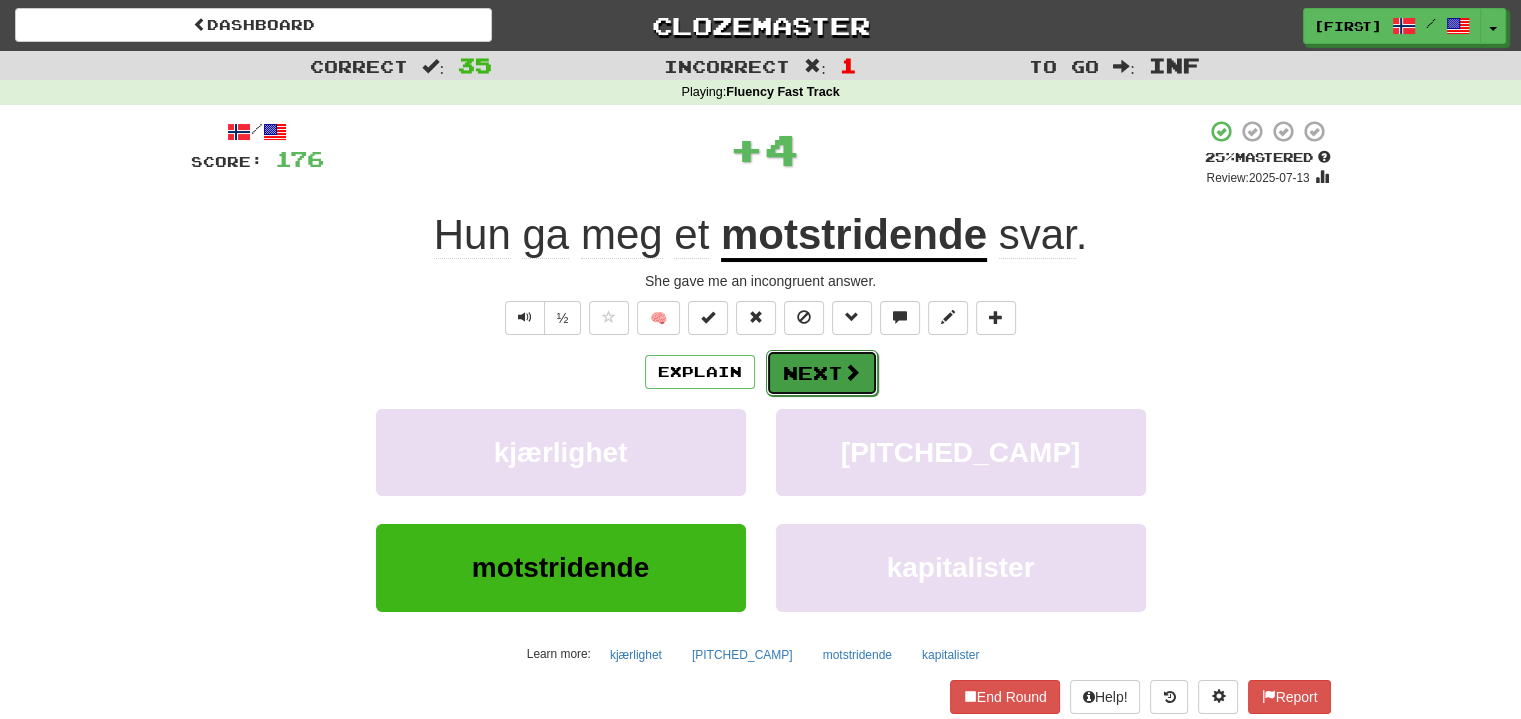 click on "Next" at bounding box center (822, 373) 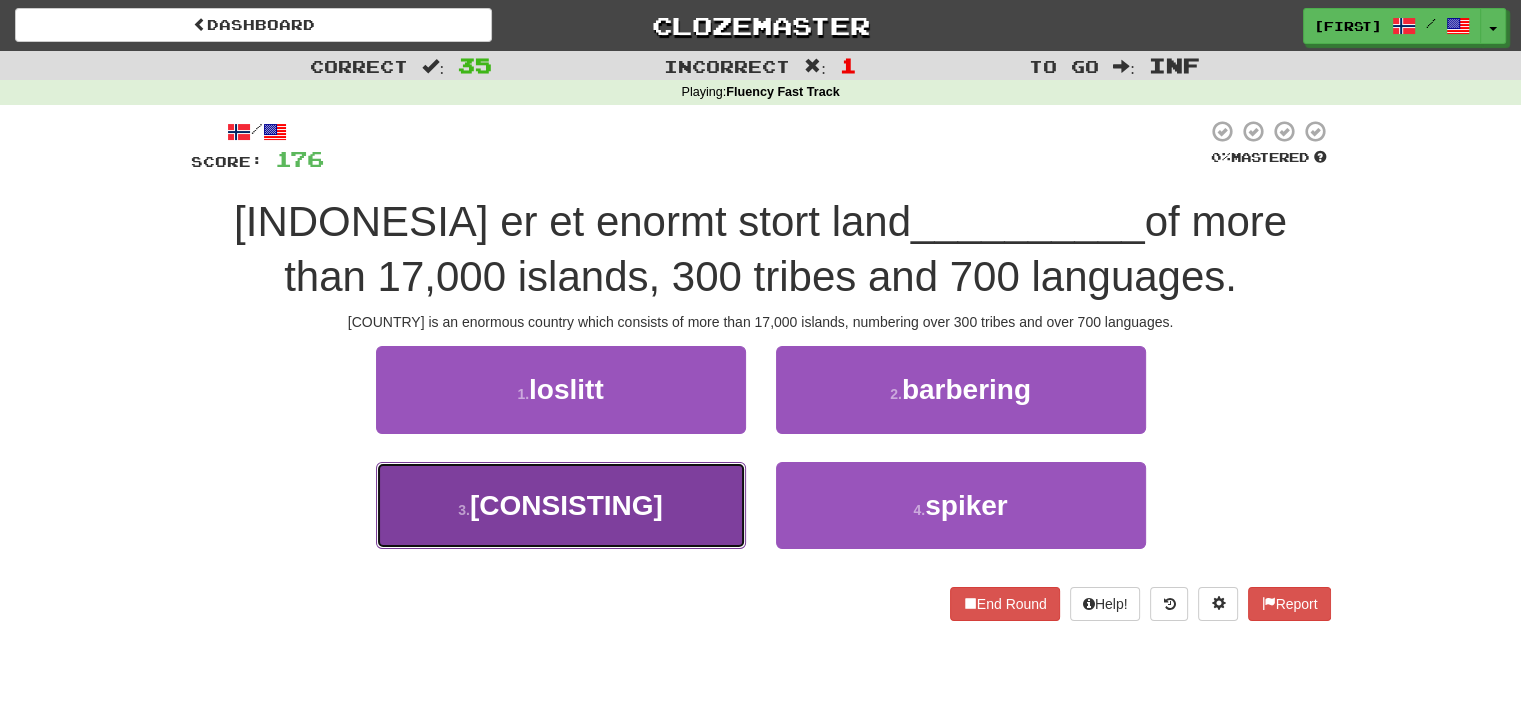 click on "3 .  bestående" at bounding box center (561, 505) 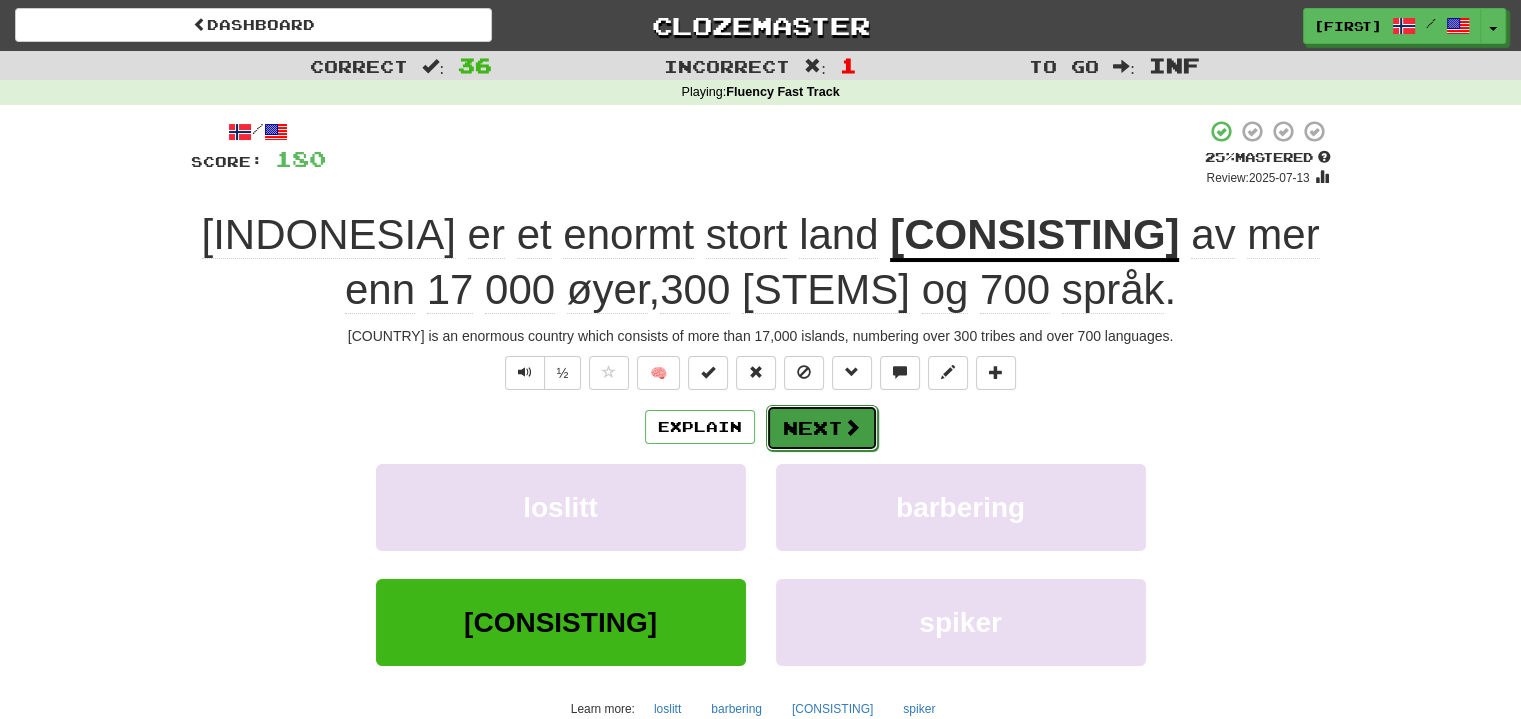 click on "Next" at bounding box center [822, 428] 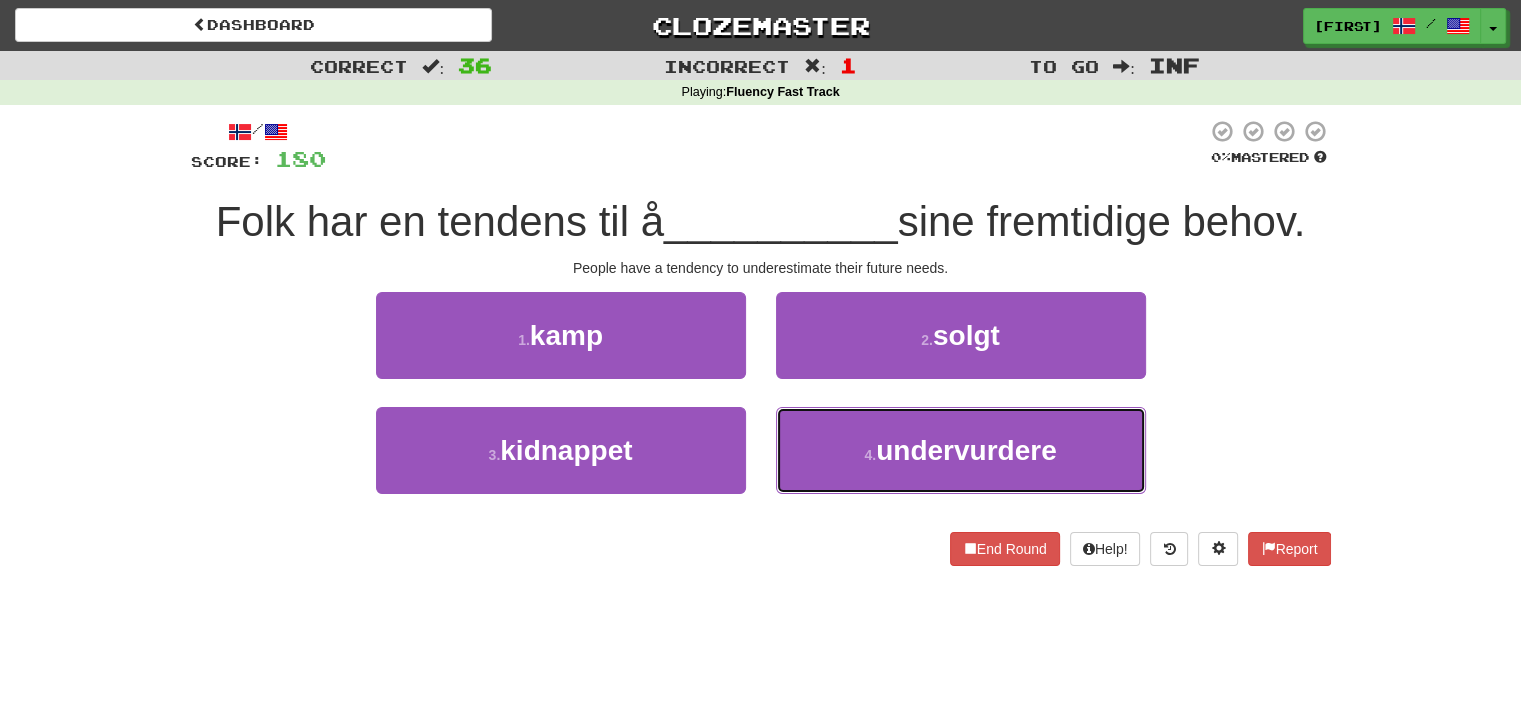 click on "4 .  undervurdere" at bounding box center (961, 450) 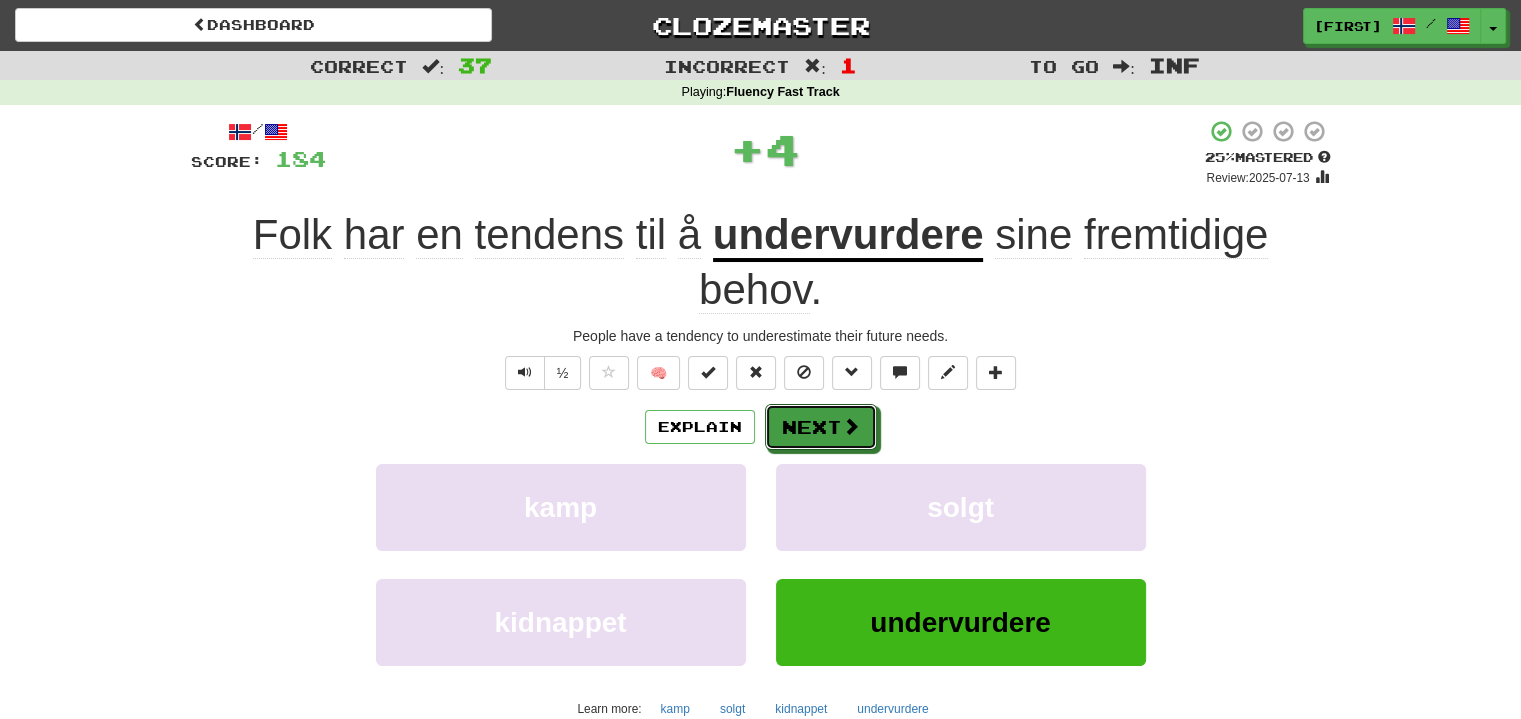 click on "Next" at bounding box center (821, 427) 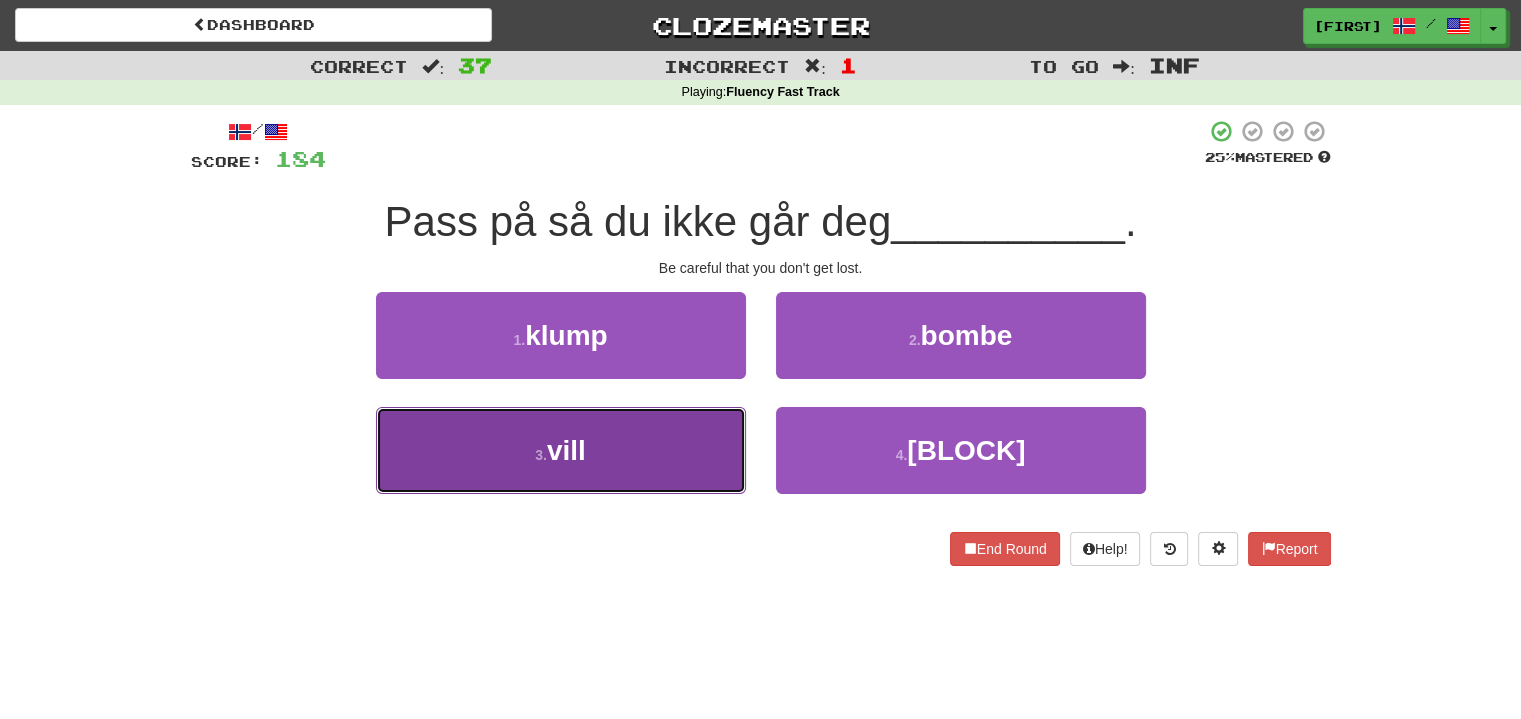 click on "3 .  vill" at bounding box center (561, 450) 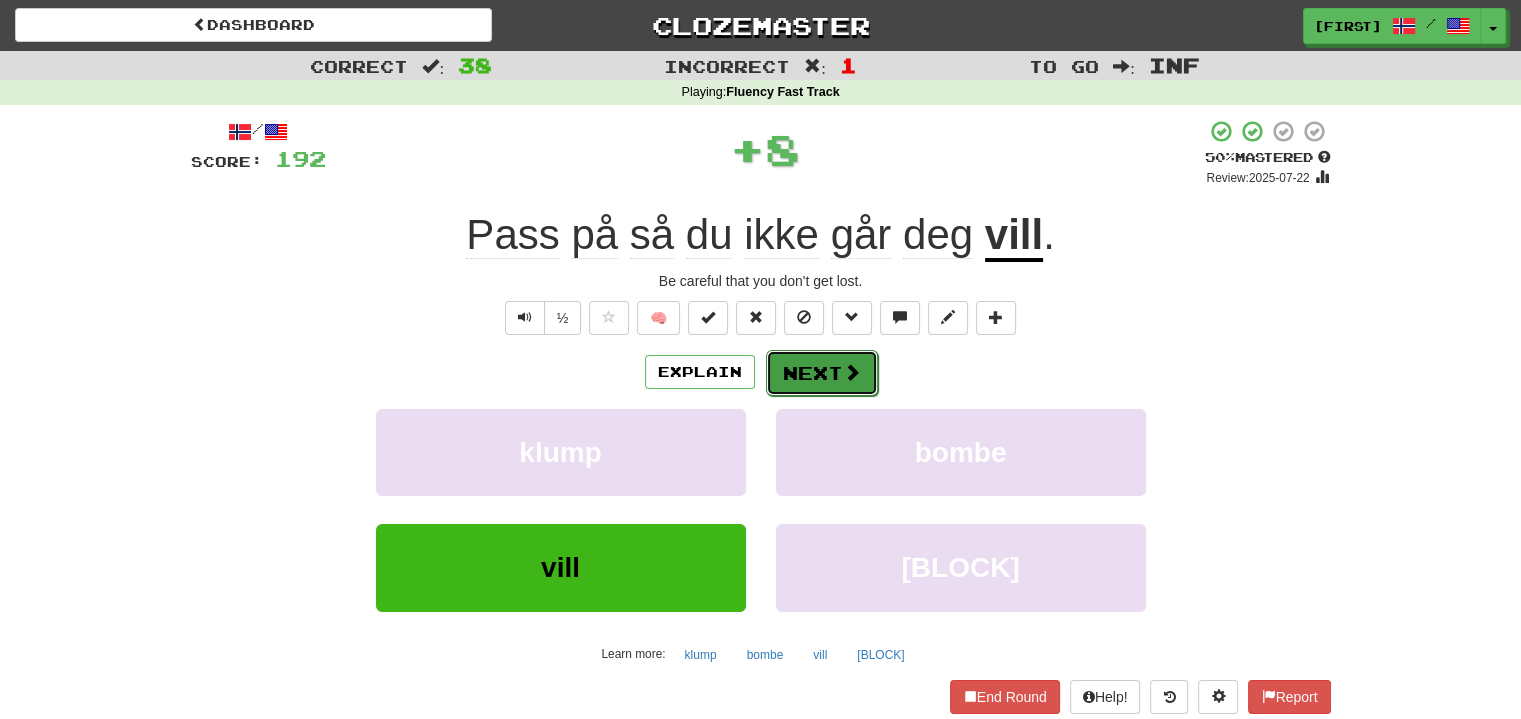 click on "Next" at bounding box center (822, 373) 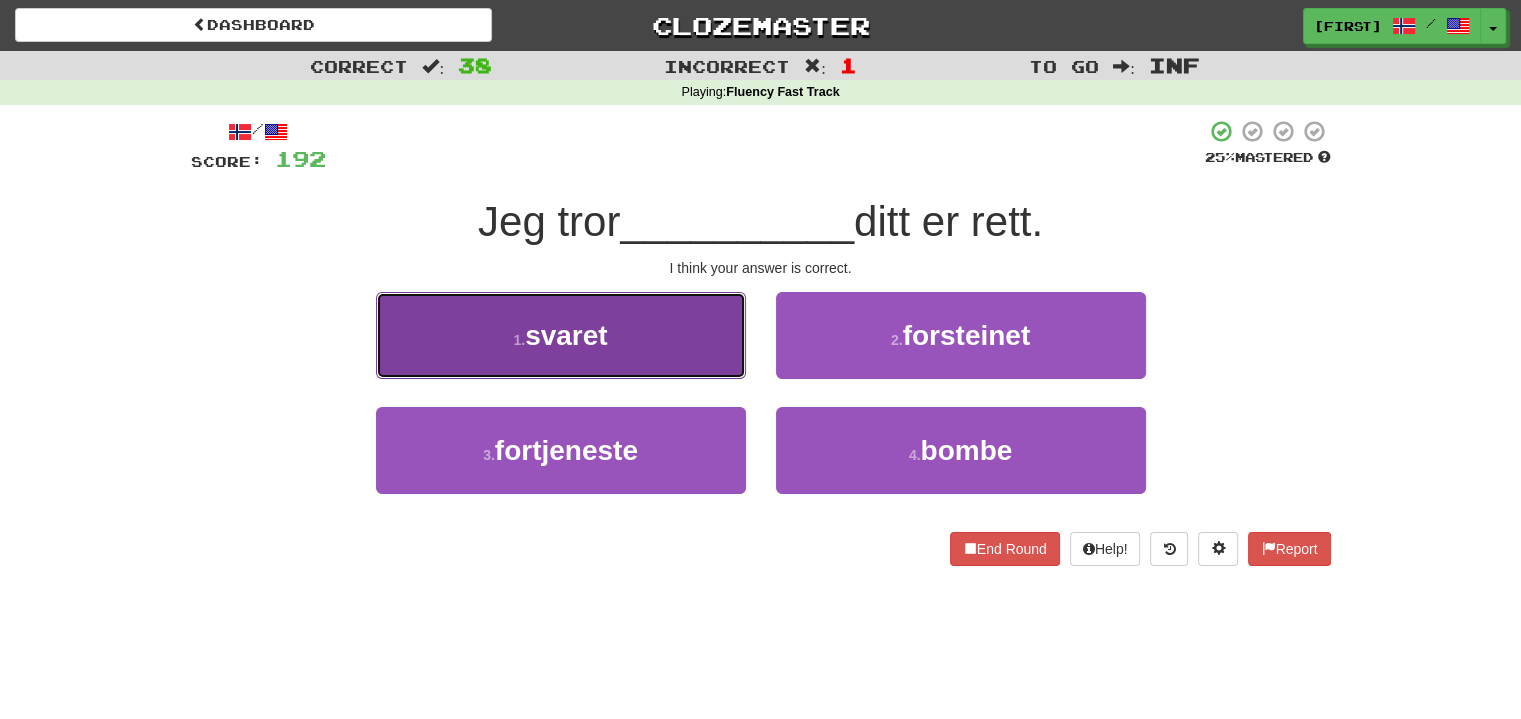 click on "1 .  svaret" at bounding box center (561, 335) 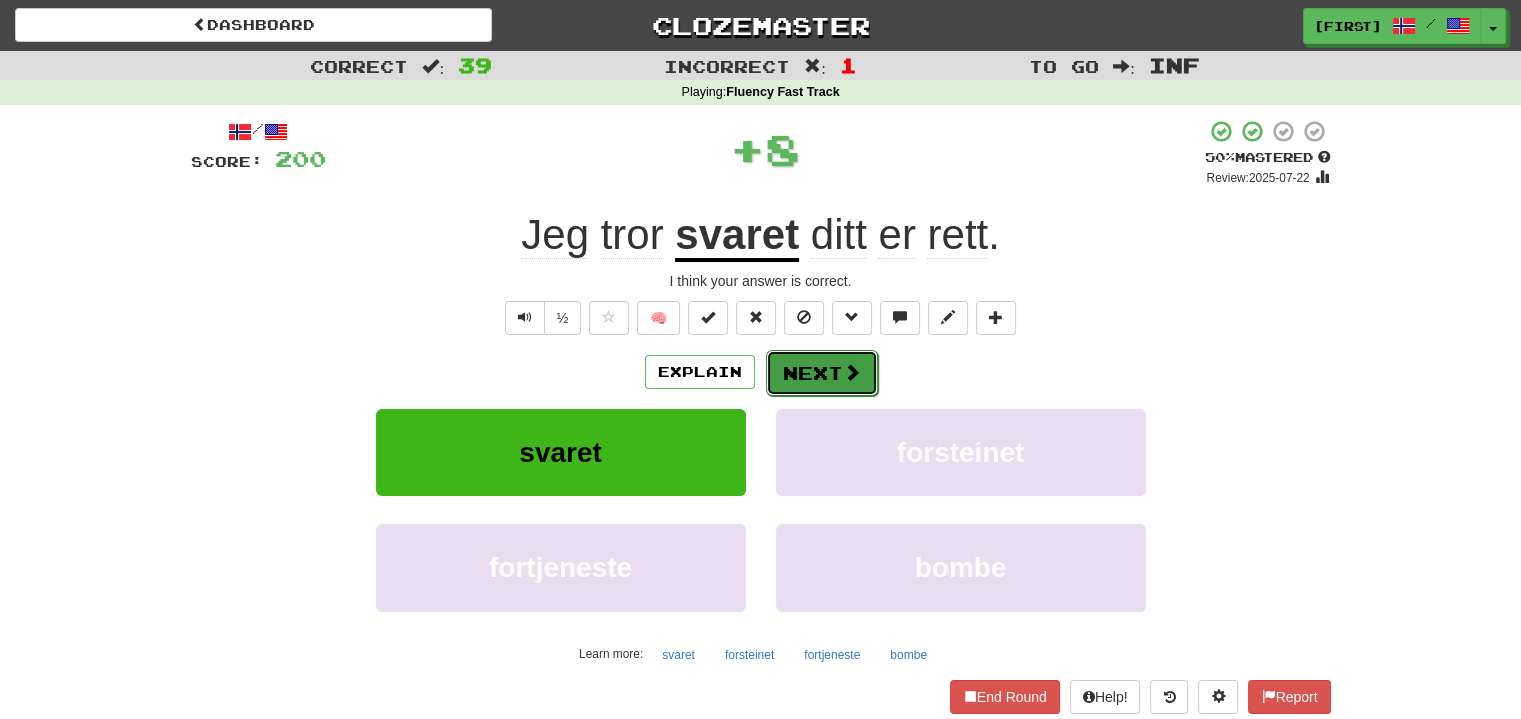 click on "Next" at bounding box center [822, 373] 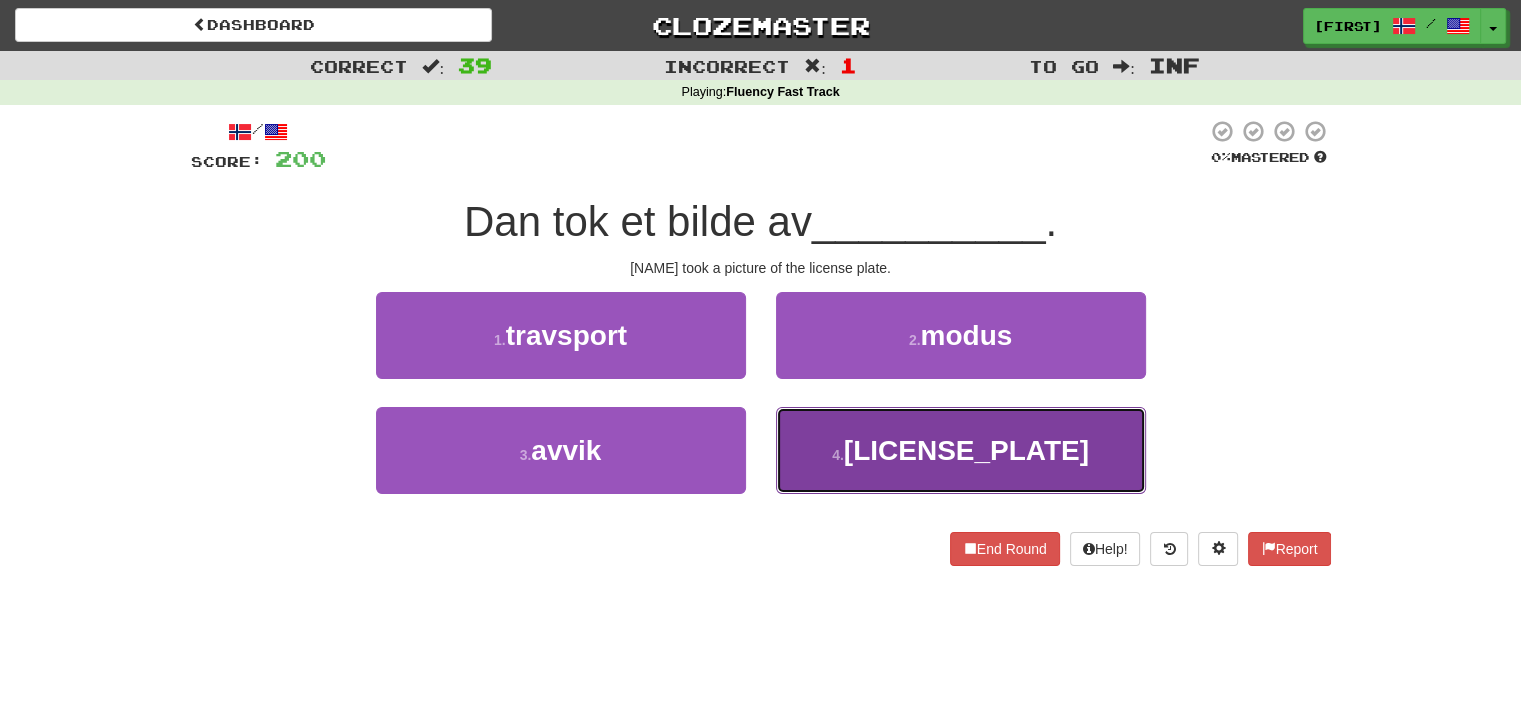click on "[LICENSE_PLATE]" at bounding box center (966, 450) 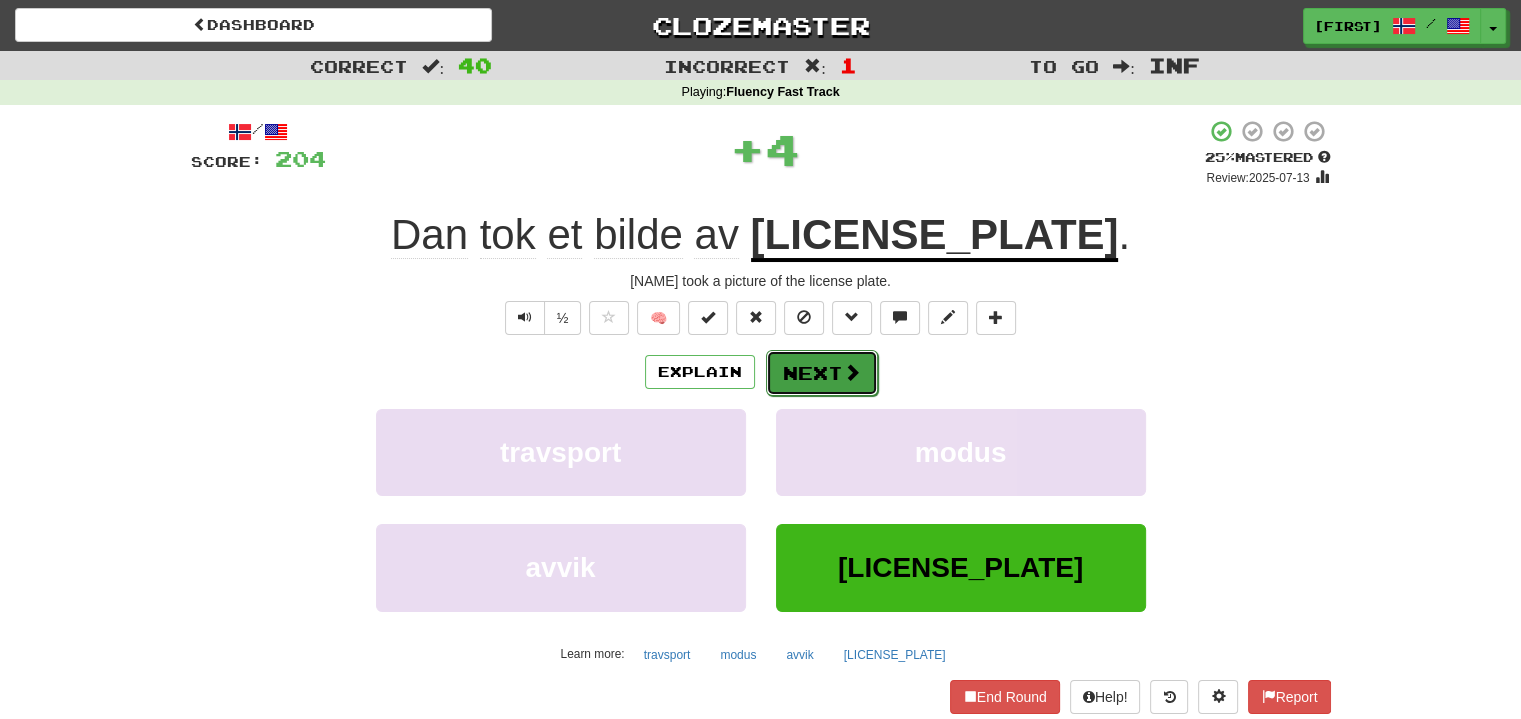click on "Next" at bounding box center (822, 373) 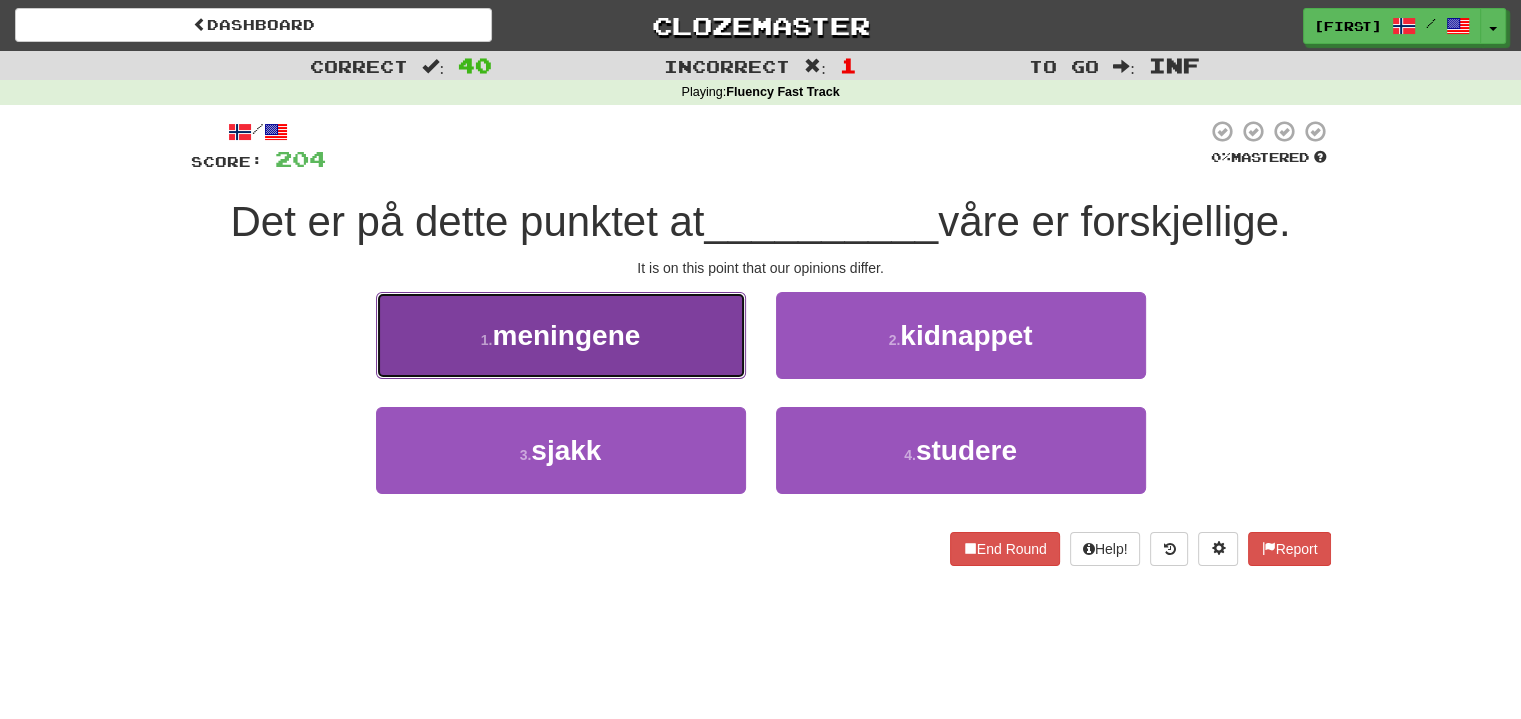 click on "meningene" at bounding box center [561, 335] 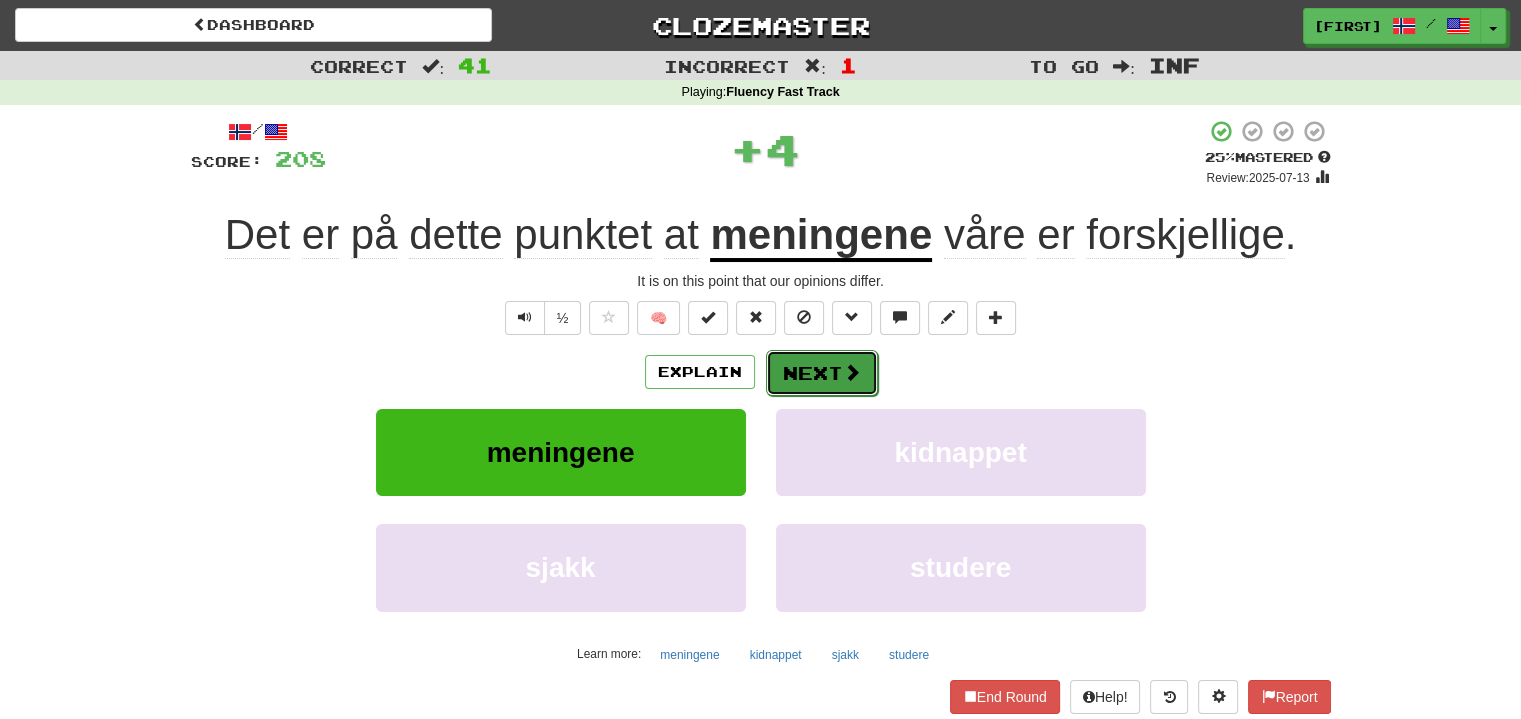 click on "Next" at bounding box center [822, 373] 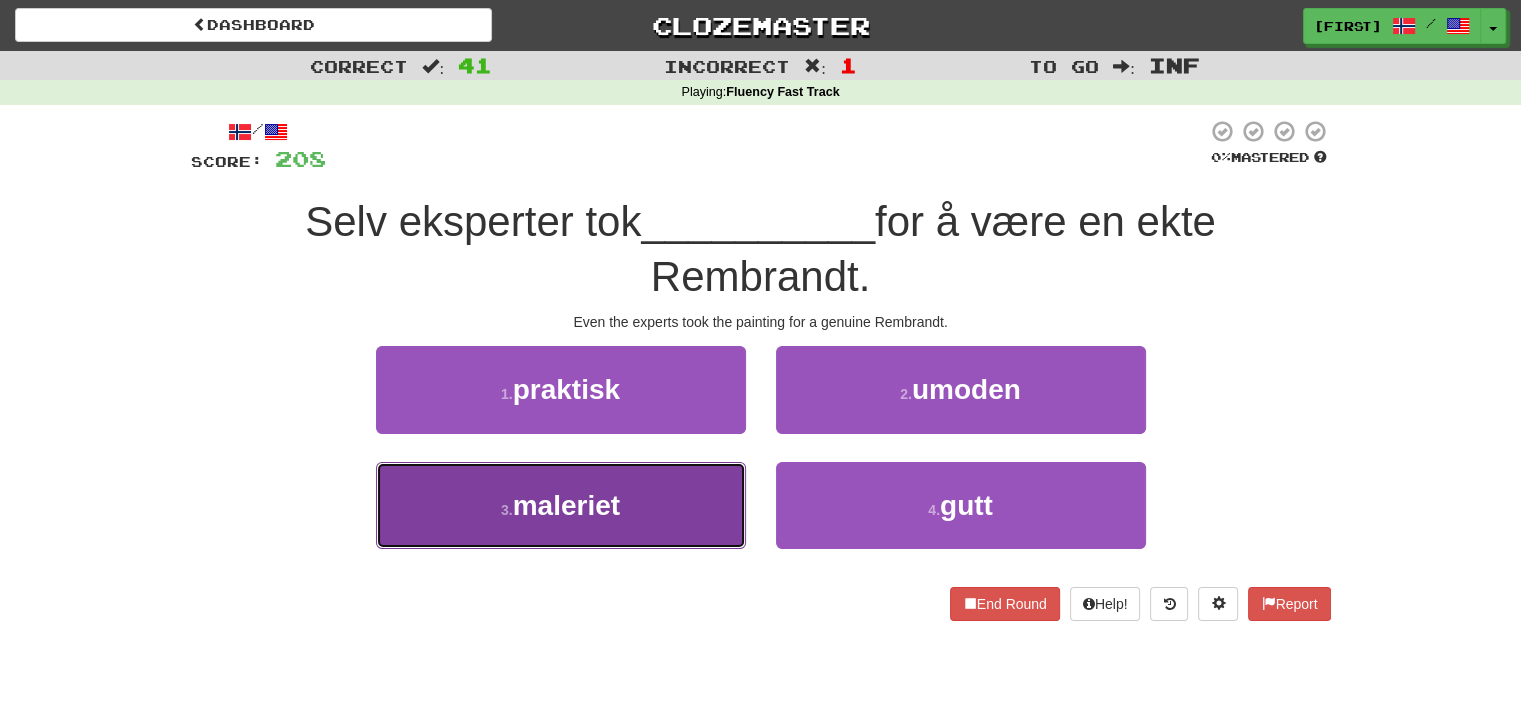 click on "3 .  maleriet" at bounding box center [561, 505] 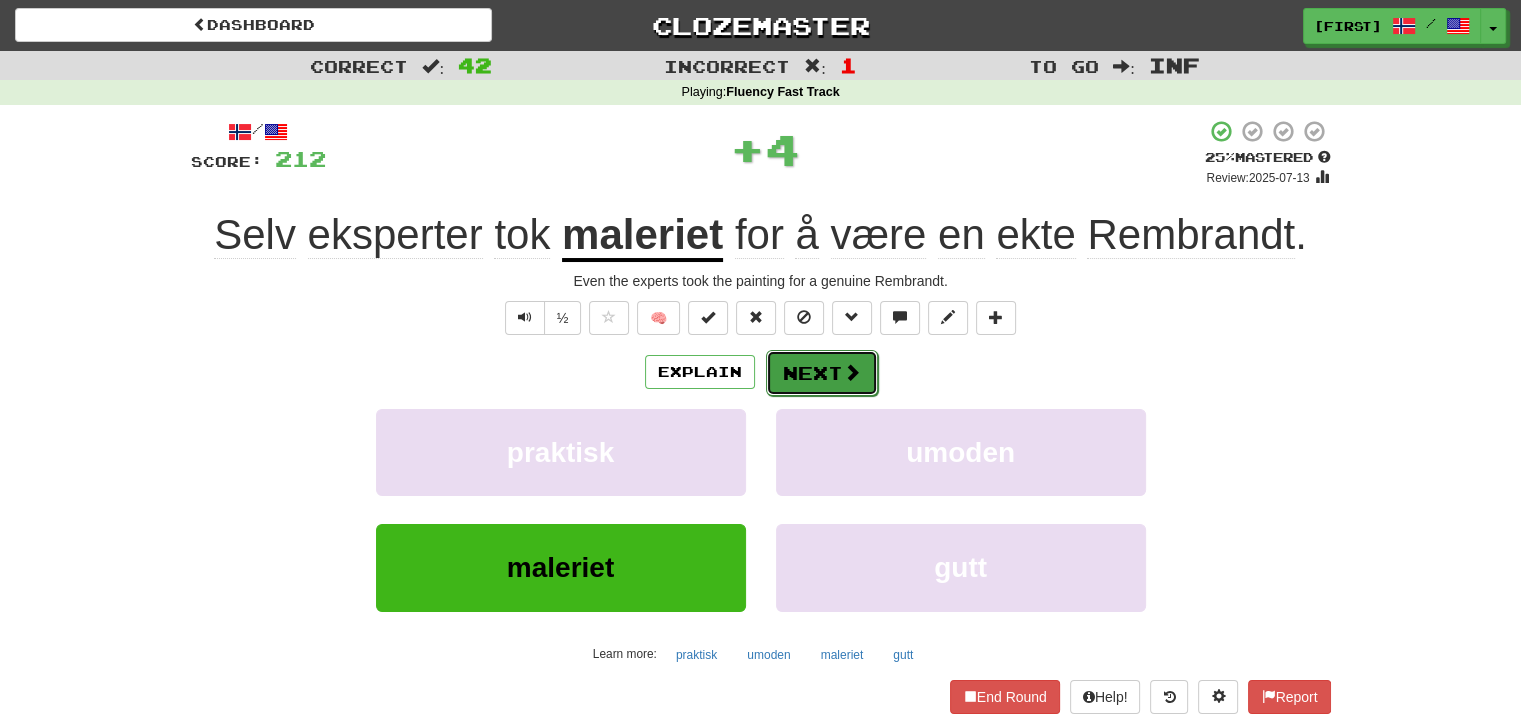click on "Next" at bounding box center [822, 373] 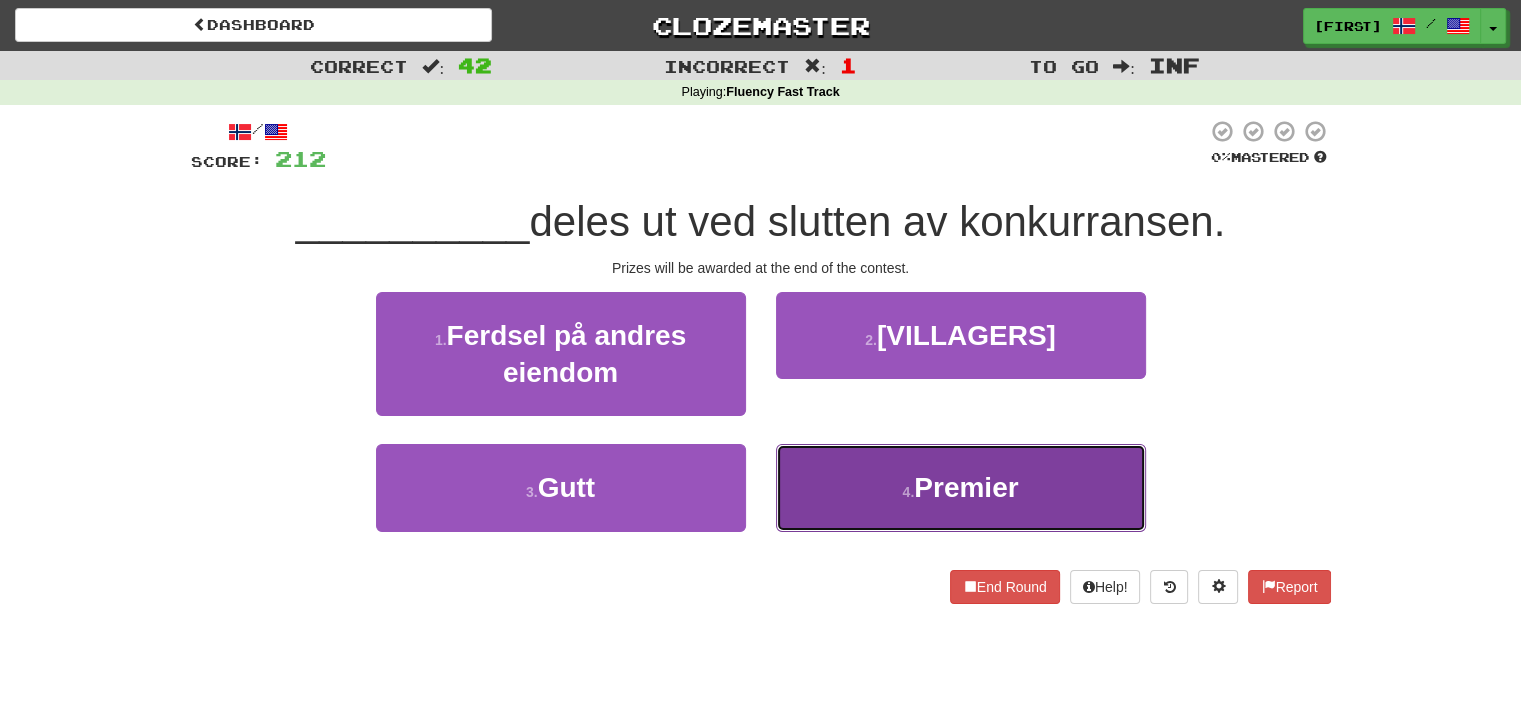 click on "4 .  Premier" at bounding box center (961, 487) 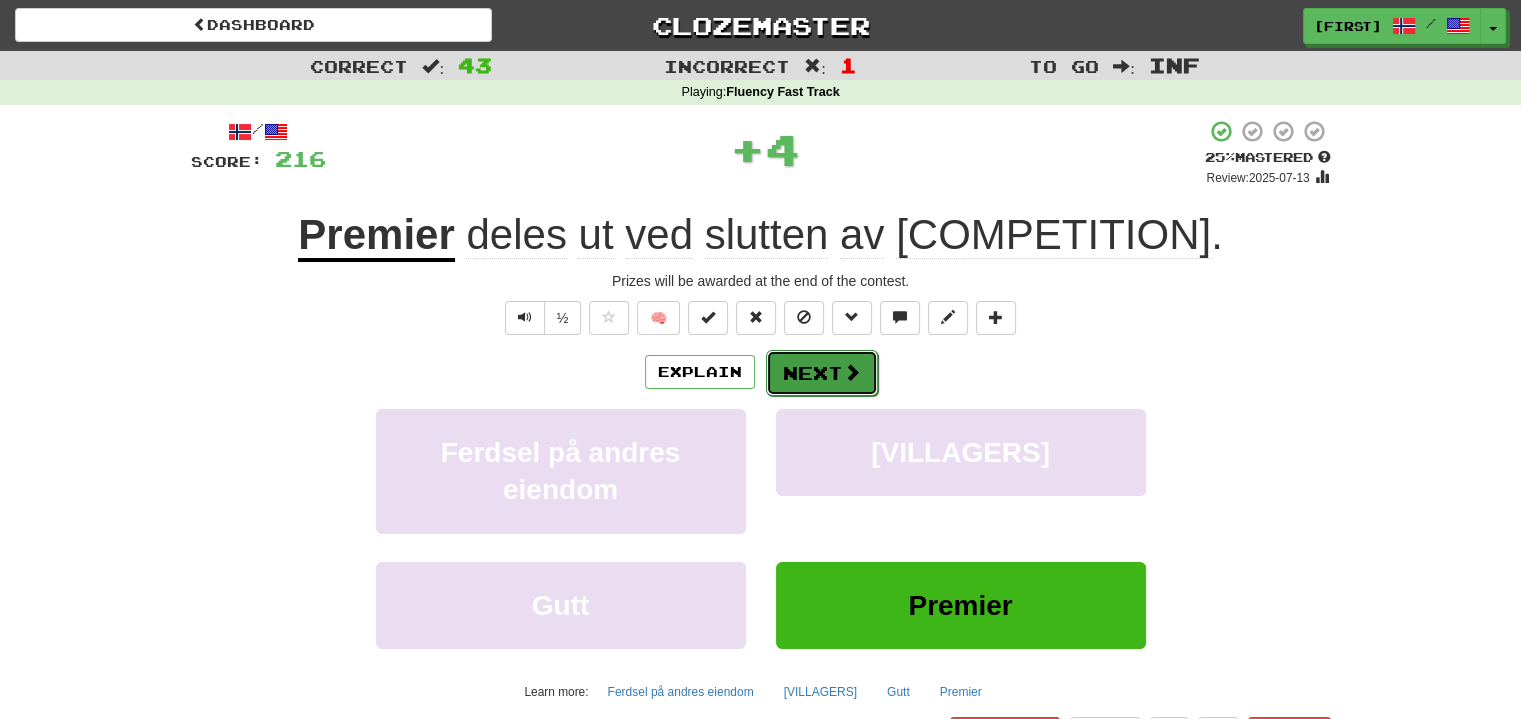 click on "Next" at bounding box center (822, 373) 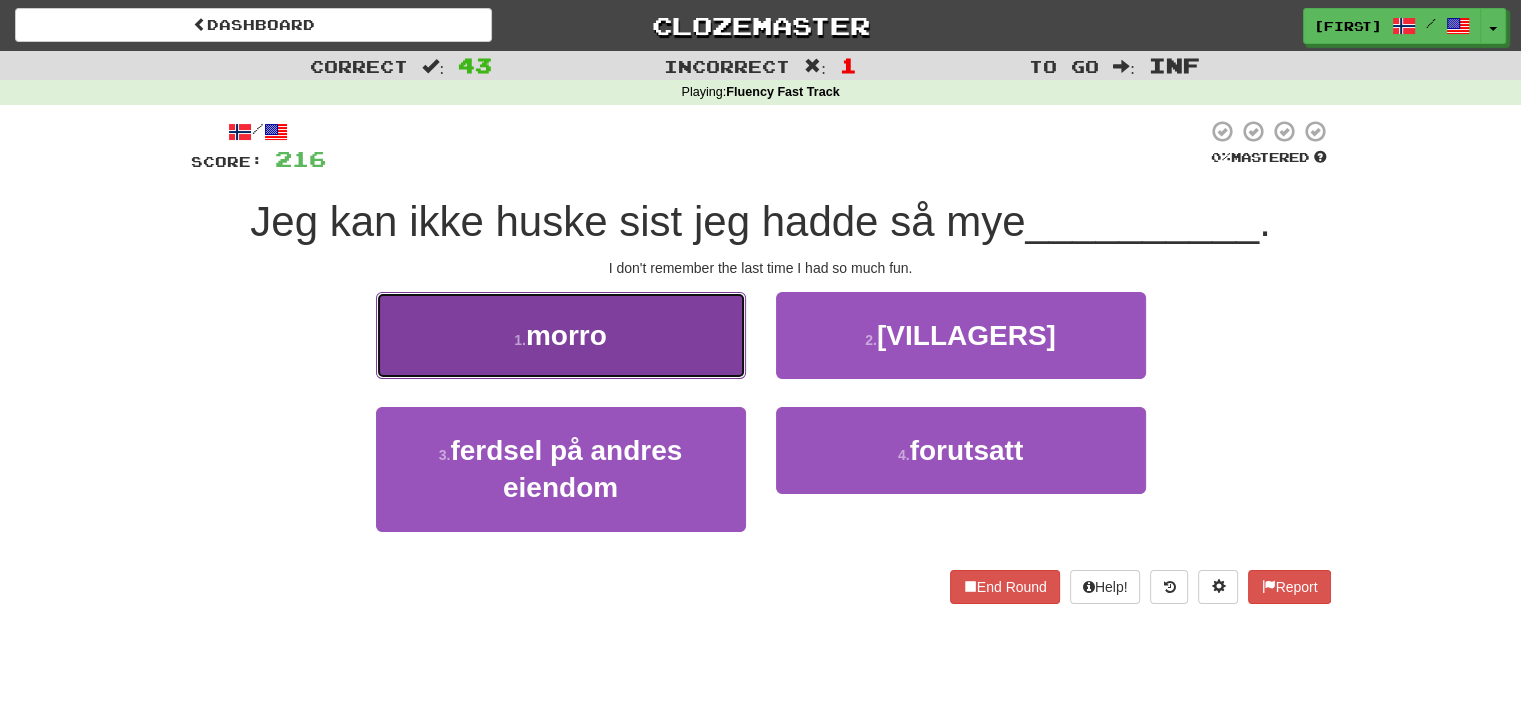 click on "1 .  morro" at bounding box center (561, 335) 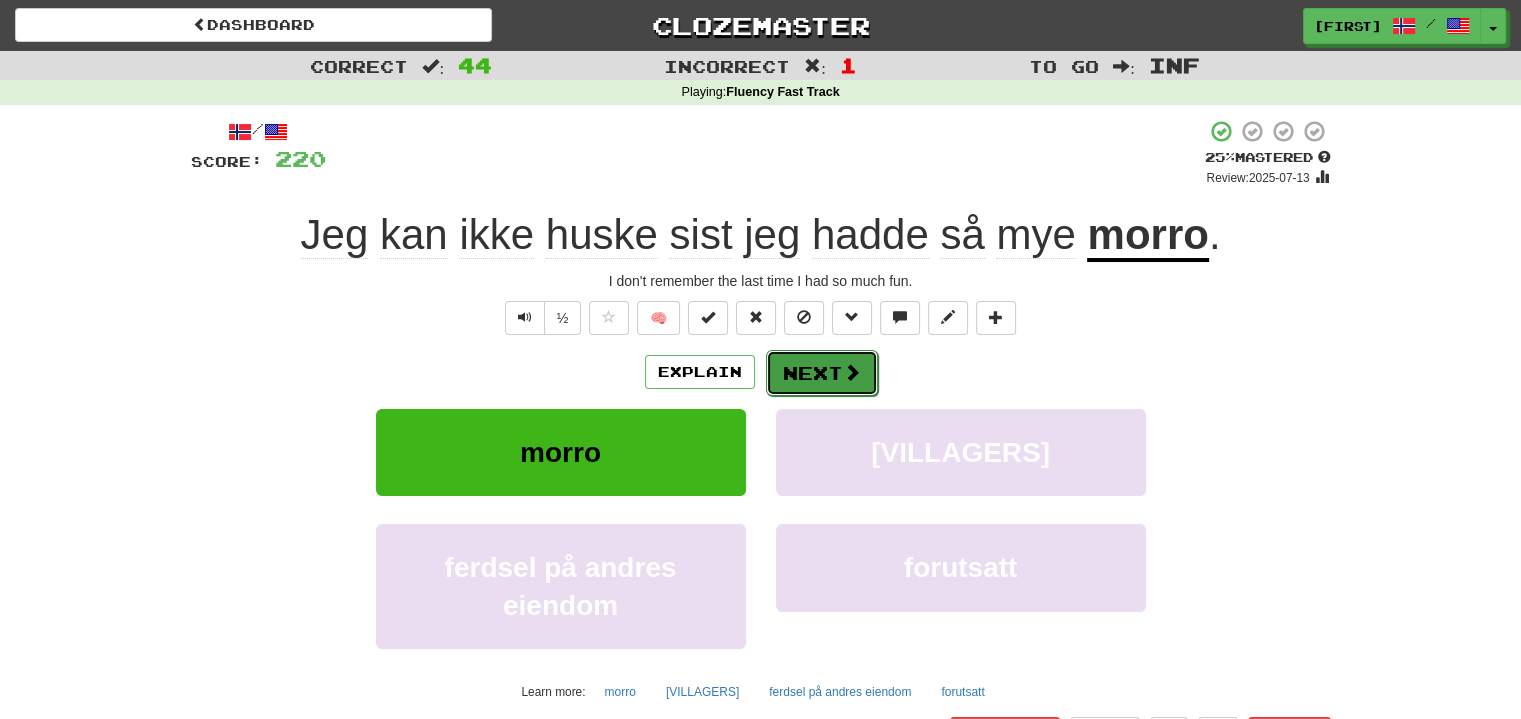 click on "Next" at bounding box center [822, 373] 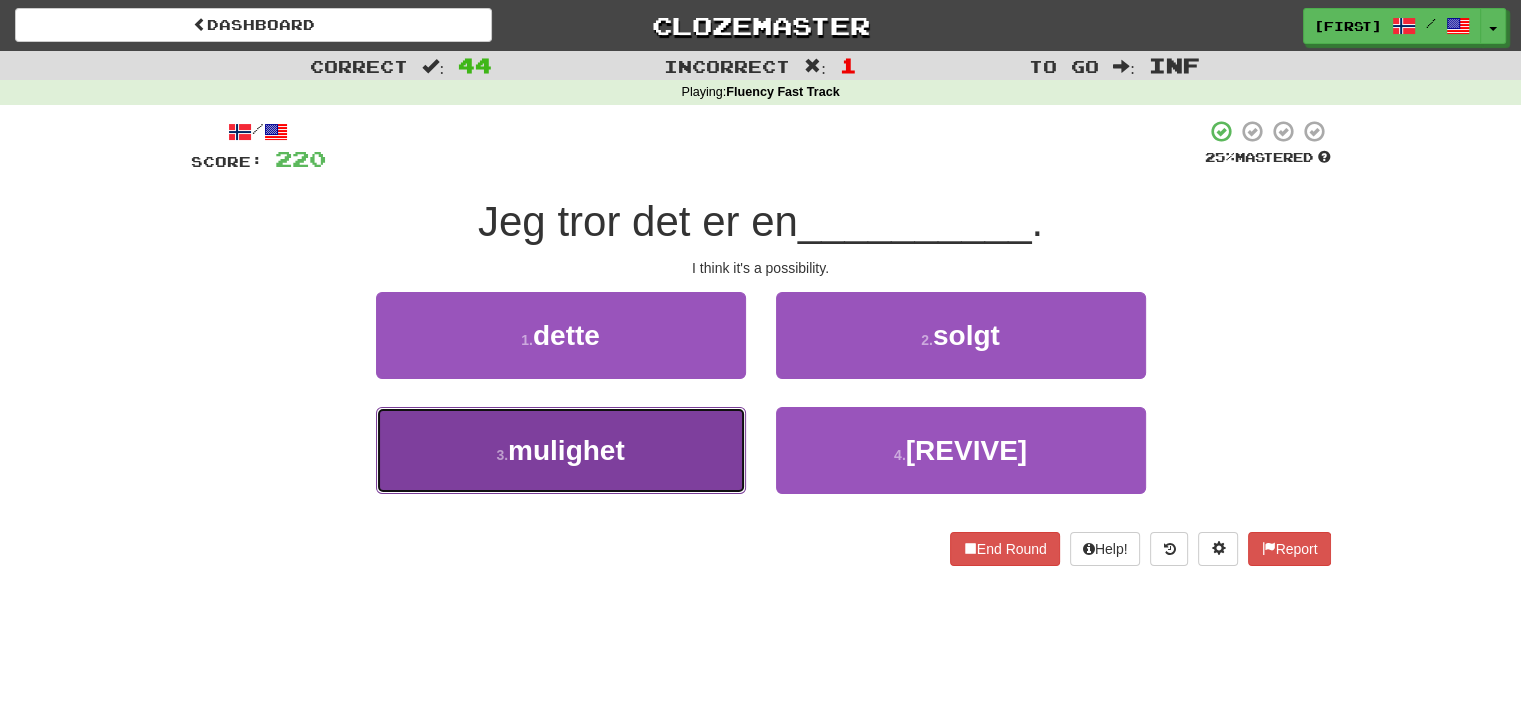 click on "3 .  mulighet" at bounding box center (561, 450) 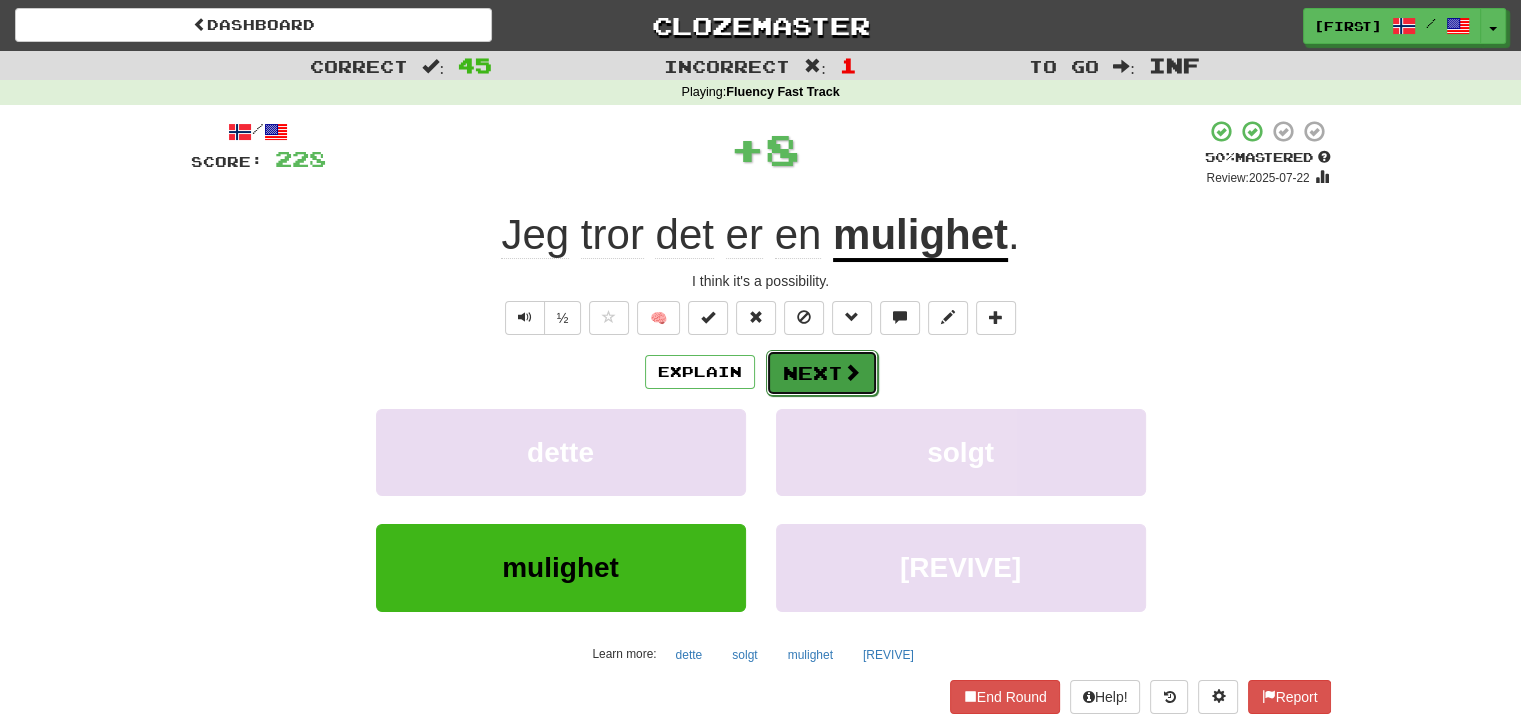 click on "Next" at bounding box center (822, 373) 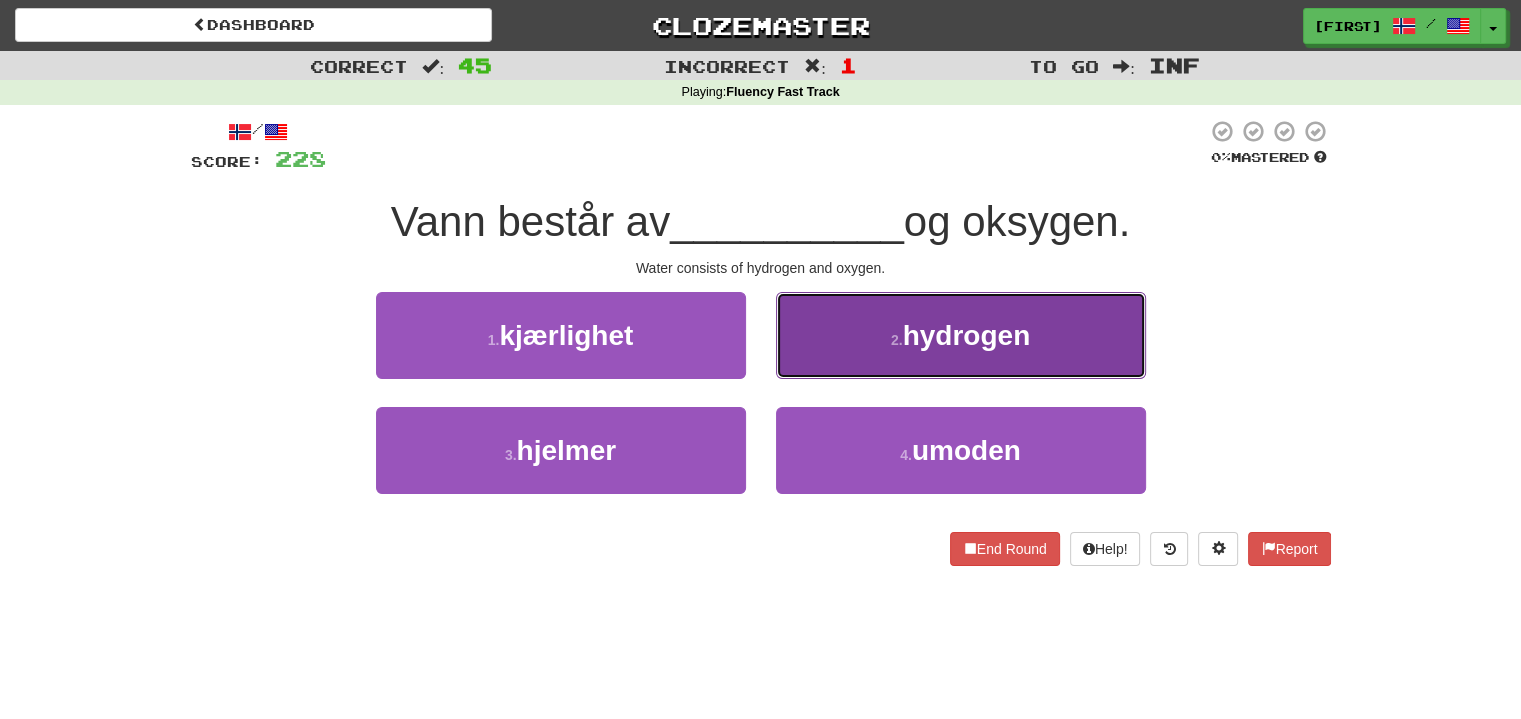 click on "2 .  [HYDROGEN]" at bounding box center [961, 335] 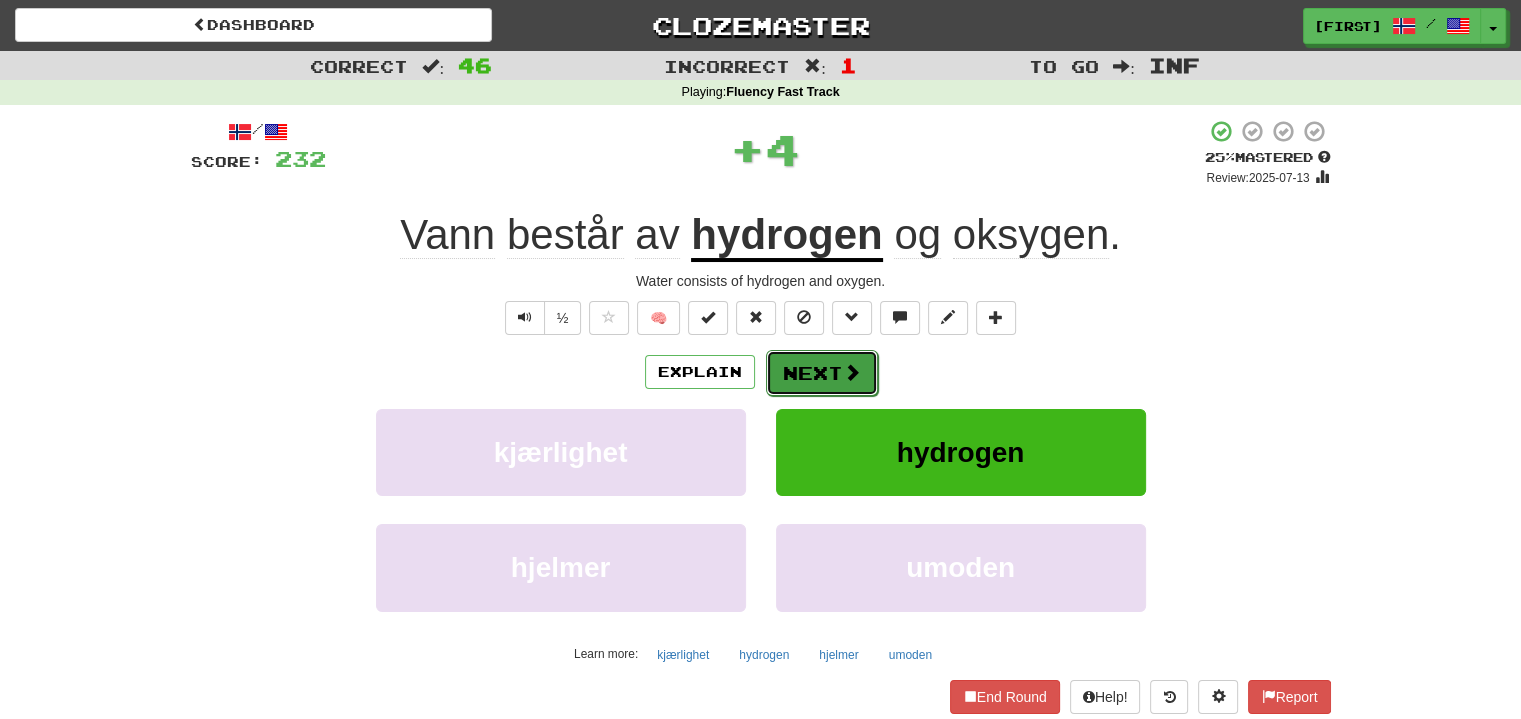 click on "Next" at bounding box center [822, 373] 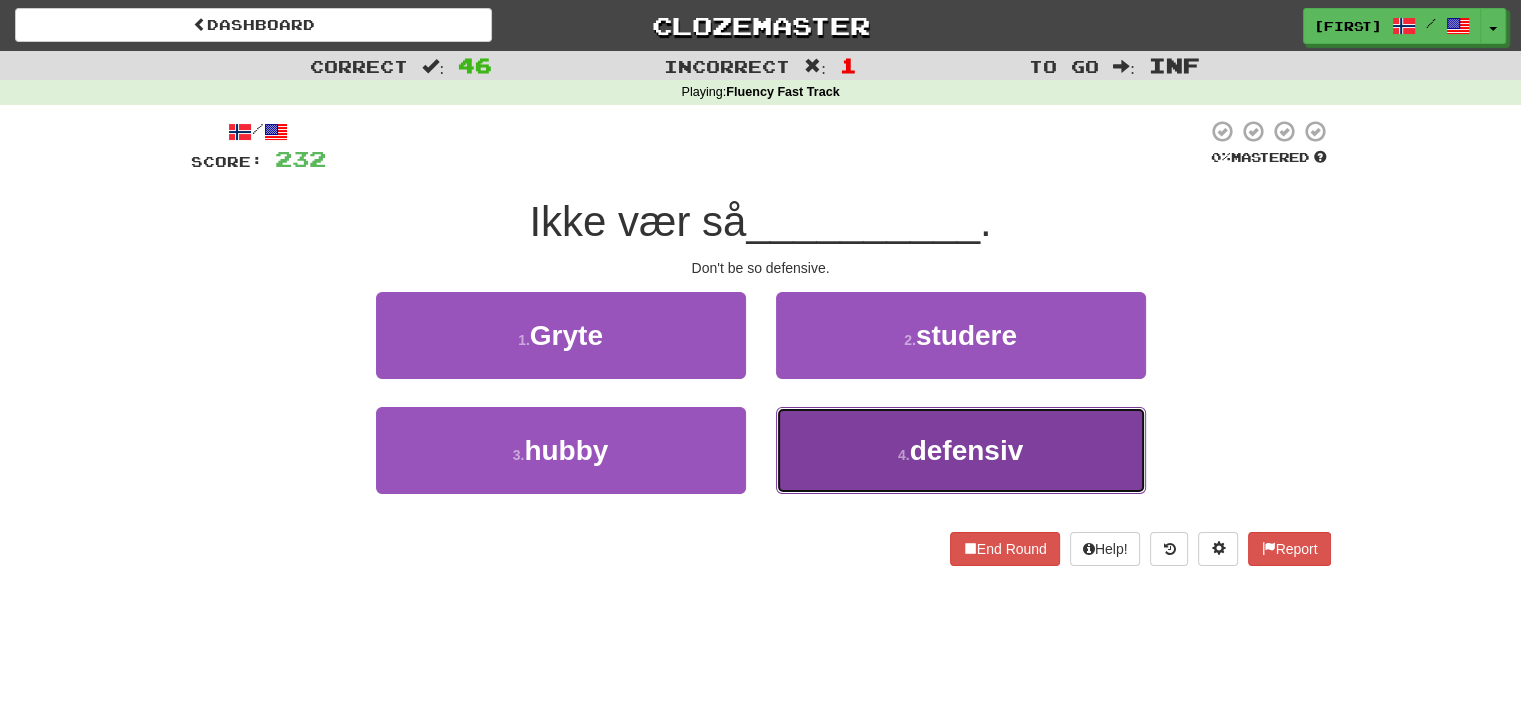 click on "4 .  defensiv" at bounding box center (961, 450) 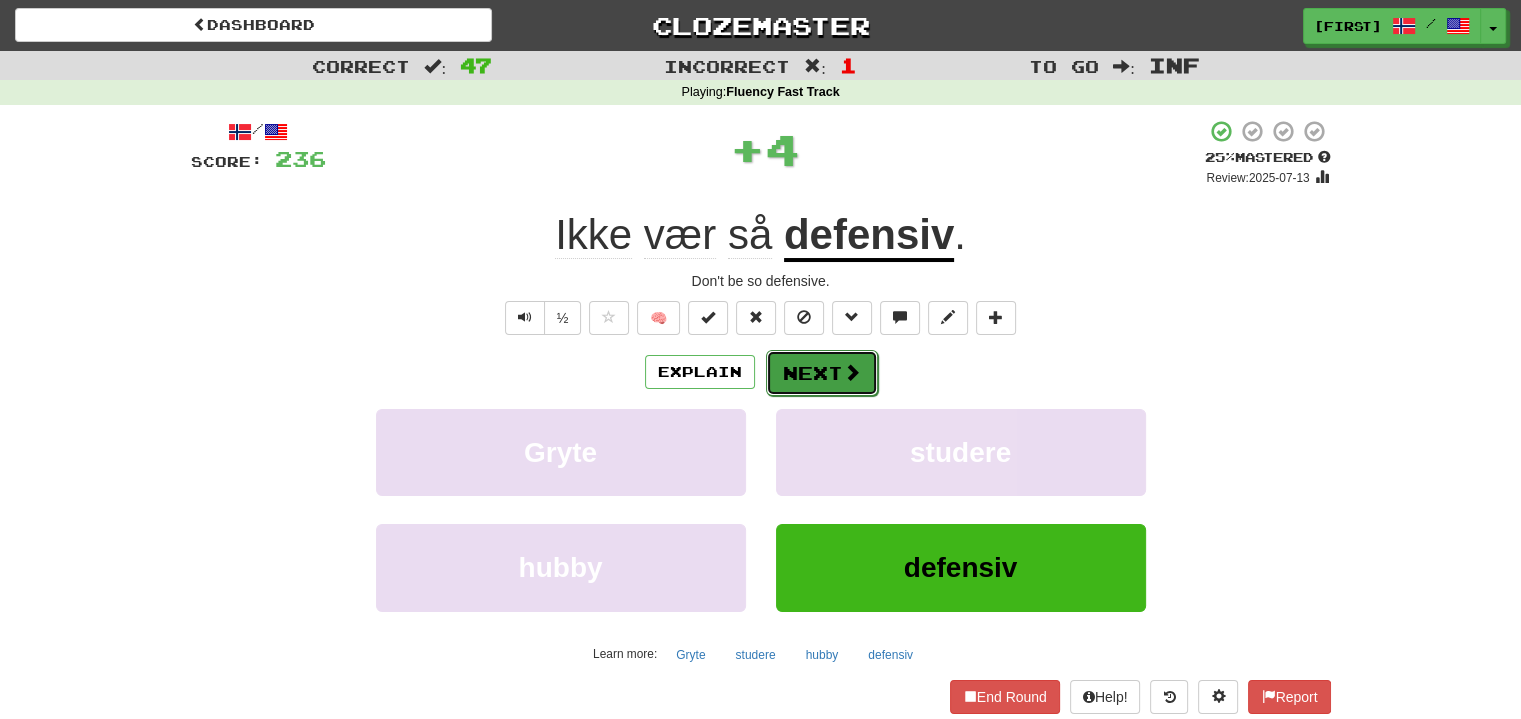 click on "Next" at bounding box center [822, 373] 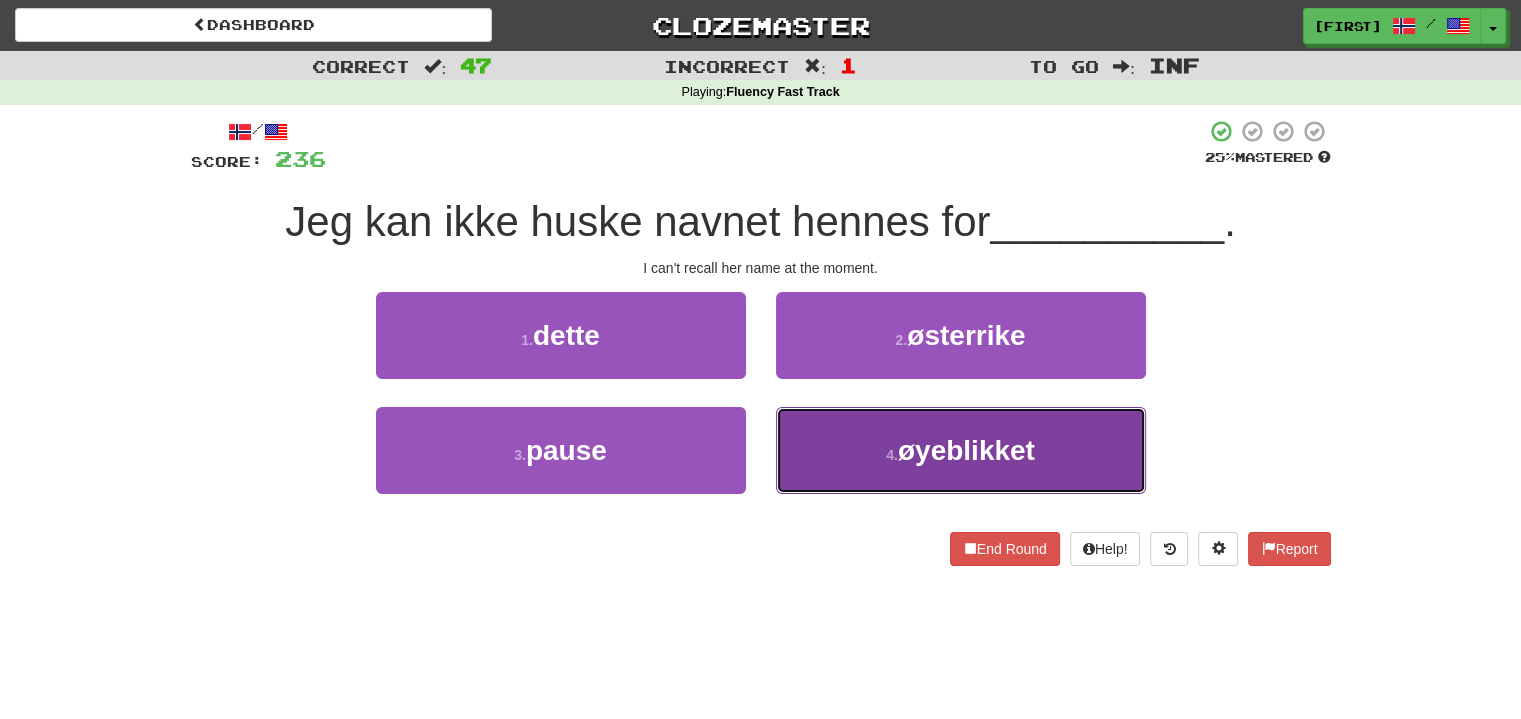 click on "4 .  øyeblikket" at bounding box center (961, 450) 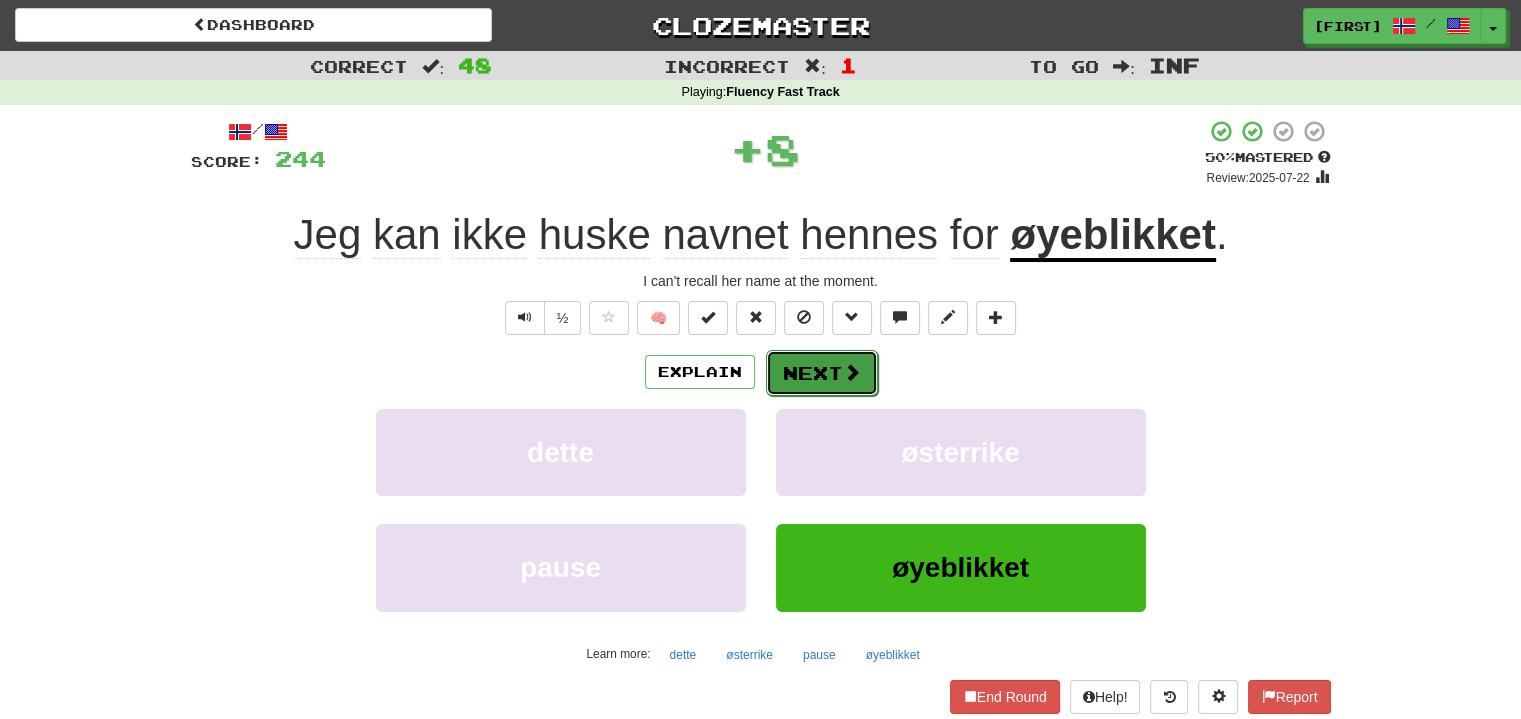 click on "Next" at bounding box center [822, 373] 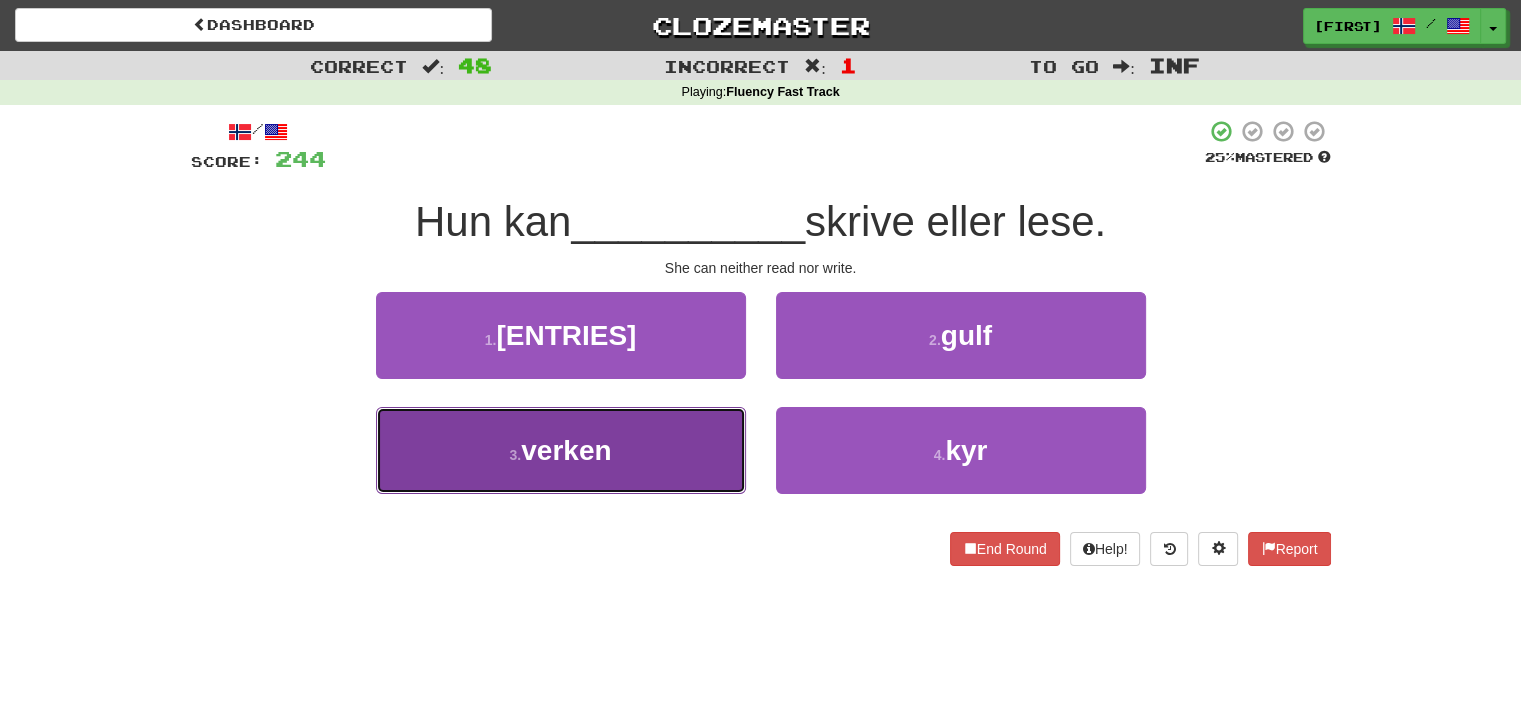 click on "3 .  verken" at bounding box center (561, 450) 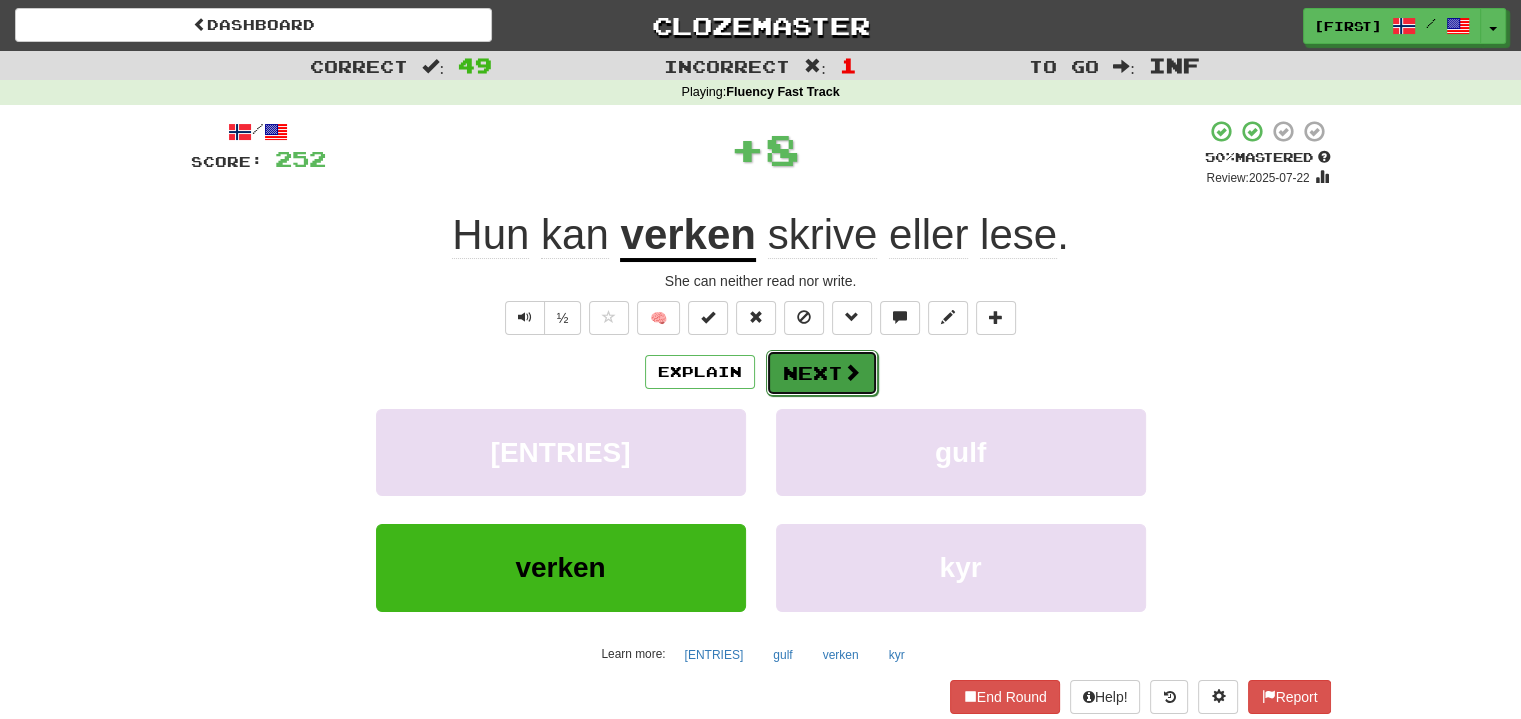 click on "Next" at bounding box center (822, 373) 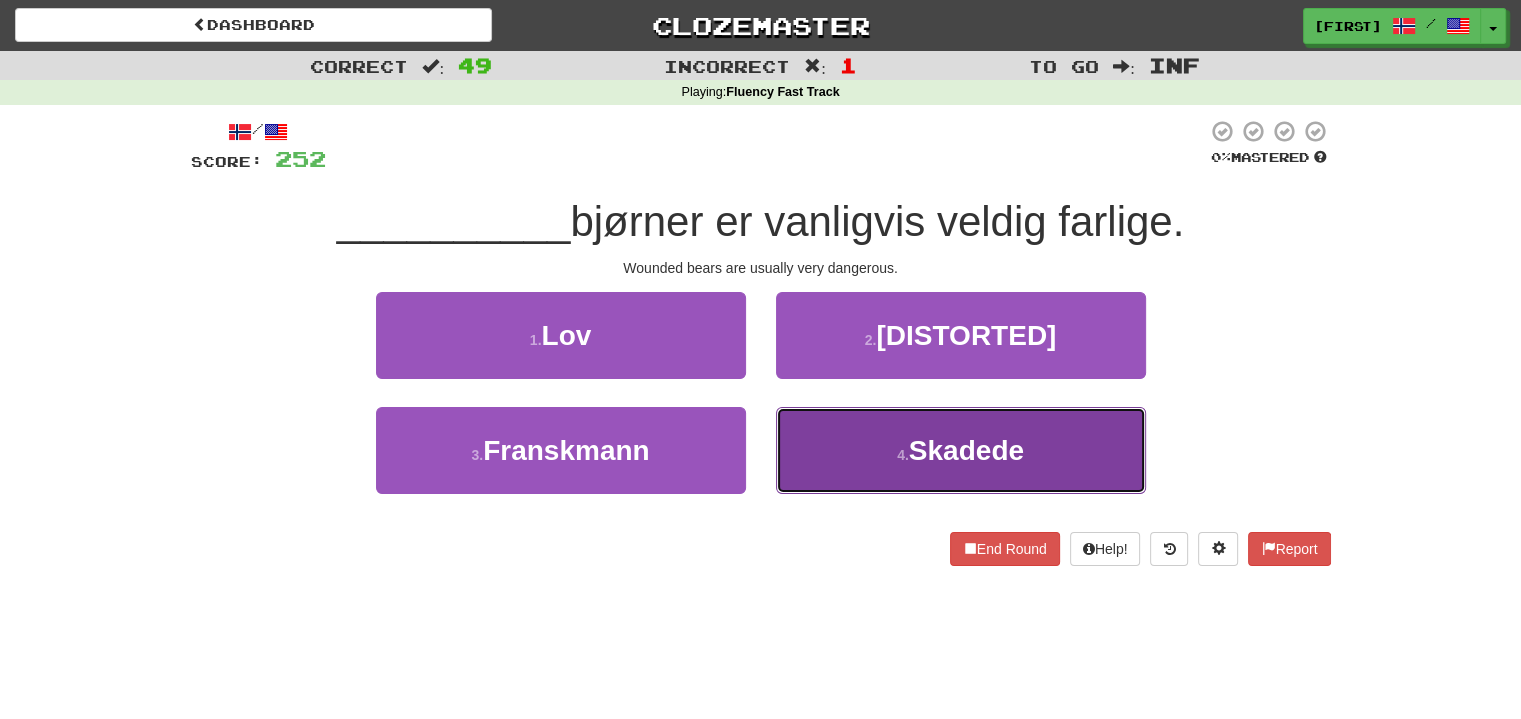 click on "4 .  Skadede" at bounding box center [961, 450] 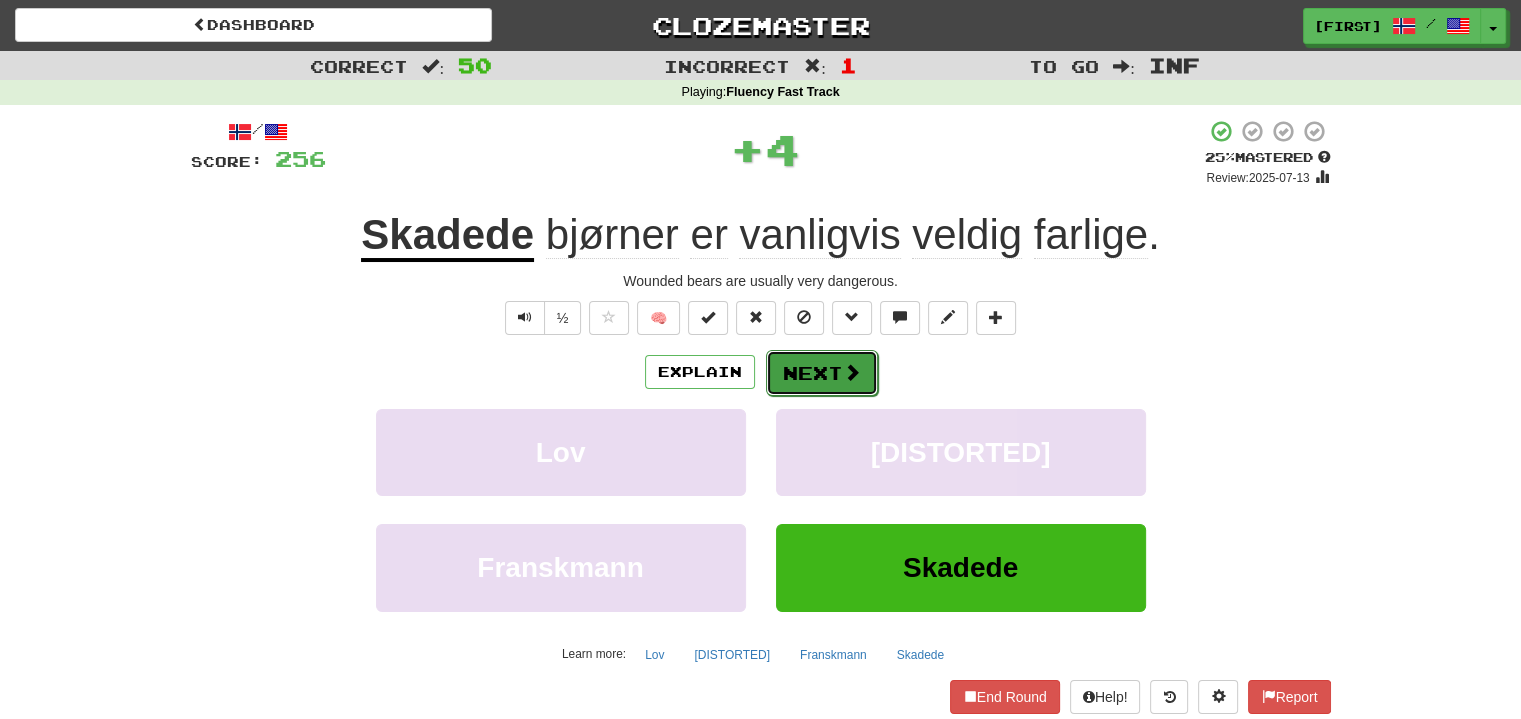 click on "Next" at bounding box center (822, 373) 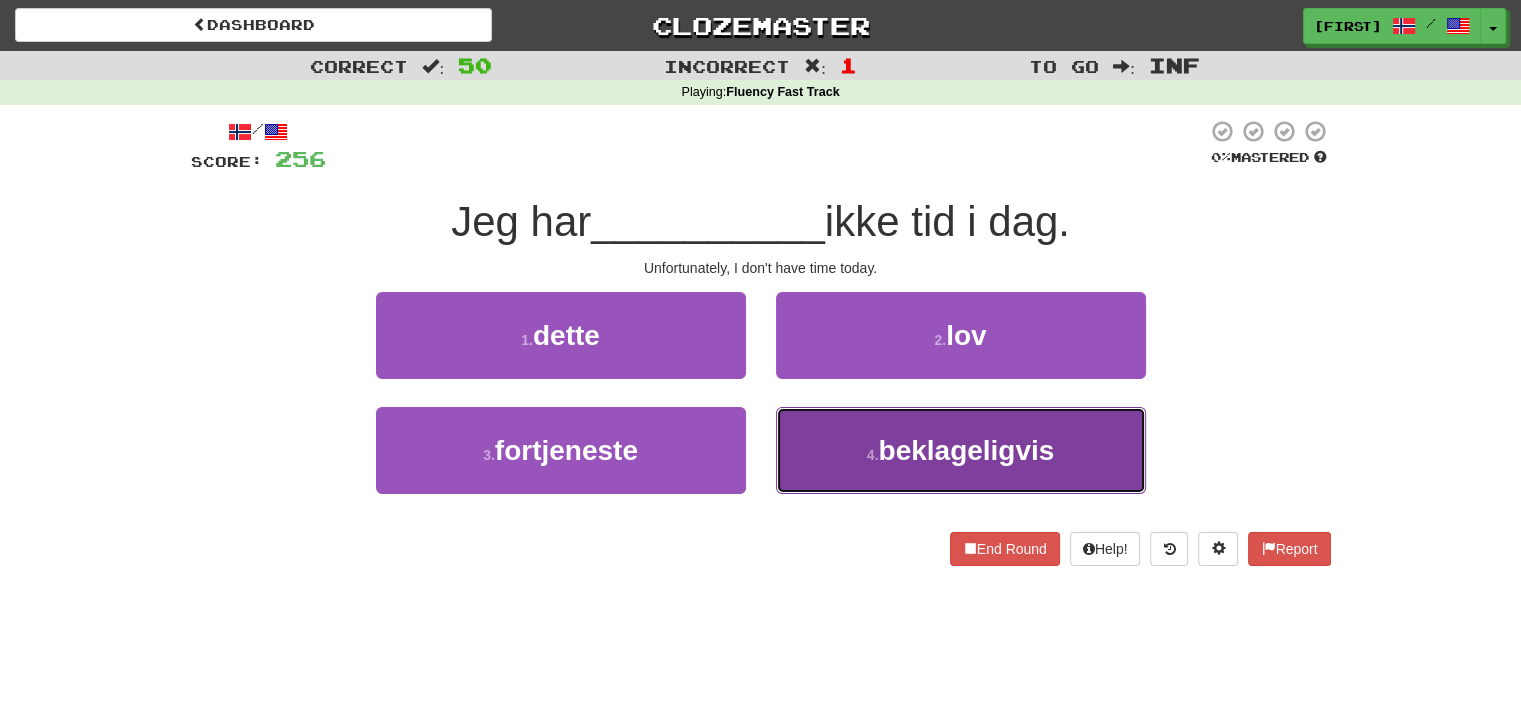 click on "4 .  [REGRETTABLY]" at bounding box center [961, 450] 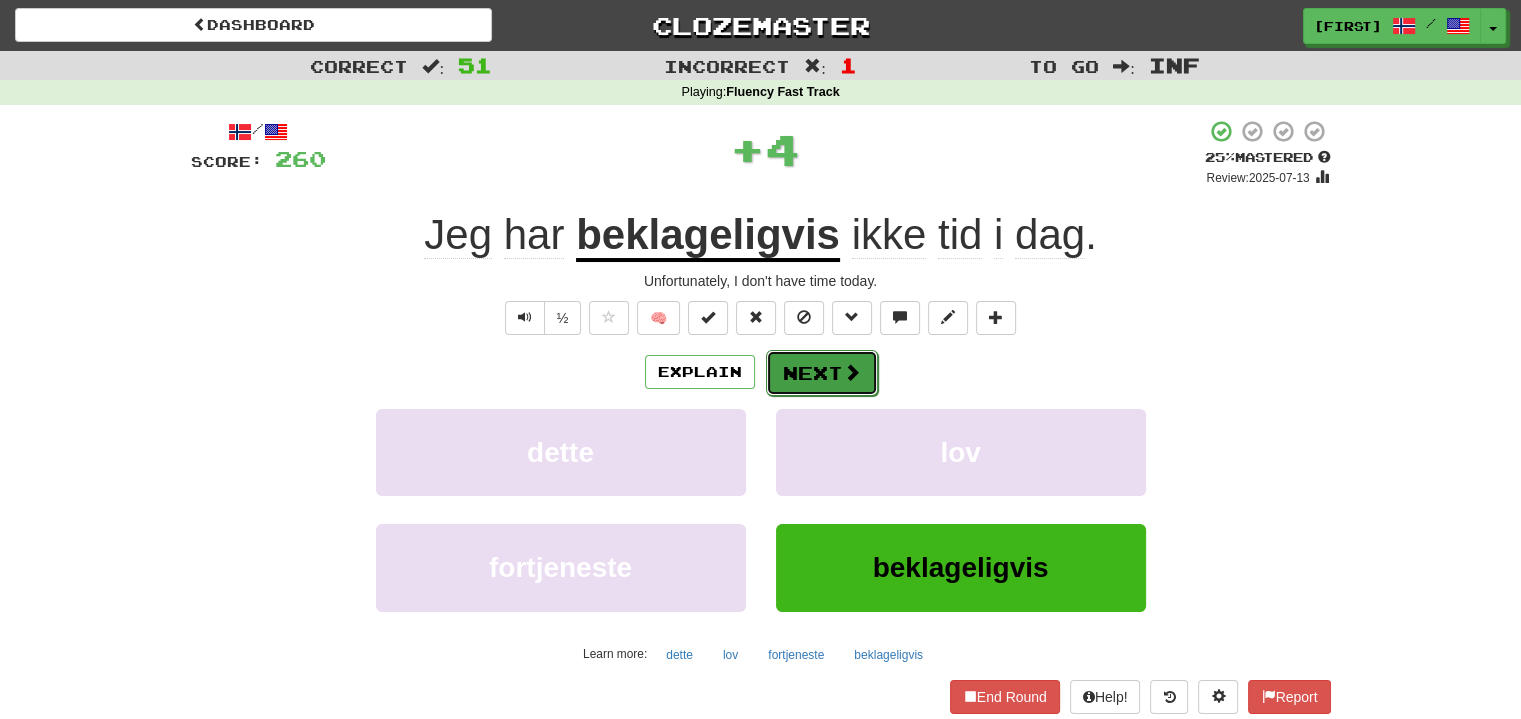 click on "Next" at bounding box center (822, 373) 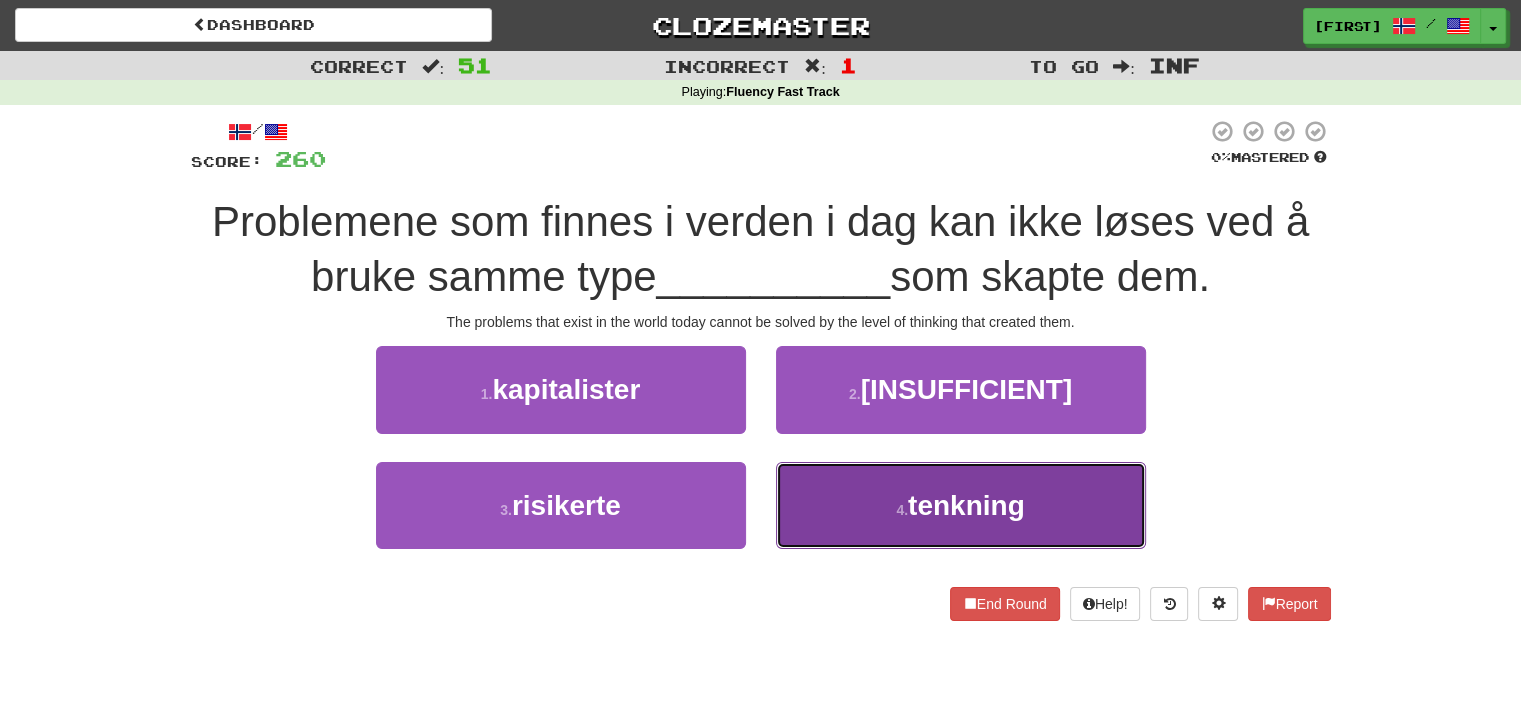 click on "4 .  tenkning" at bounding box center (961, 505) 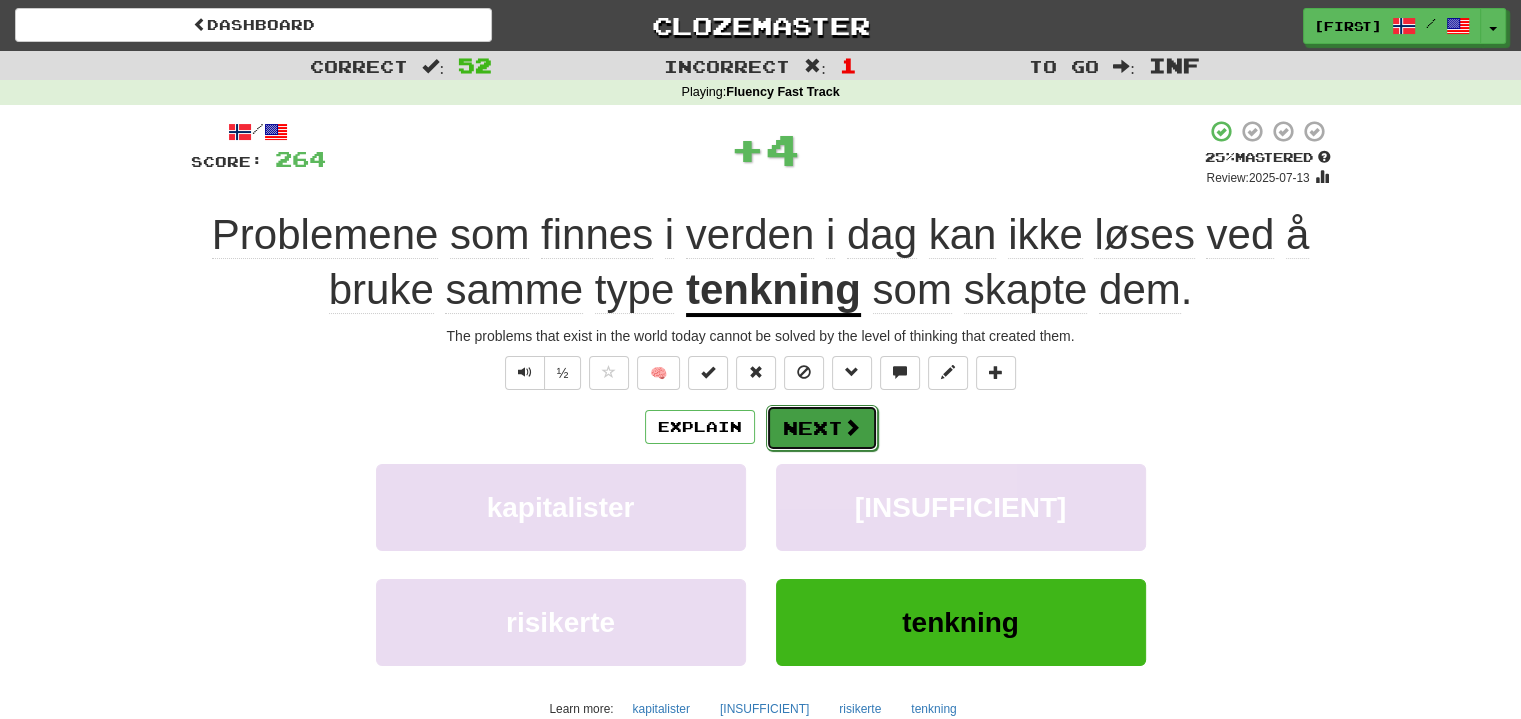 click on "Next" at bounding box center [822, 428] 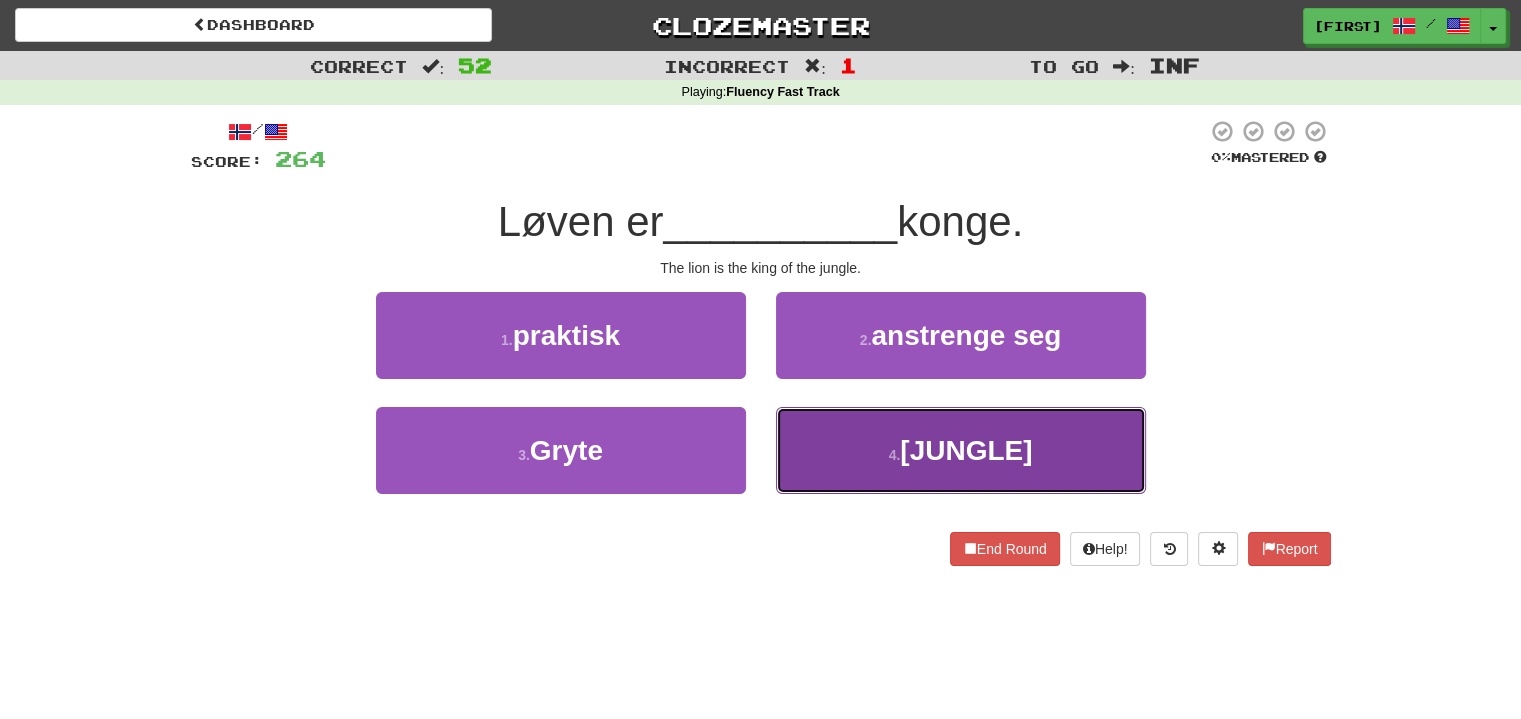 click on "[JUNGLE]" at bounding box center (966, 450) 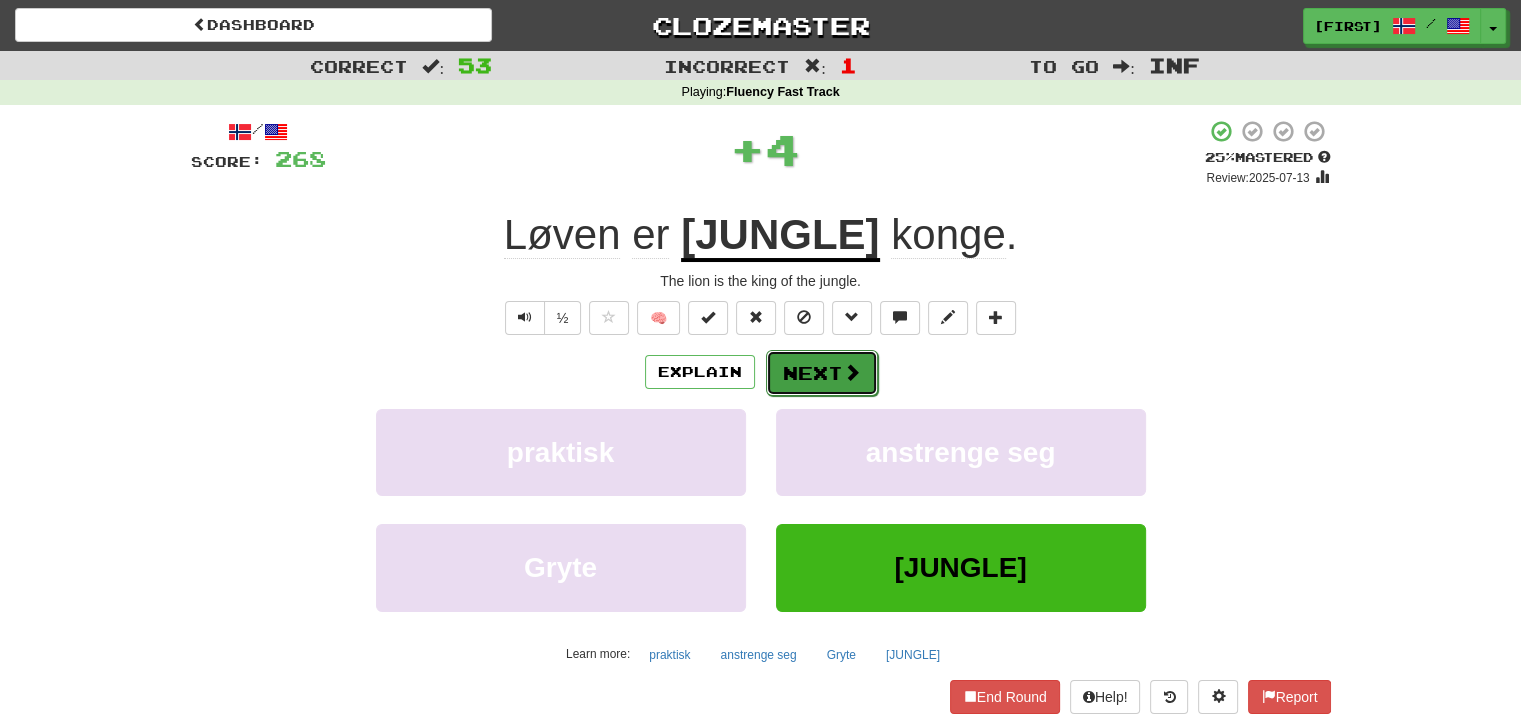 click at bounding box center [852, 372] 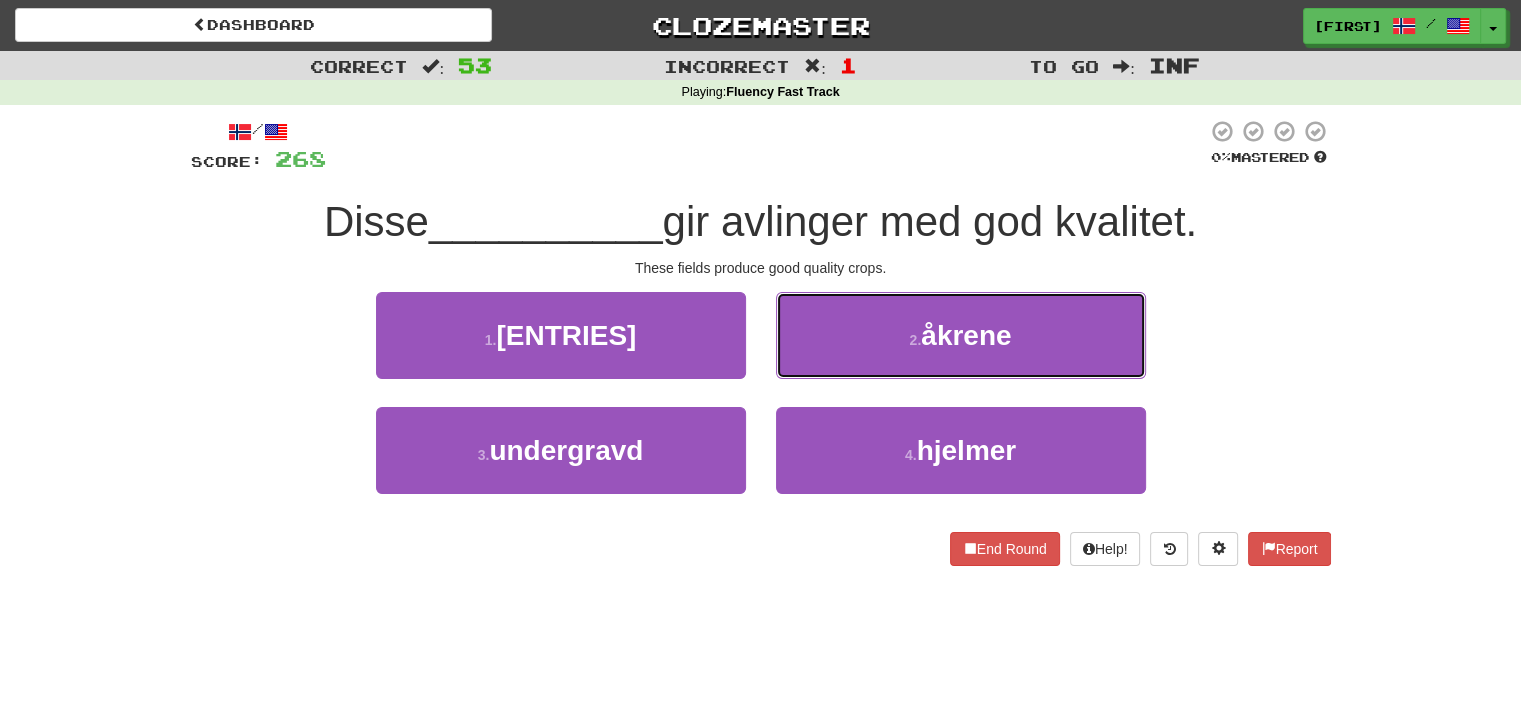click on "2 .  åkrene" at bounding box center (961, 335) 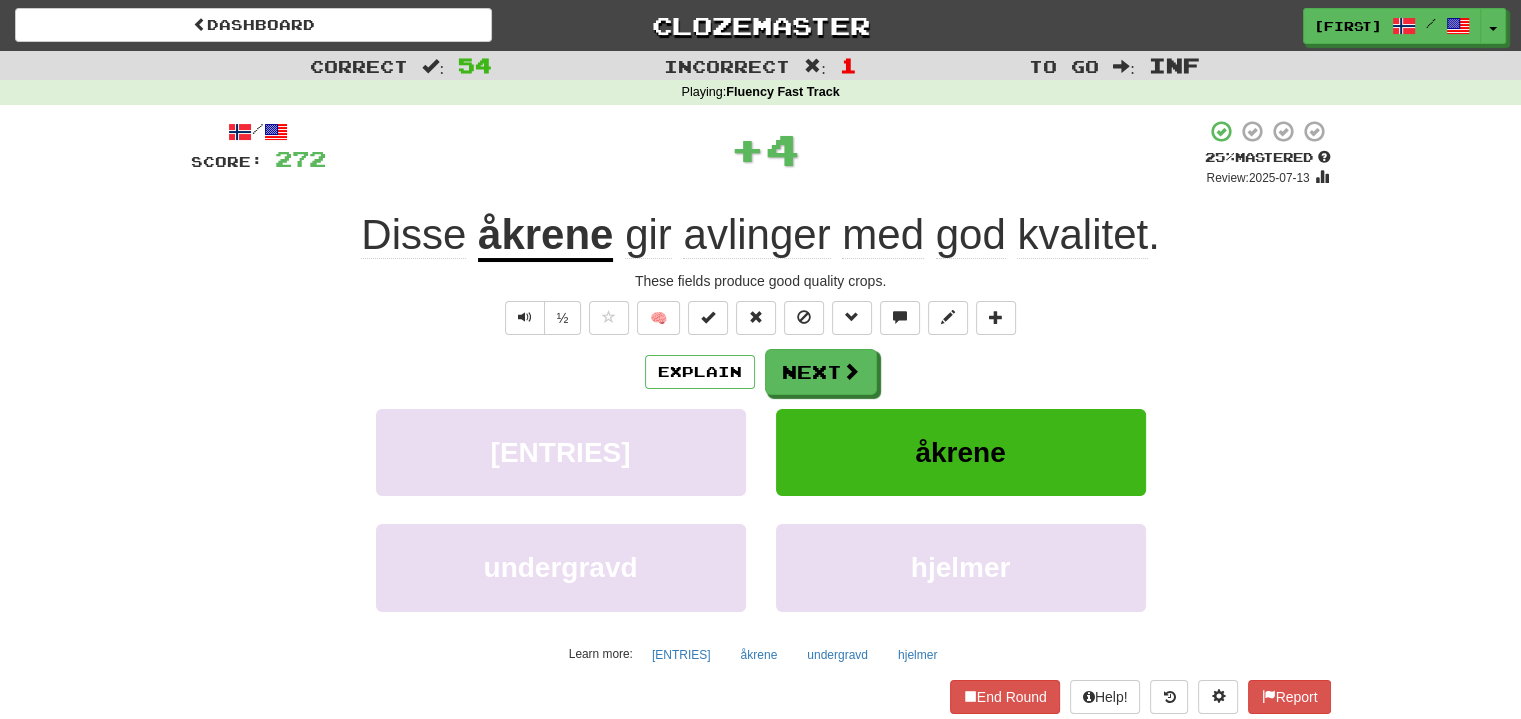 click at bounding box center [851, 371] 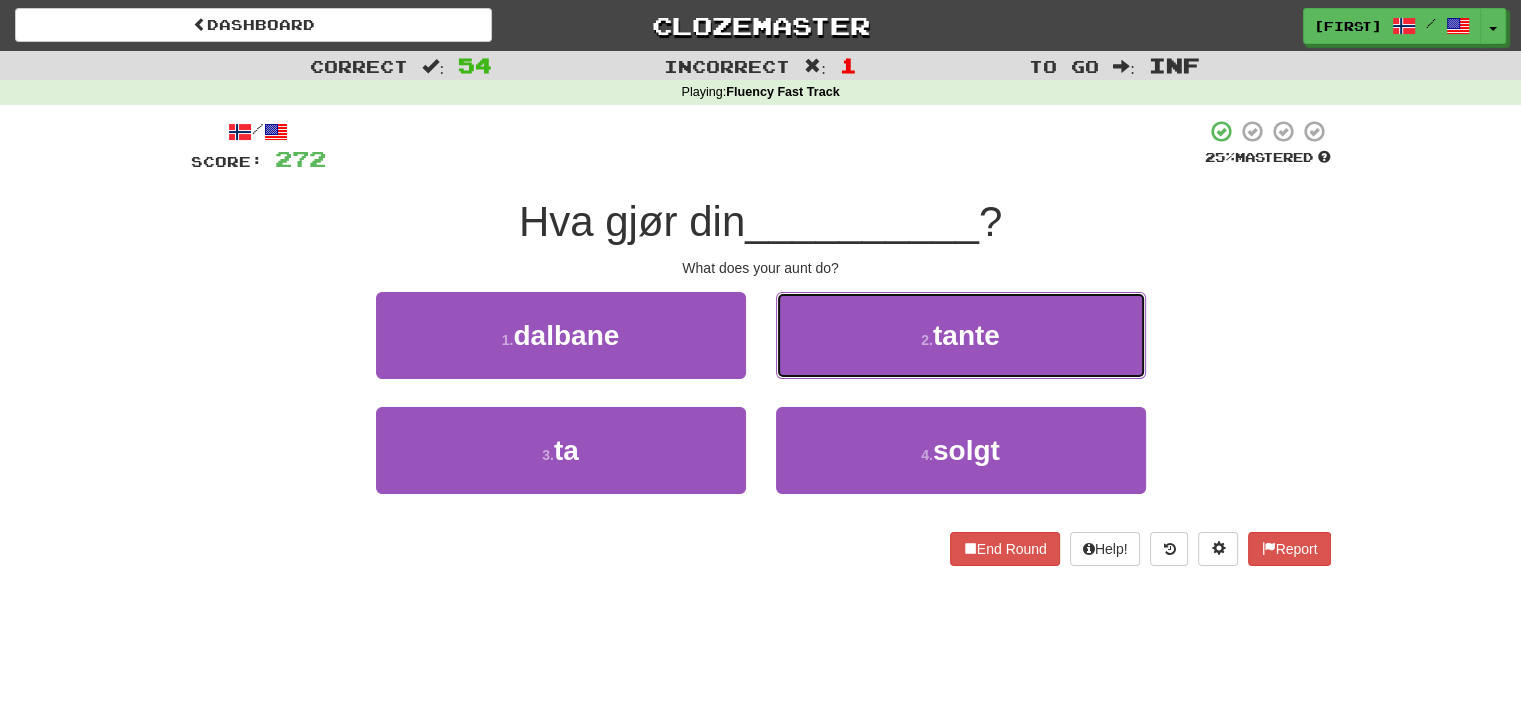 click on "2 .  tante" at bounding box center [961, 335] 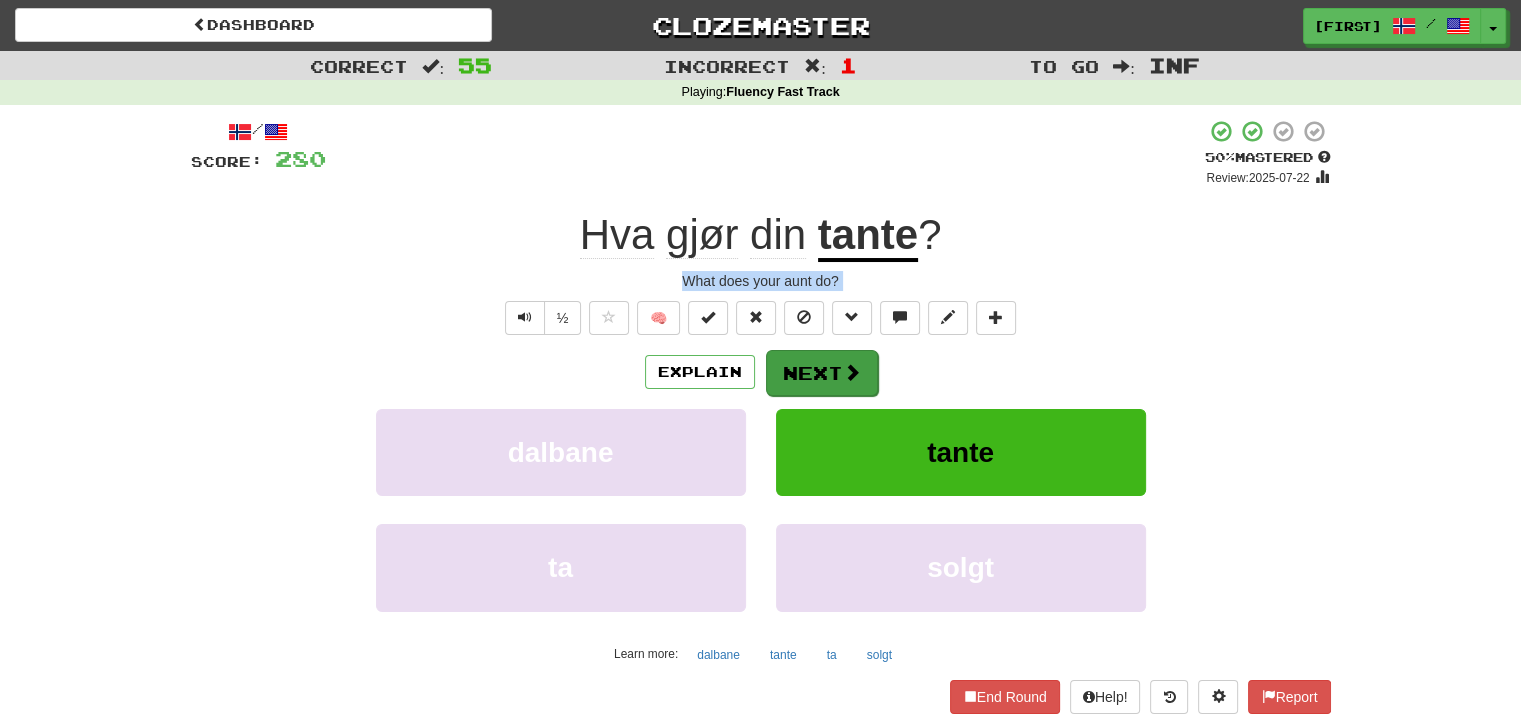 drag, startPoint x: 1059, startPoint y: 246, endPoint x: 826, endPoint y: 375, distance: 266.32687 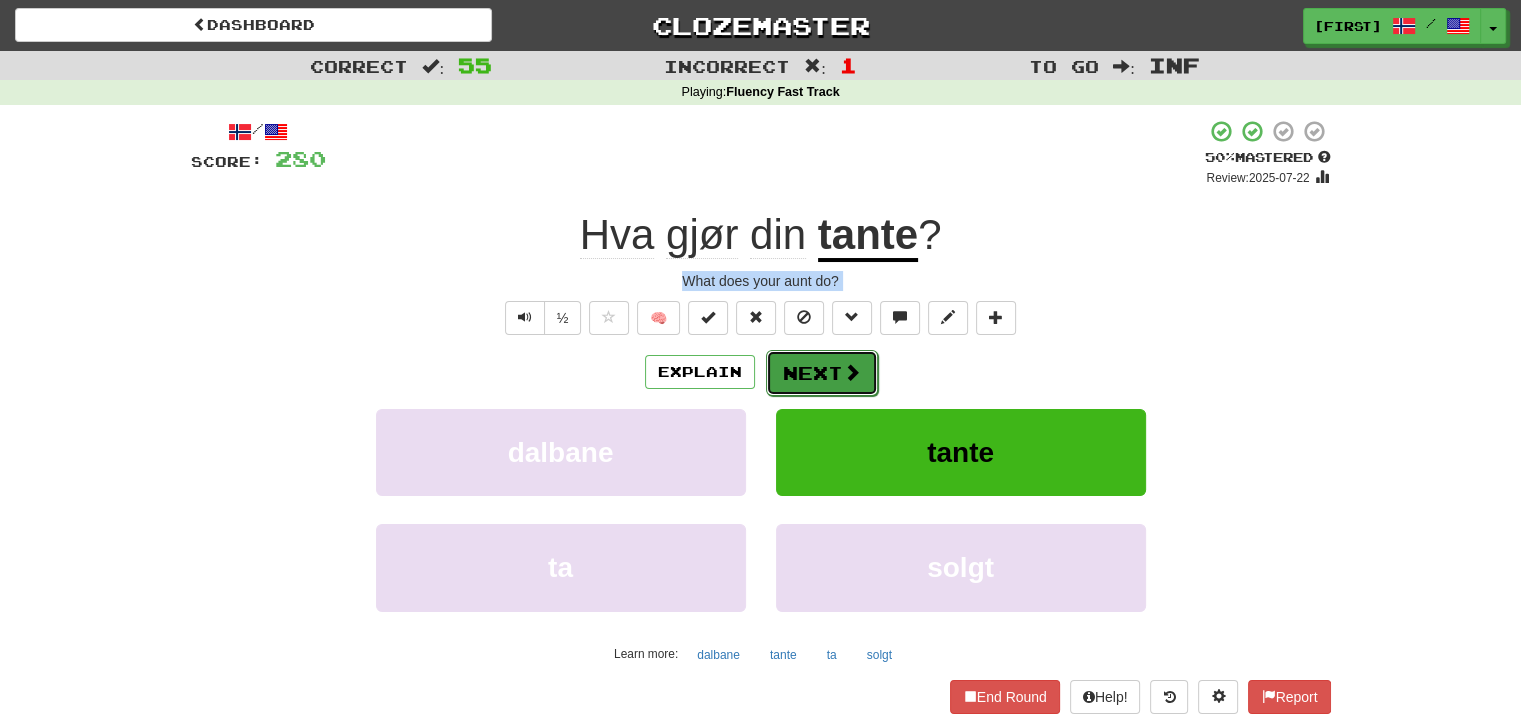 click on "Next" at bounding box center (822, 373) 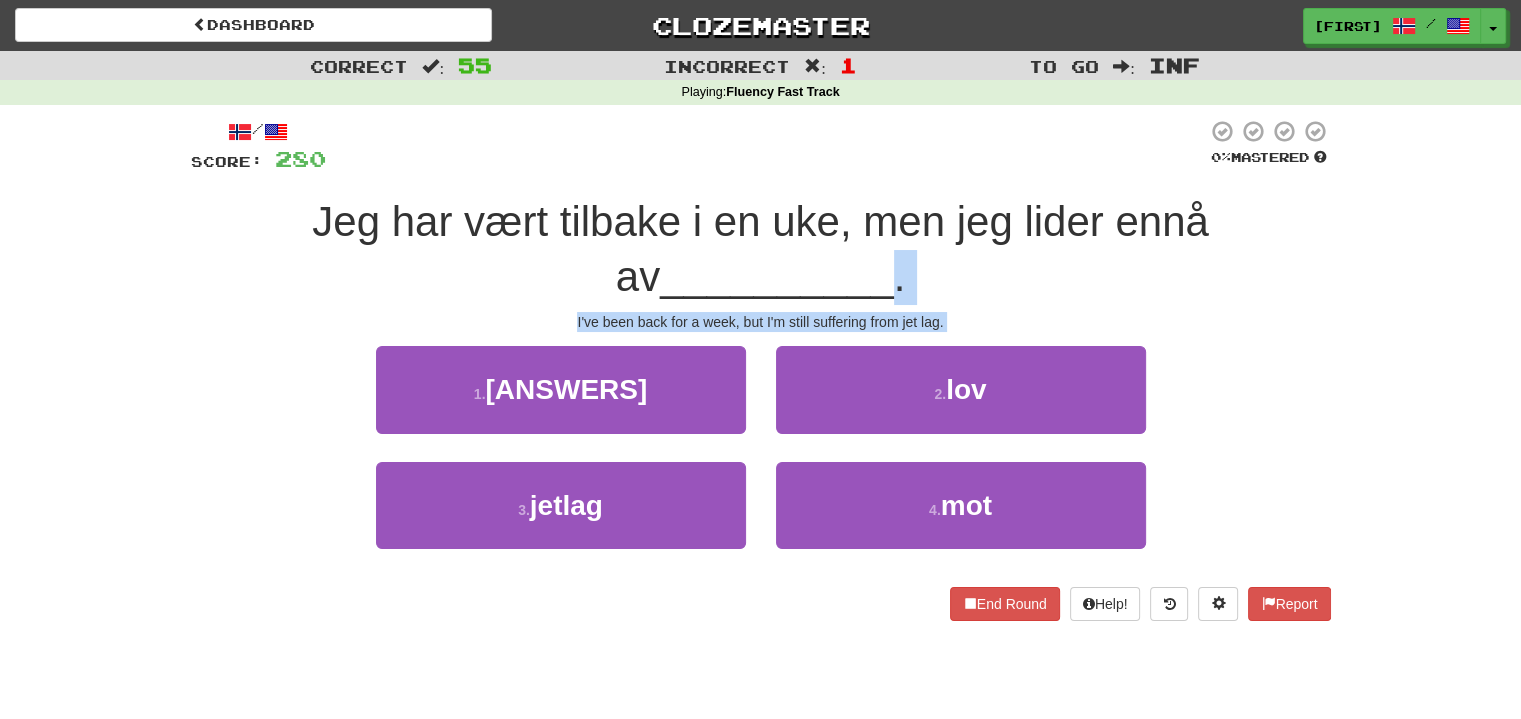 click on "Jeg har vært tilbake i en uke, men jeg lider ennå av  __________ ." at bounding box center (761, 249) 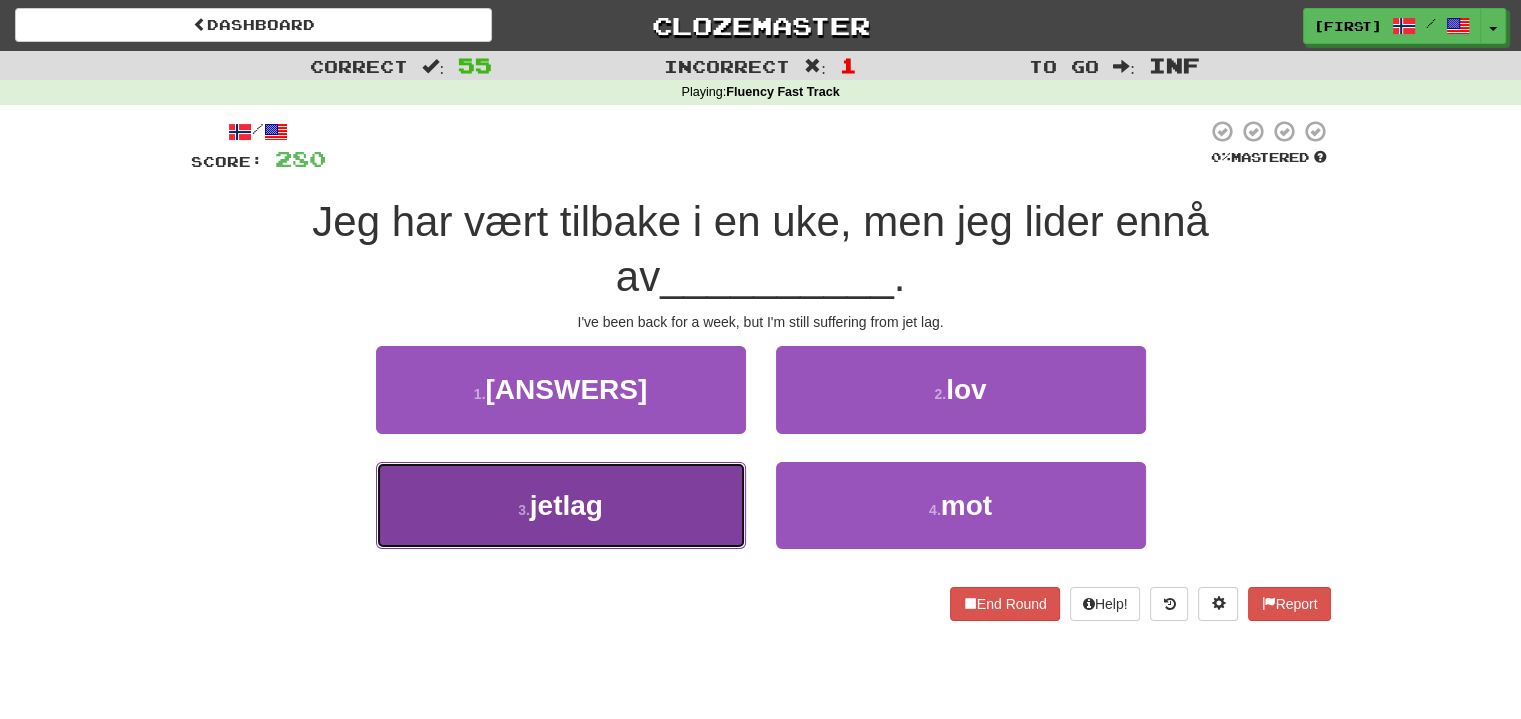click on "3 .  jetlag" at bounding box center [561, 505] 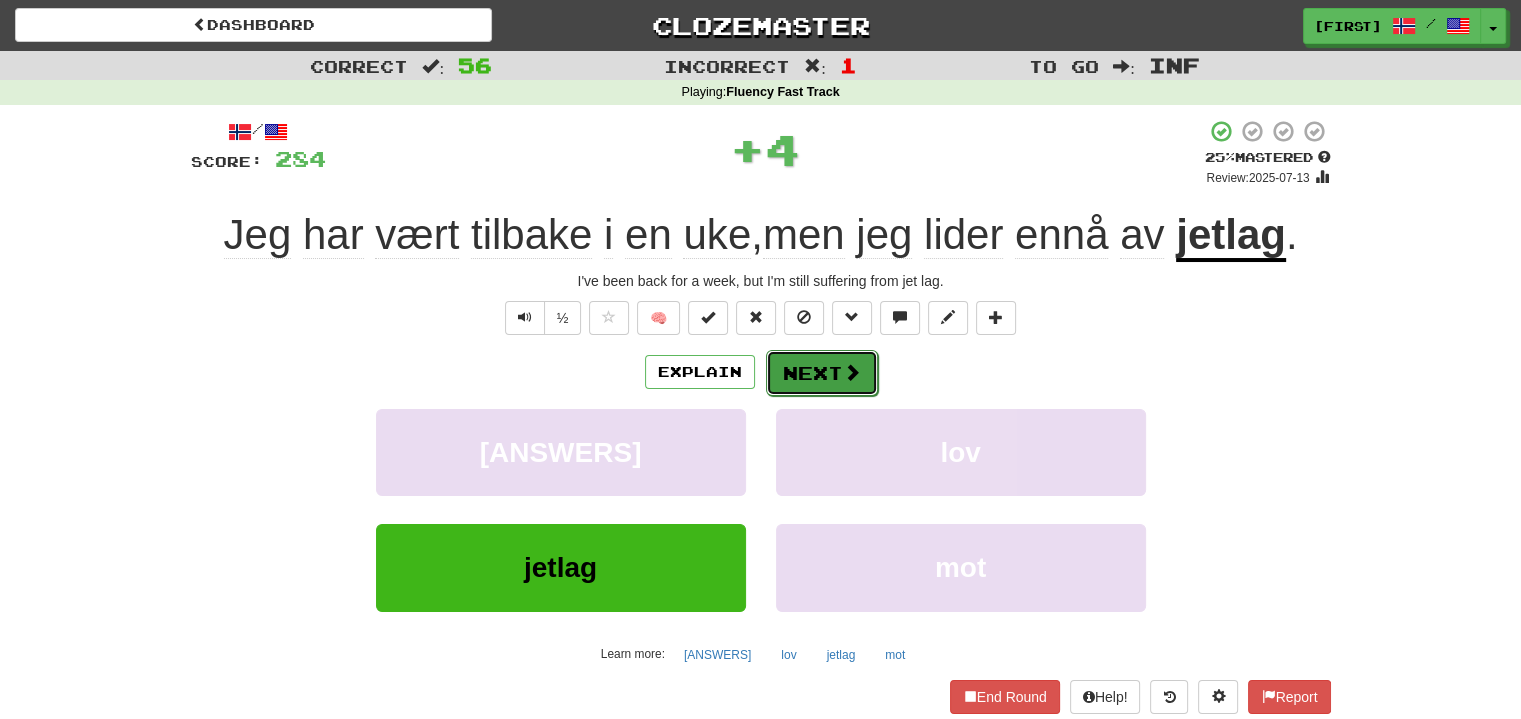 click on "Next" at bounding box center [822, 373] 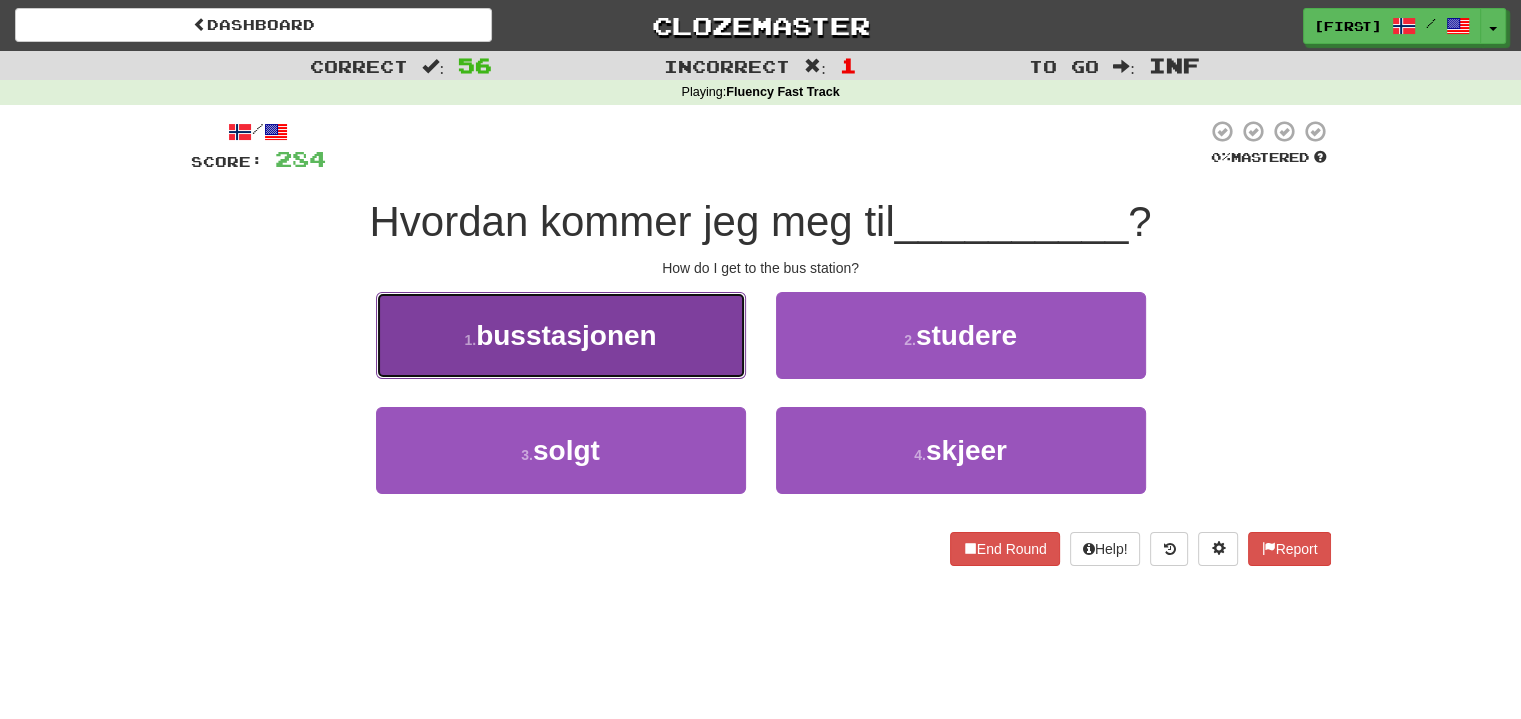 click on "busstasjonen" at bounding box center [561, 335] 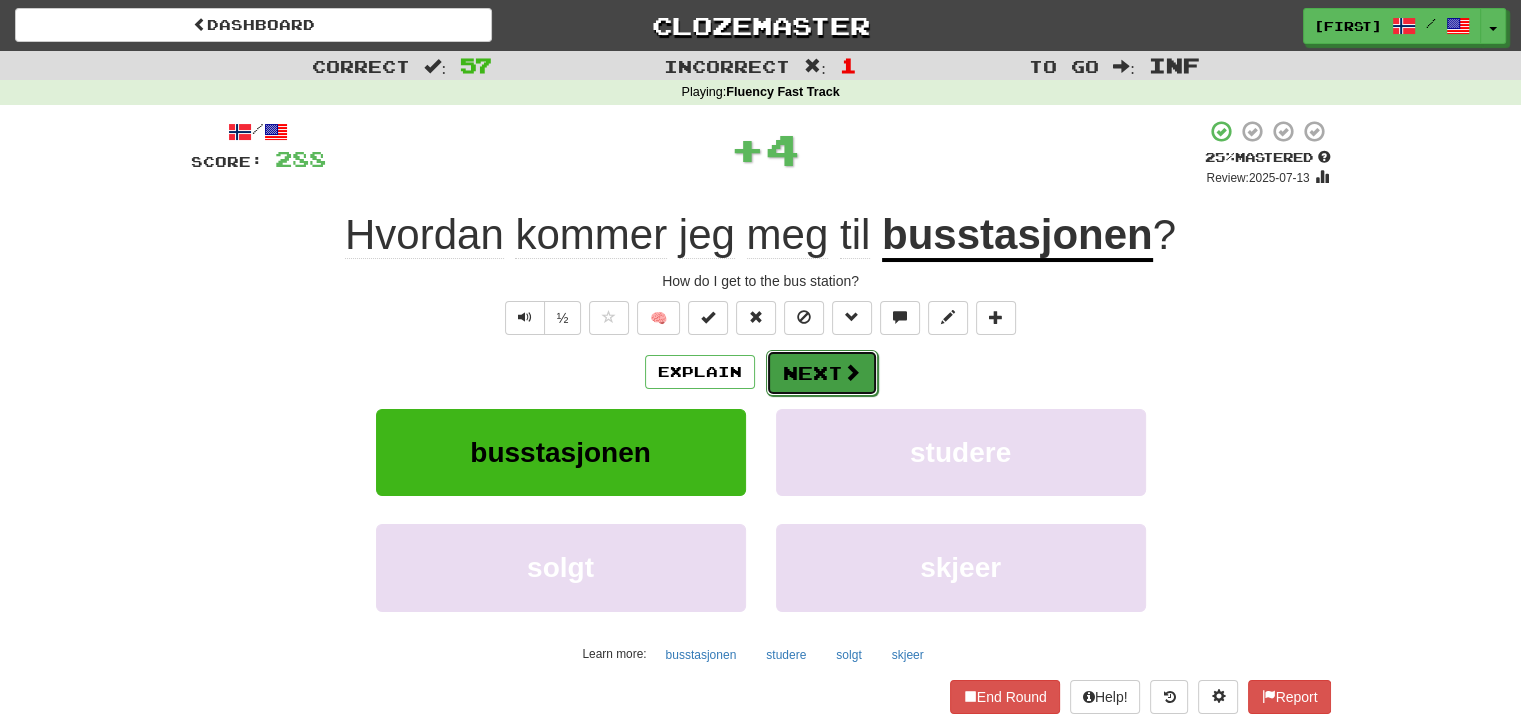 click on "Next" at bounding box center [822, 373] 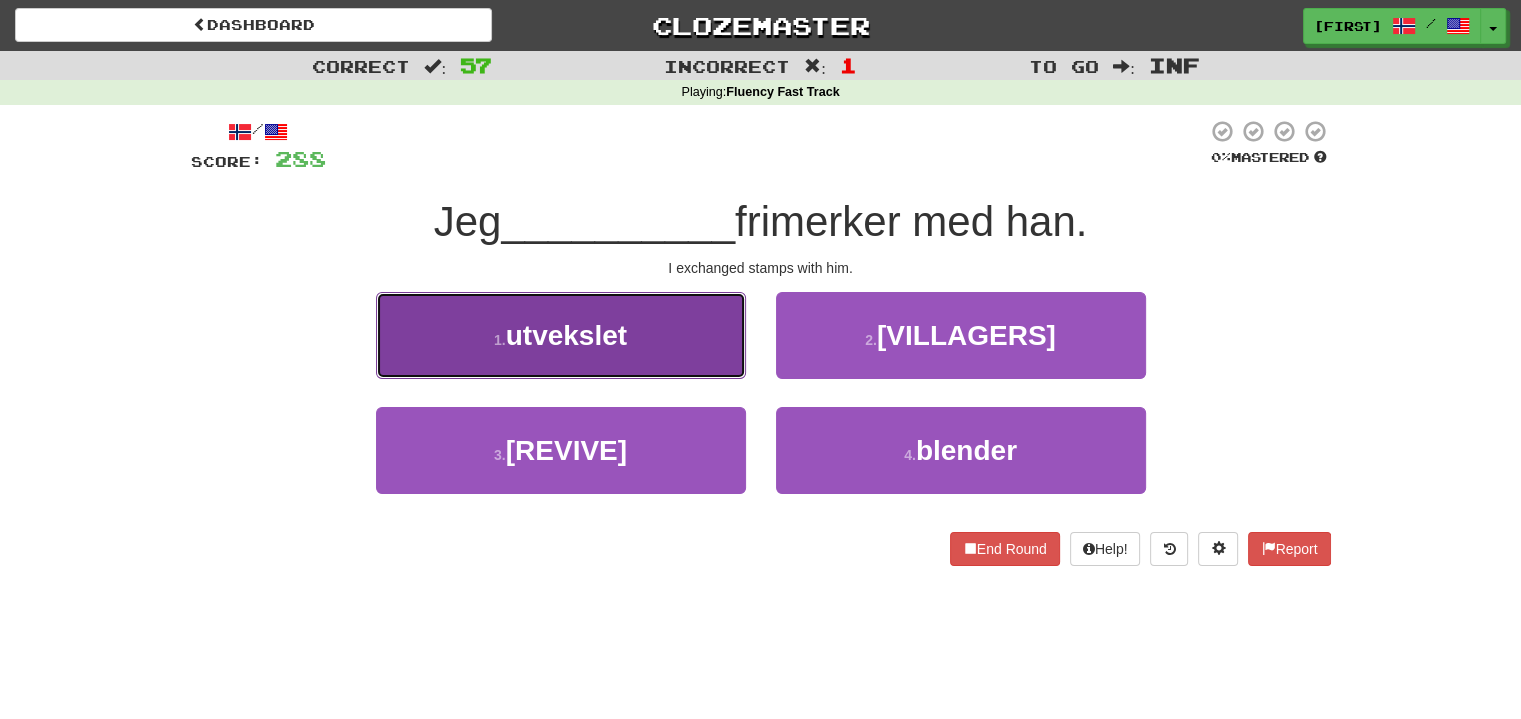 click on "1 .  utvekslet" at bounding box center [561, 335] 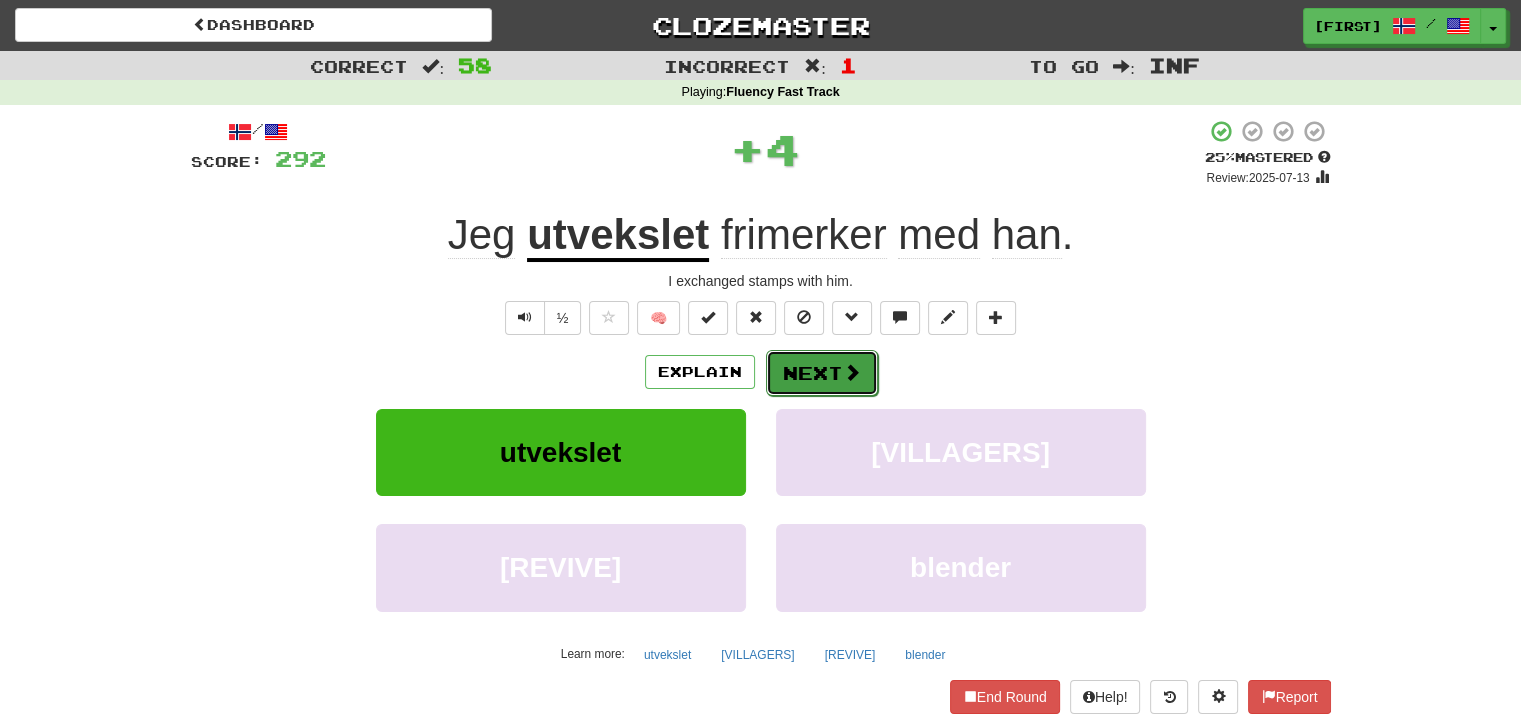 click on "Next" at bounding box center [822, 373] 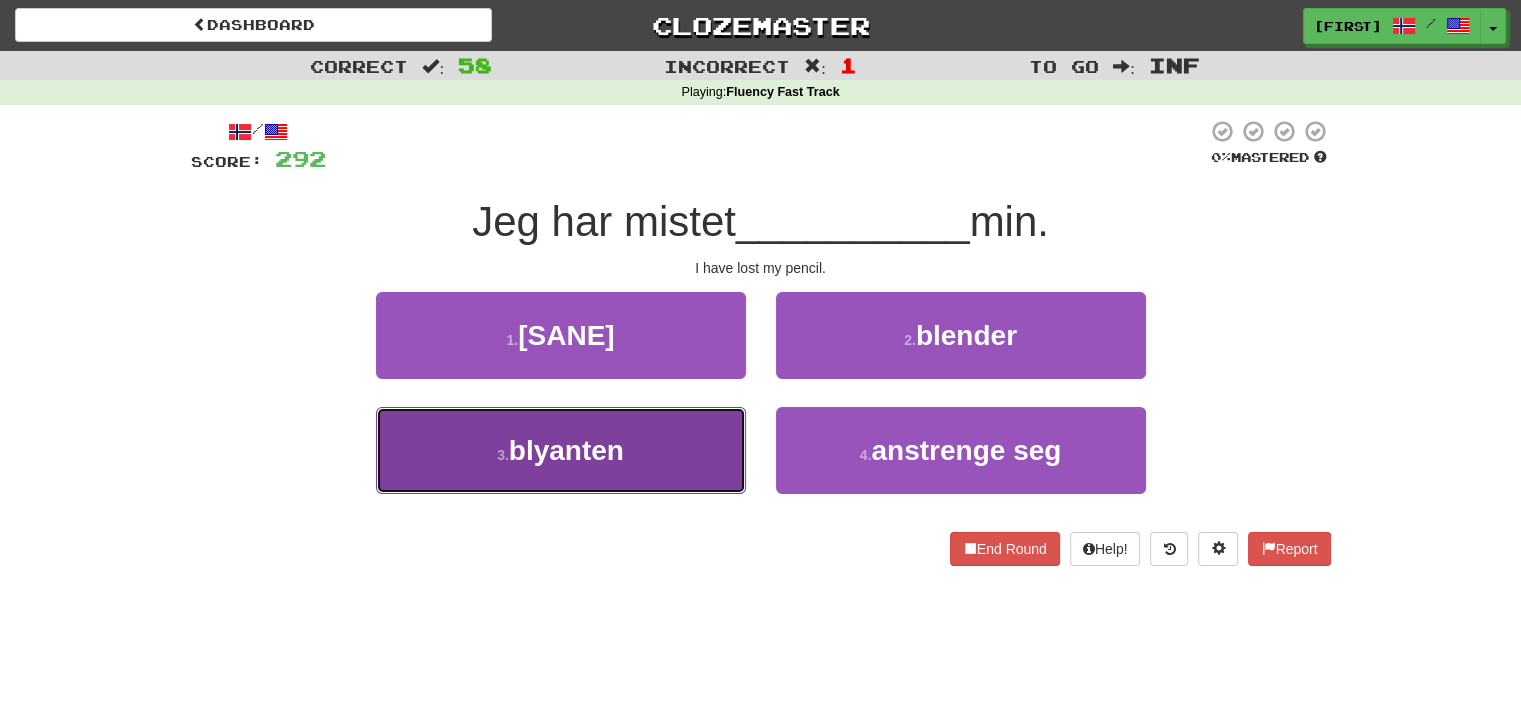 click on "3 .  [PENCIL]" at bounding box center [561, 450] 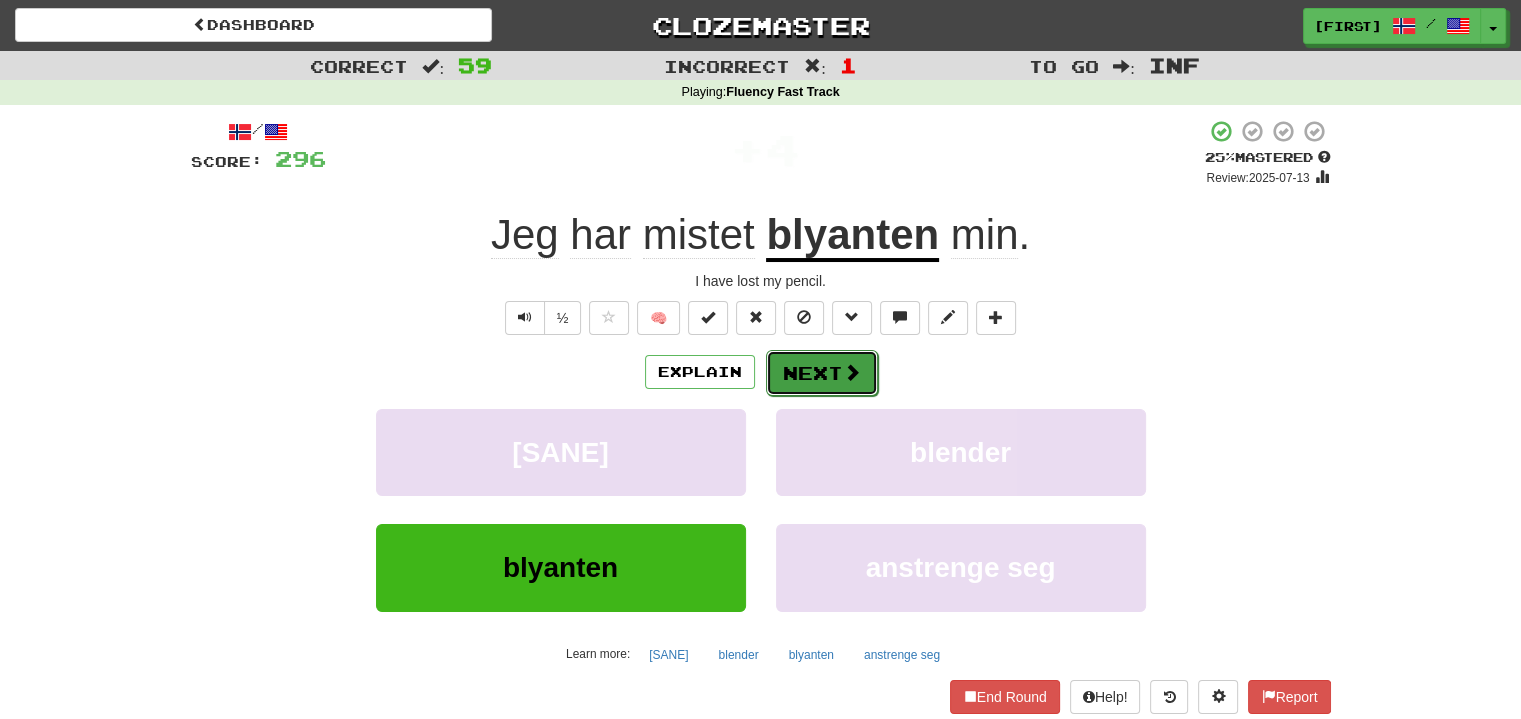 click on "Next" at bounding box center (822, 373) 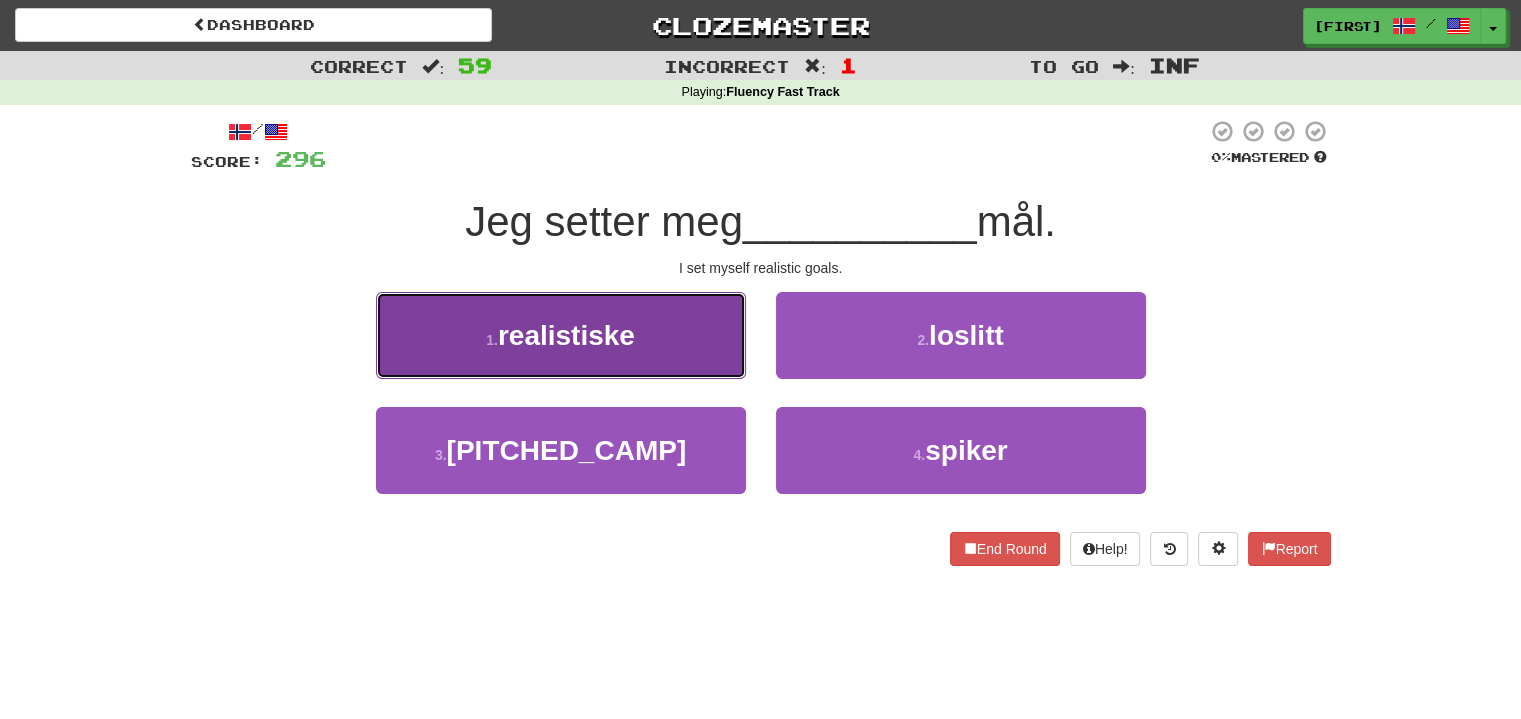 click on "realistiske" at bounding box center [566, 335] 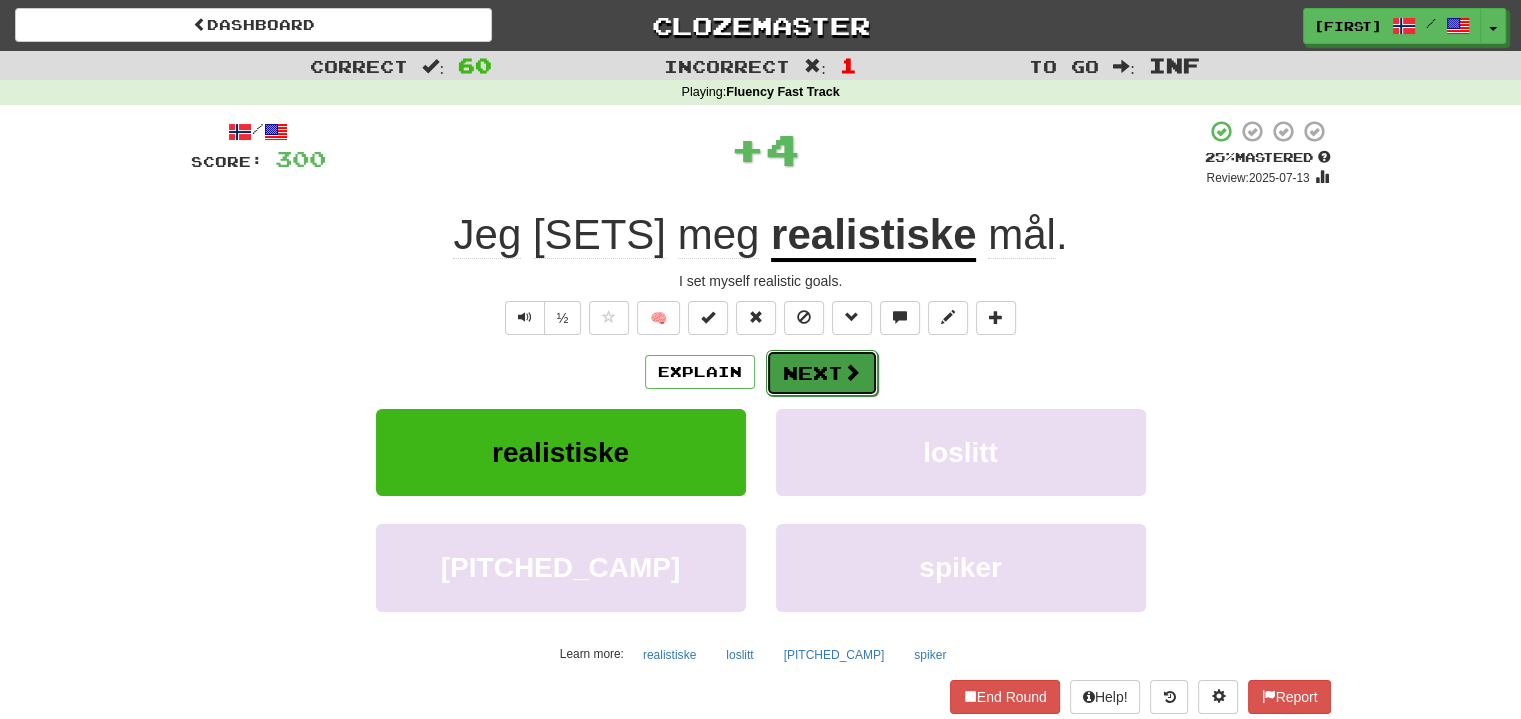 click on "Next" at bounding box center (822, 373) 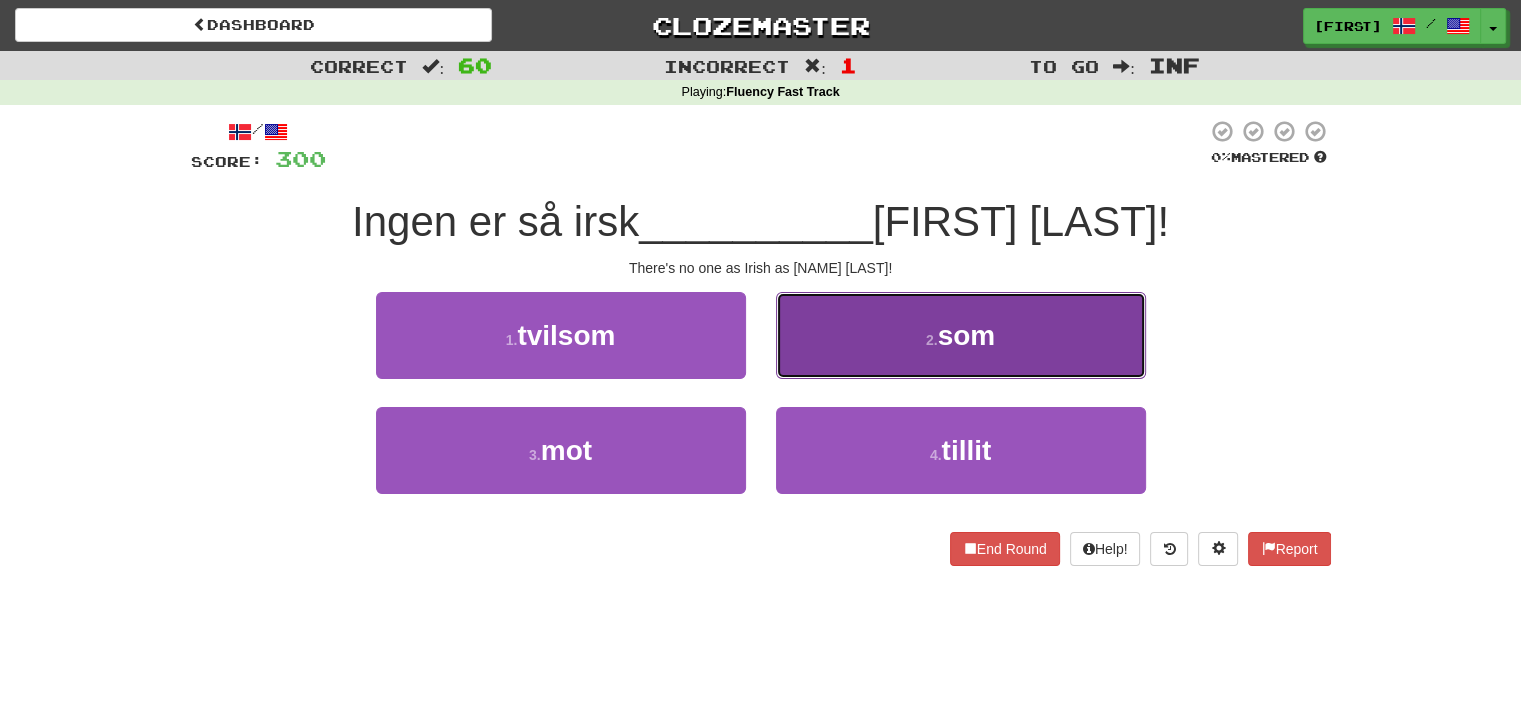 click on "2 .  som" at bounding box center [961, 335] 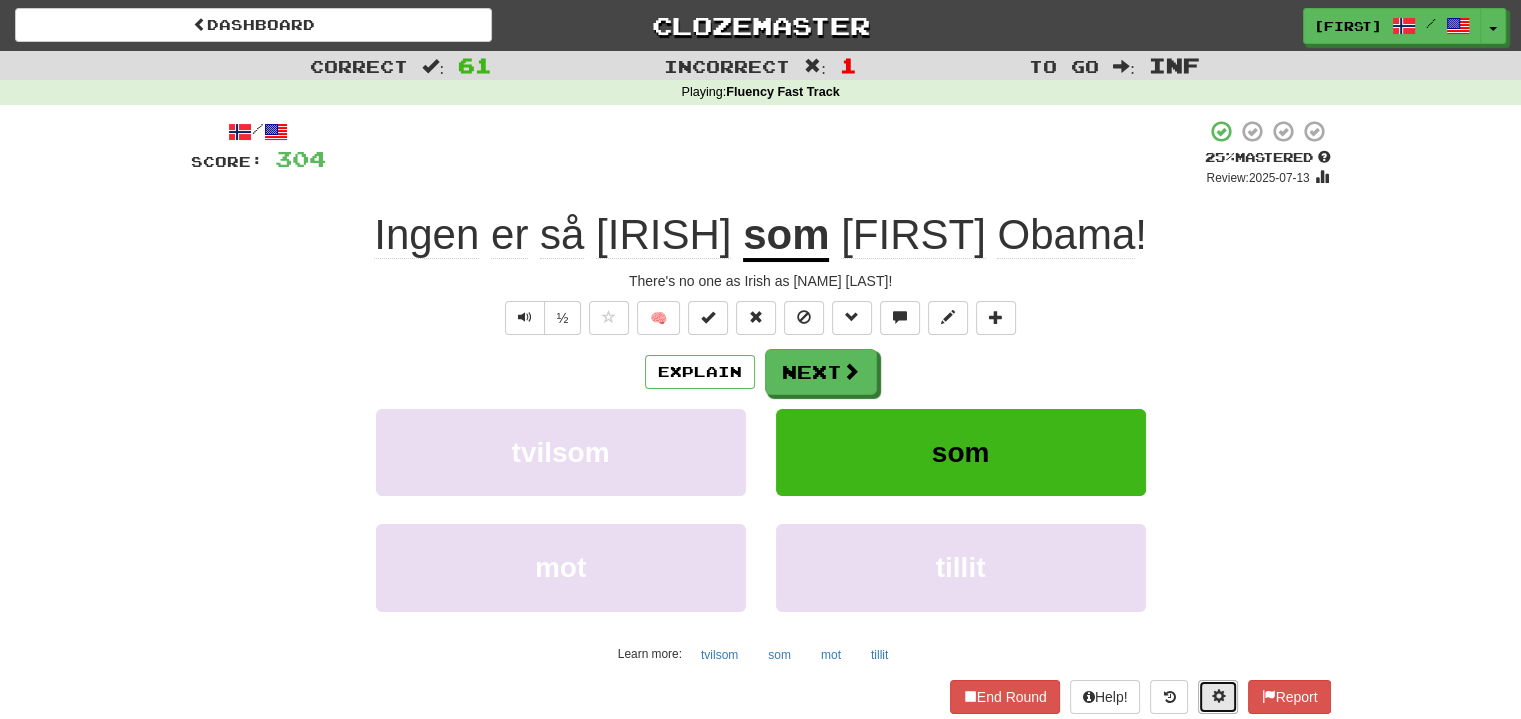 click at bounding box center [1218, 697] 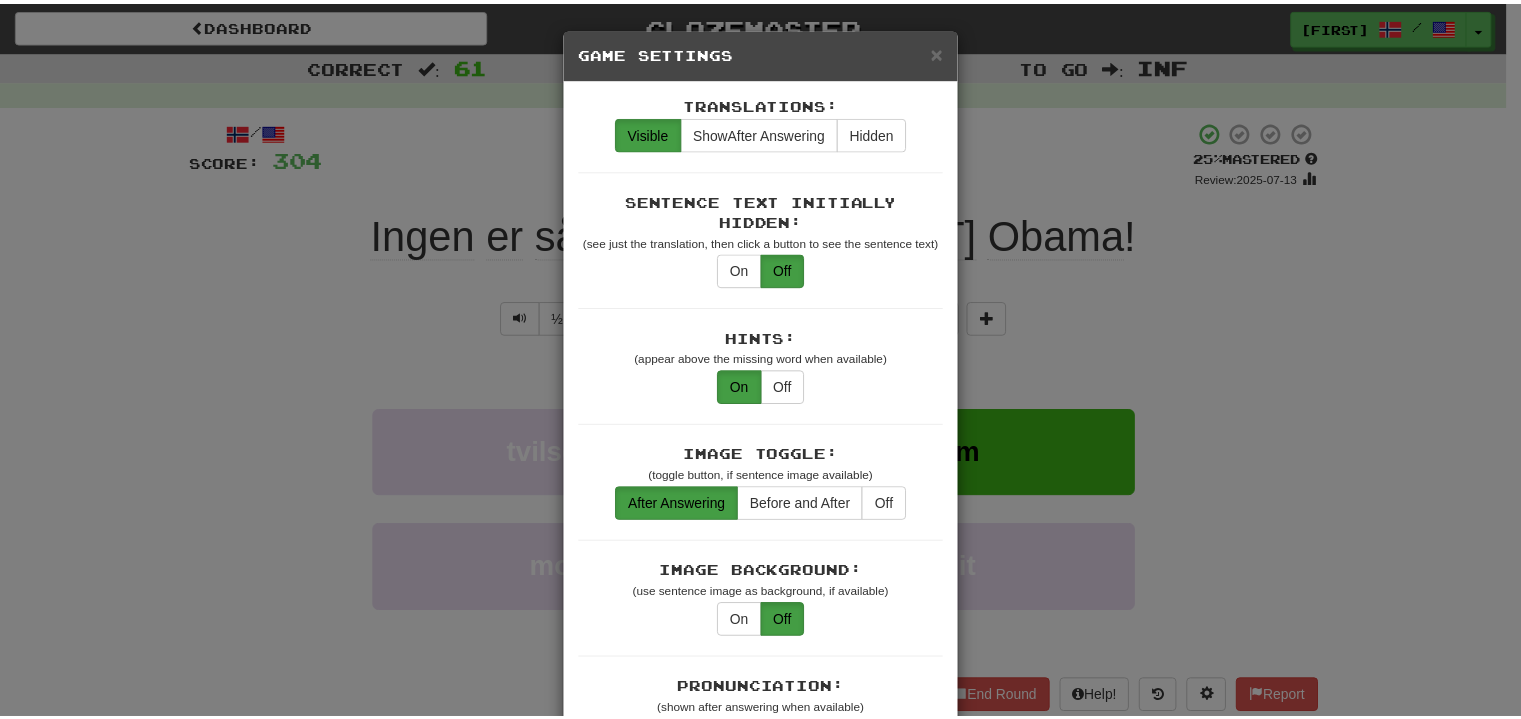 scroll, scrollTop: 0, scrollLeft: 0, axis: both 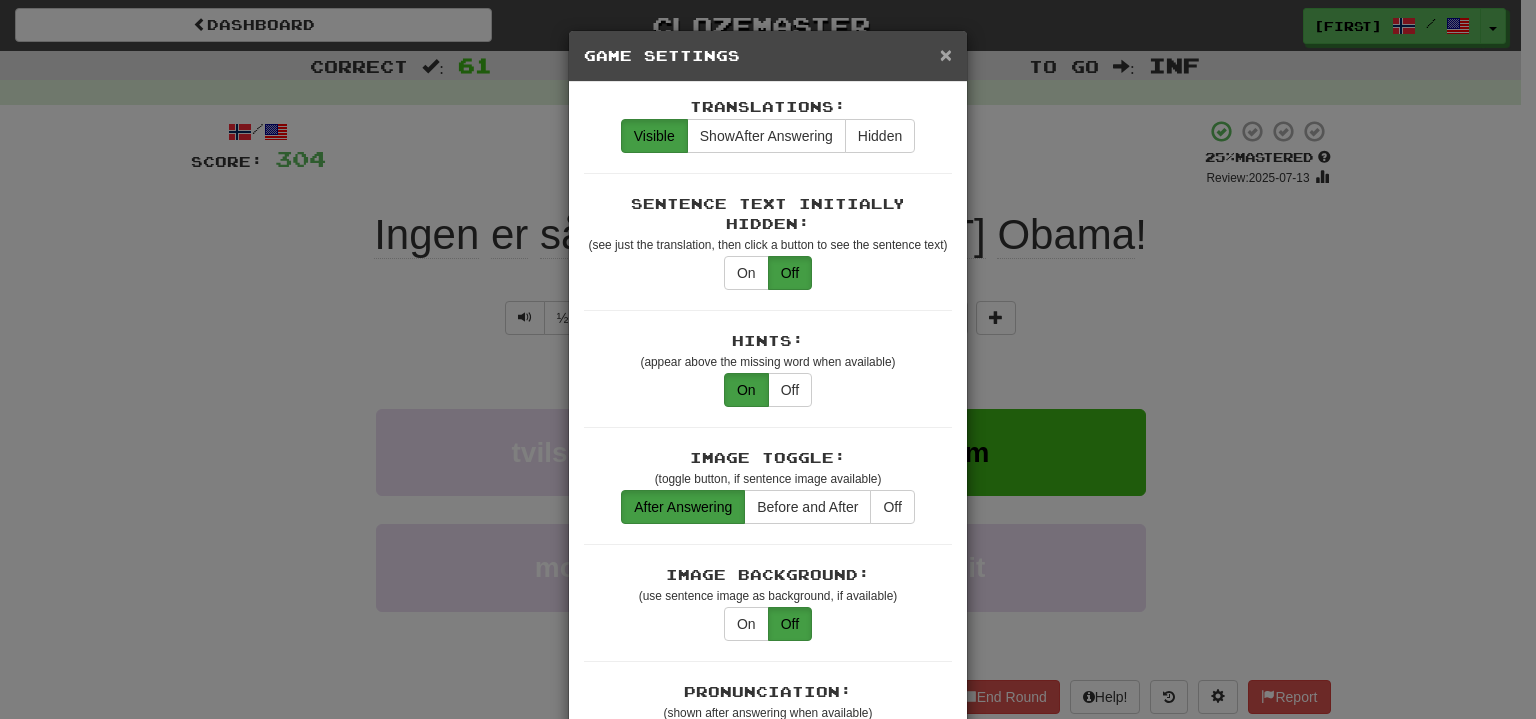 click on "×" at bounding box center [946, 54] 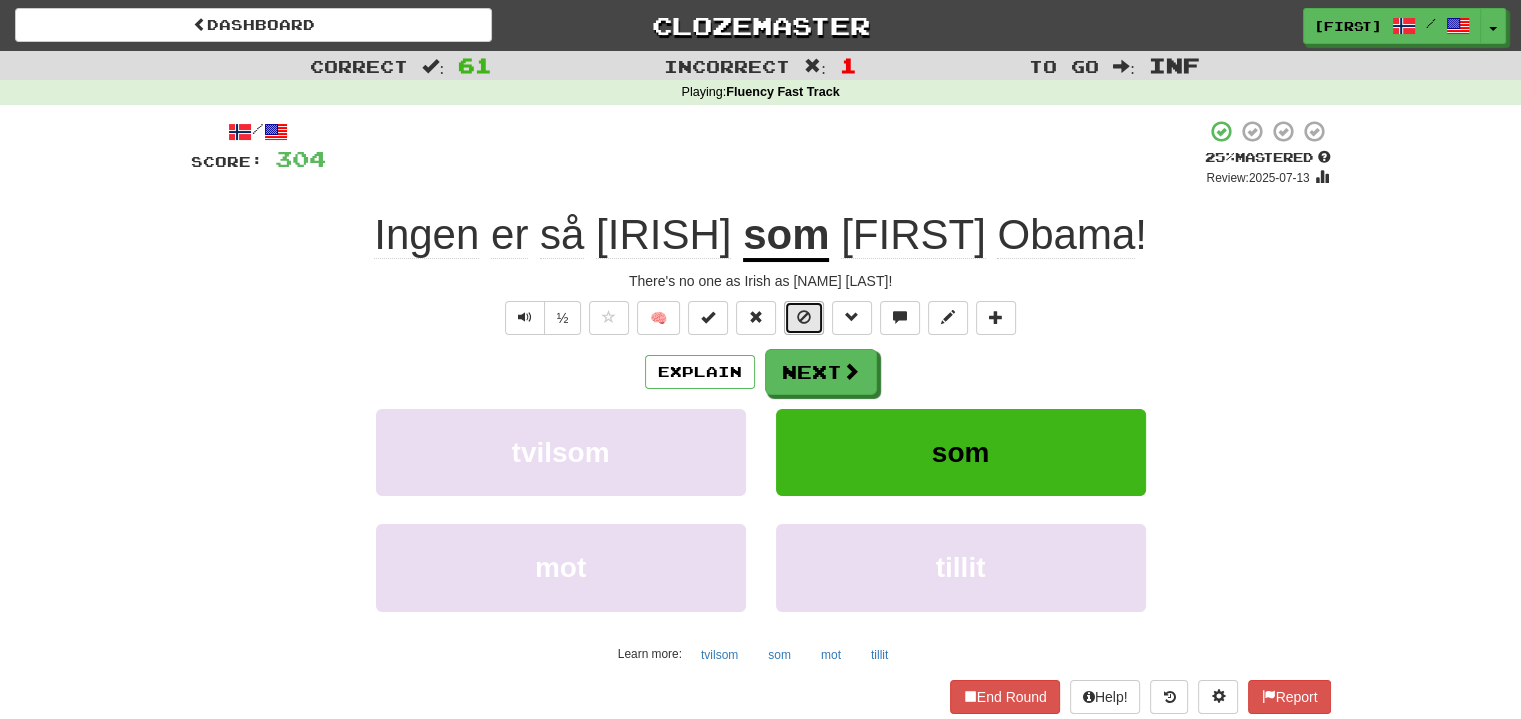 click at bounding box center (804, 317) 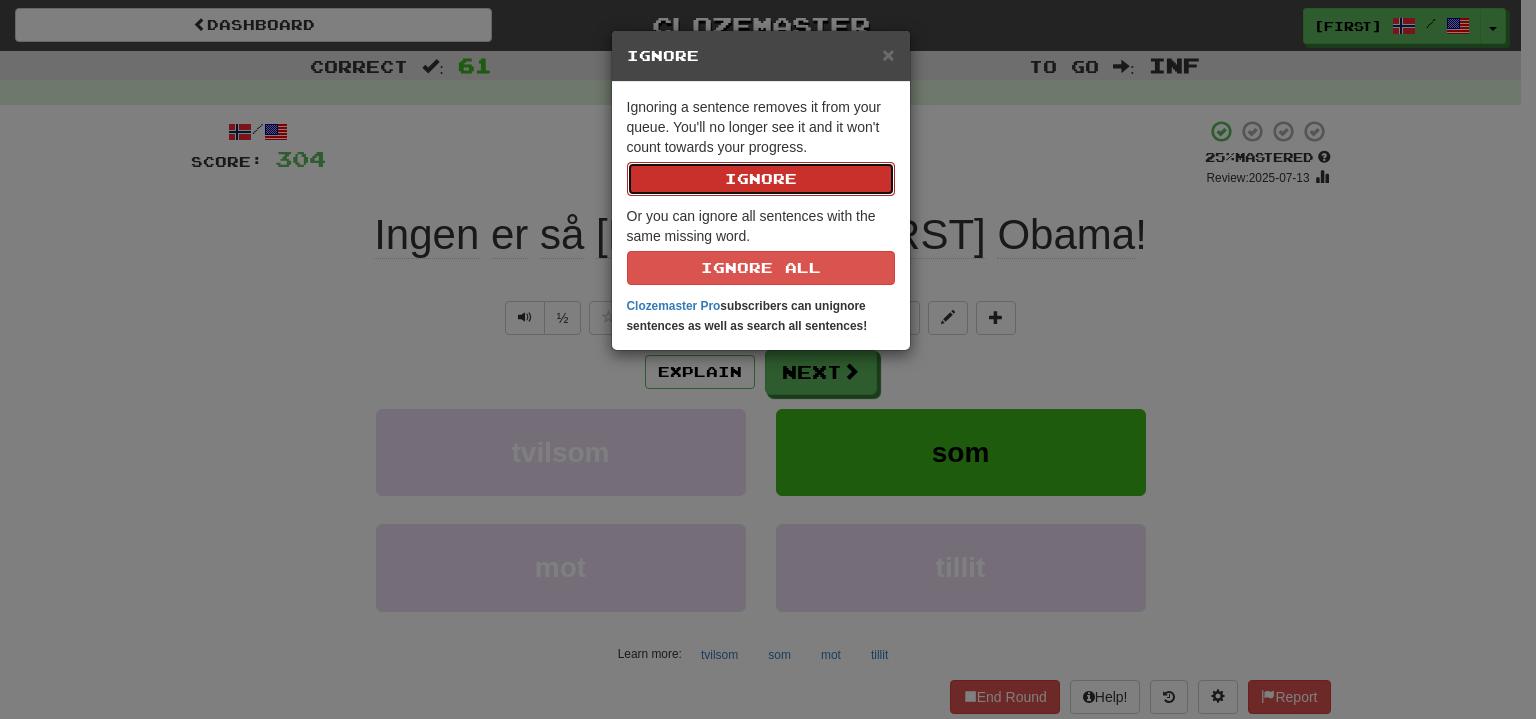 click on "Ignore" at bounding box center (761, 179) 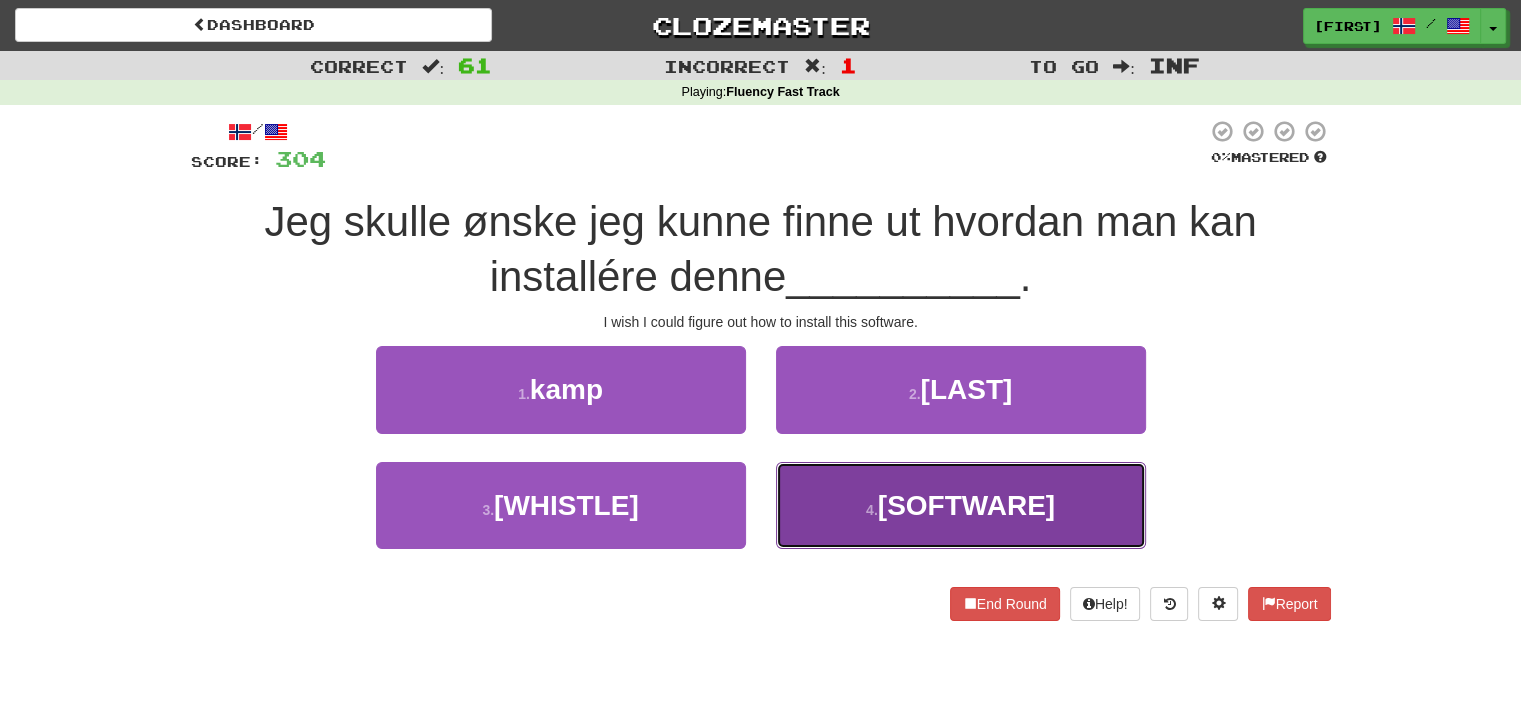 click on "[SOFTWARE]" at bounding box center [966, 505] 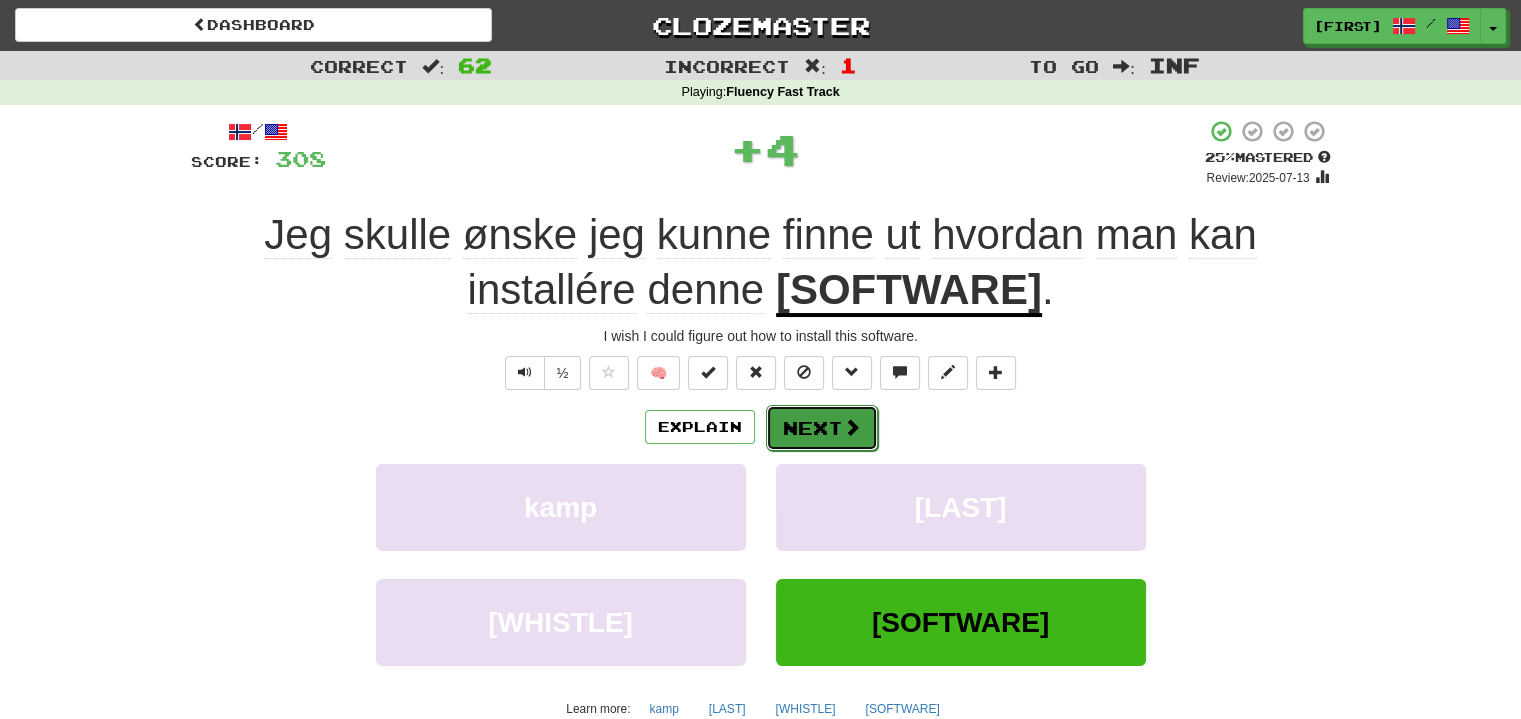 click at bounding box center [852, 427] 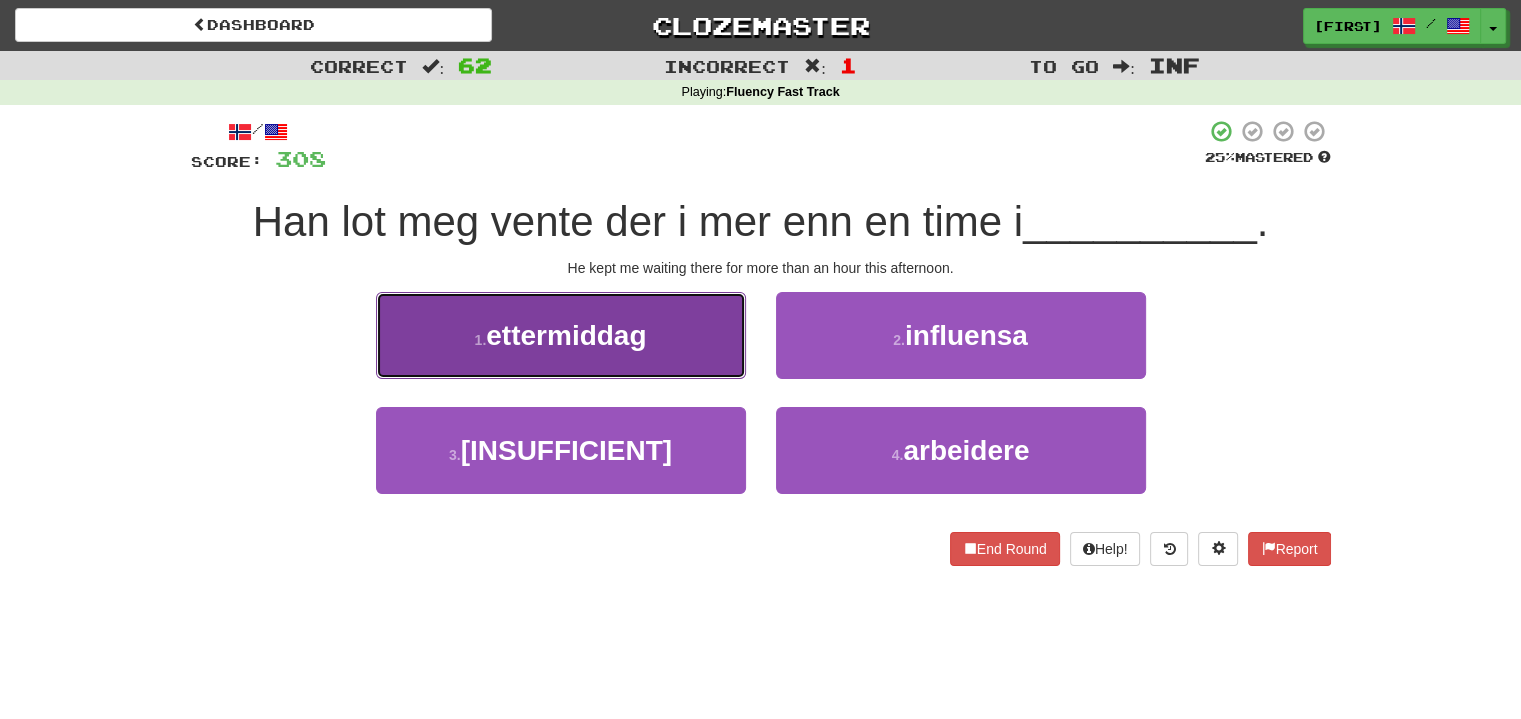 click on "ettermiddag" at bounding box center [561, 335] 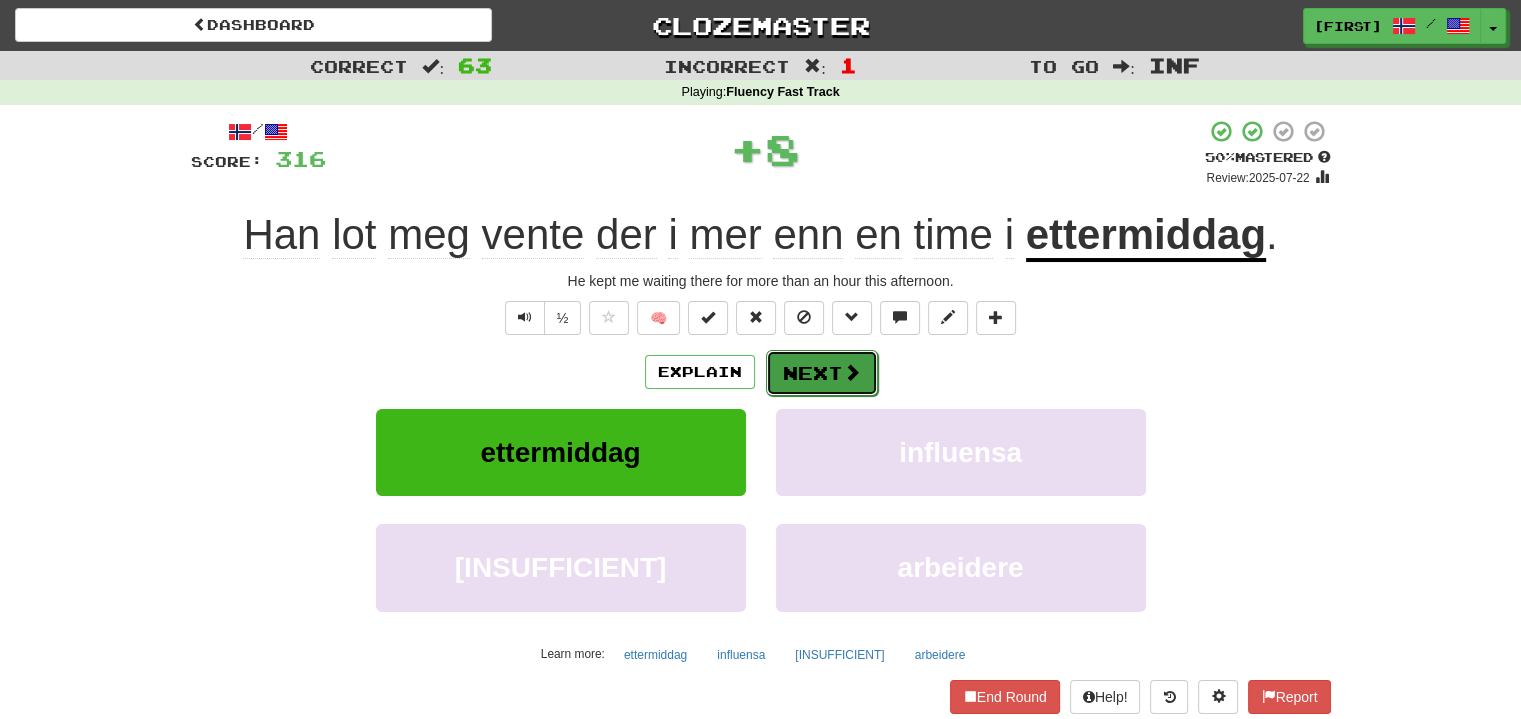 click on "Next" at bounding box center [822, 373] 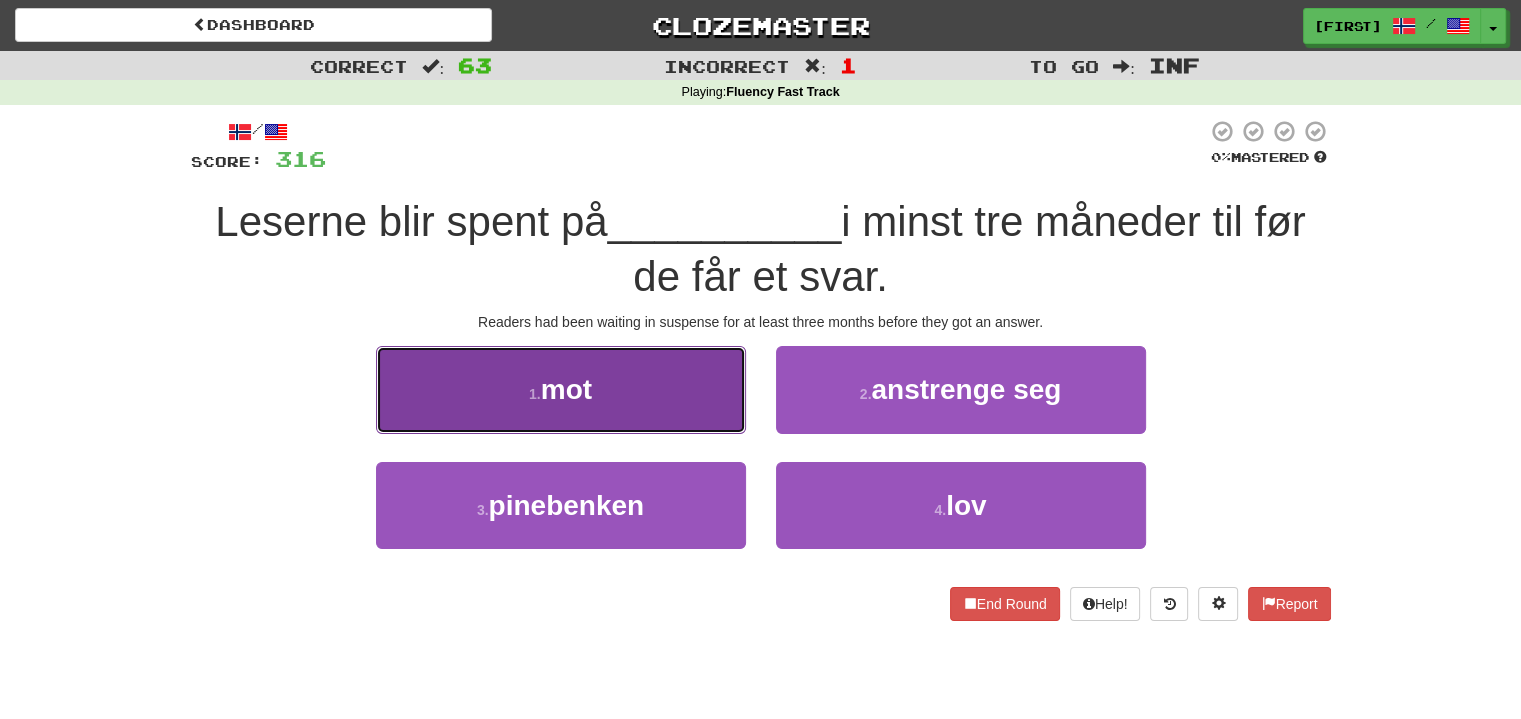 click on "1 .  mot" at bounding box center (561, 389) 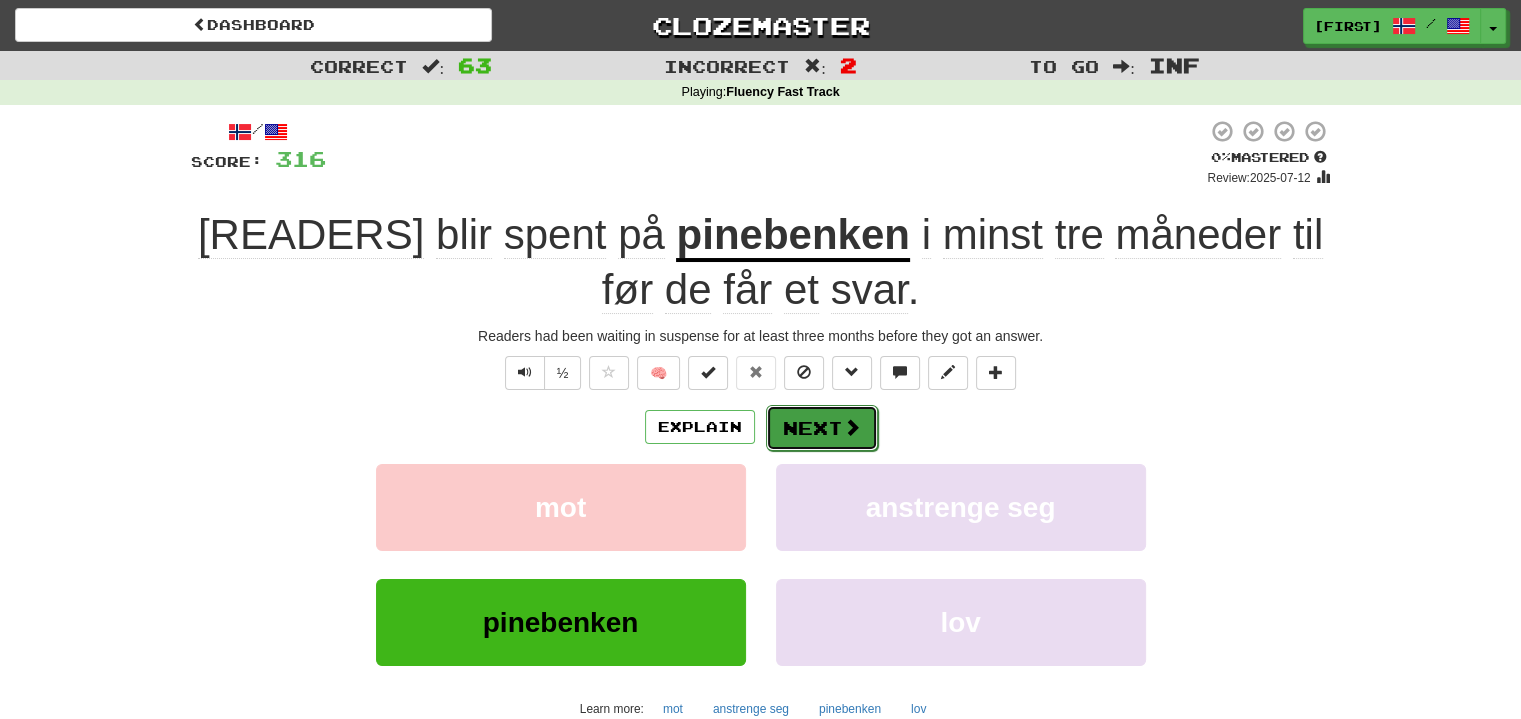 click on "Next" at bounding box center [822, 428] 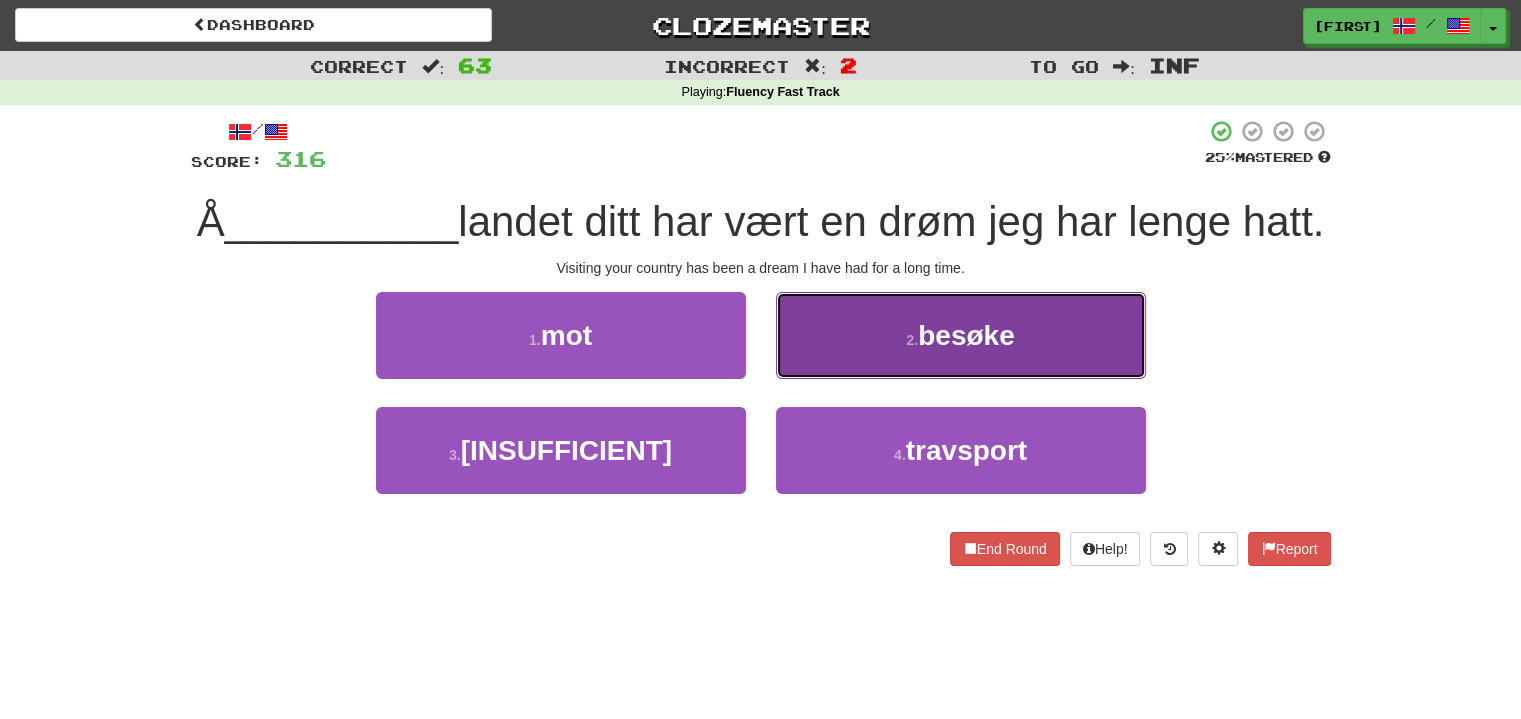 click on "2 .  besøke" at bounding box center (961, 335) 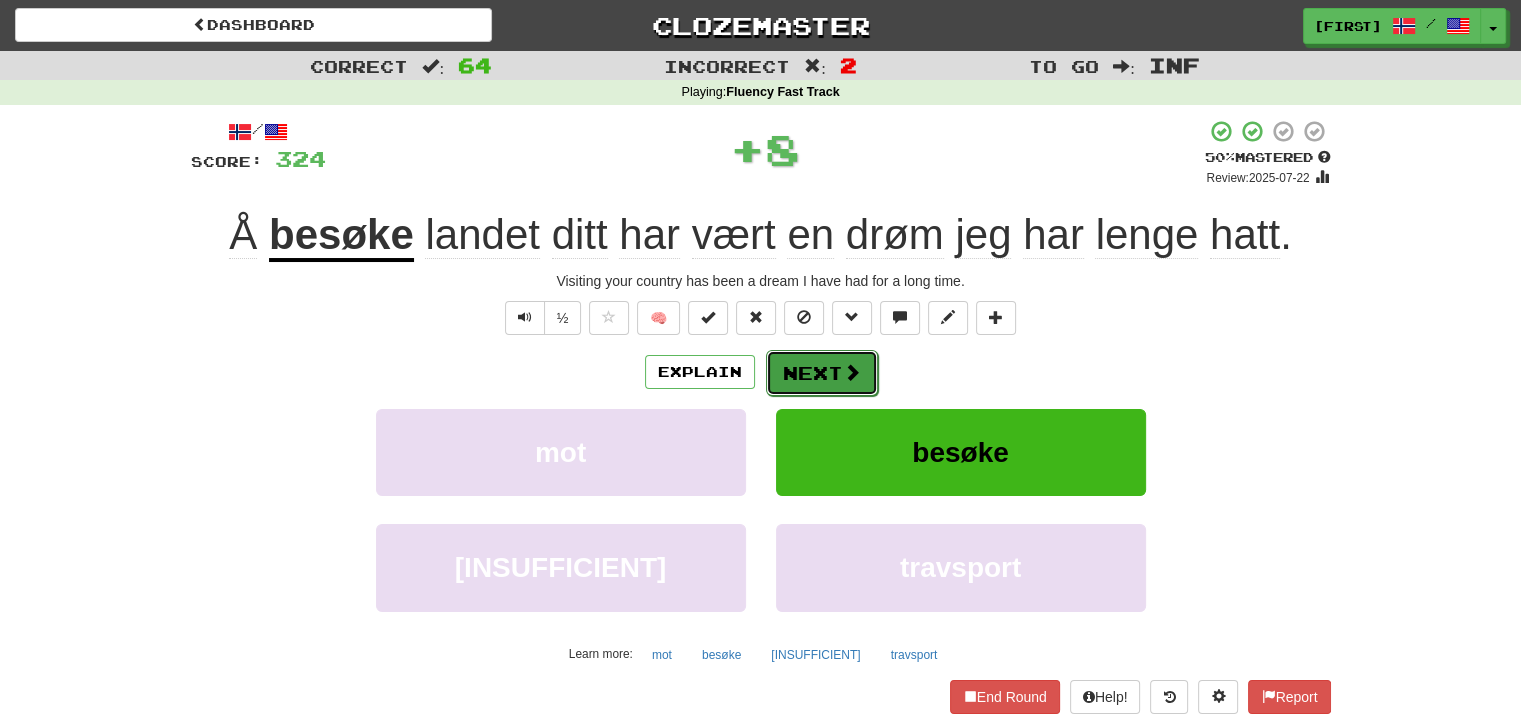 click on "Next" at bounding box center (822, 373) 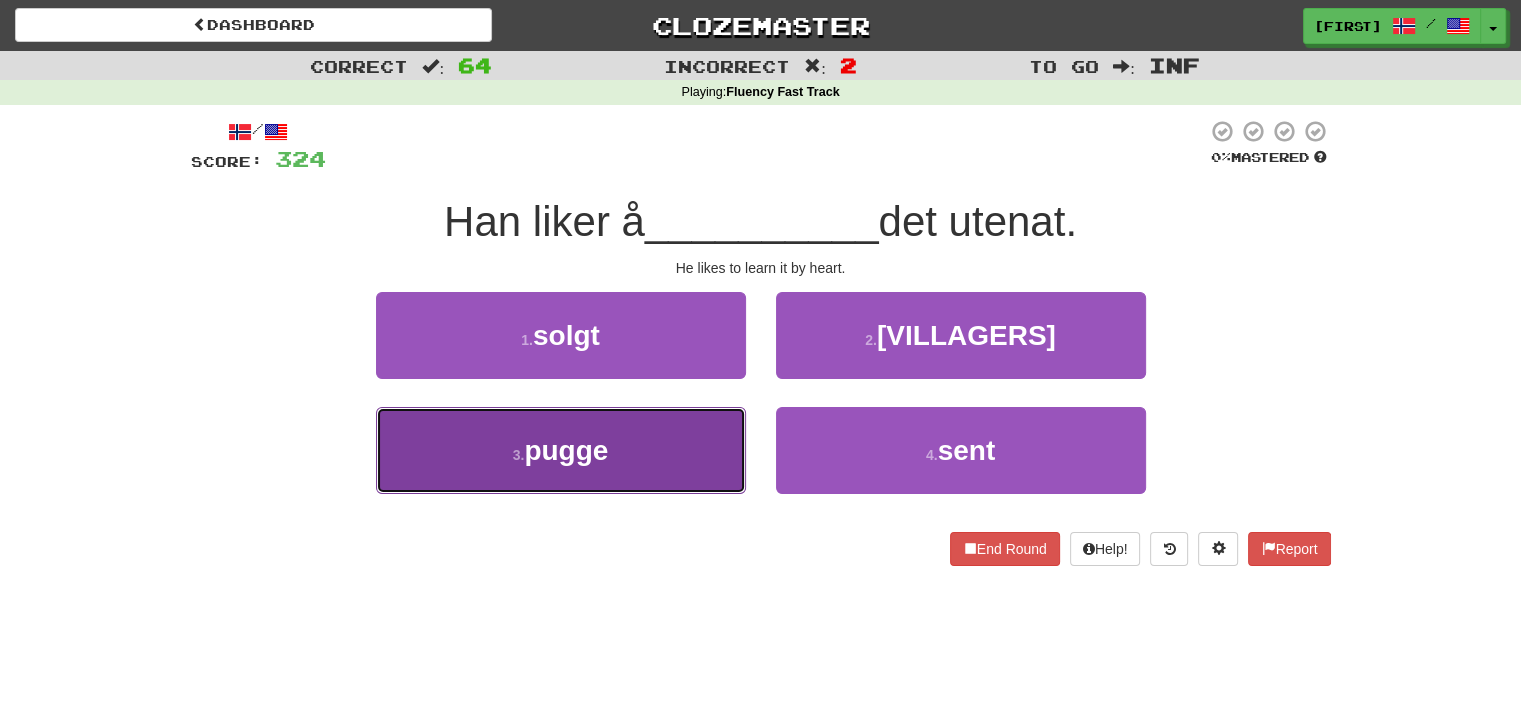 click on "3 .  pugge" at bounding box center [561, 450] 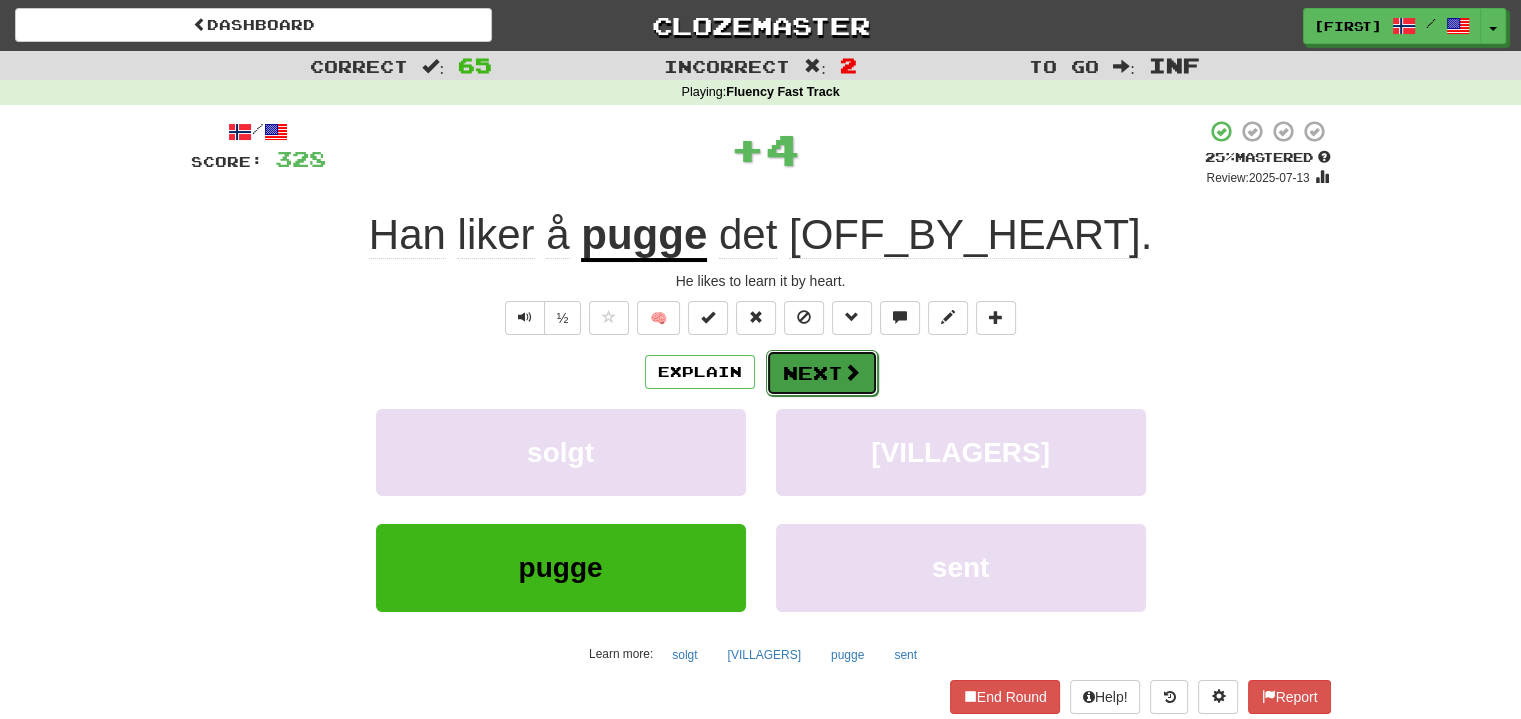 click on "Next" at bounding box center (822, 373) 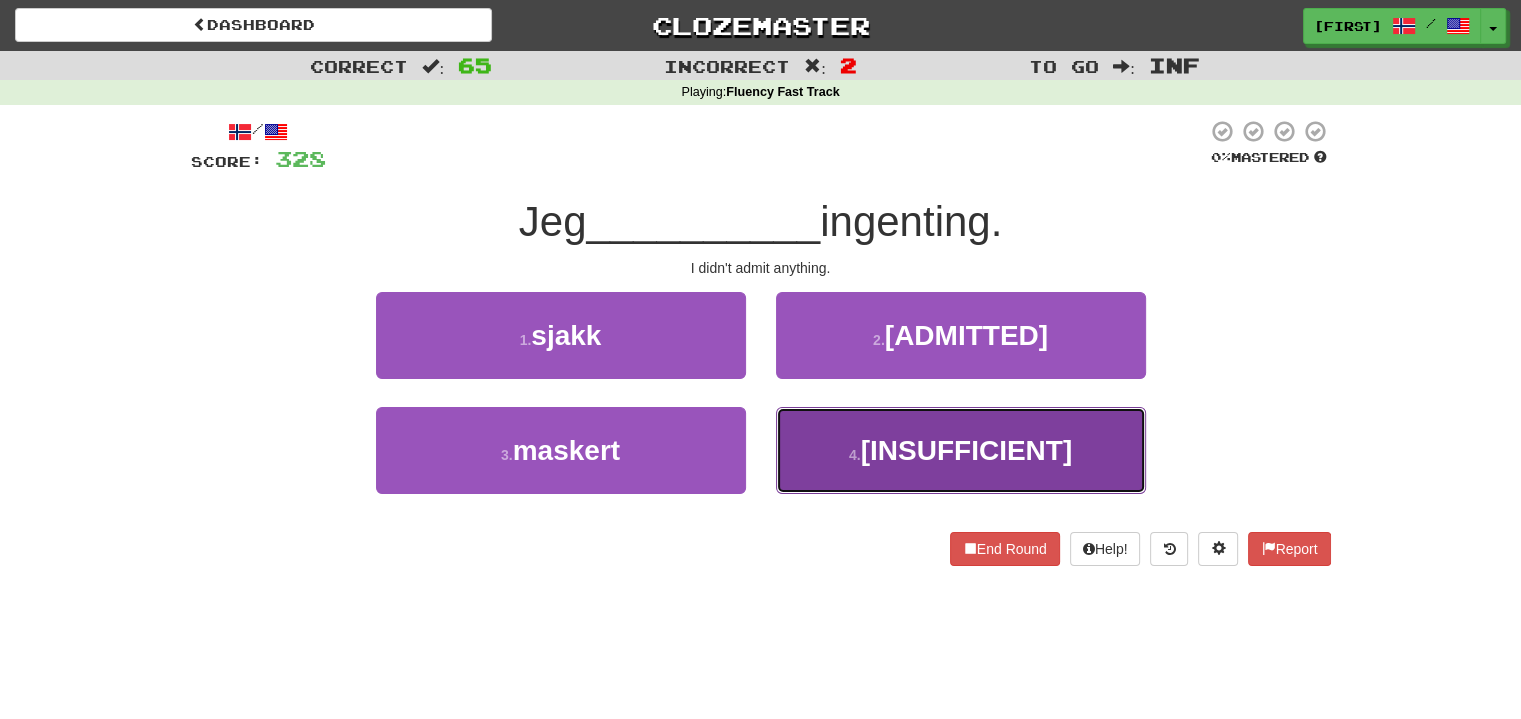 click on "4 .  utilstrekkelig" at bounding box center [961, 450] 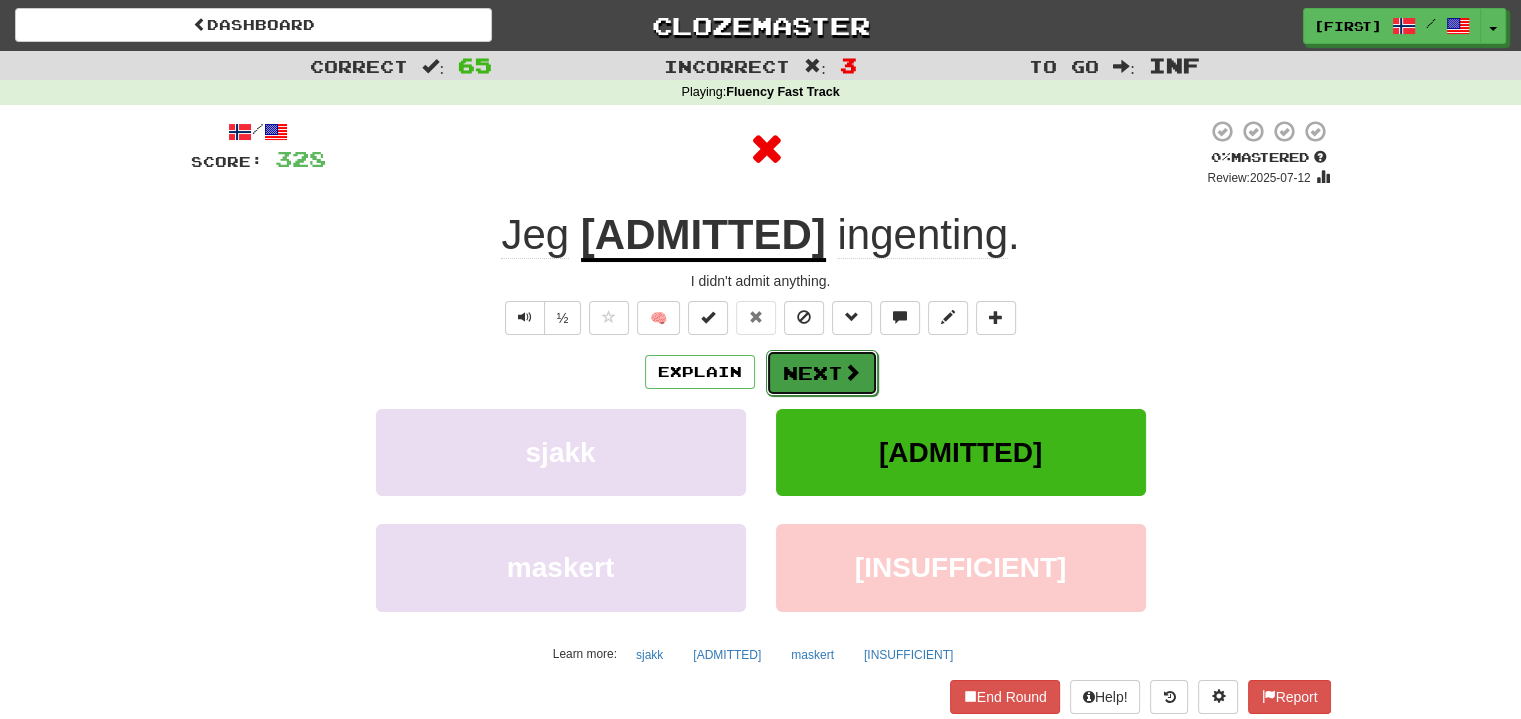 click on "Next" at bounding box center (822, 373) 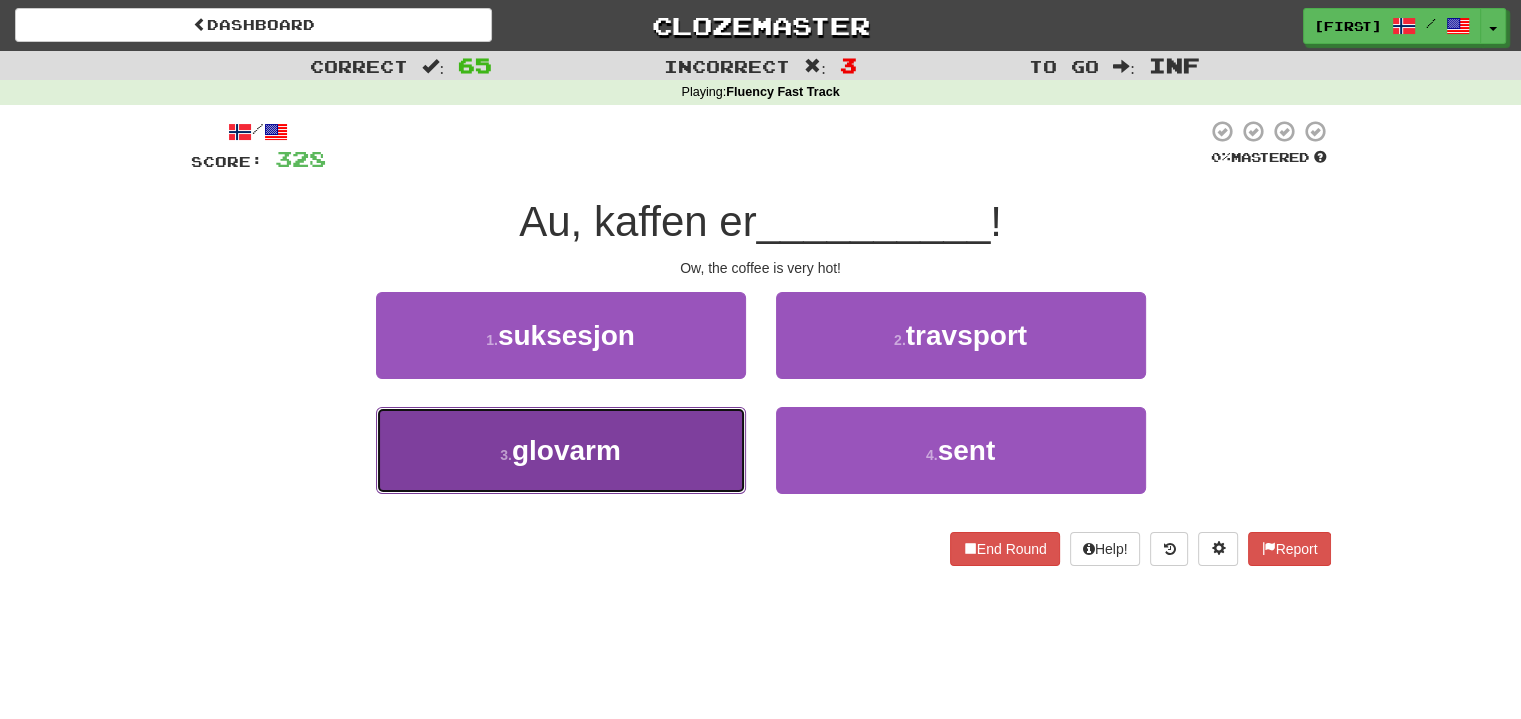 click on "3 .  glovarm" at bounding box center (561, 450) 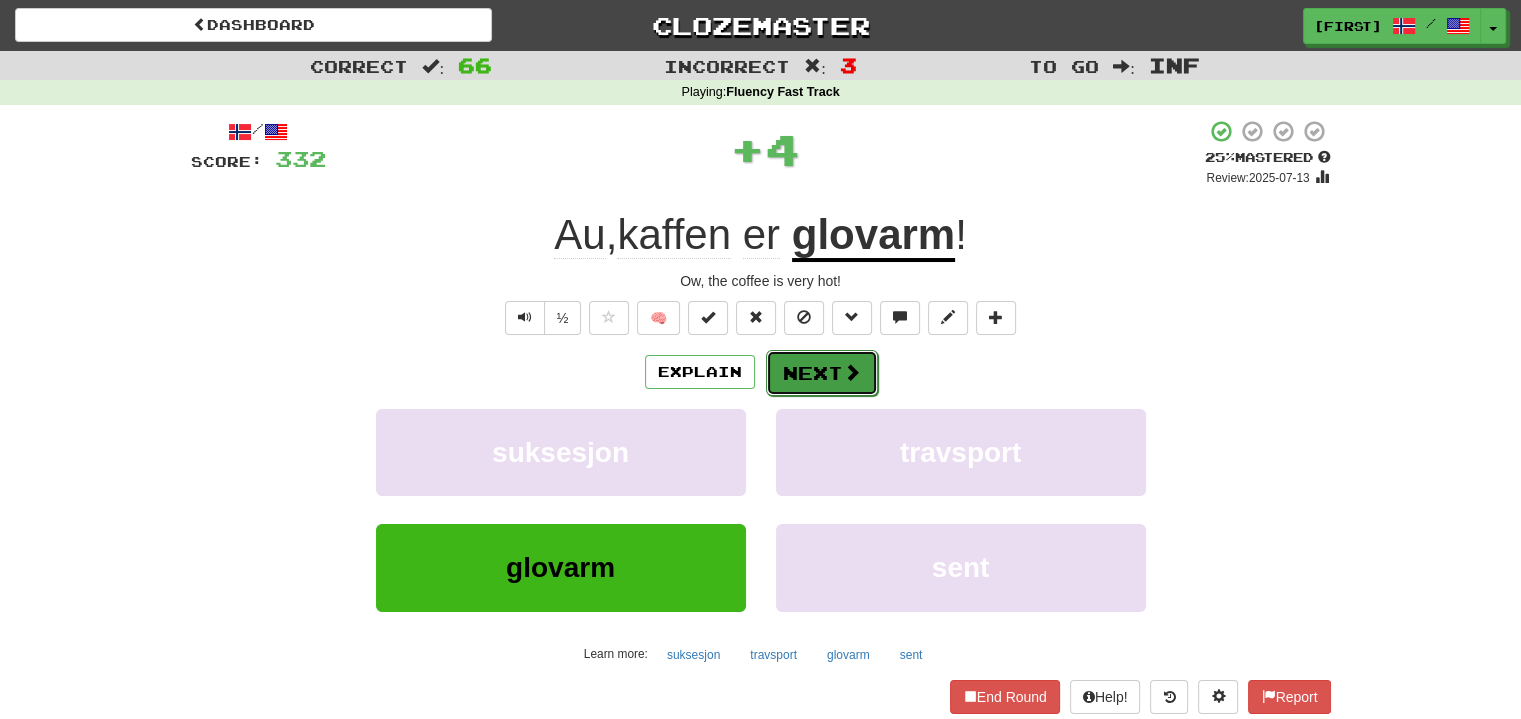 click on "Next" at bounding box center [822, 373] 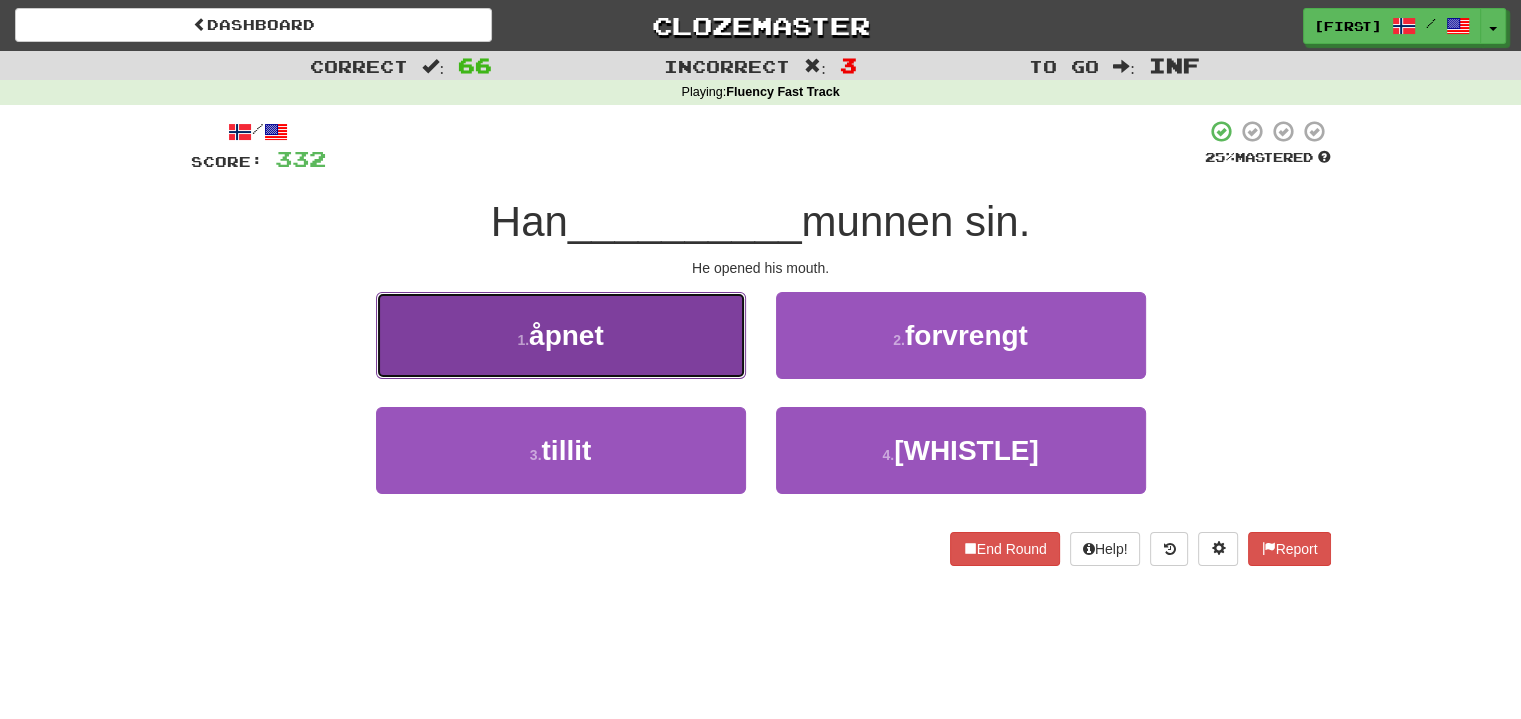 click on "1 .  åpnet" at bounding box center (561, 335) 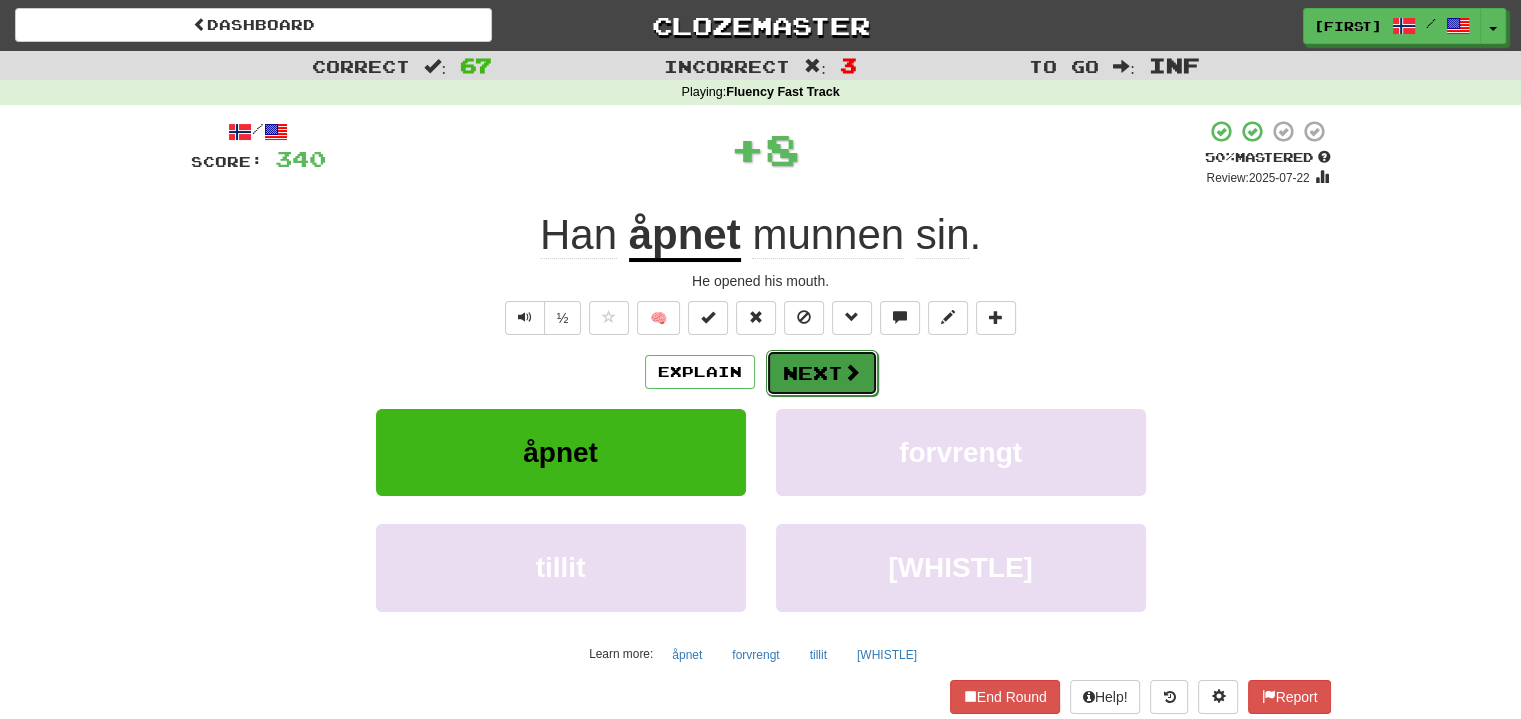 click on "Next" at bounding box center (822, 373) 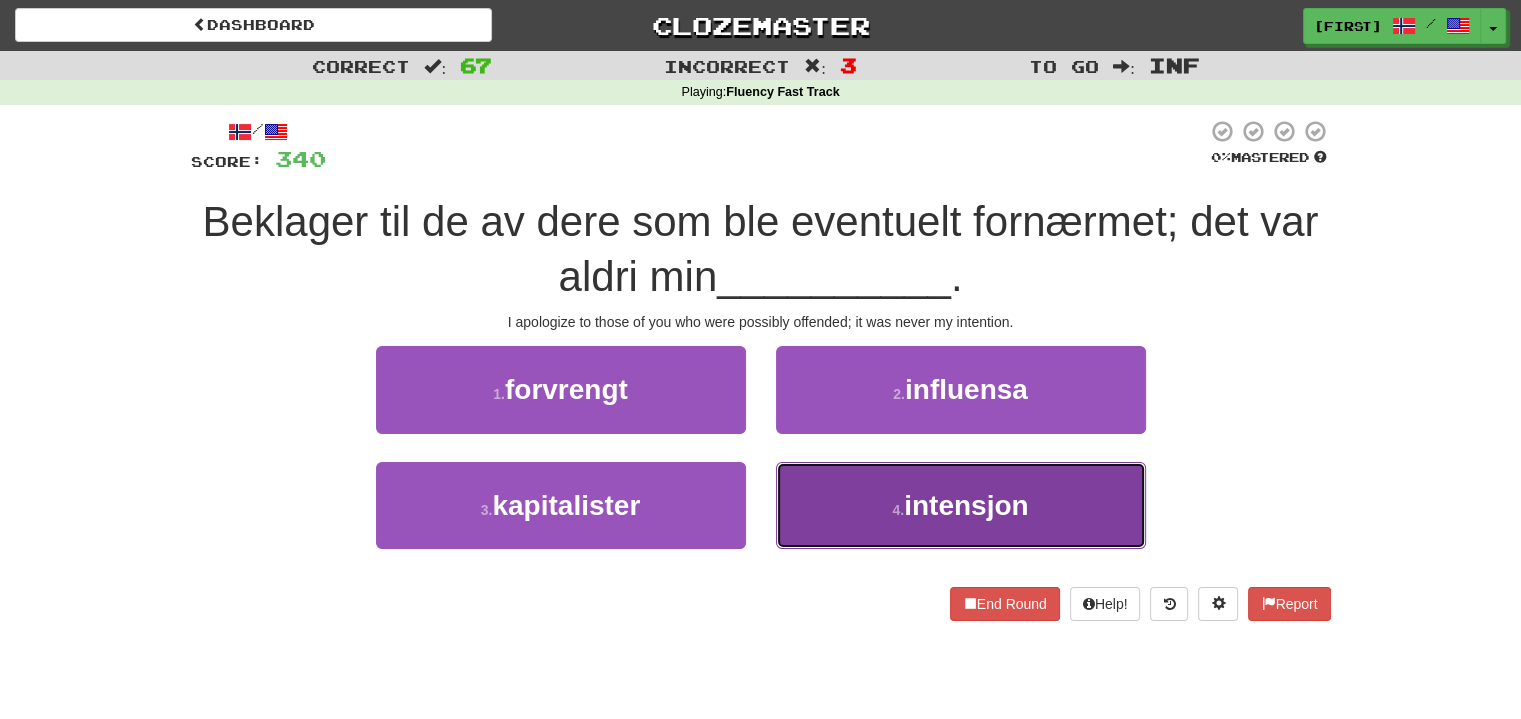 click on "4 .  [INTENTION]" at bounding box center (961, 505) 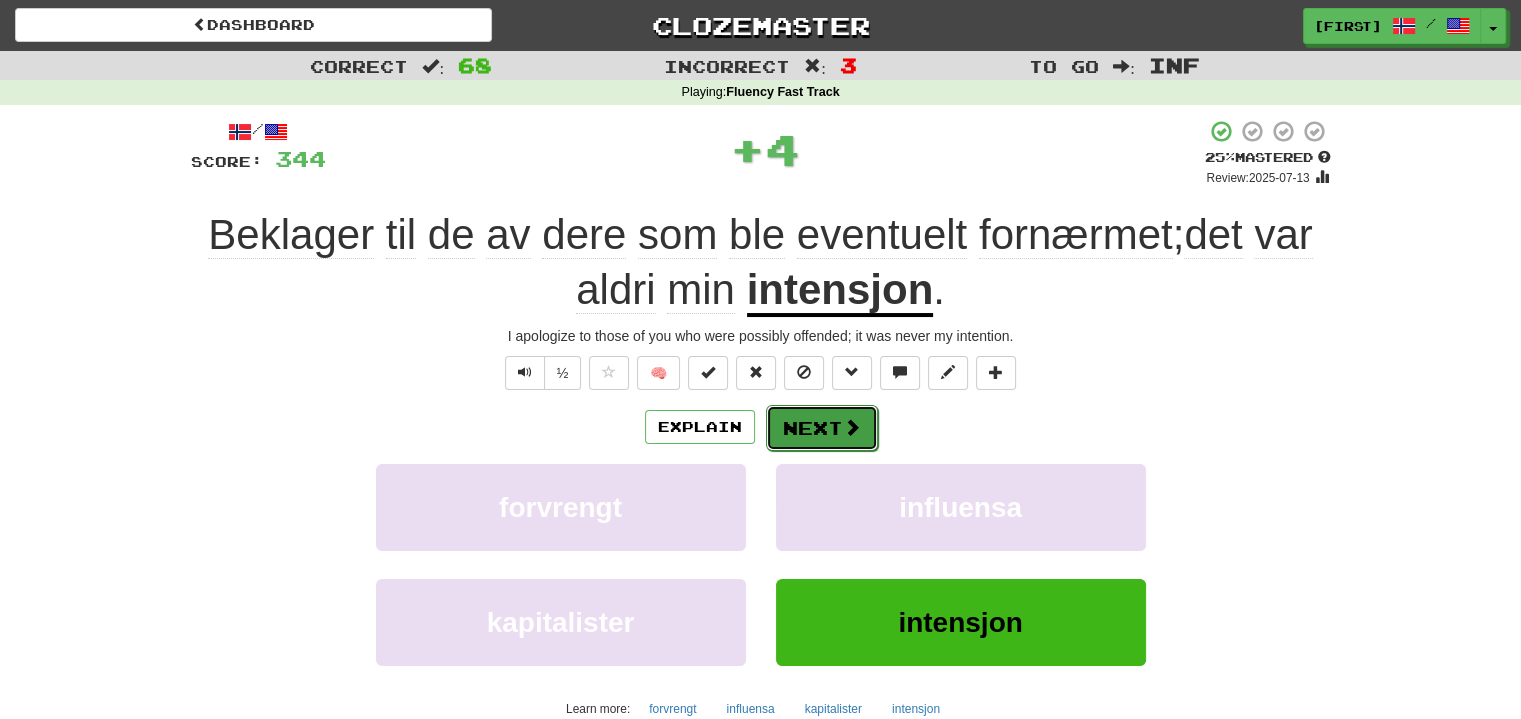 click on "Next" at bounding box center (822, 428) 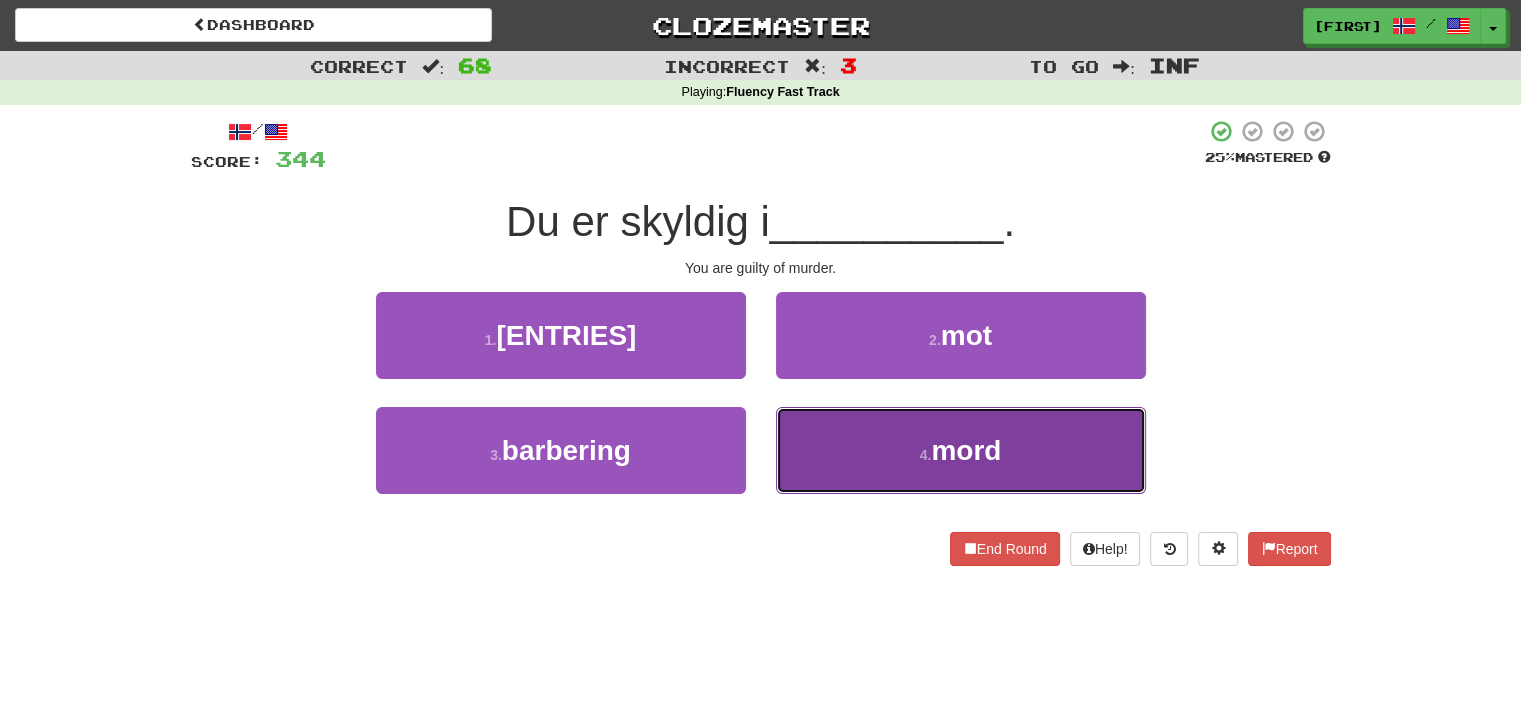 click on "4 .  mord" at bounding box center [961, 450] 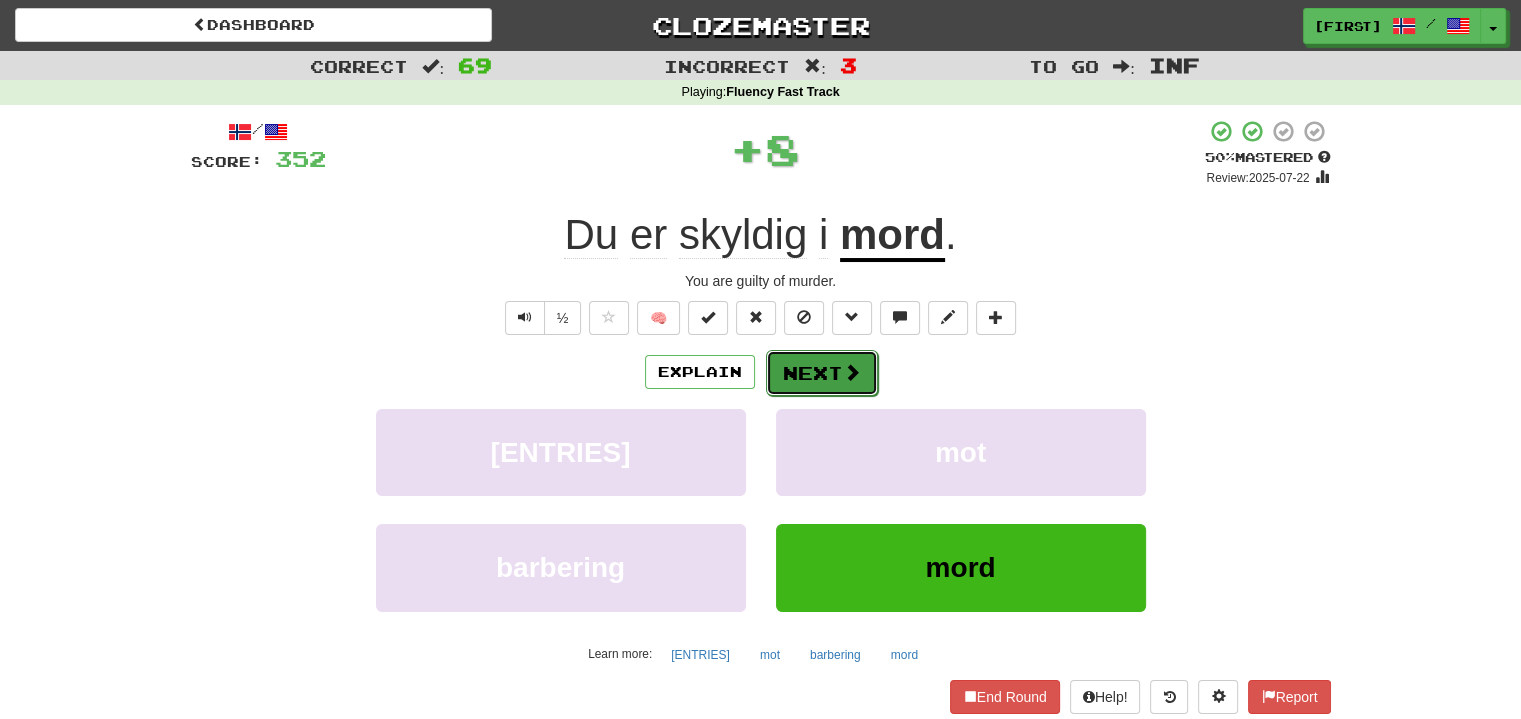 click on "Next" at bounding box center [822, 373] 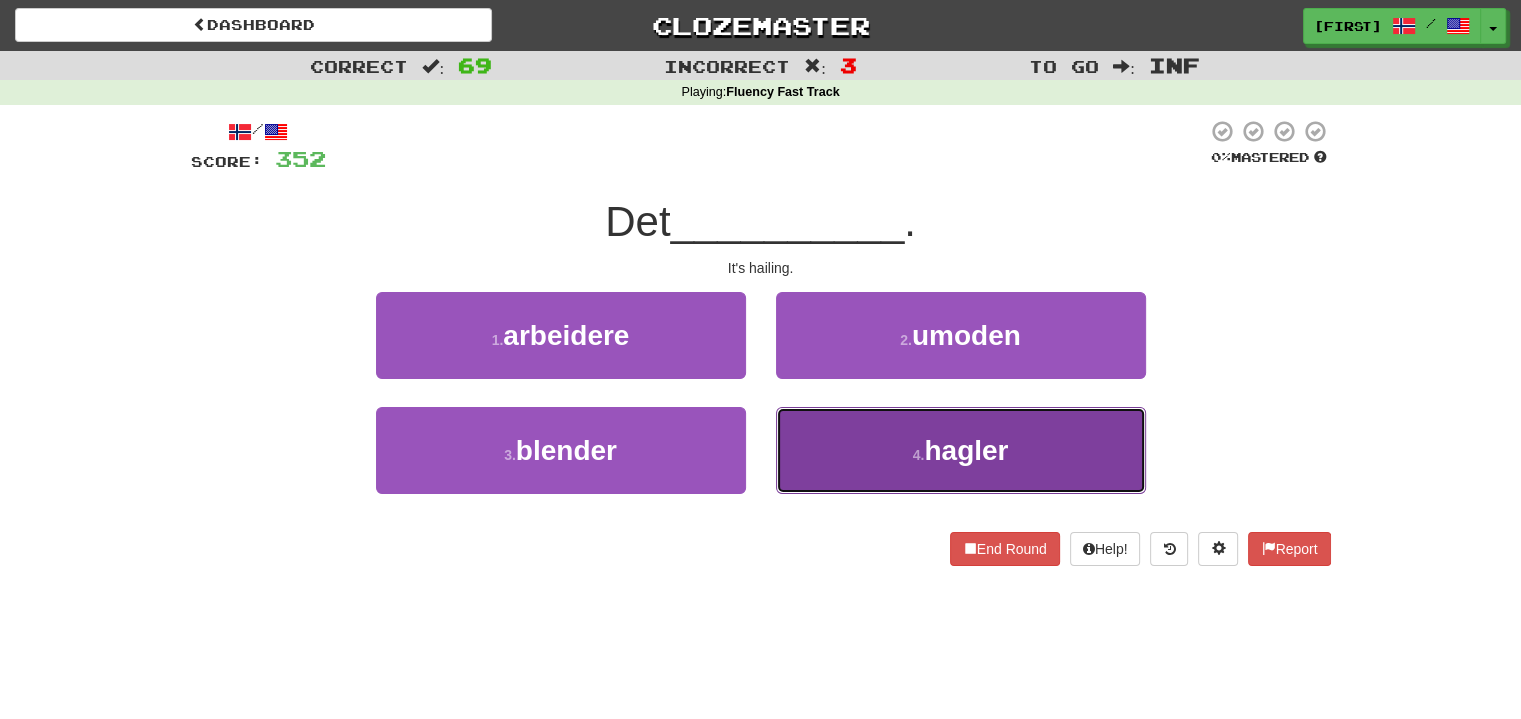 click on "4 .  hagler" at bounding box center [961, 450] 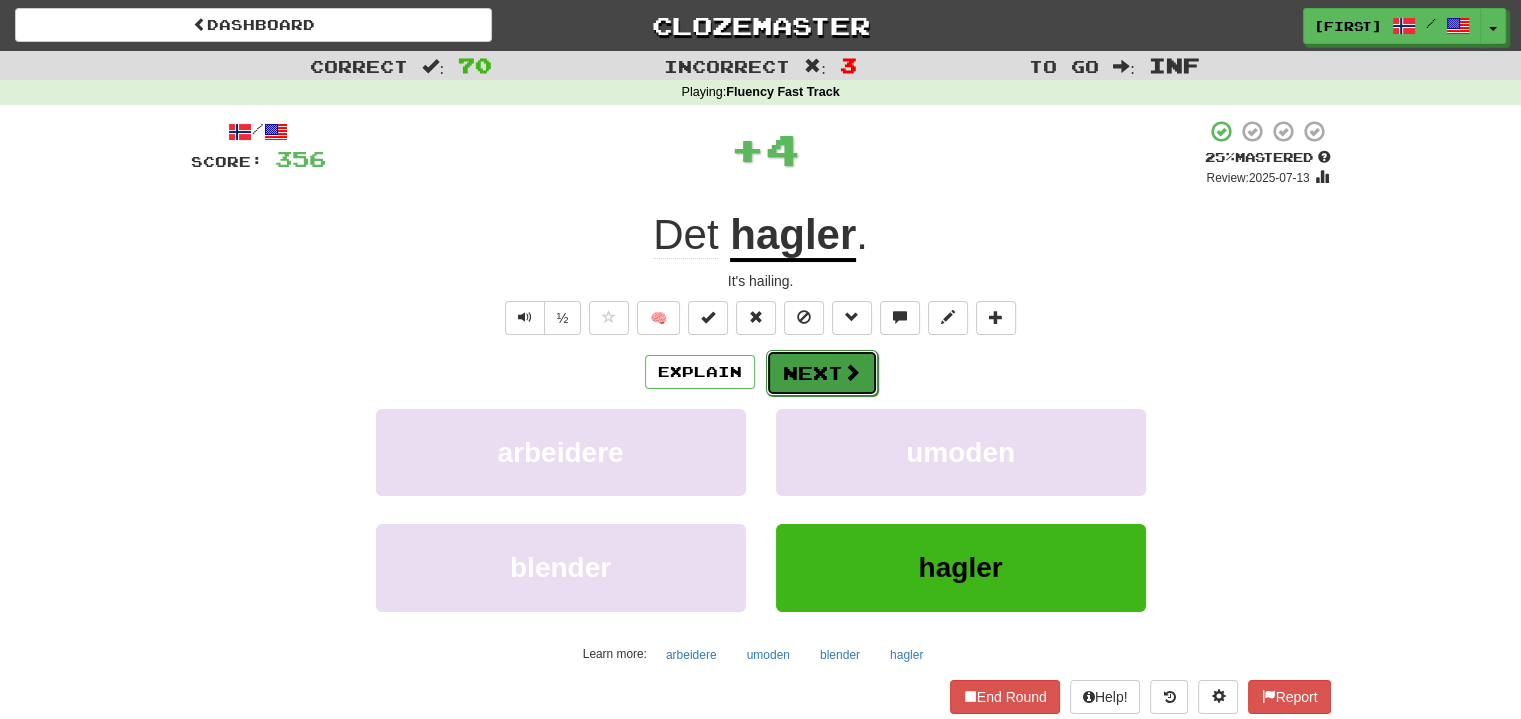 click on "Next" at bounding box center [822, 373] 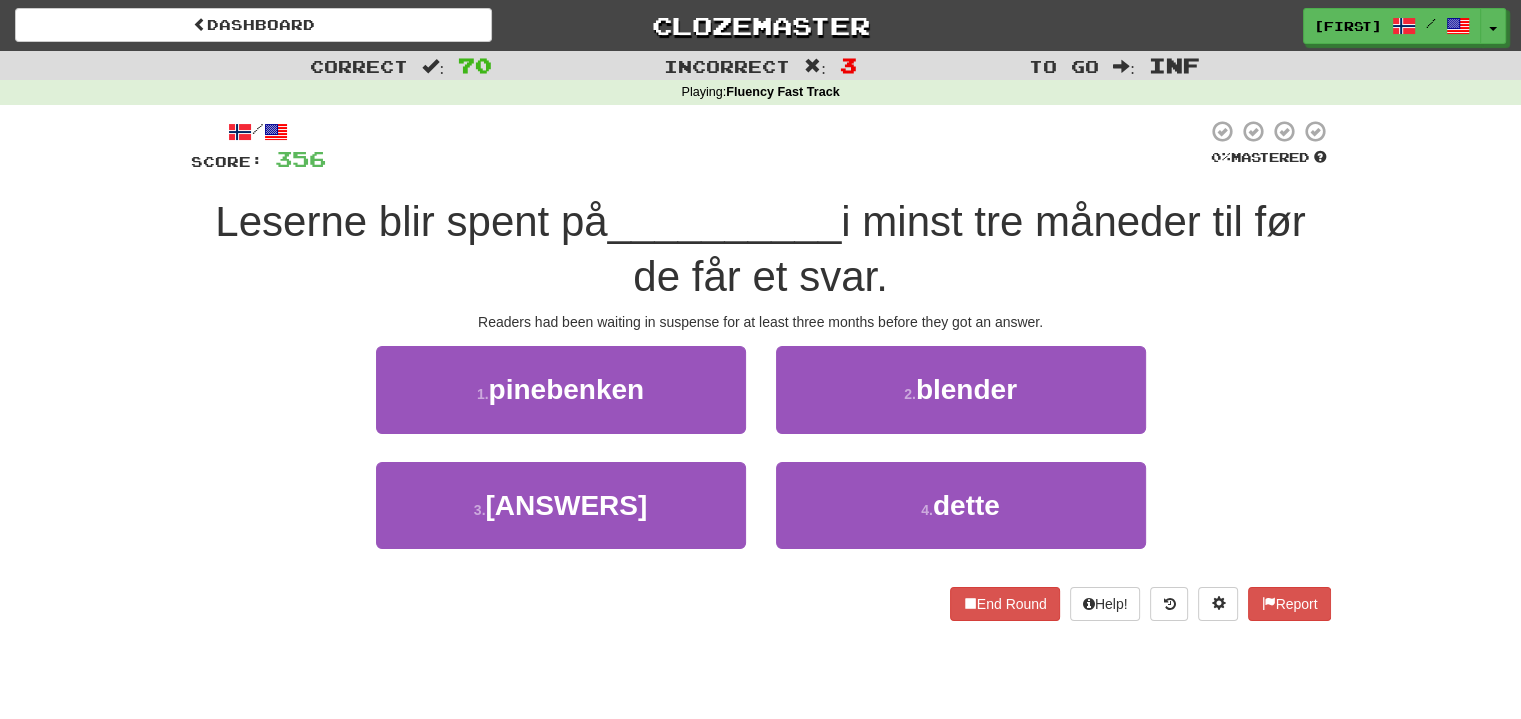 click on "1 .  pinebenken" at bounding box center [561, 403] 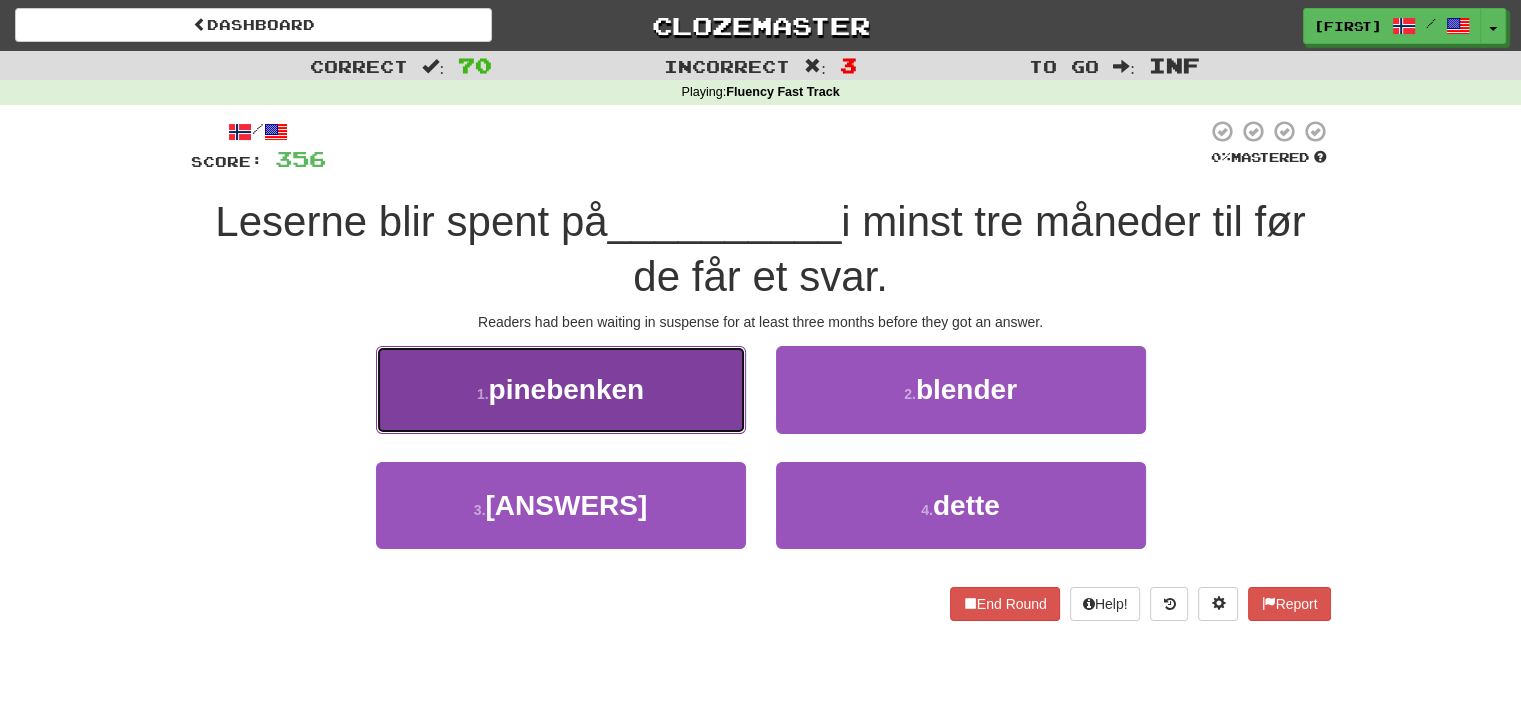 click on "1 .  pinebenken" at bounding box center [561, 389] 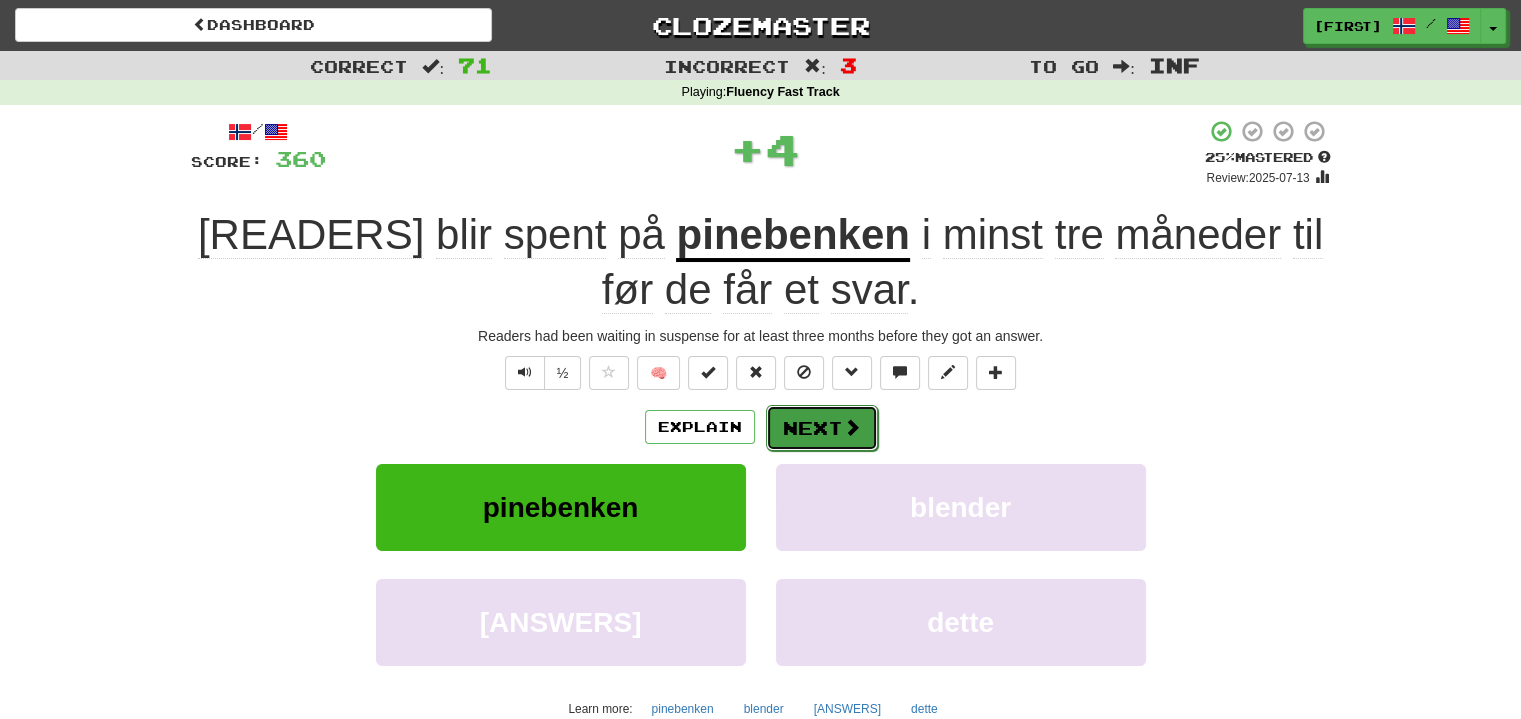 click on "Next" at bounding box center [822, 428] 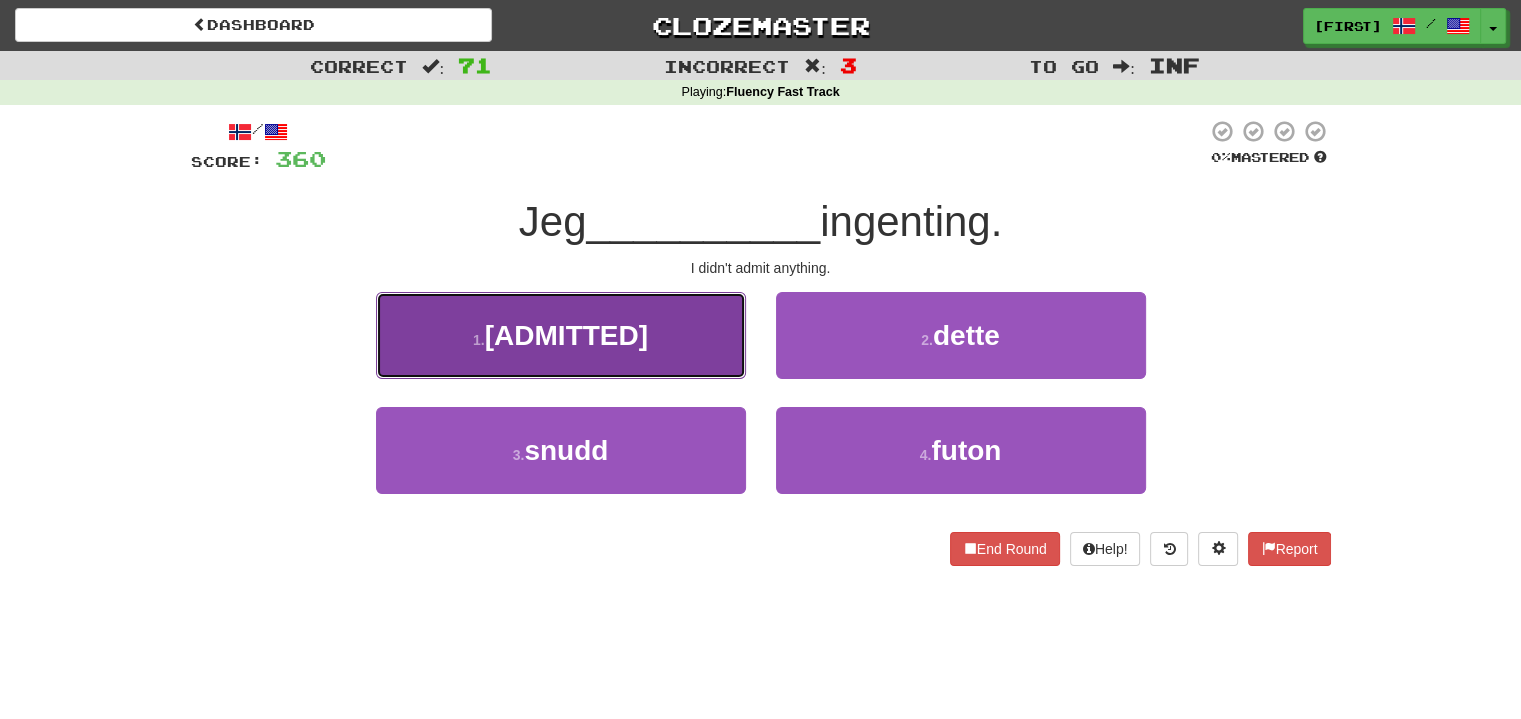 click on "1 .  innrømte" at bounding box center [561, 335] 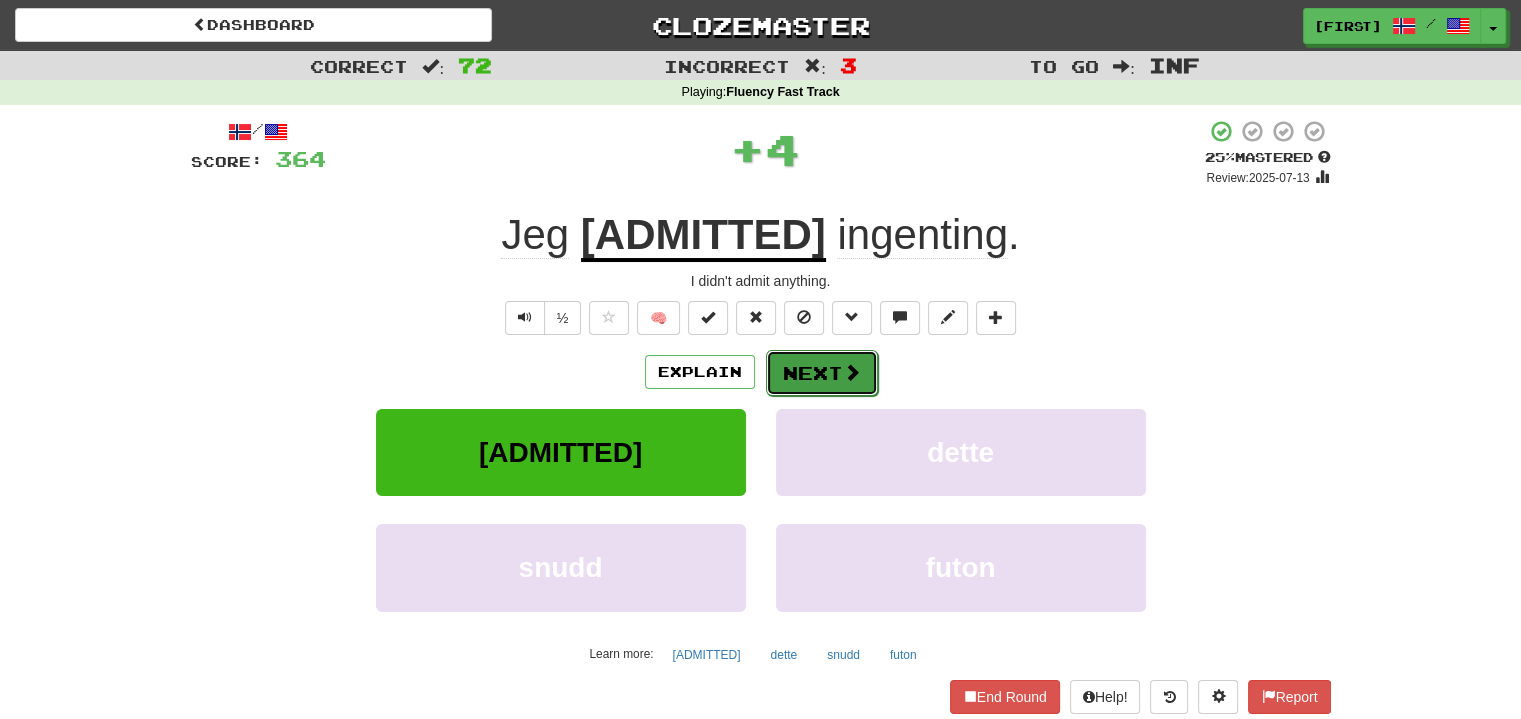 click on "Next" at bounding box center [822, 373] 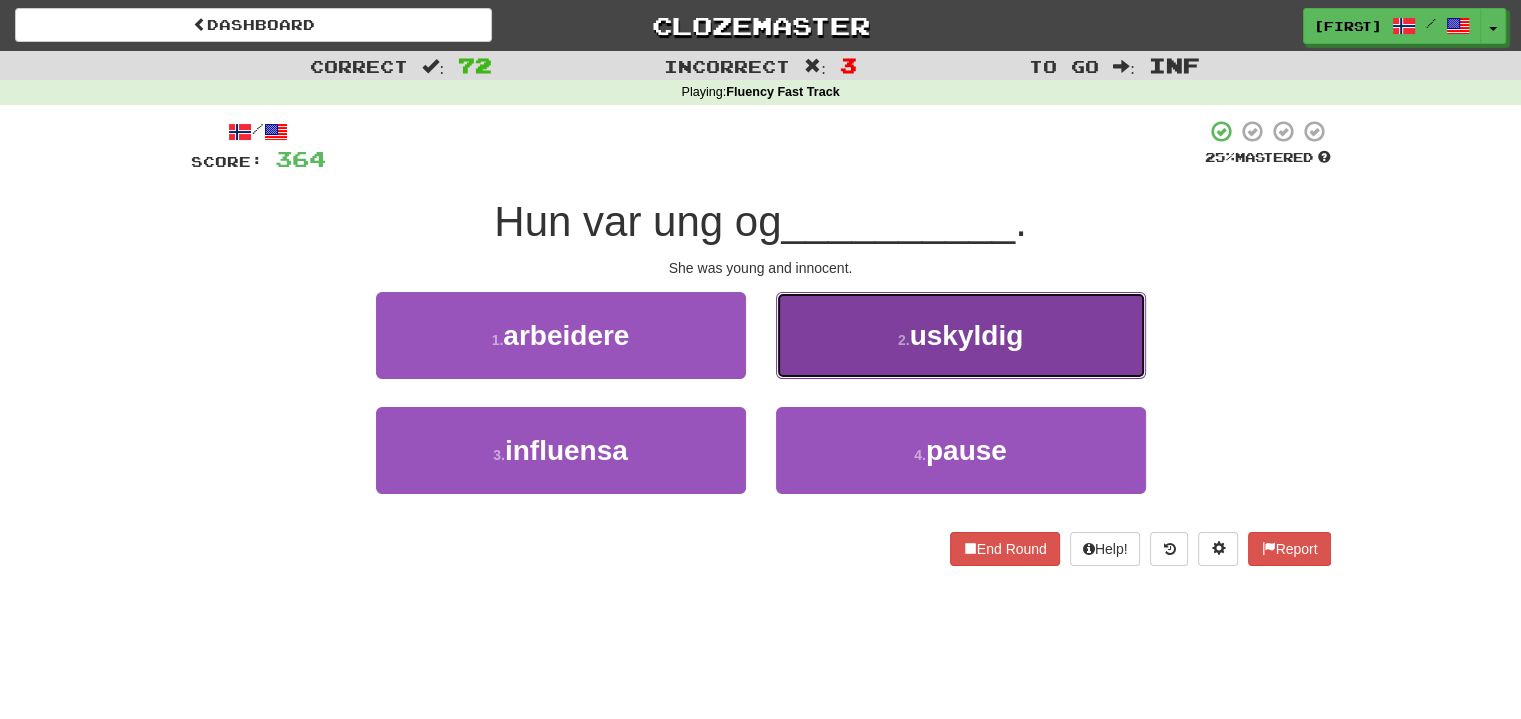 click on "2 .  [INNOCENT]" at bounding box center [961, 335] 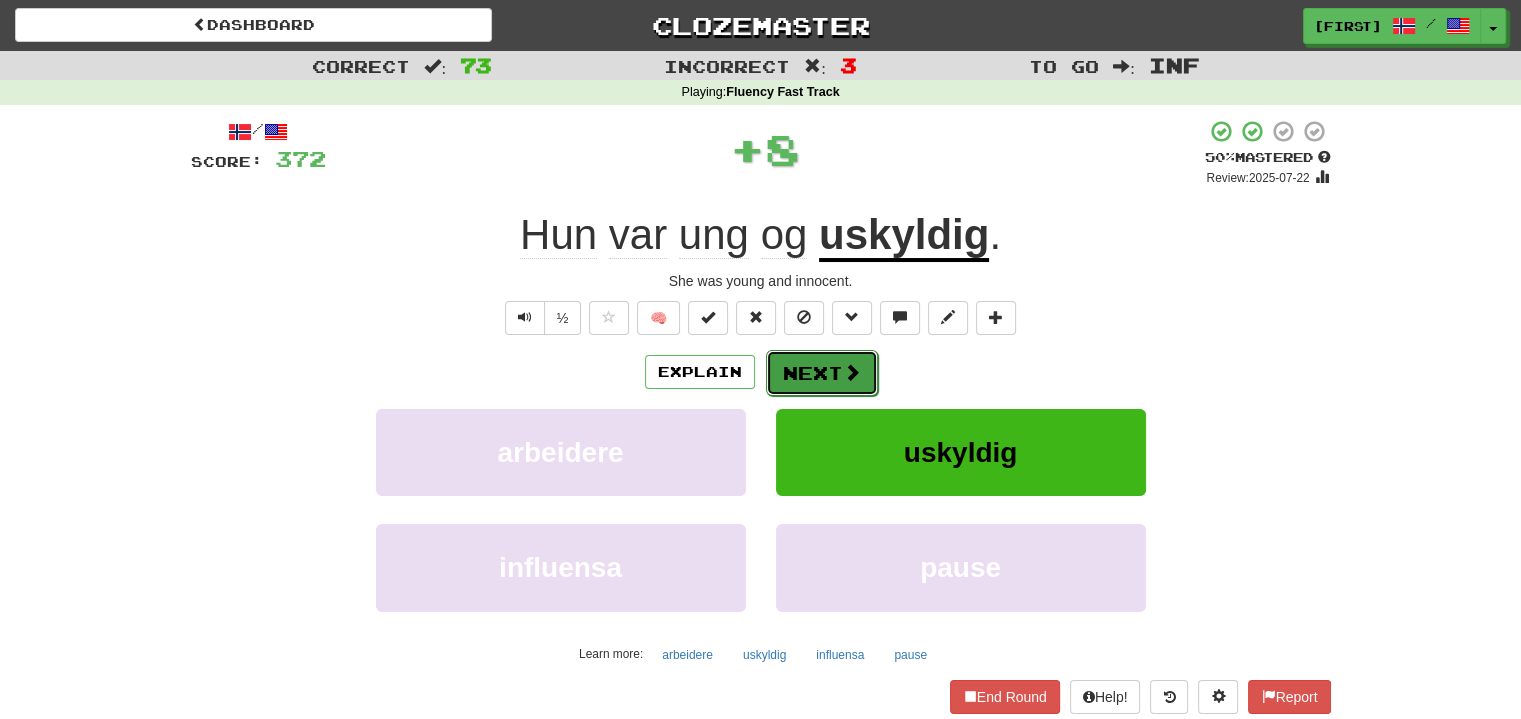 click on "Next" at bounding box center [822, 373] 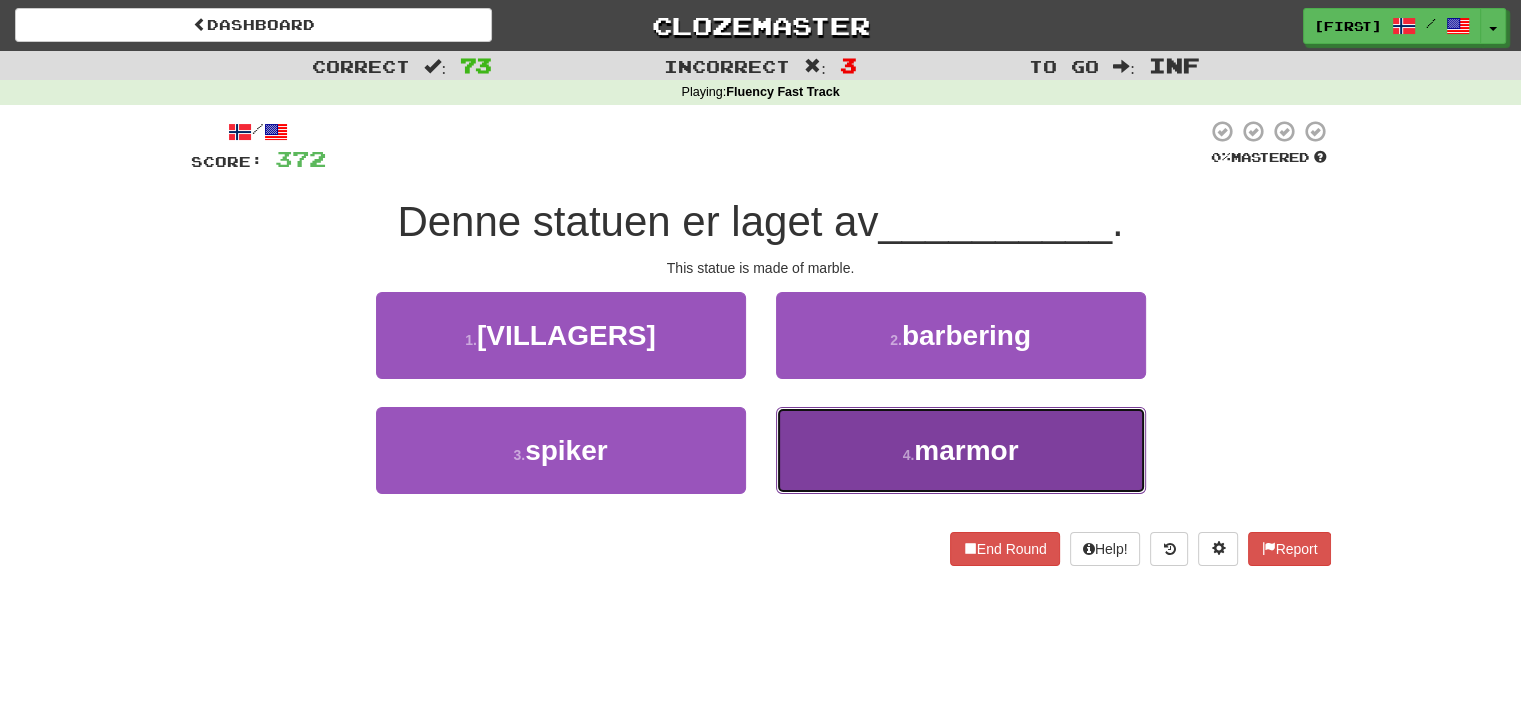 click on "4 .  marmor" at bounding box center (961, 450) 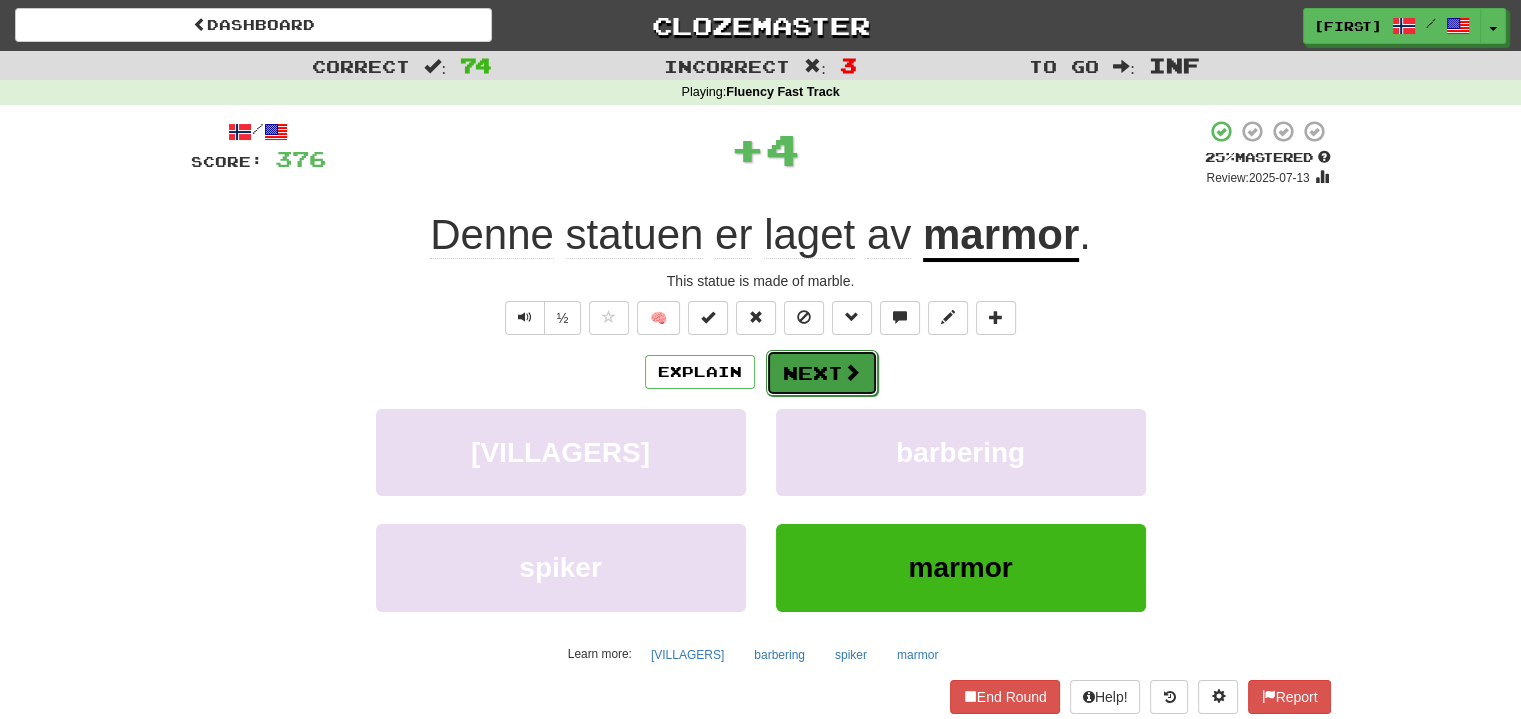 click on "Next" at bounding box center [822, 373] 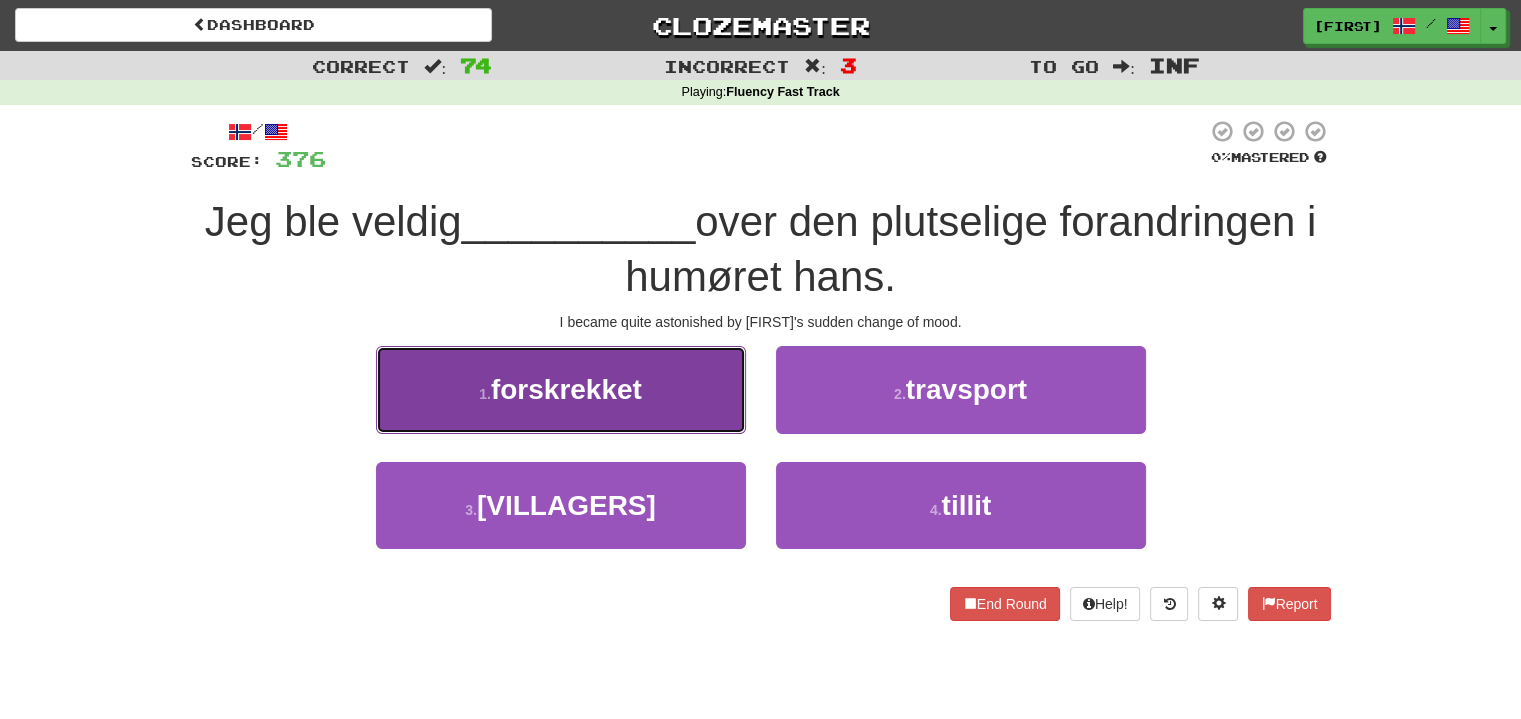 click on "frightened" at bounding box center [561, 389] 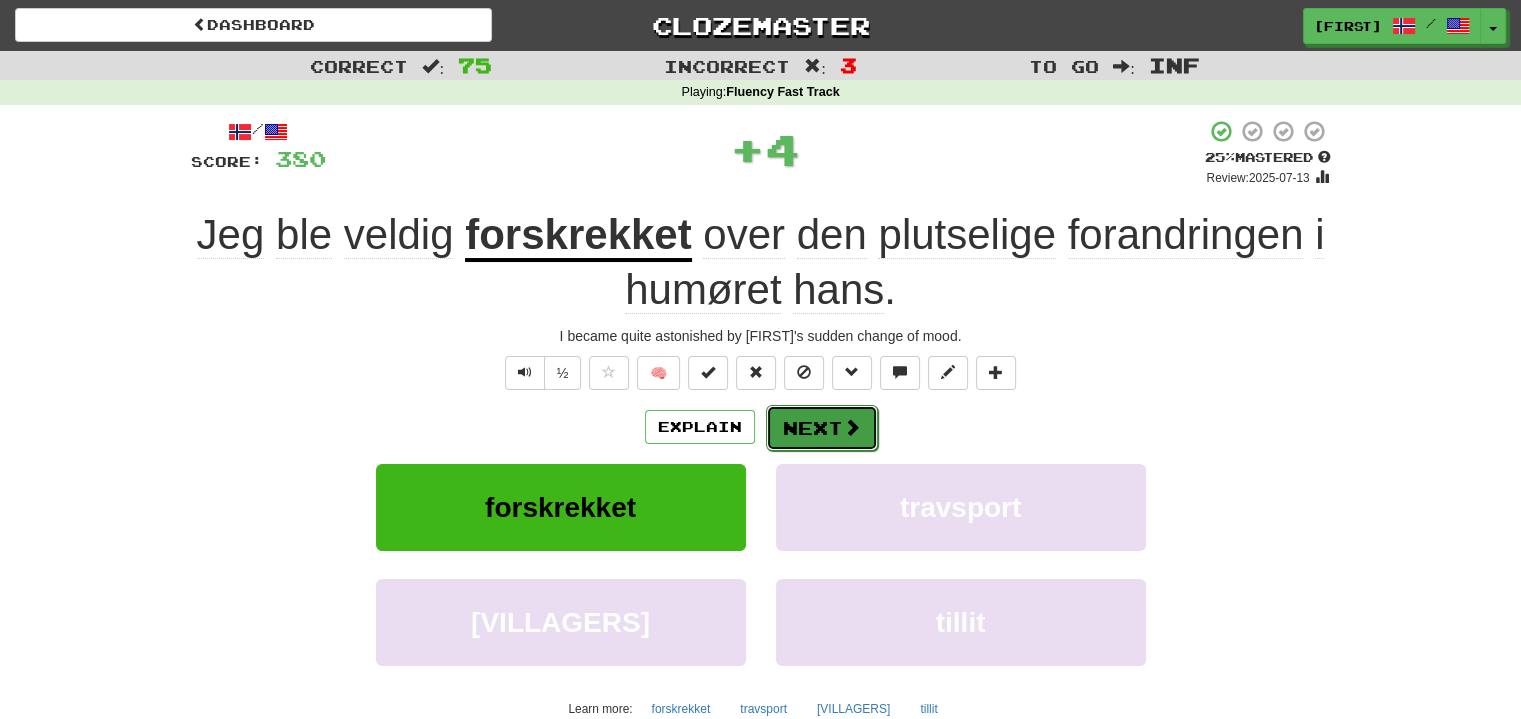 click on "Next" at bounding box center [822, 428] 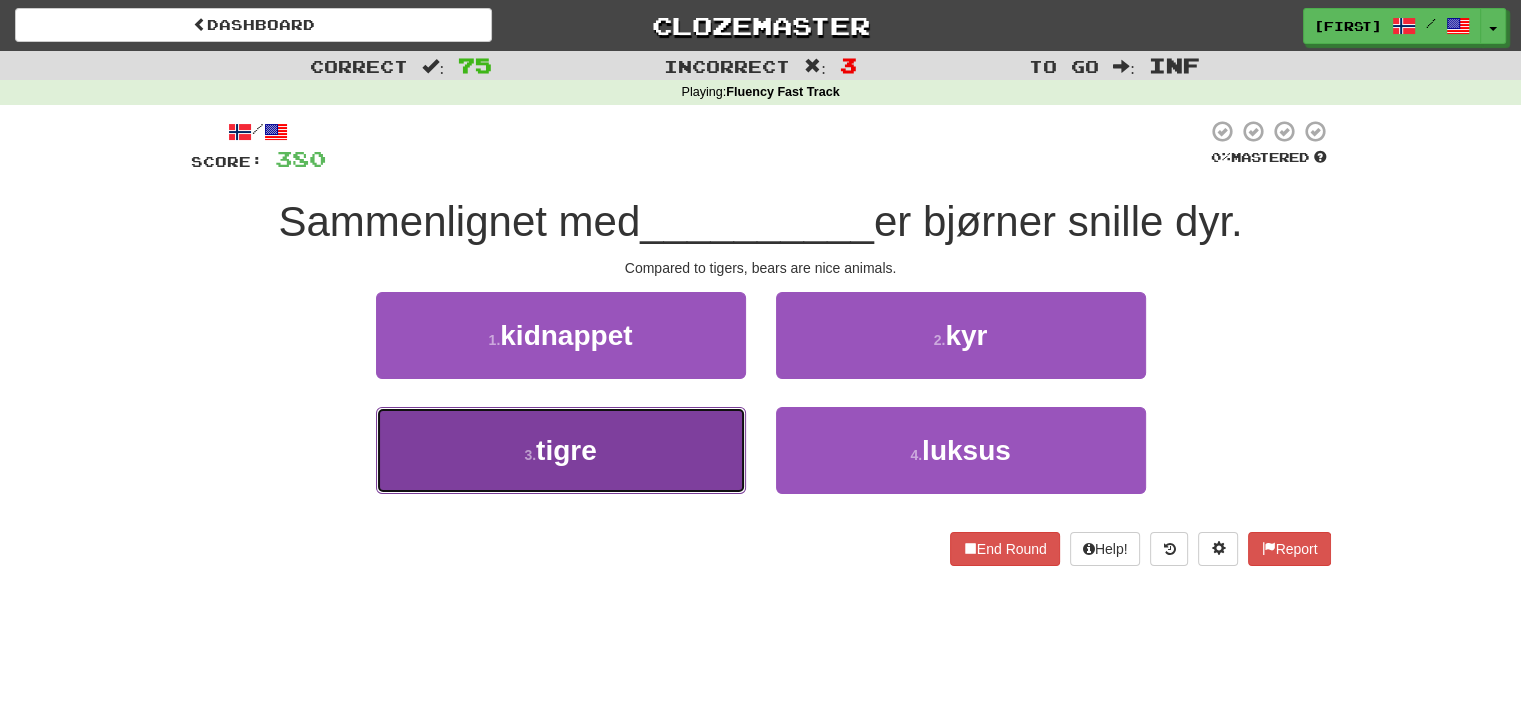 click on "3 .  tigre" at bounding box center [561, 450] 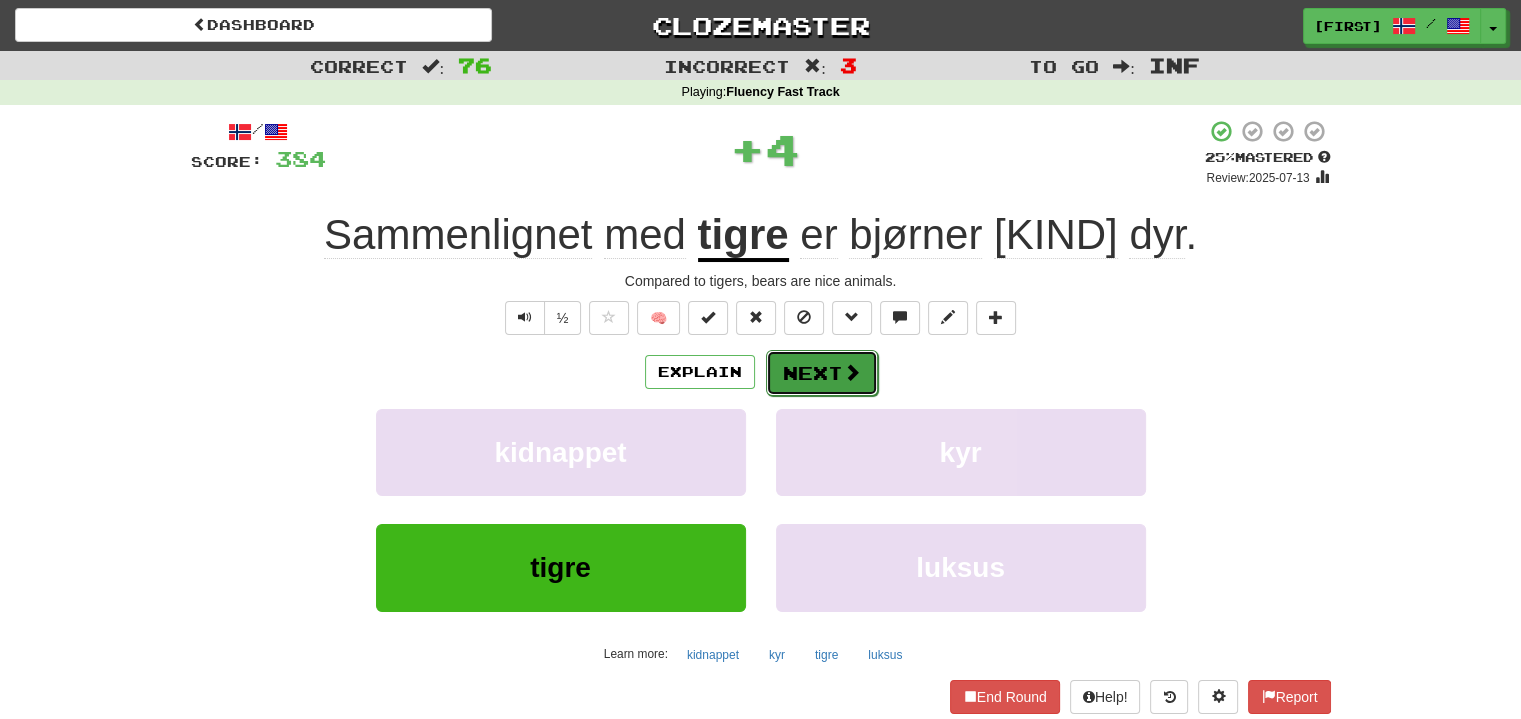 click on "Next" at bounding box center (822, 373) 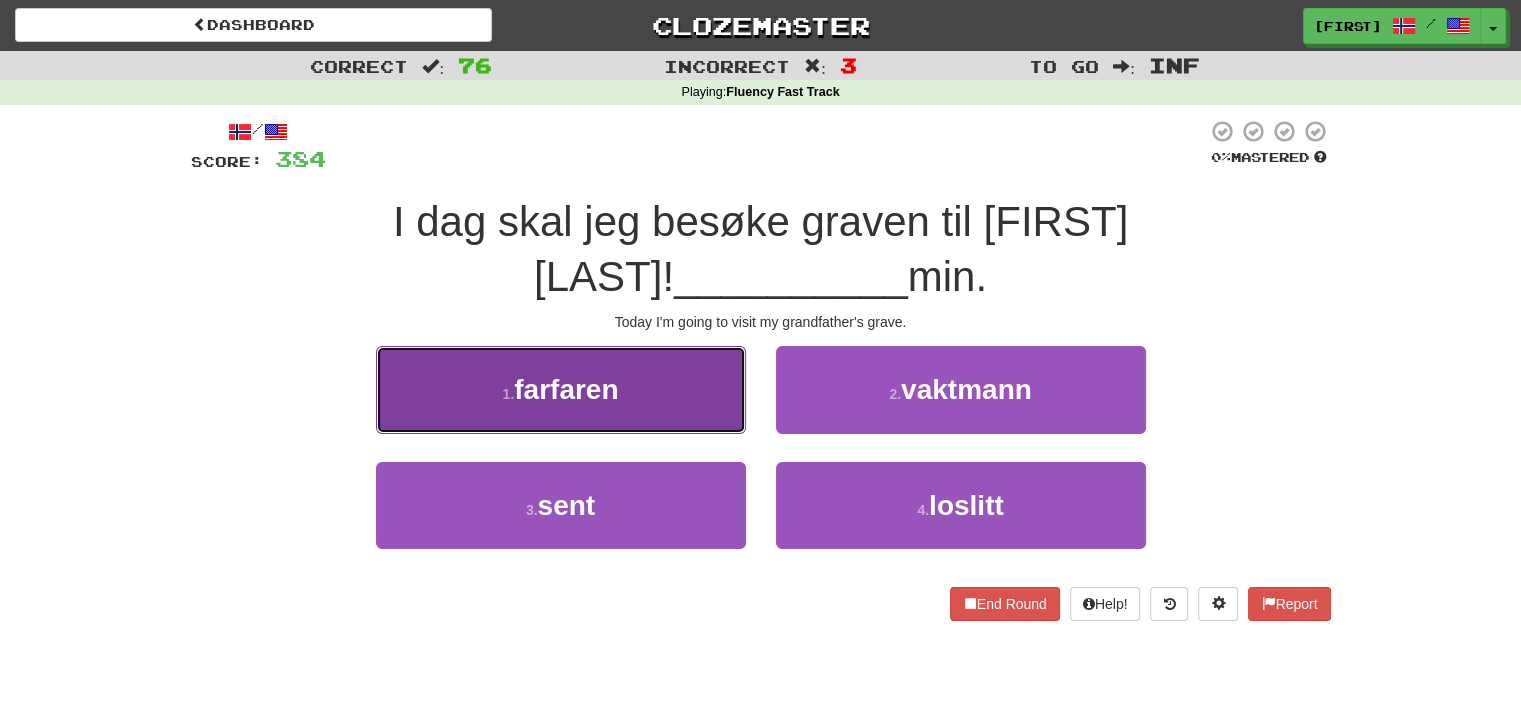 click on "1 .  farfaren" at bounding box center [561, 389] 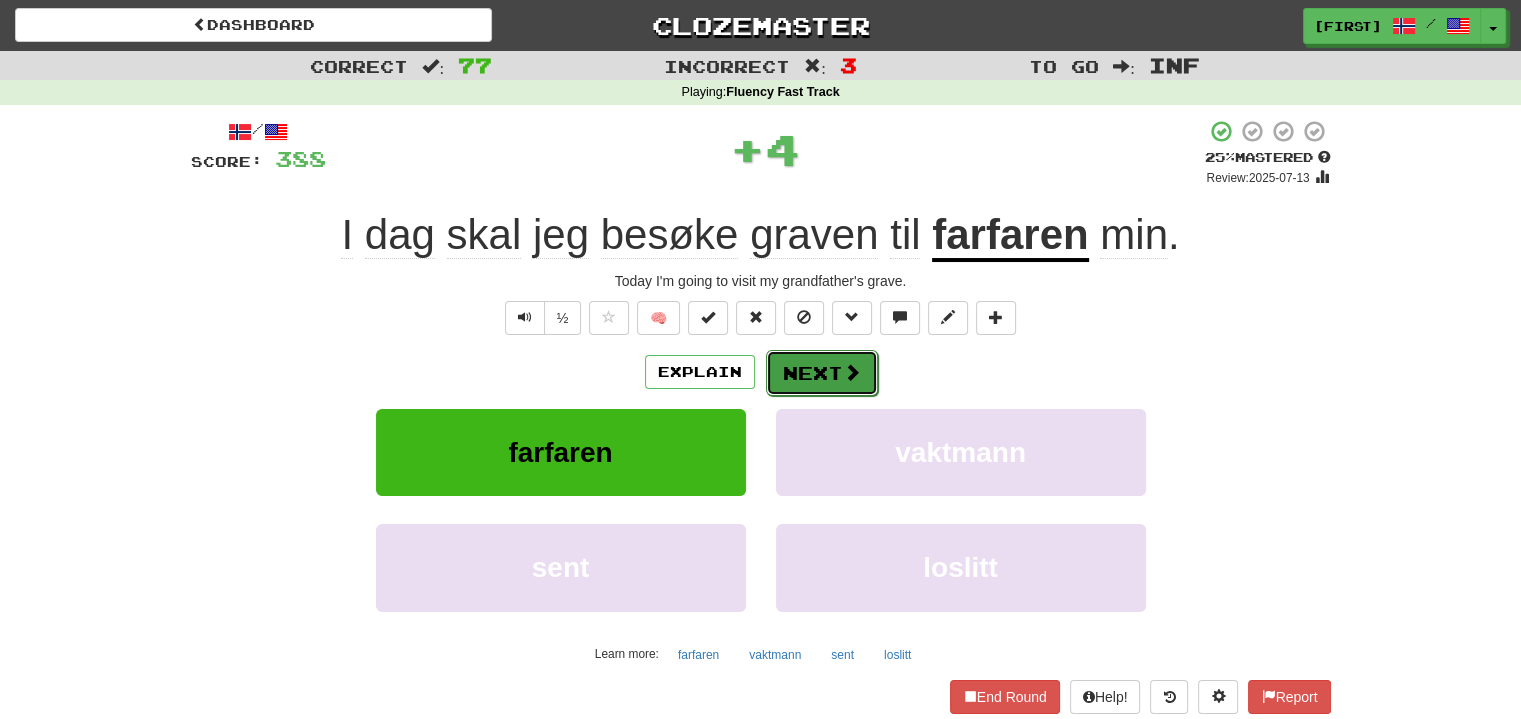 click on "Next" at bounding box center [822, 373] 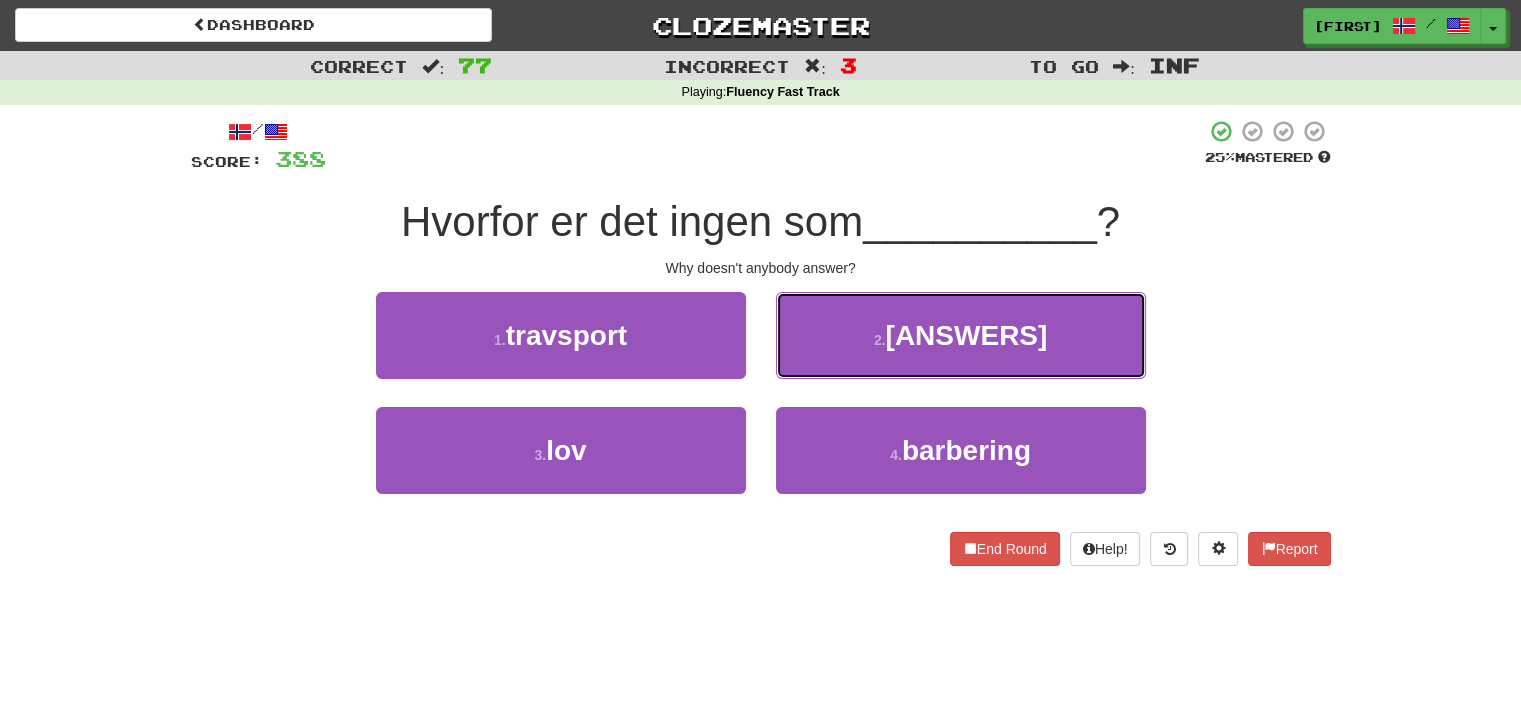 click on "2 .  svarer" at bounding box center (961, 335) 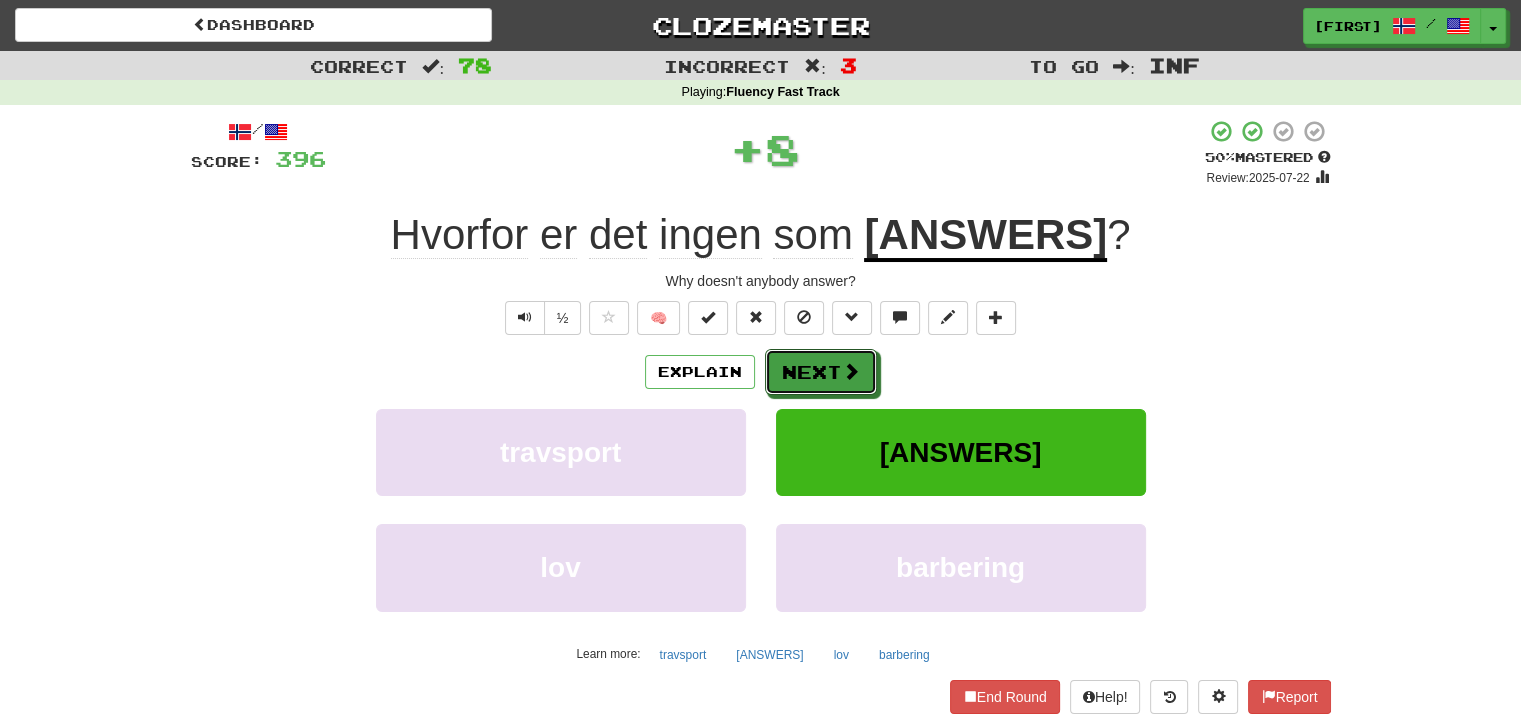 click on "Next" at bounding box center (821, 372) 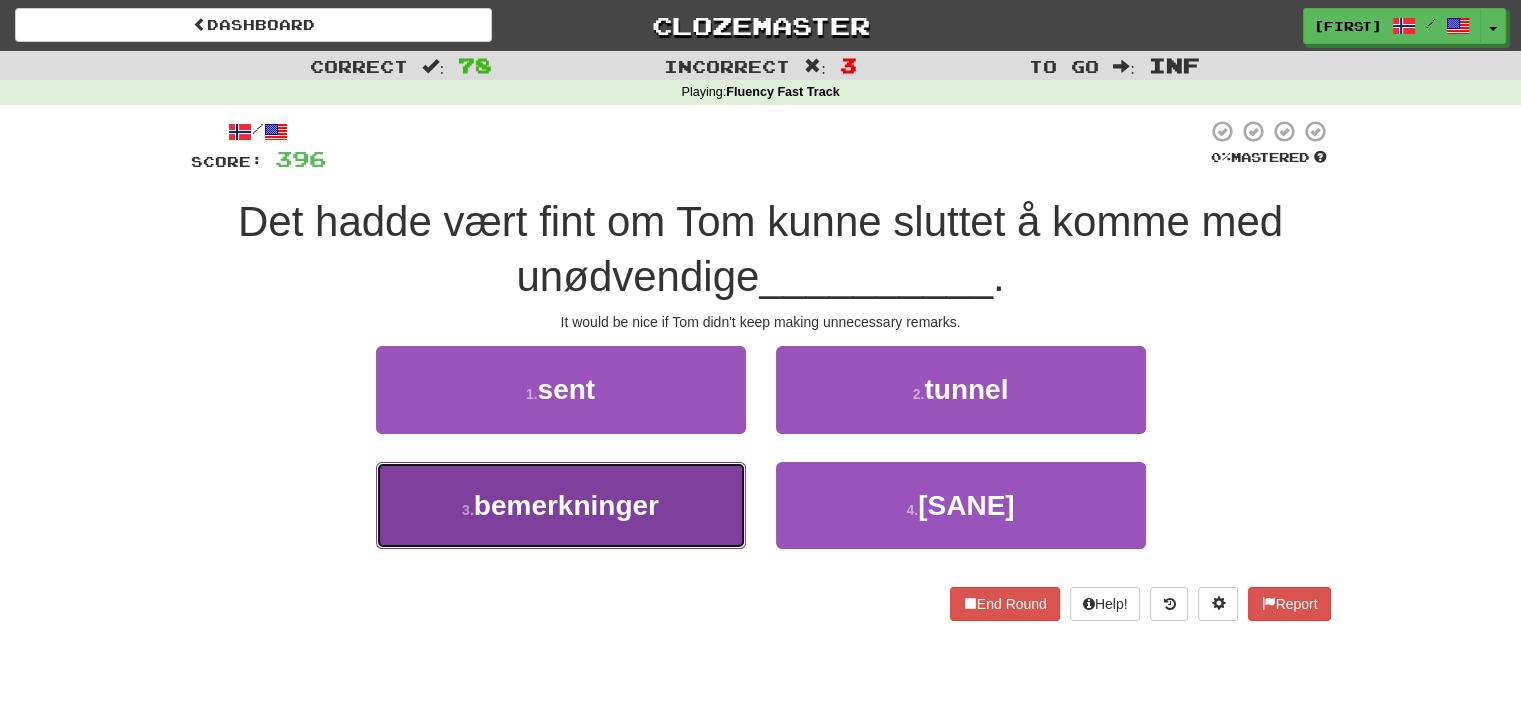 click on "3 .  bemerkninger" at bounding box center (561, 505) 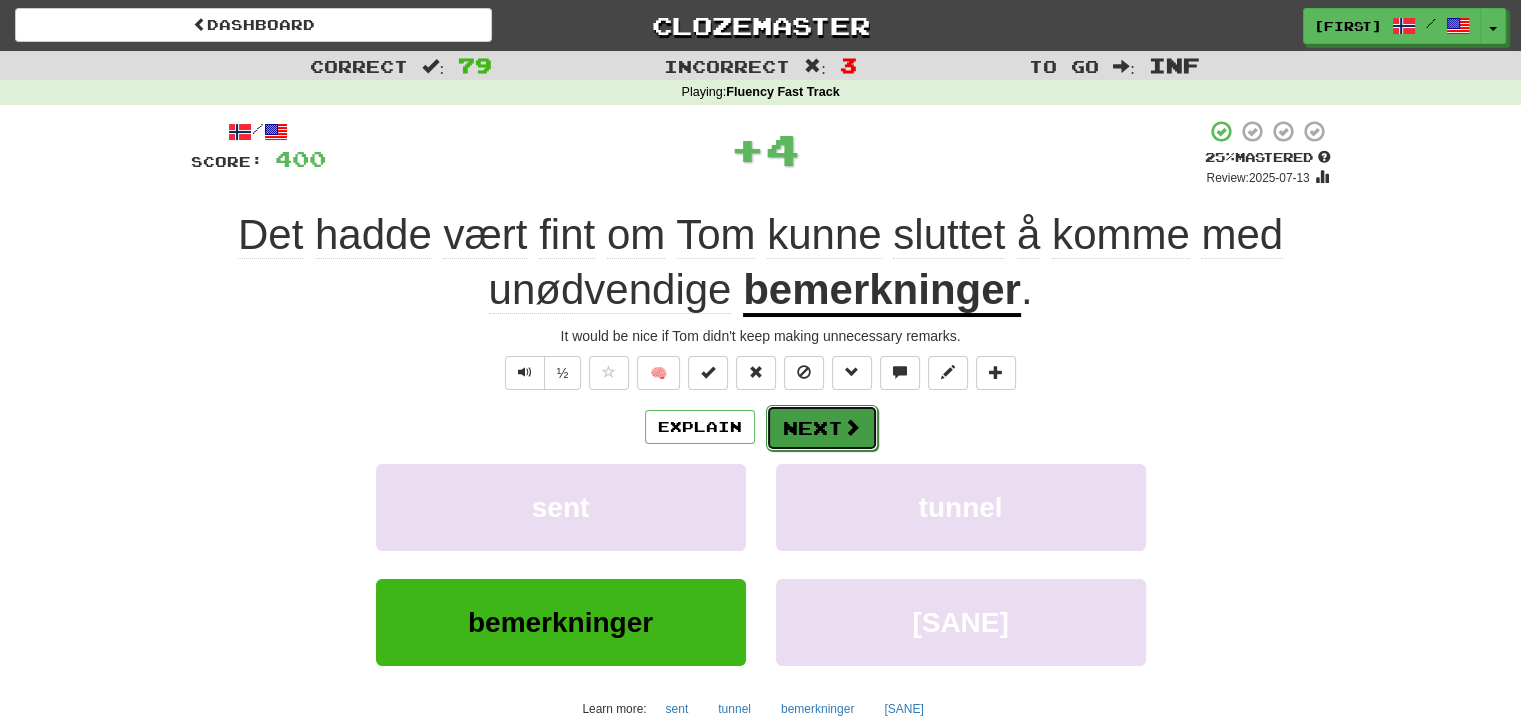 click on "Next" at bounding box center [822, 428] 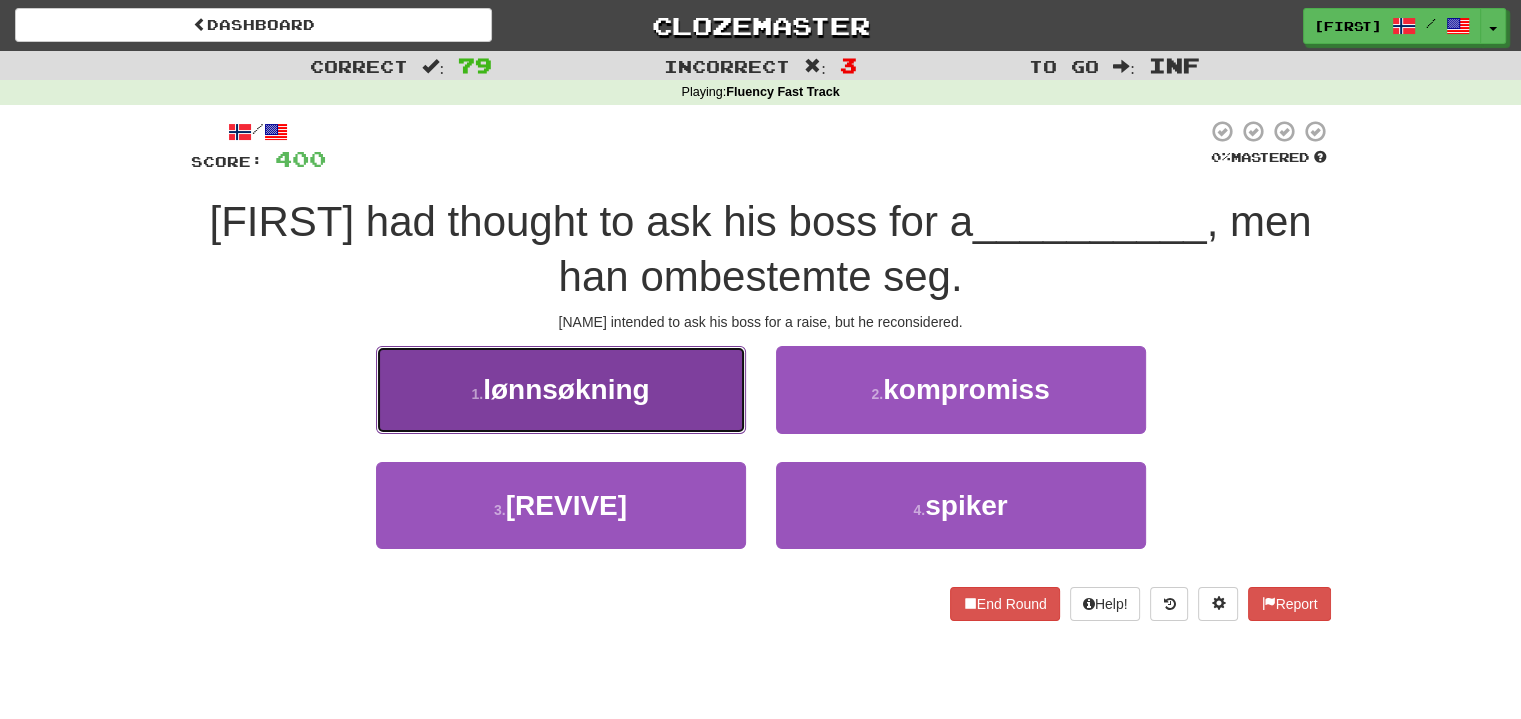 click on "1 .  lønnsøkning" at bounding box center [561, 389] 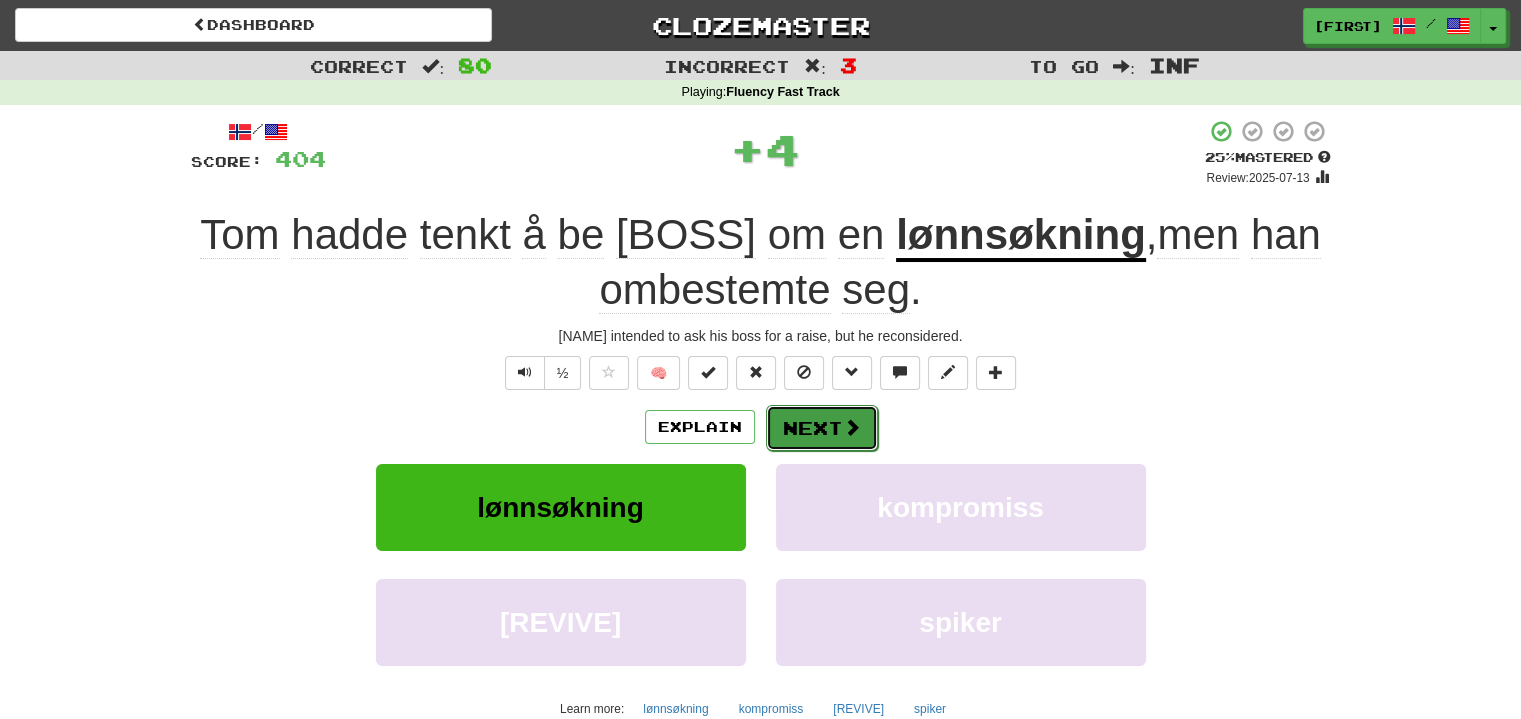 click on "Next" at bounding box center (822, 428) 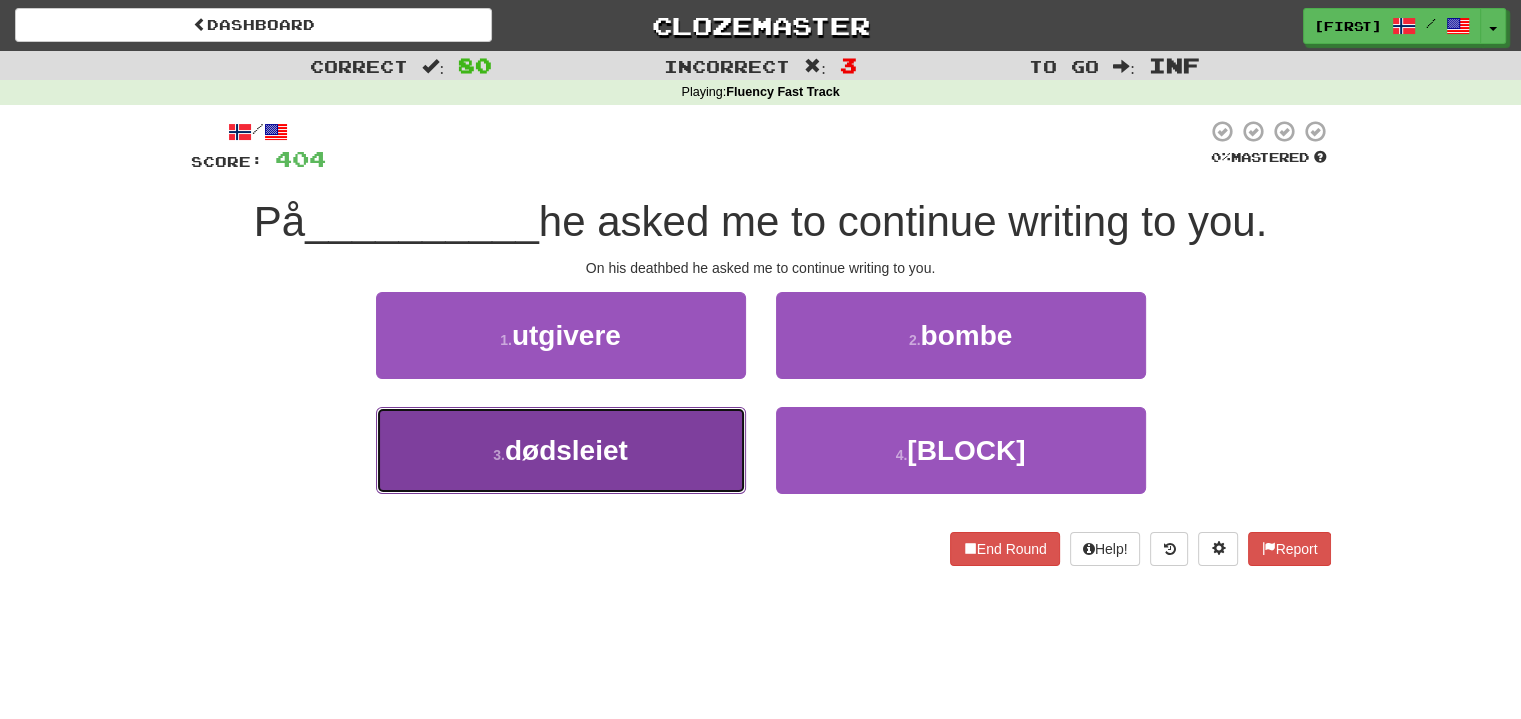 click on "3 .  dødsleiet" at bounding box center [561, 450] 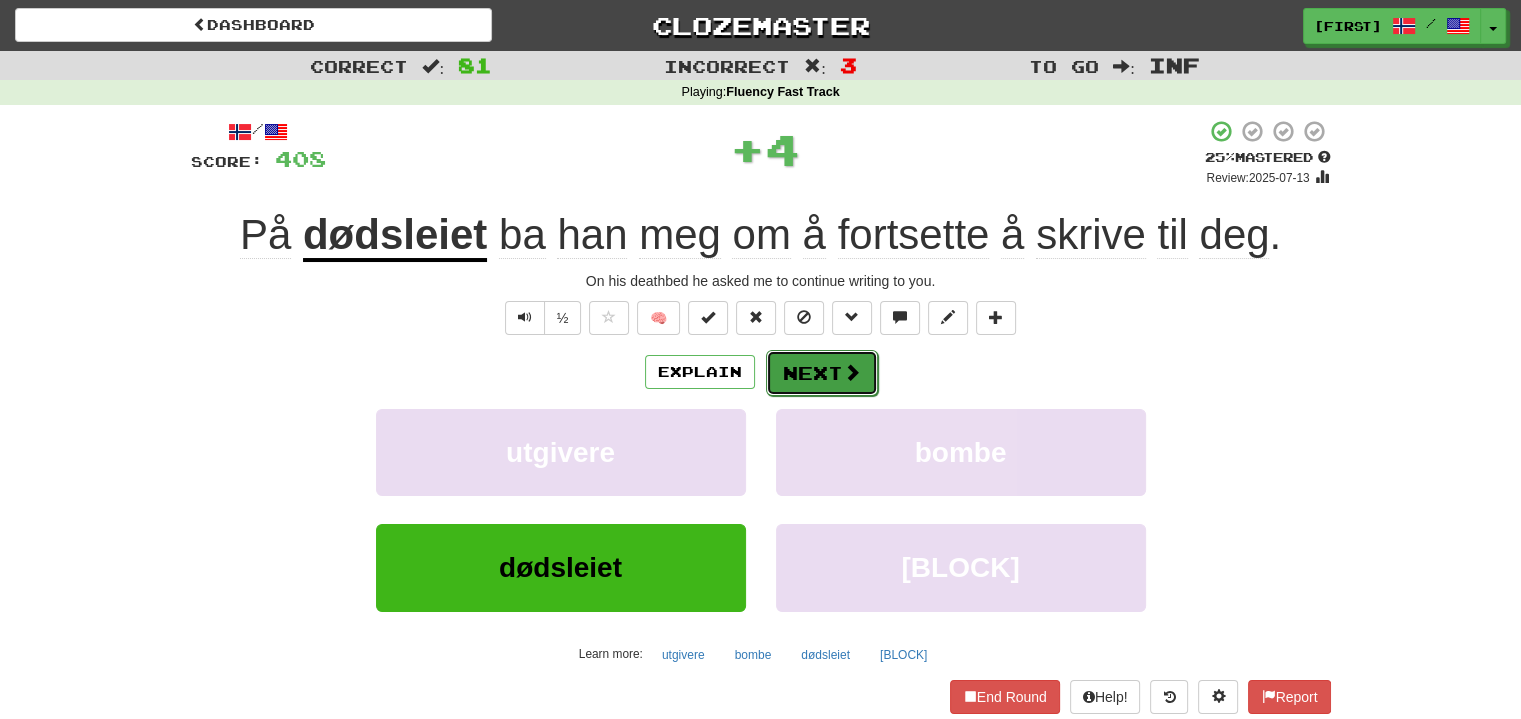 click at bounding box center (852, 372) 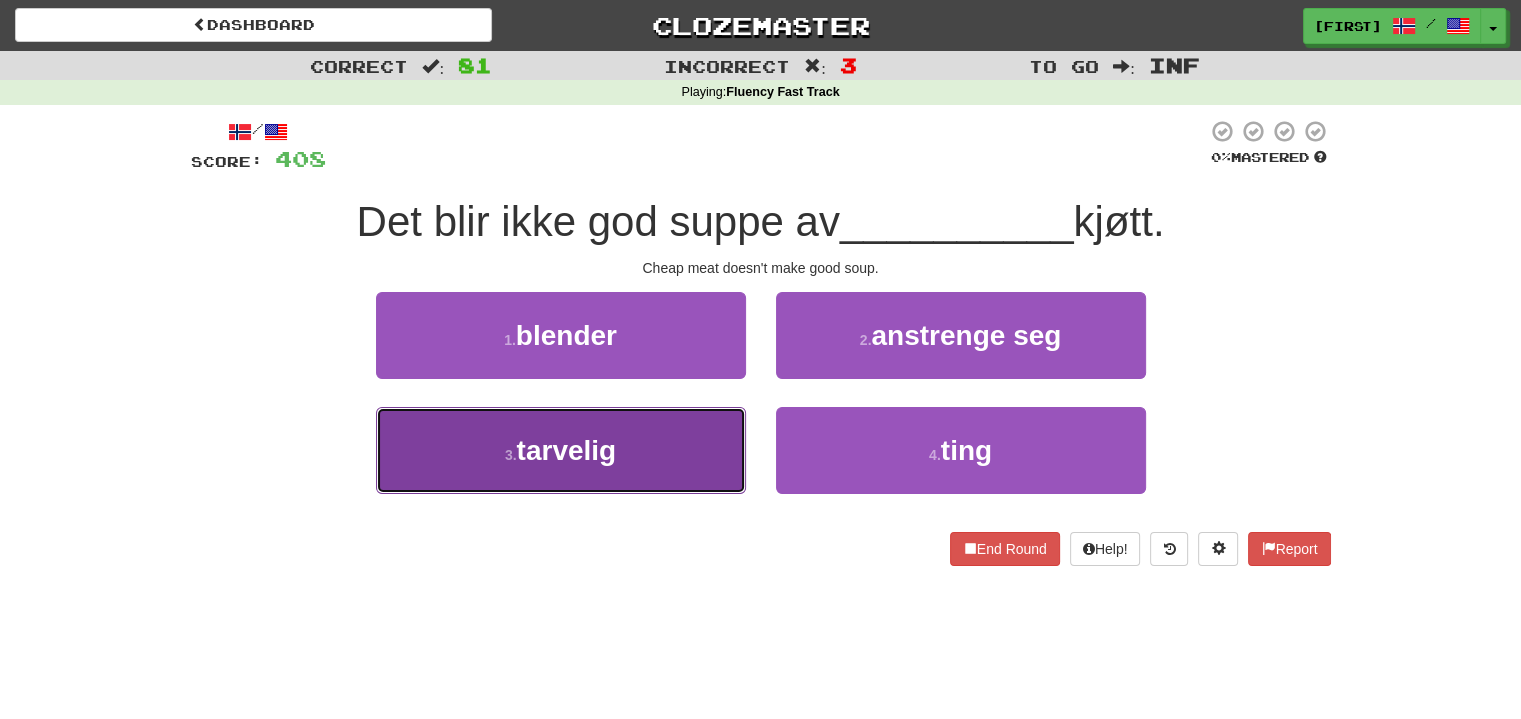 click on "3 .  [CHEAP]" at bounding box center [561, 450] 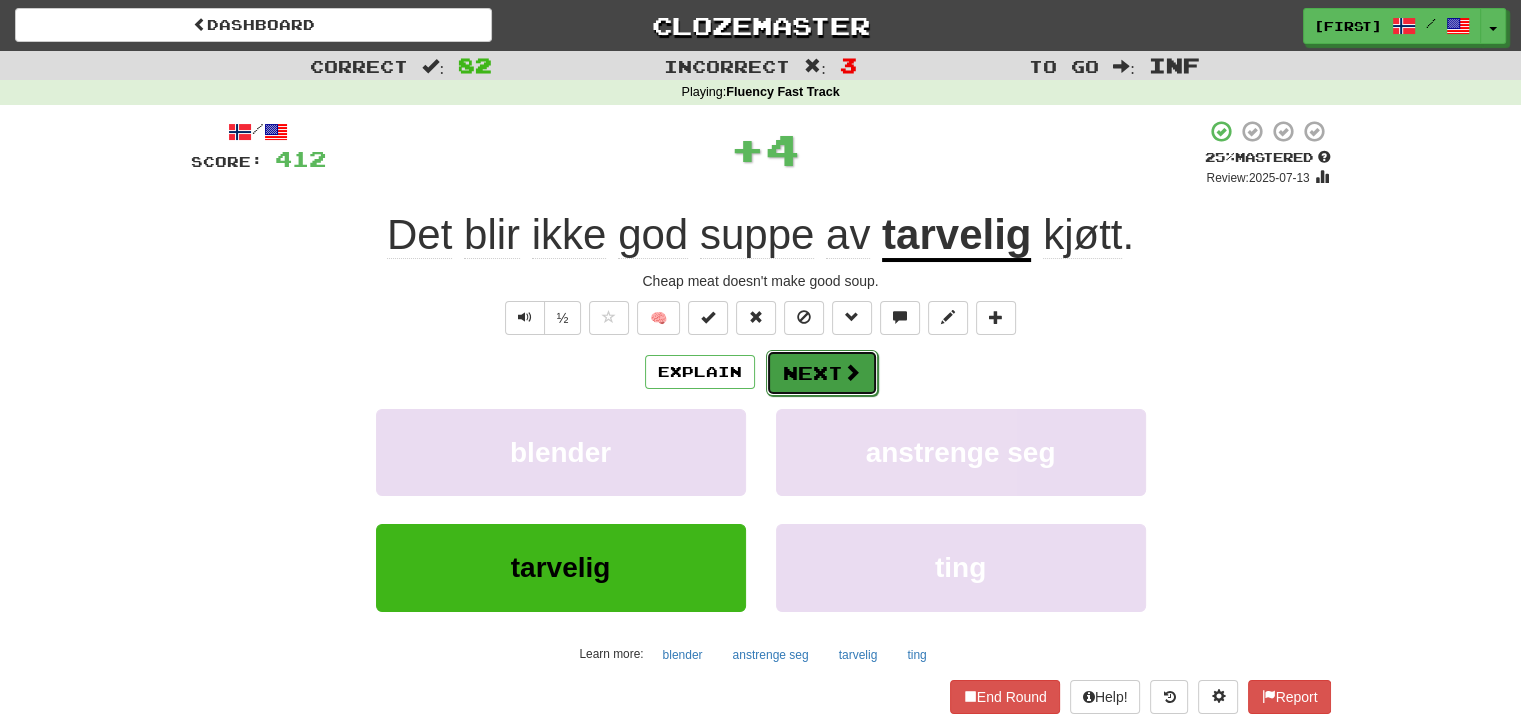 click on "Next" at bounding box center [822, 373] 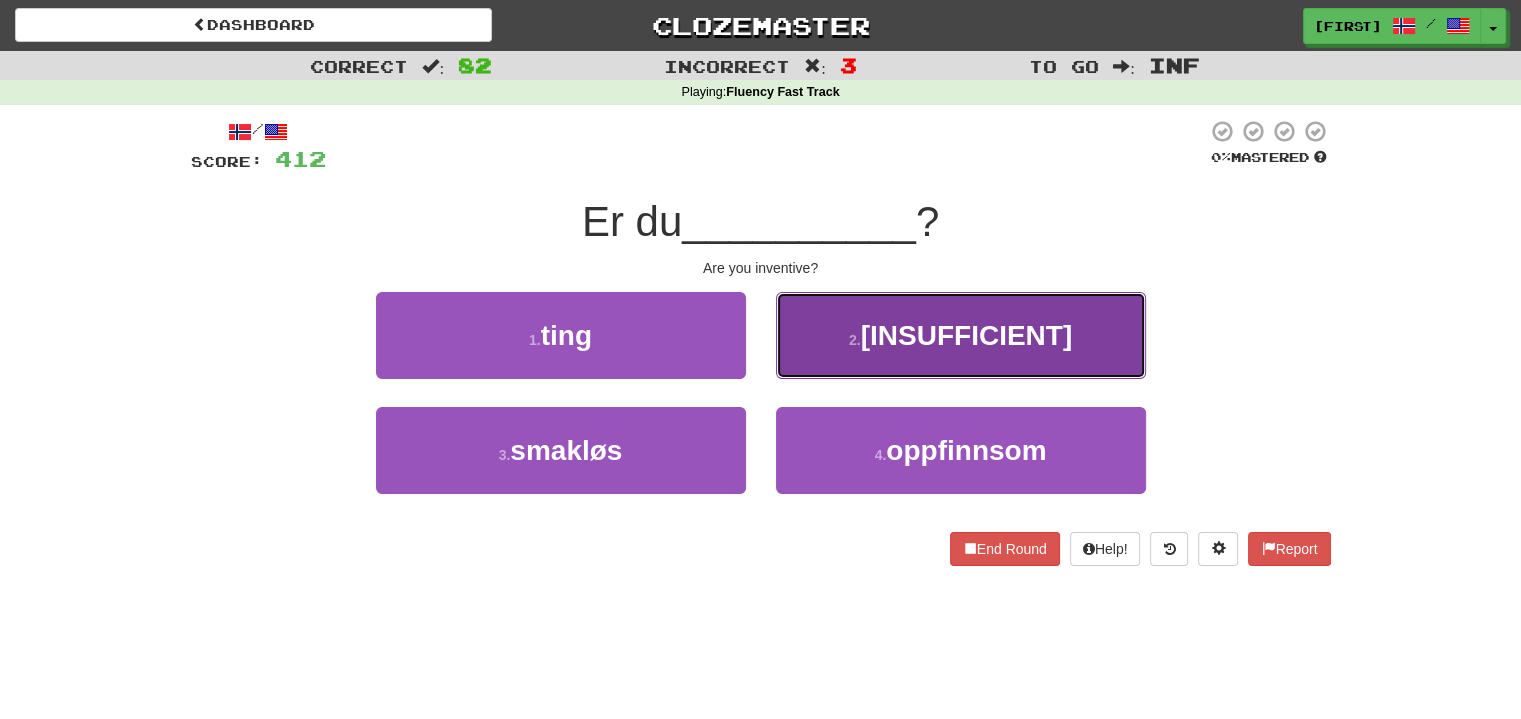 click on "utilstrekkelig" at bounding box center (961, 335) 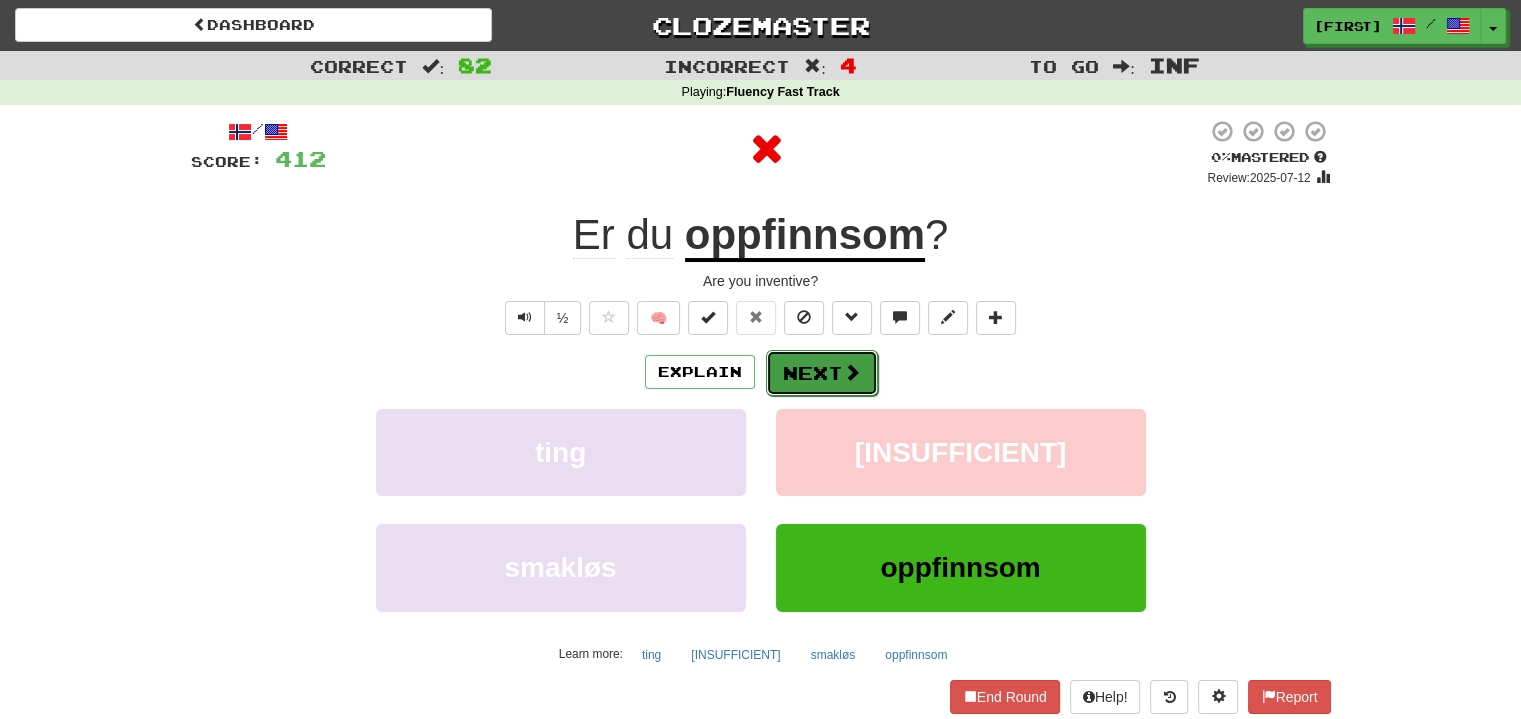 click on "Next" at bounding box center (822, 373) 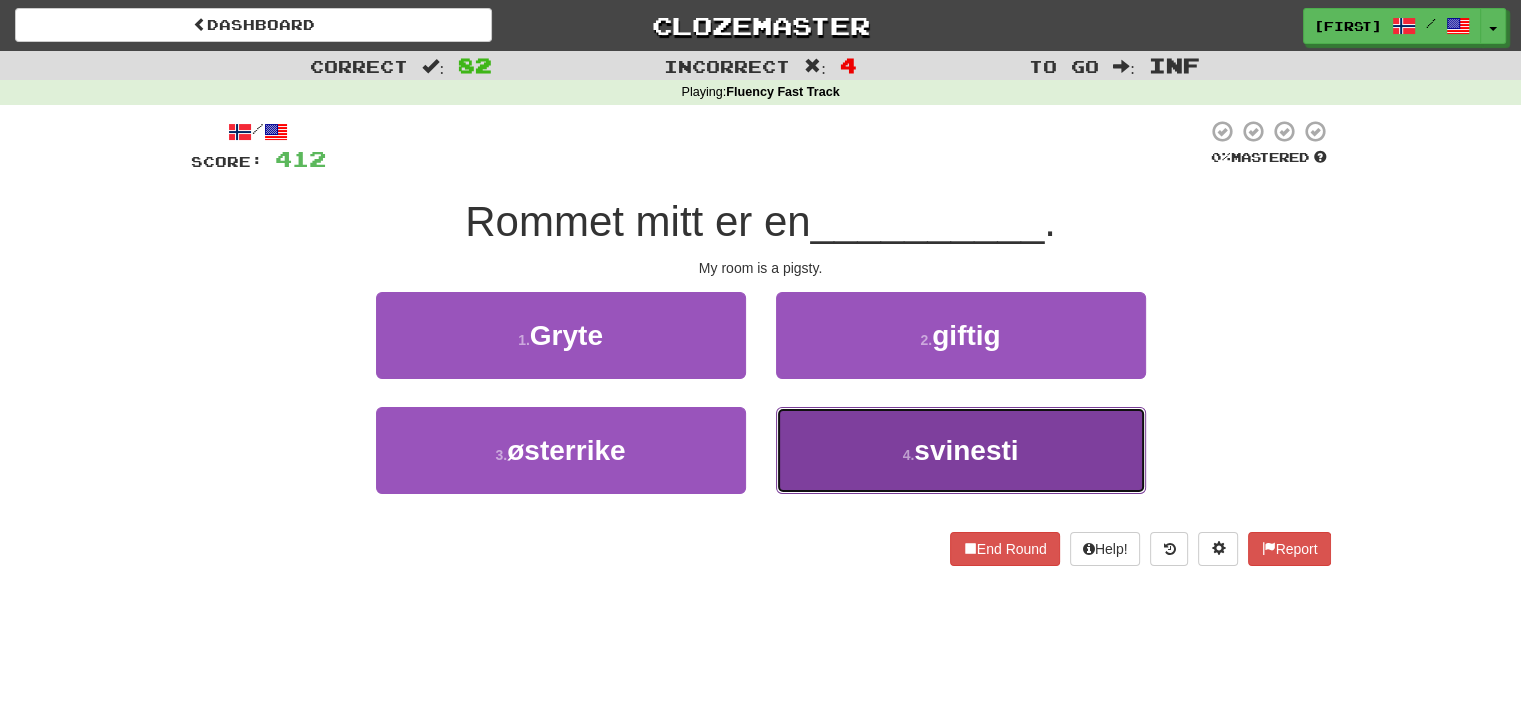 click on "4 .  svinesti" at bounding box center [961, 450] 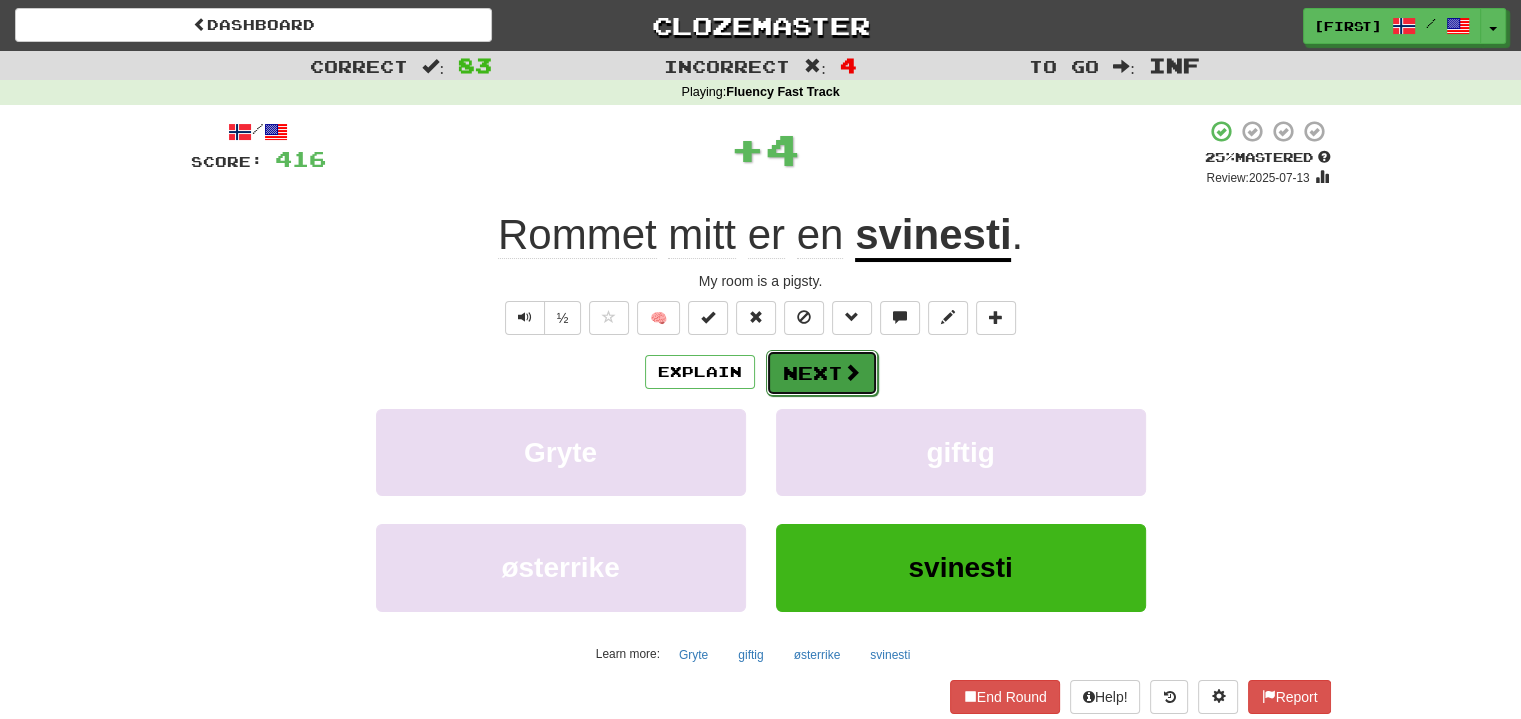 click on "Next" at bounding box center (822, 373) 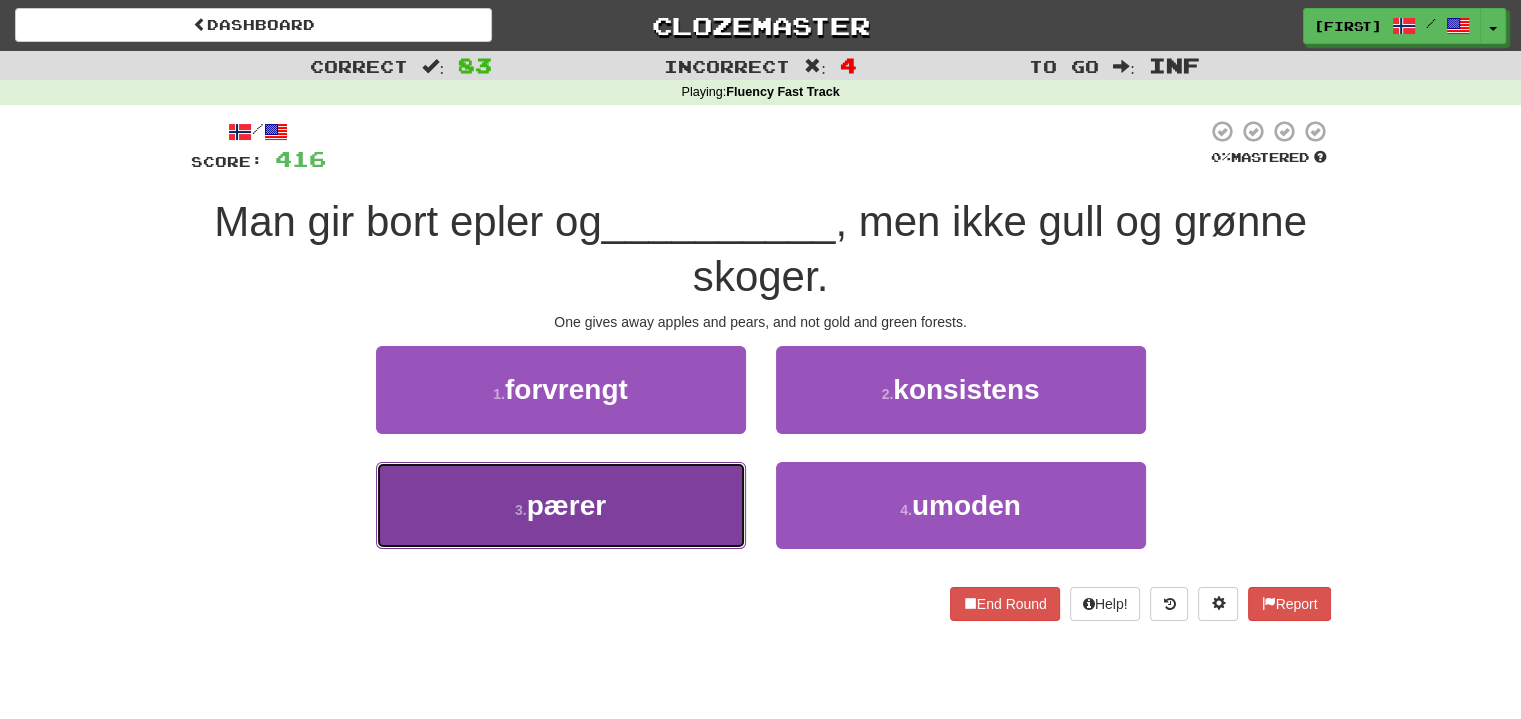 click on "3 .  pærer" at bounding box center (561, 505) 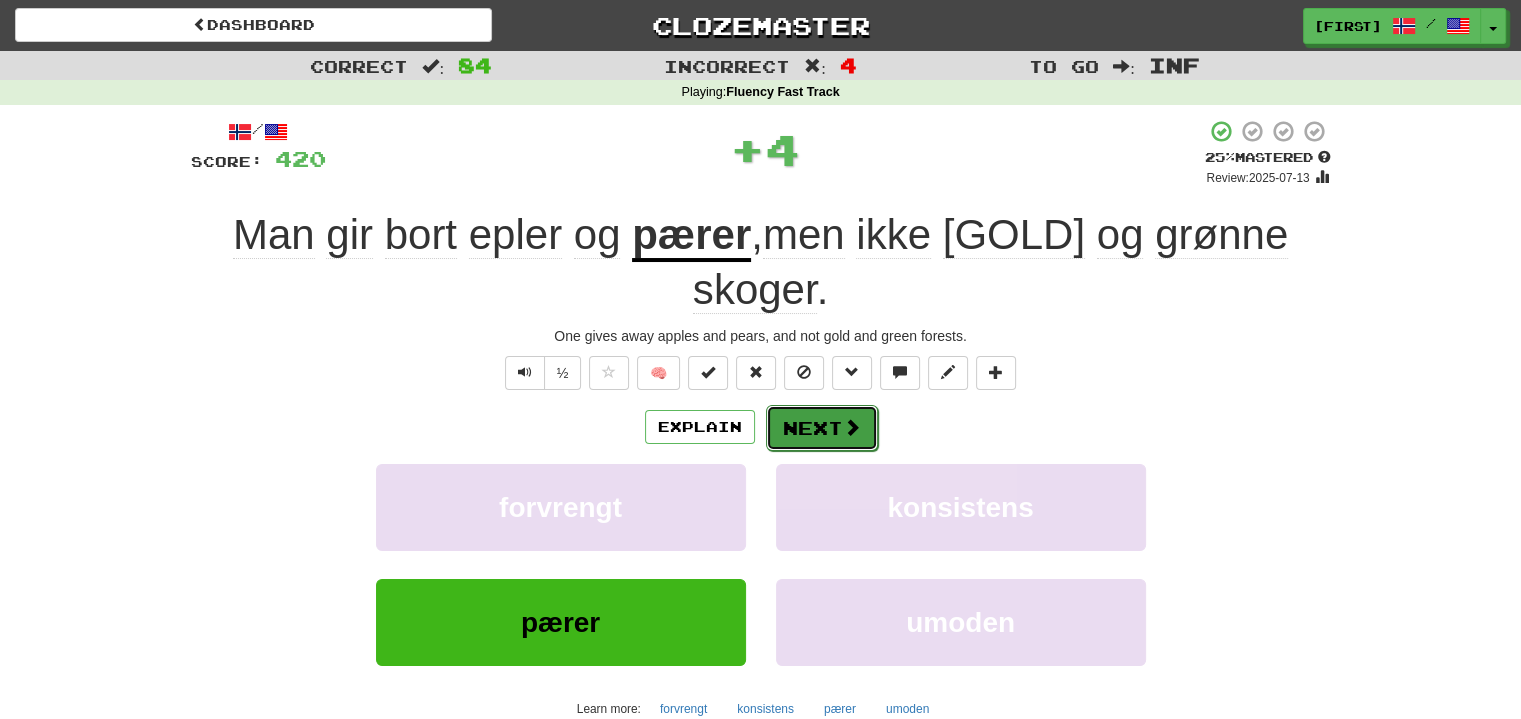 click on "Next" at bounding box center (822, 428) 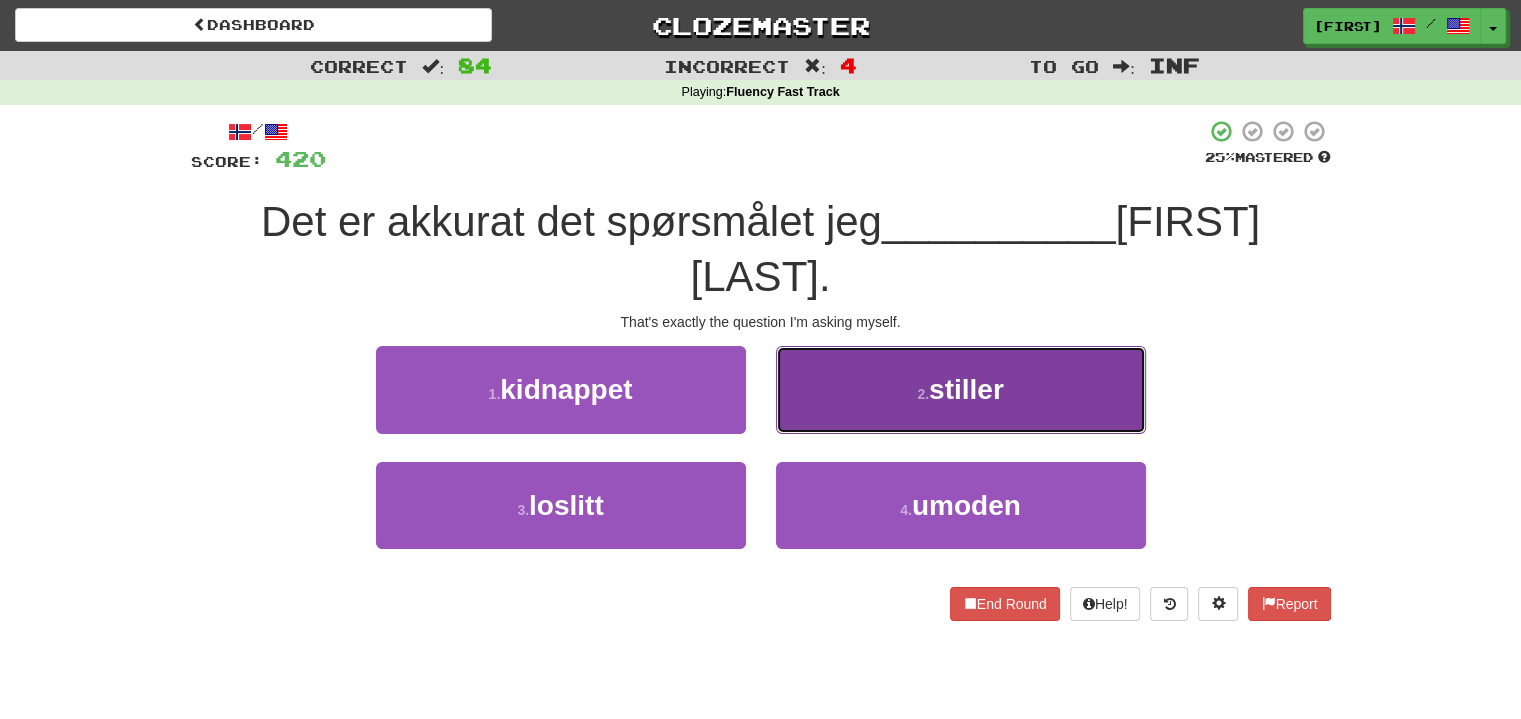 click on "2 .  stiller" at bounding box center (961, 389) 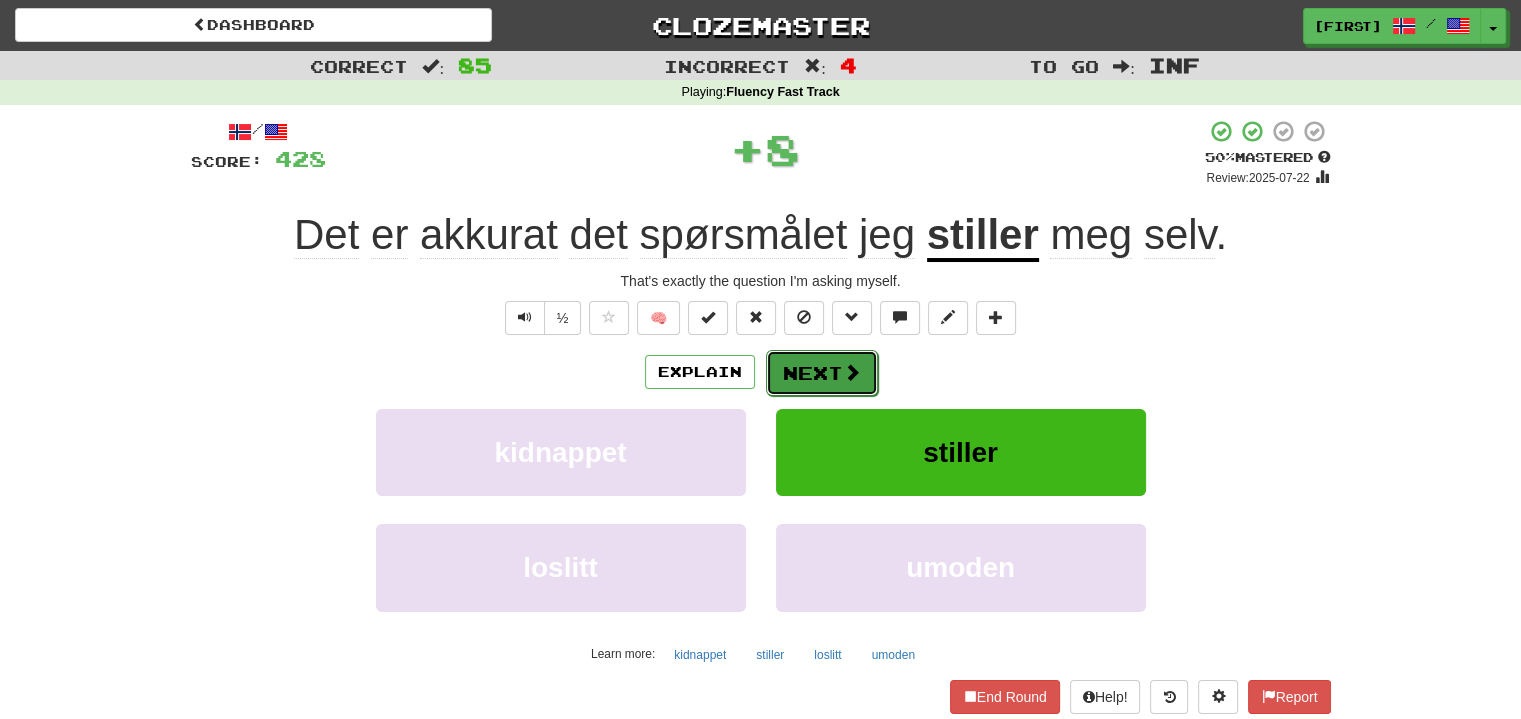 click on "Next" at bounding box center (822, 373) 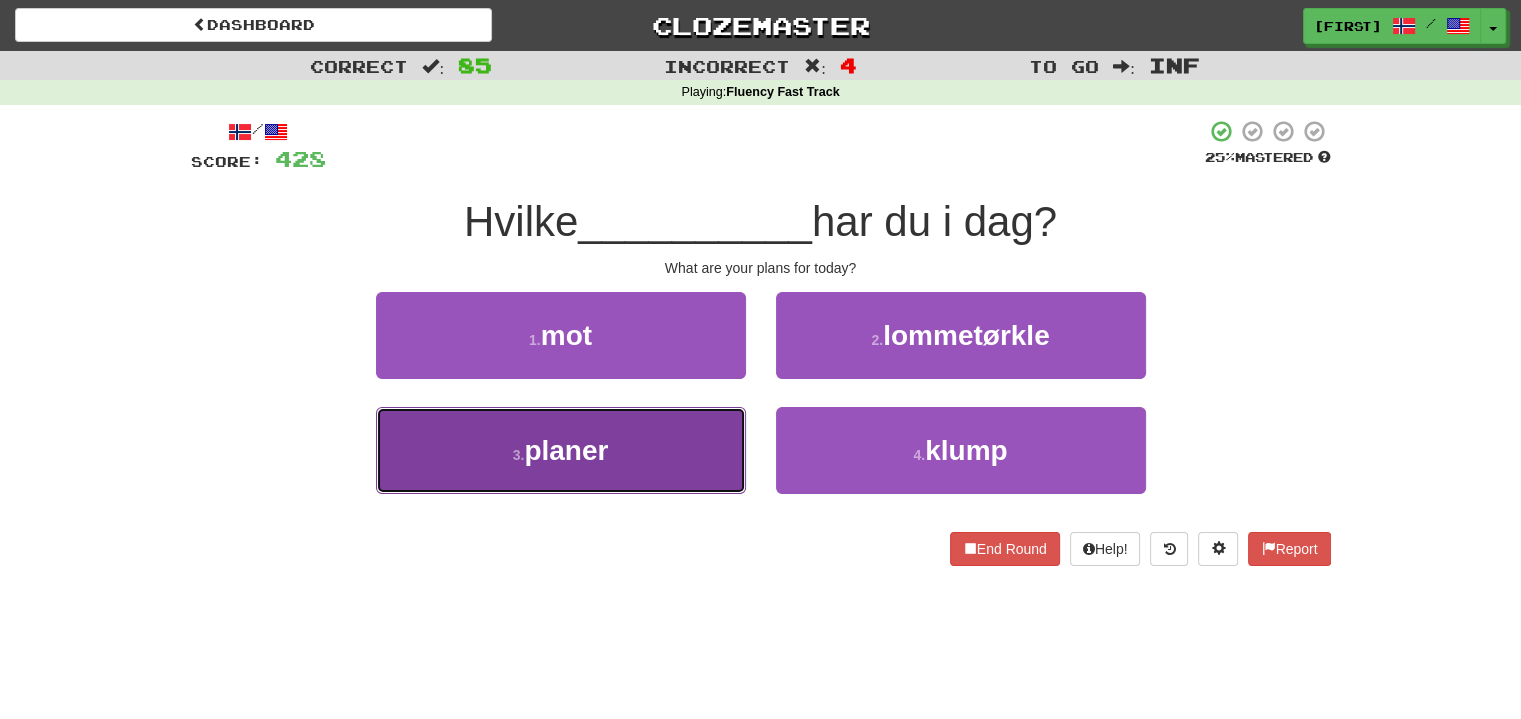 click on "3 .  [PLANS]" at bounding box center [561, 450] 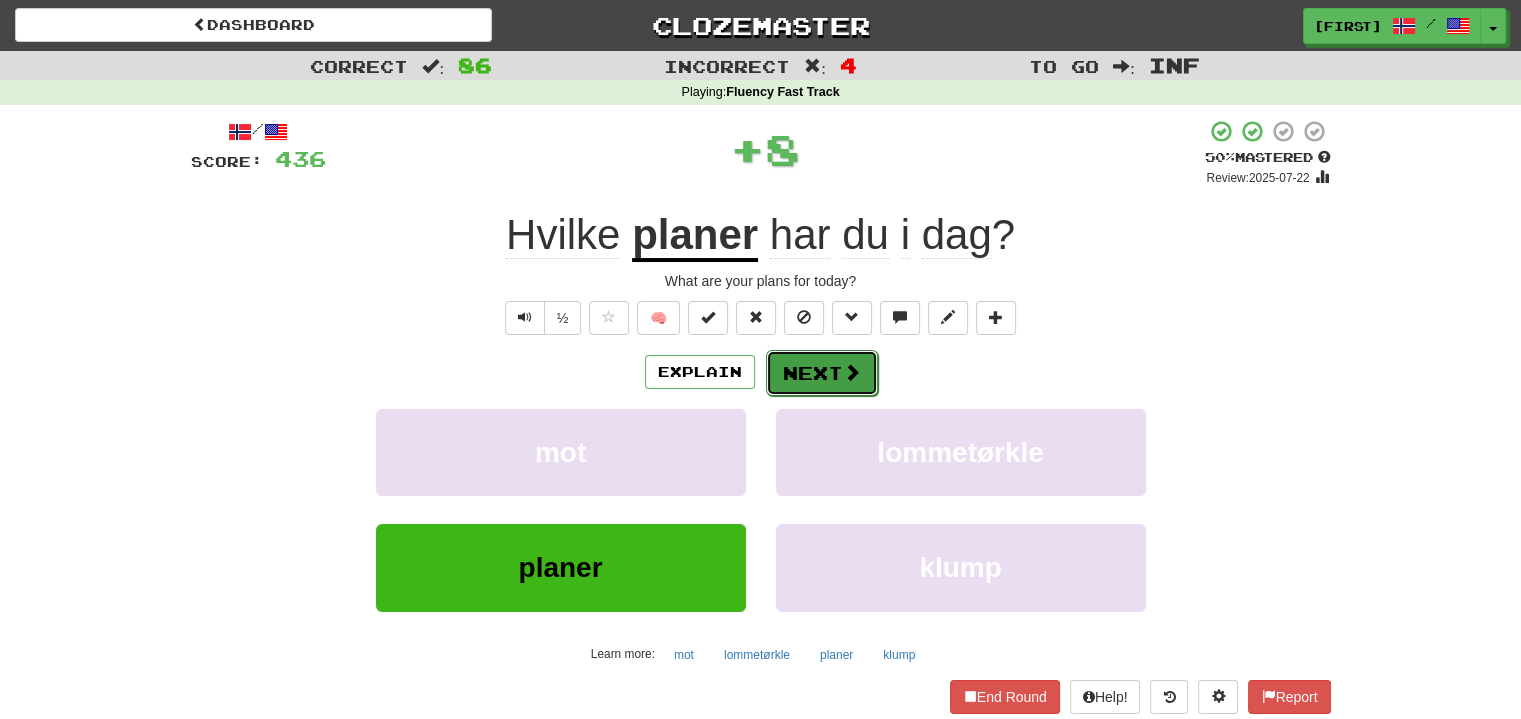 click on "Next" at bounding box center (822, 373) 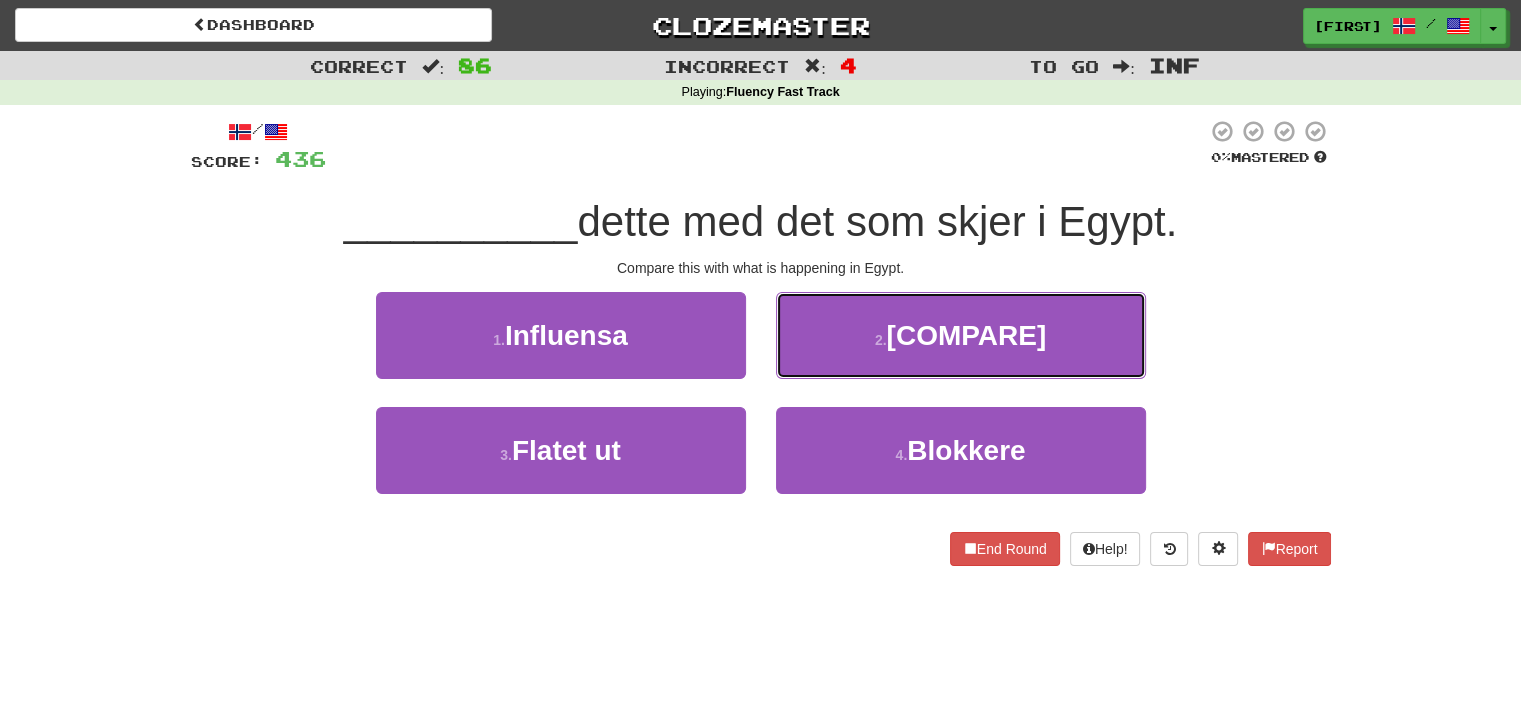 click on "2 .  Sammenlign" at bounding box center [961, 335] 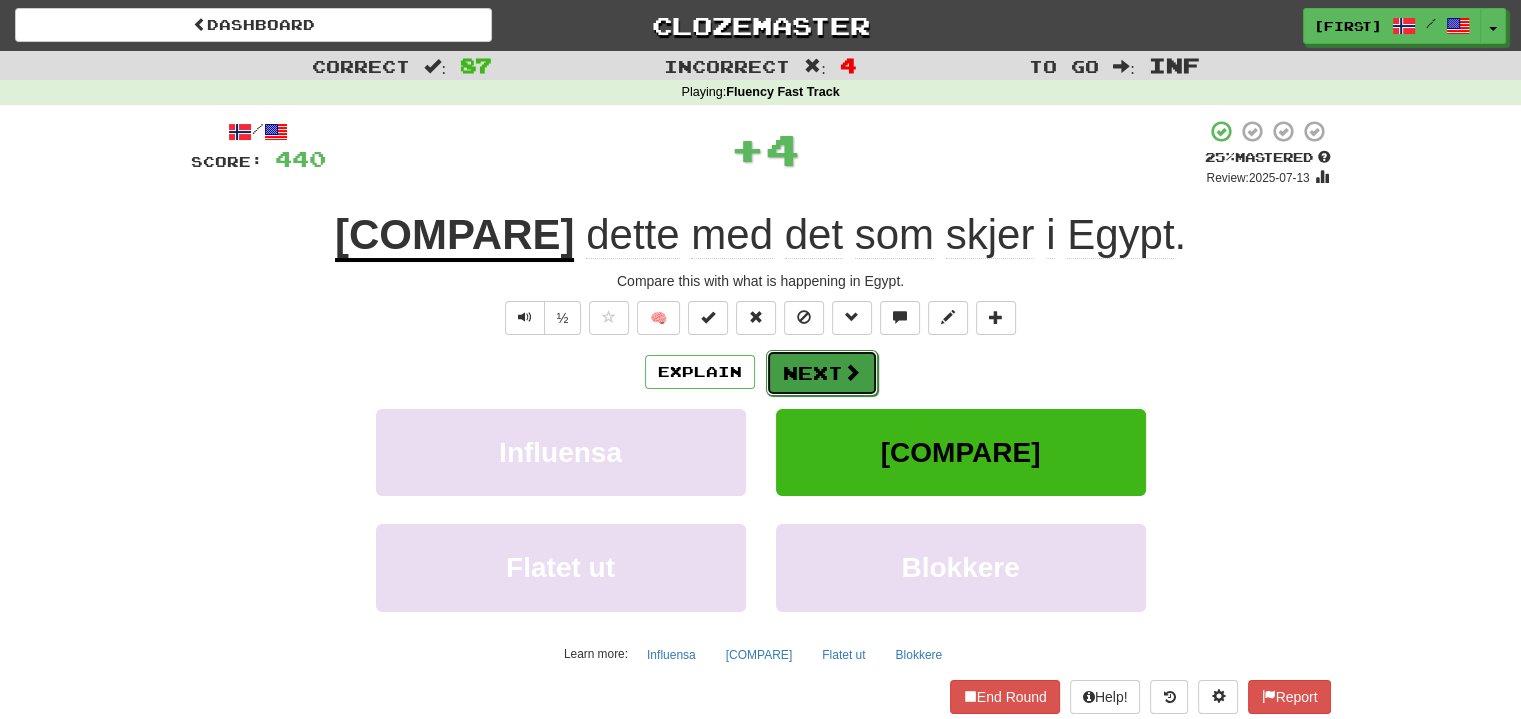 click on "Next" at bounding box center (822, 373) 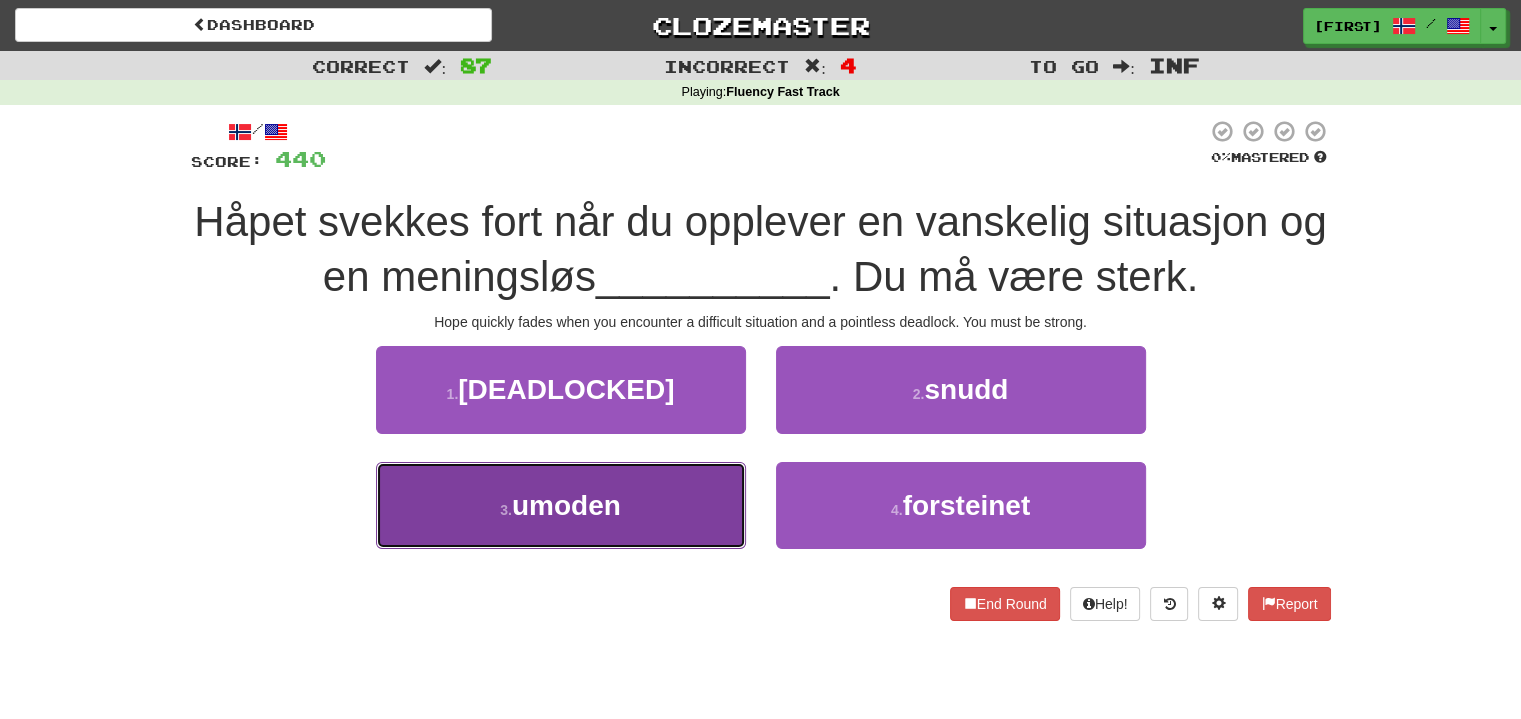 click on "3 .  umoden" at bounding box center (561, 505) 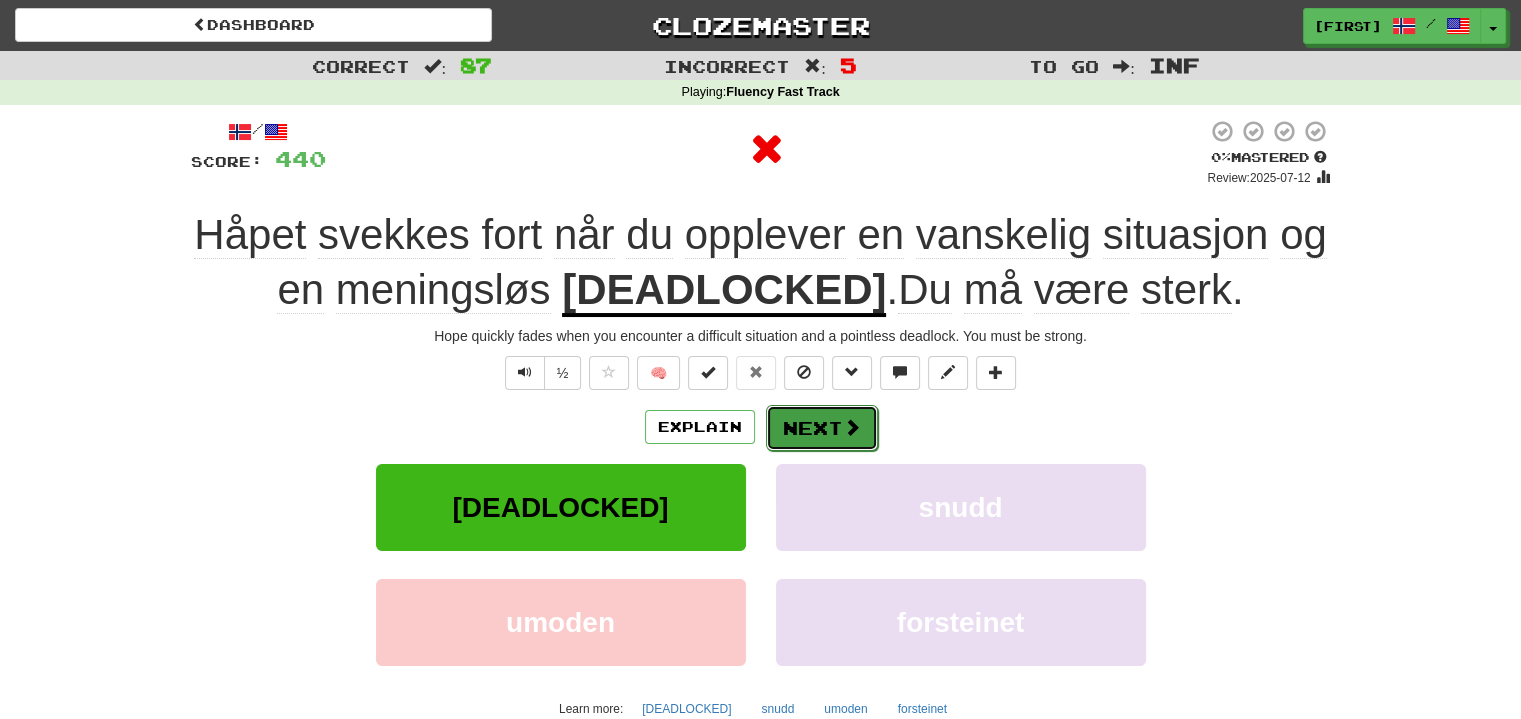 click on "Next" at bounding box center [822, 428] 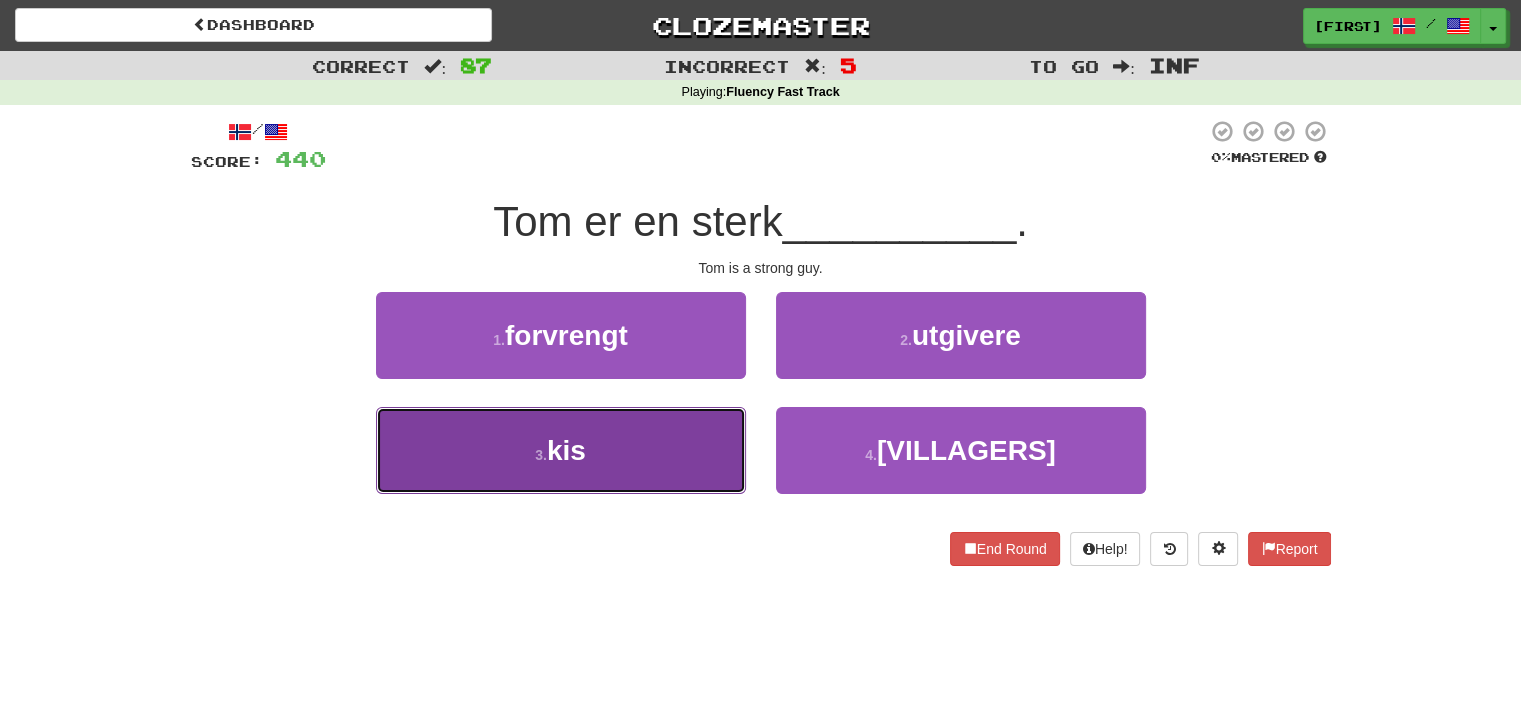 click on "3 .  kis" at bounding box center (561, 450) 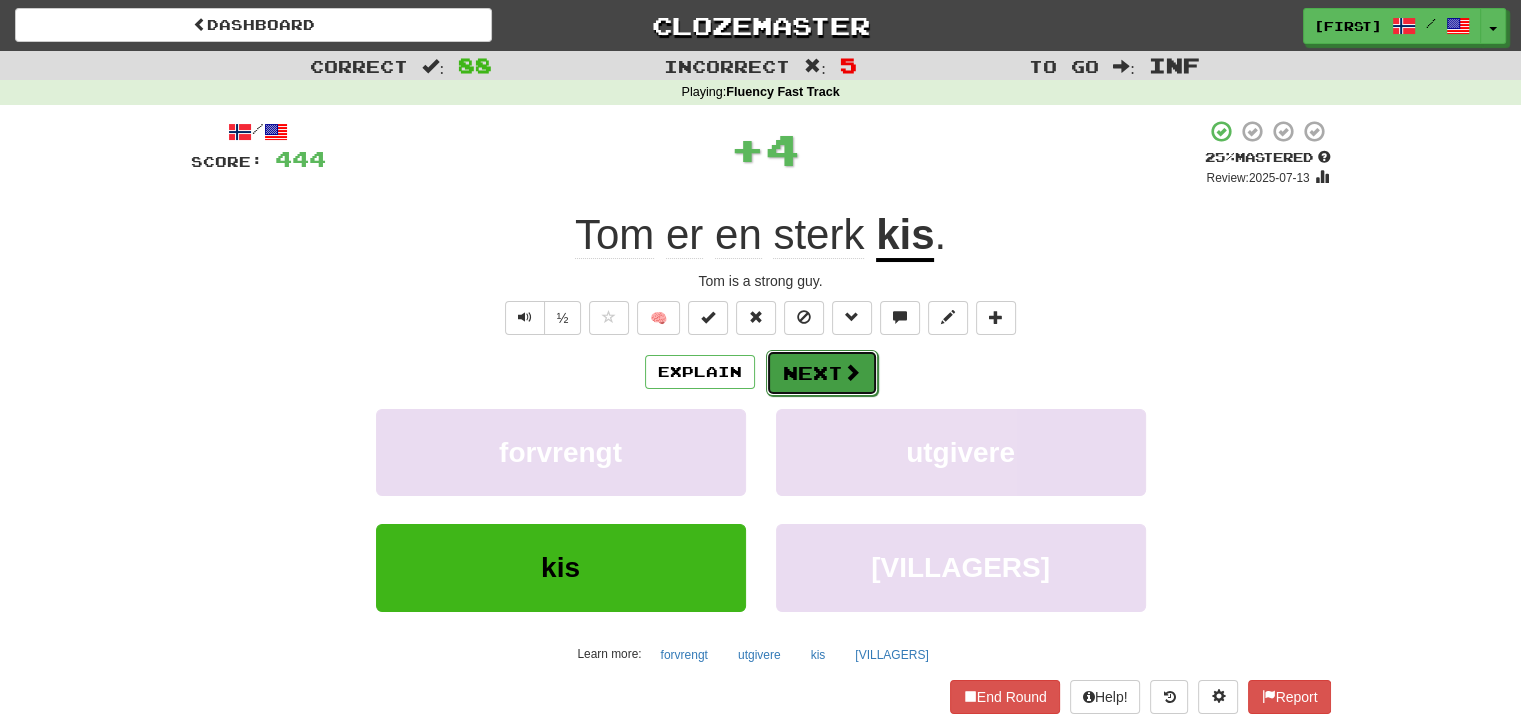 click on "Next" at bounding box center [822, 373] 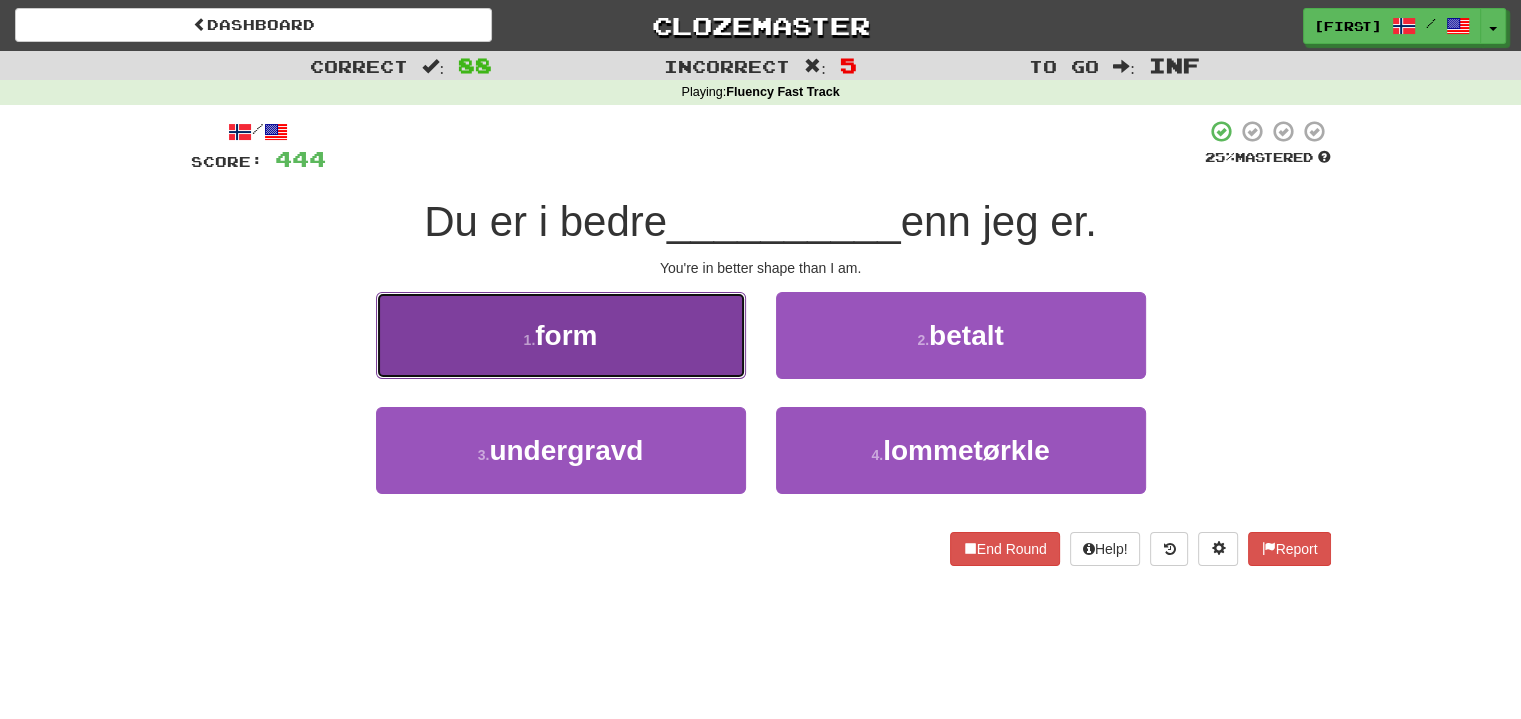 click on "1 .  form" at bounding box center [561, 335] 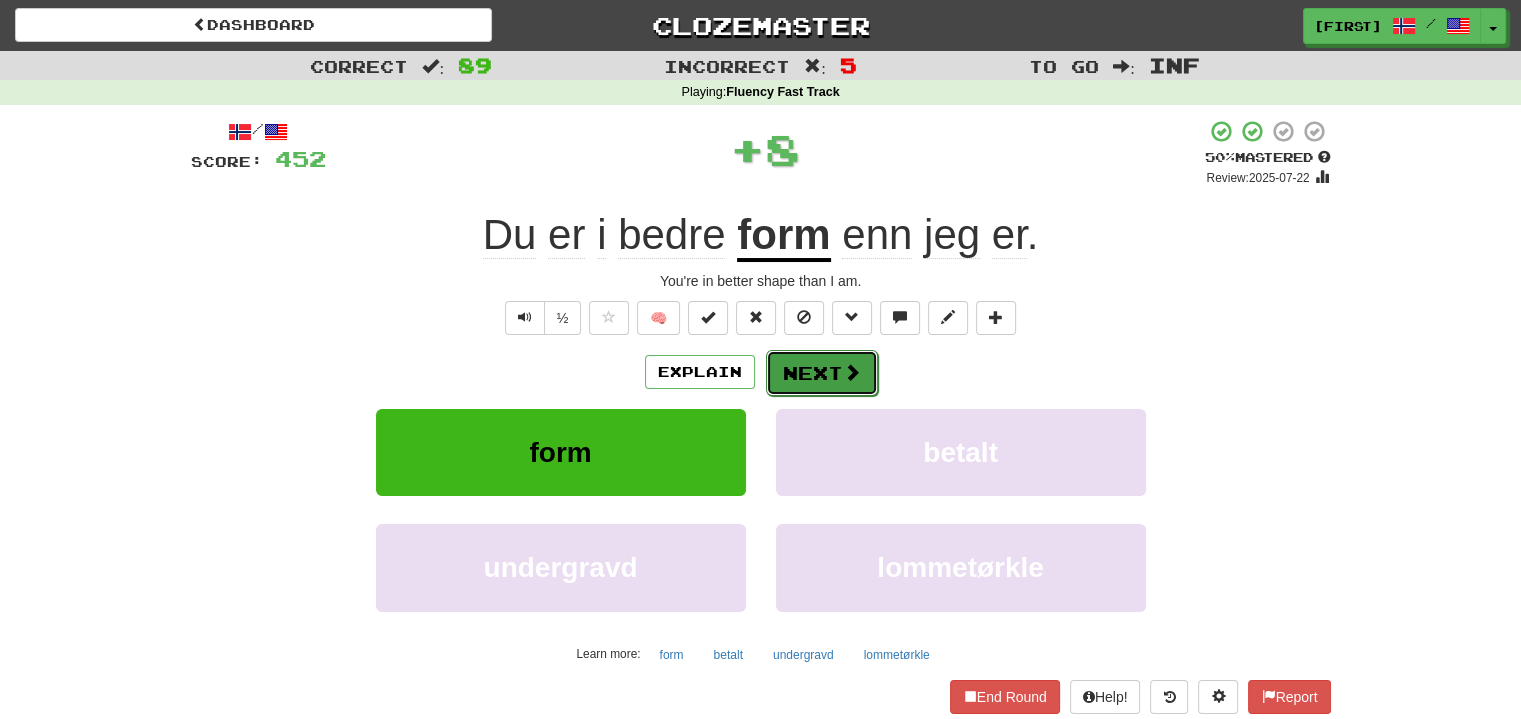 click on "Next" at bounding box center [822, 373] 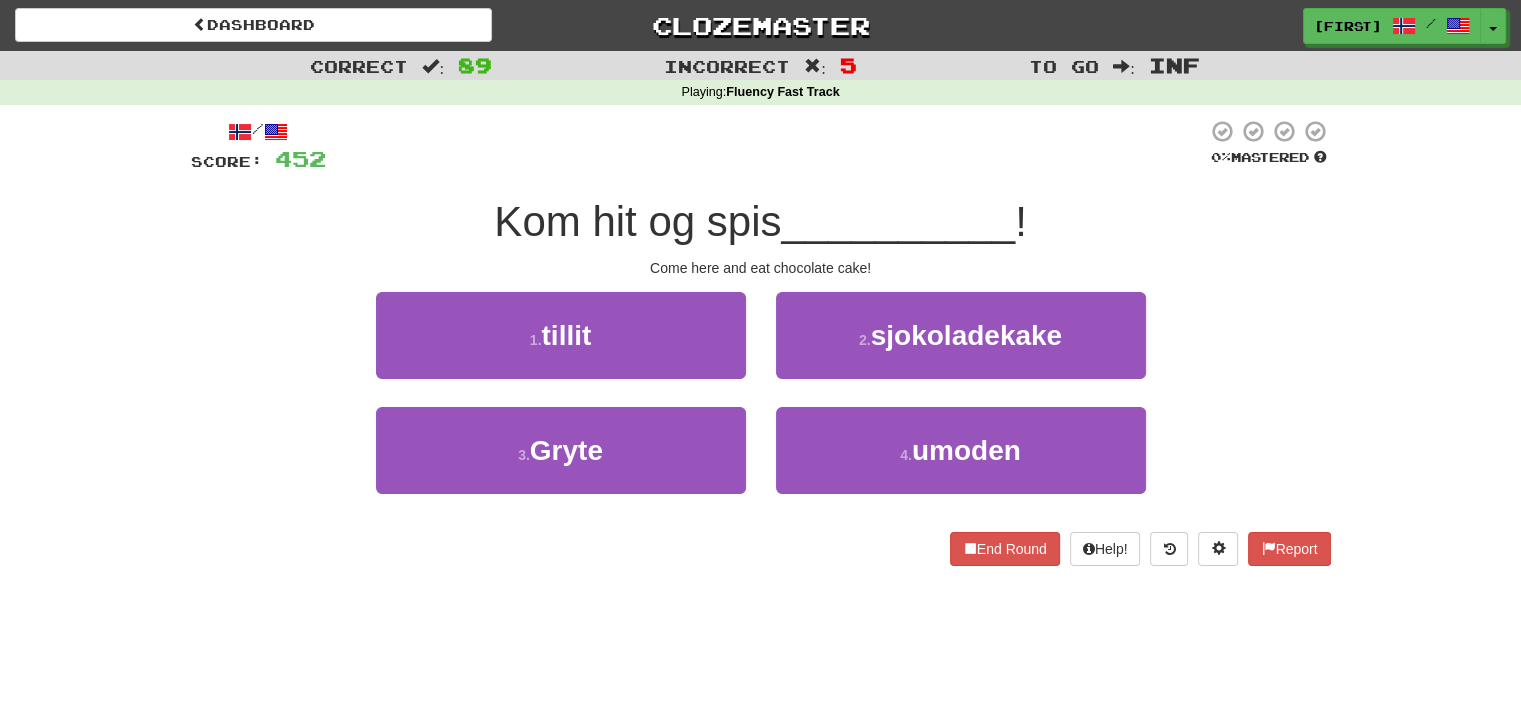 click on "2 .  sjokoladekake" at bounding box center (961, 349) 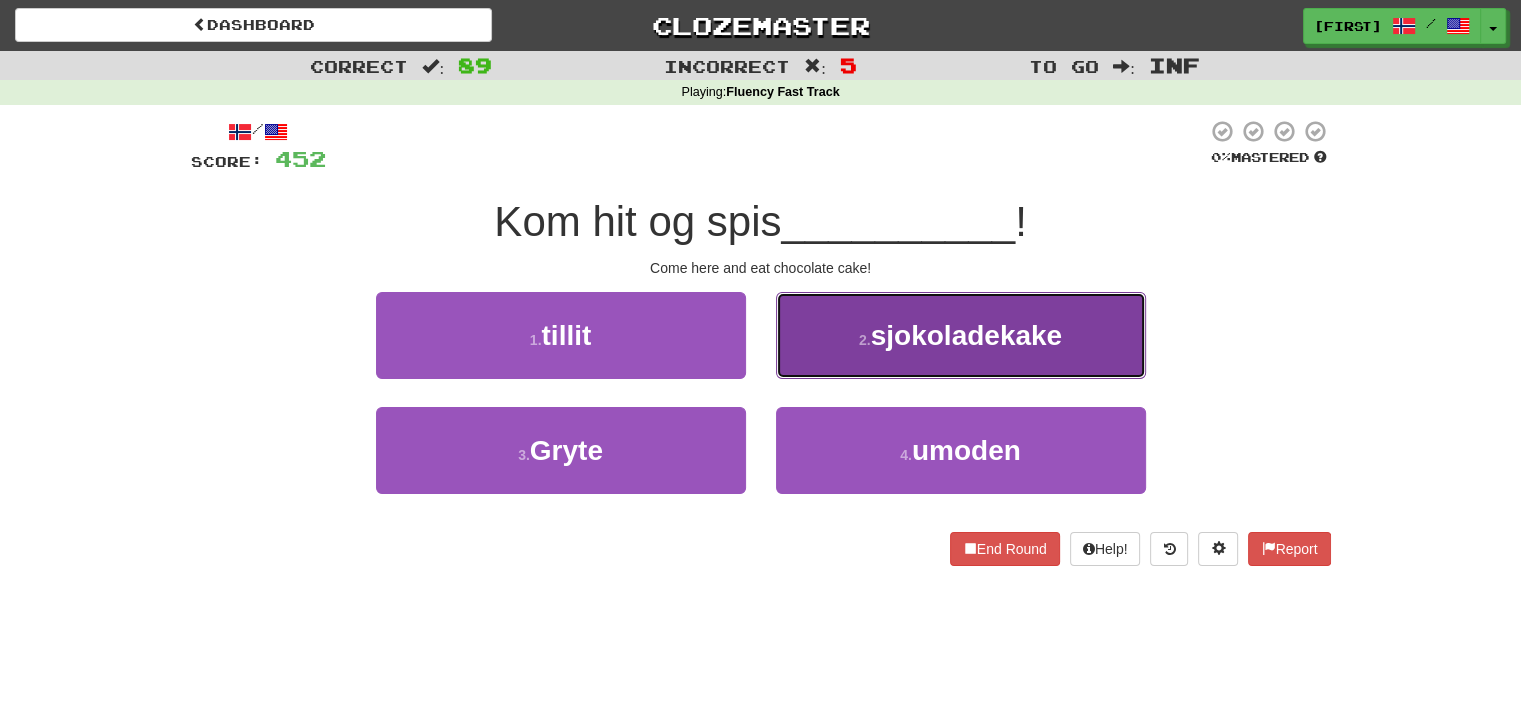 click on "2 .  sjokoladekake" at bounding box center (961, 335) 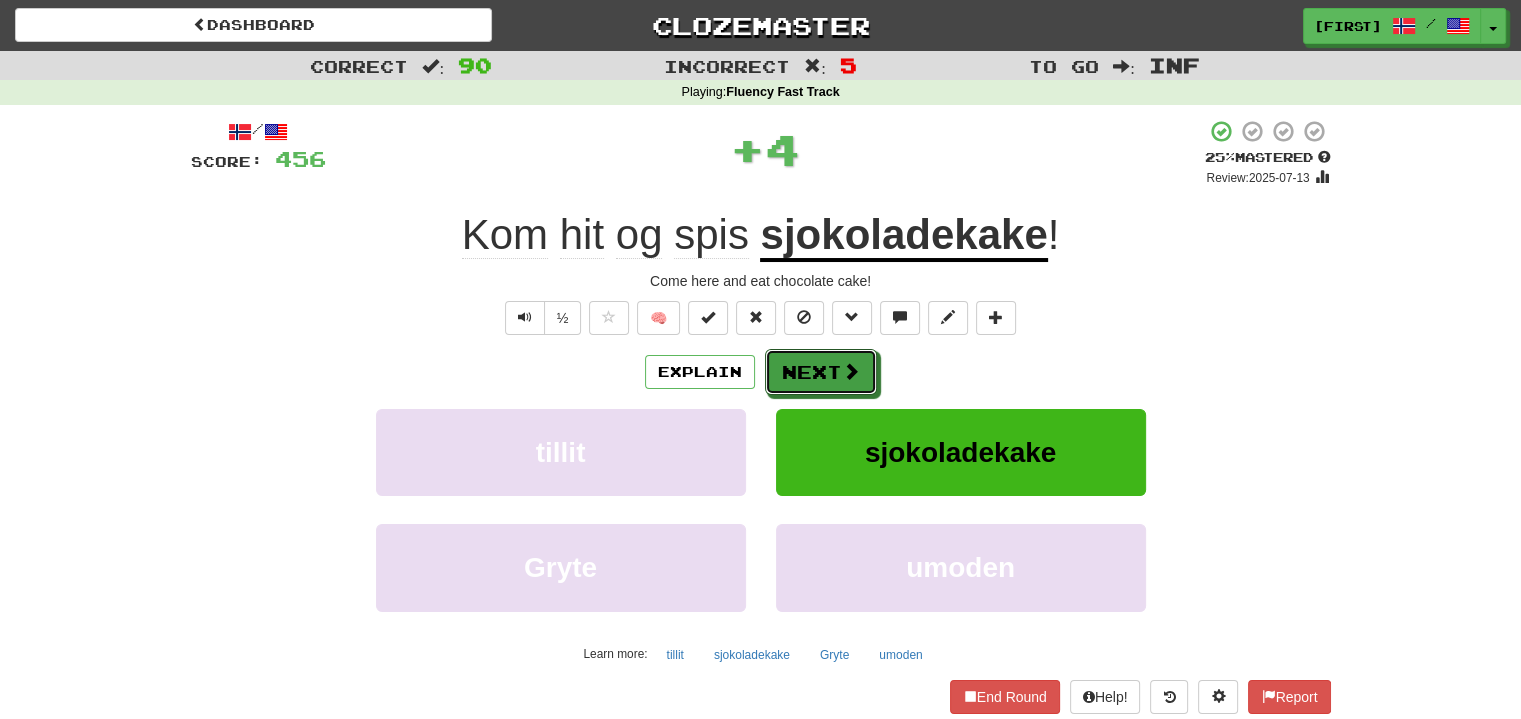 click on "Next" at bounding box center (821, 372) 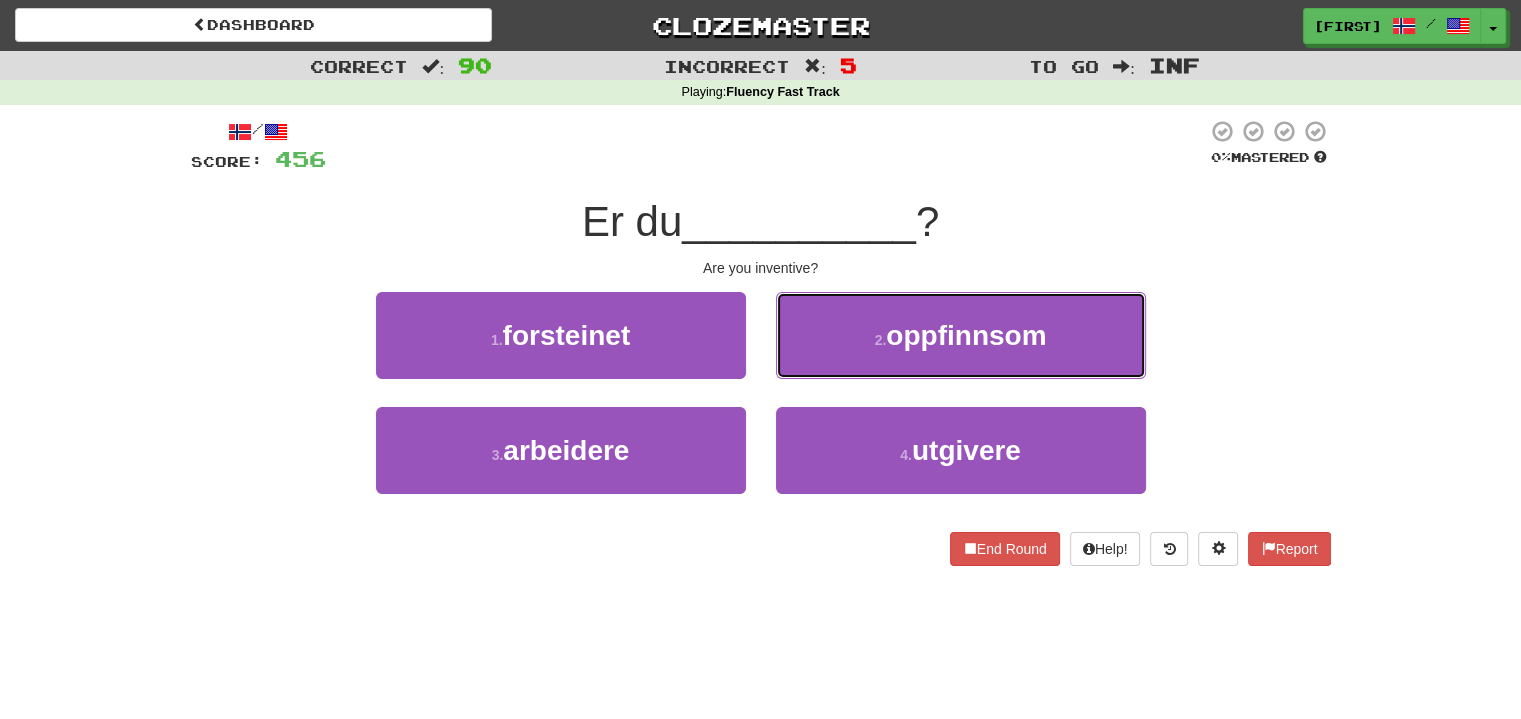 click on "2 .  oppfinnsom" at bounding box center [961, 335] 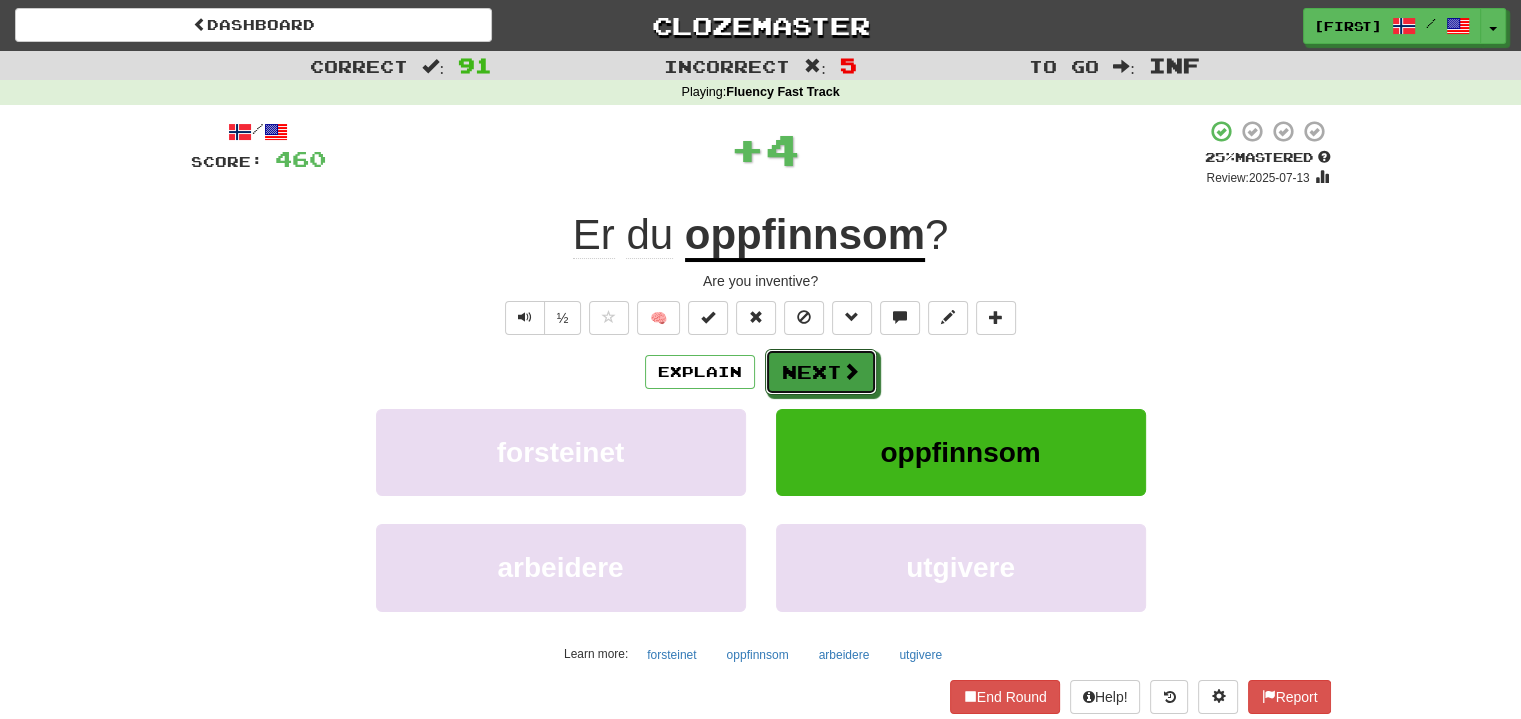 click on "Next" at bounding box center [821, 372] 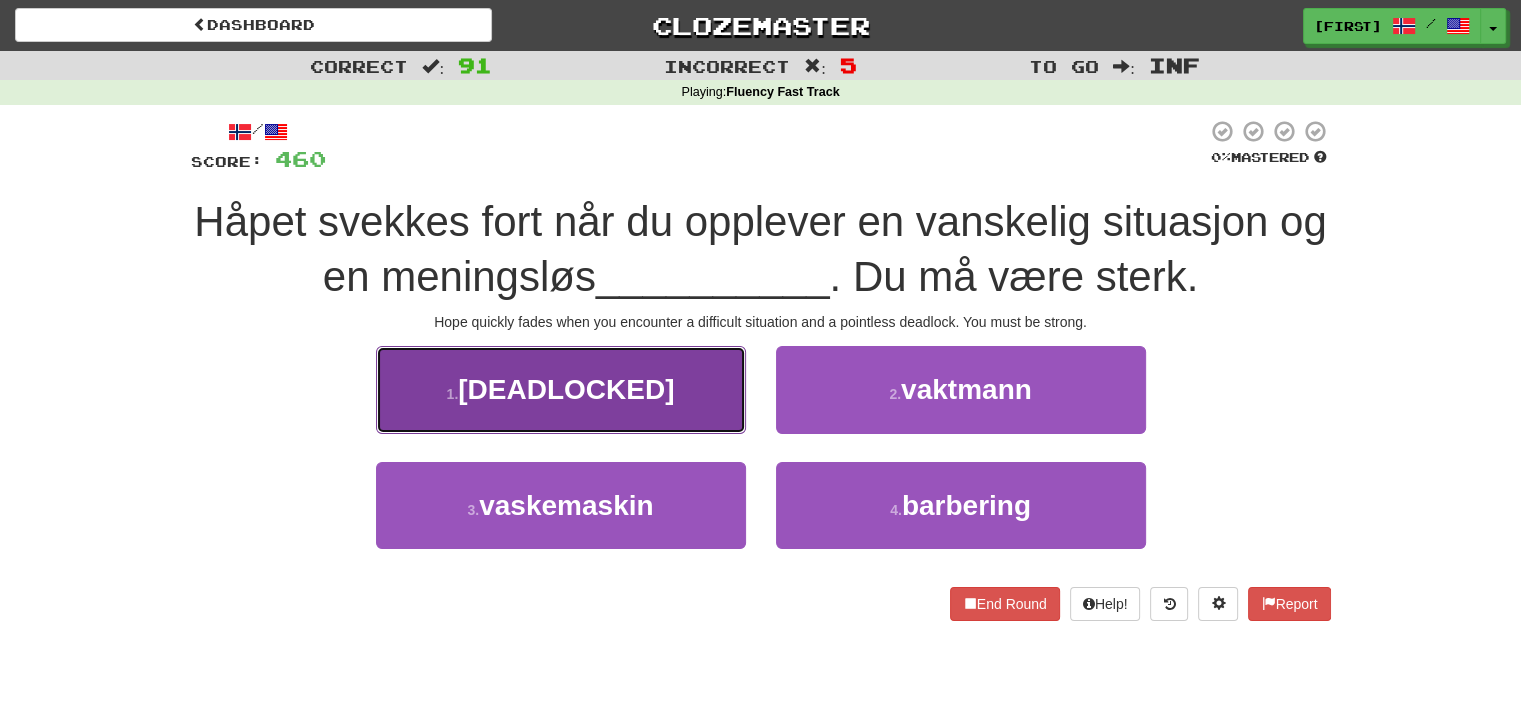 click on "1 .  [DEADLOCKED]" at bounding box center (561, 389) 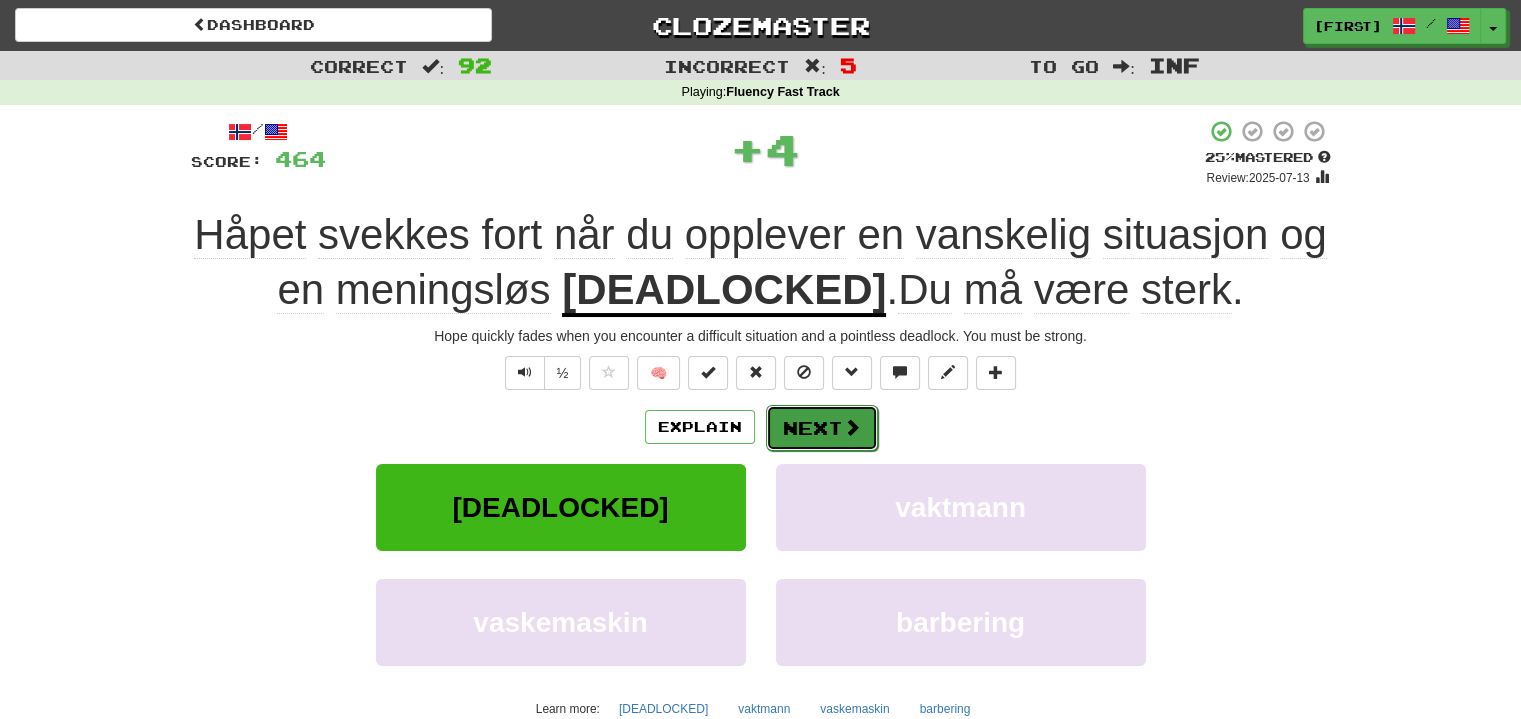 click on "Next" at bounding box center [822, 428] 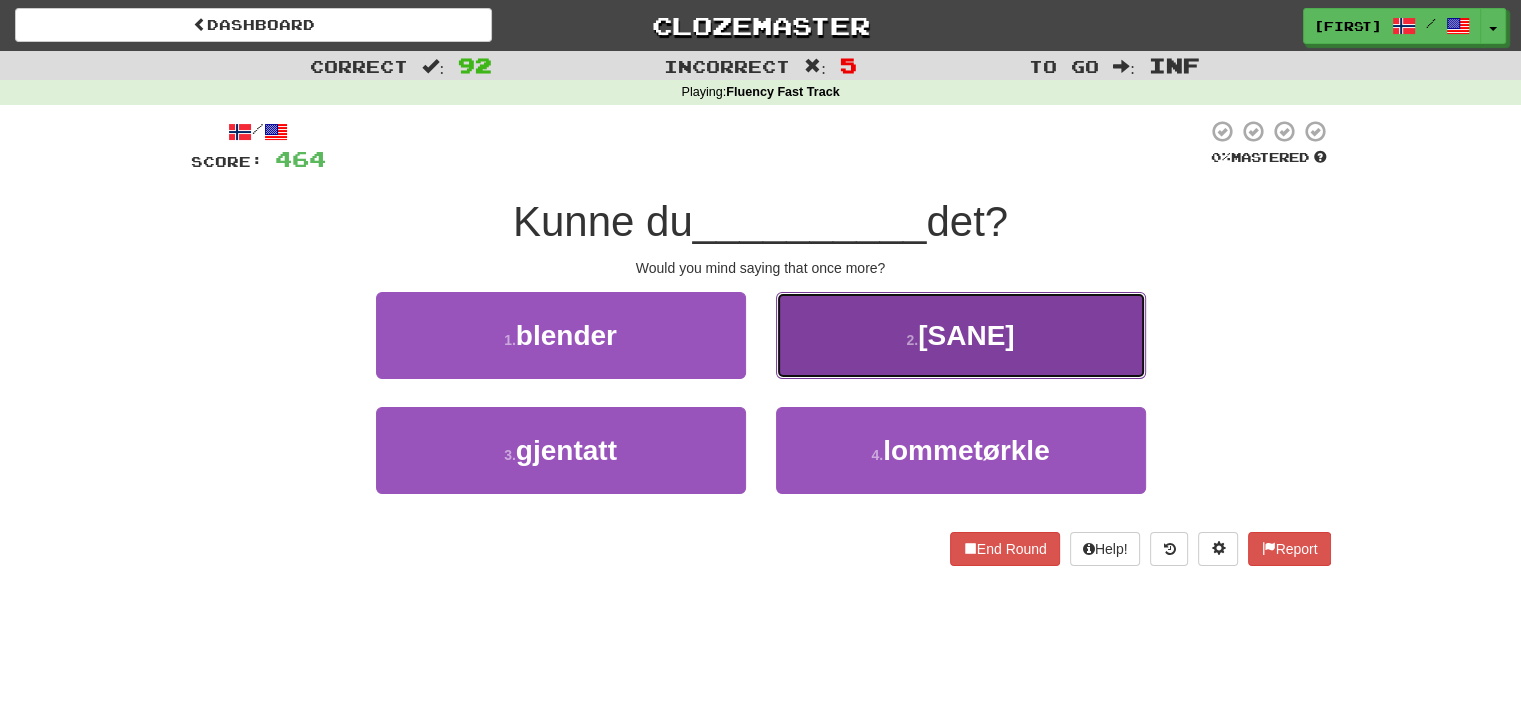 click on "2 .  tilregnelig" at bounding box center (961, 335) 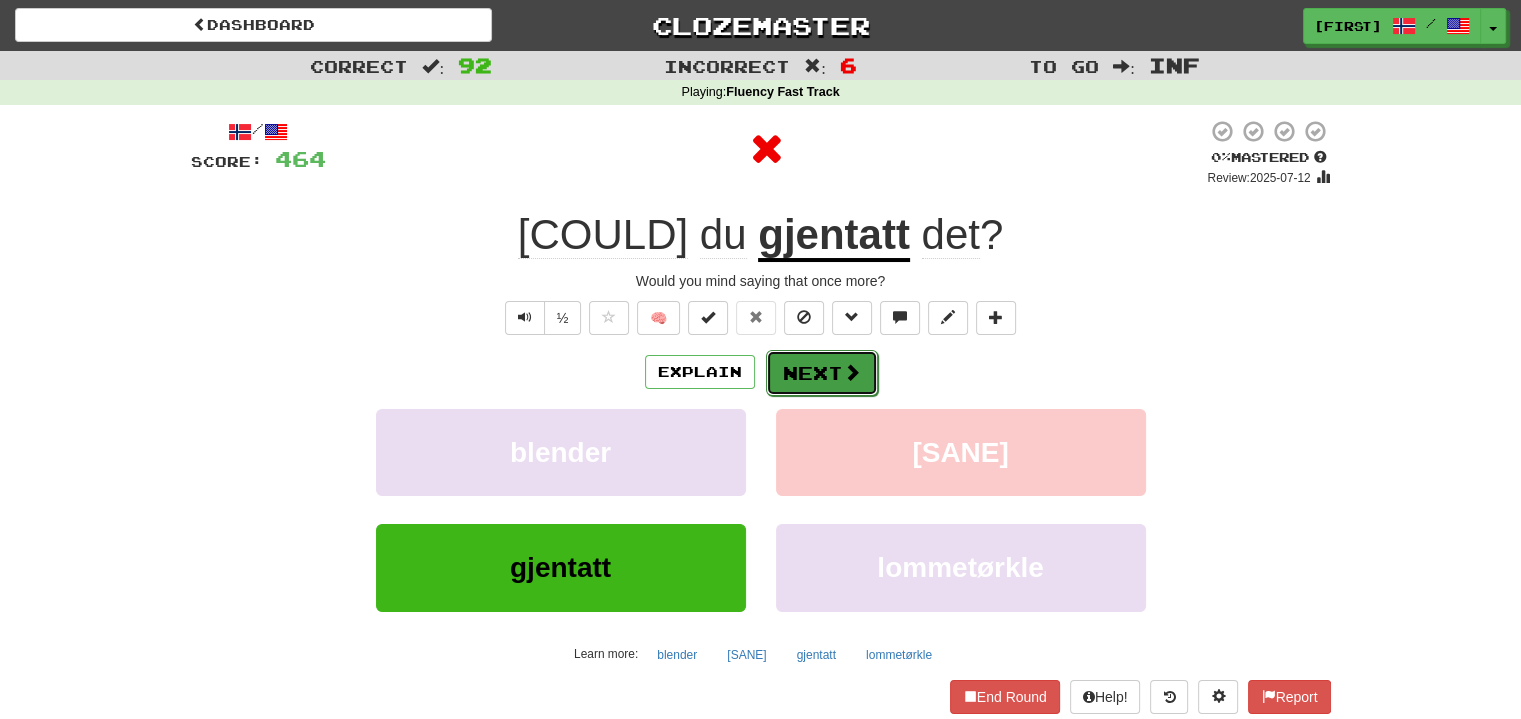 click on "Next" at bounding box center (822, 373) 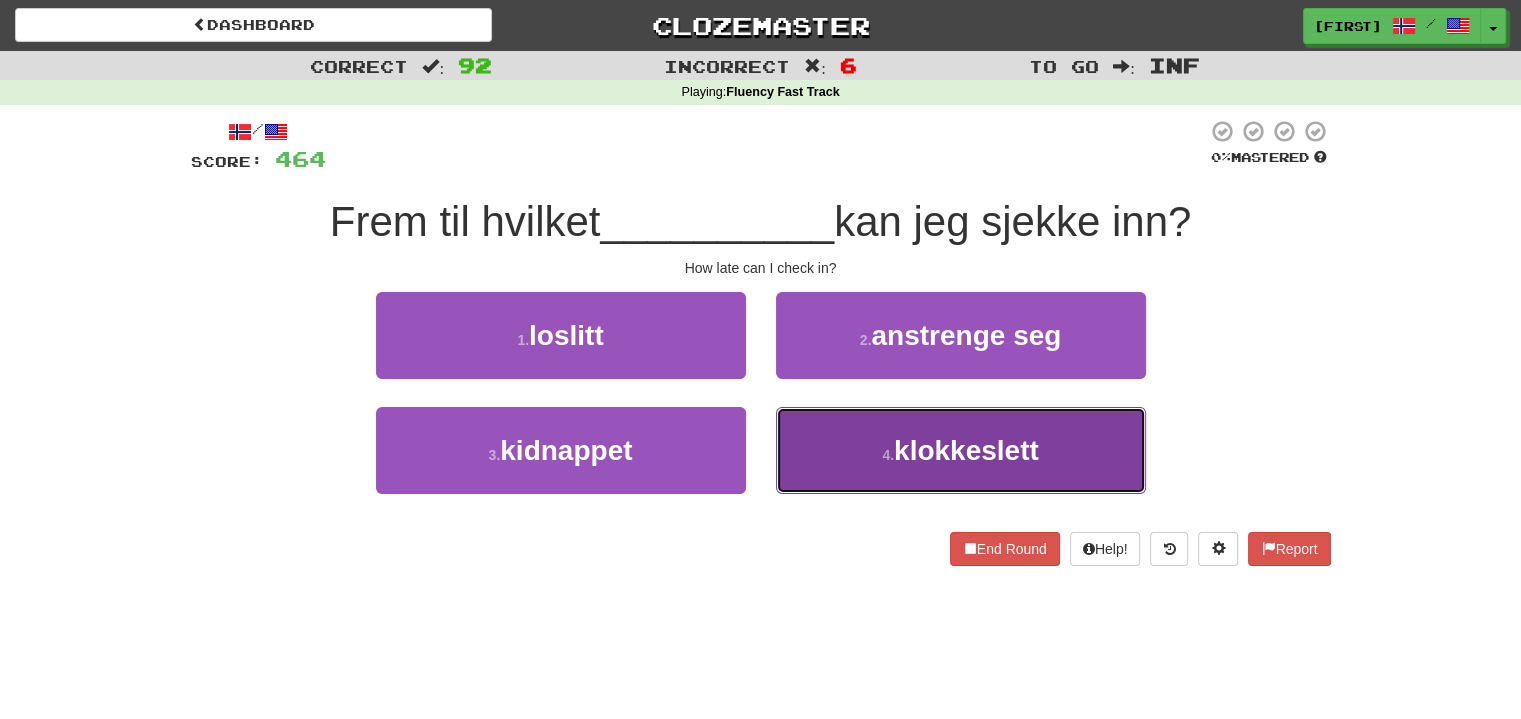 click on "4 .  klokkeslett" at bounding box center [961, 450] 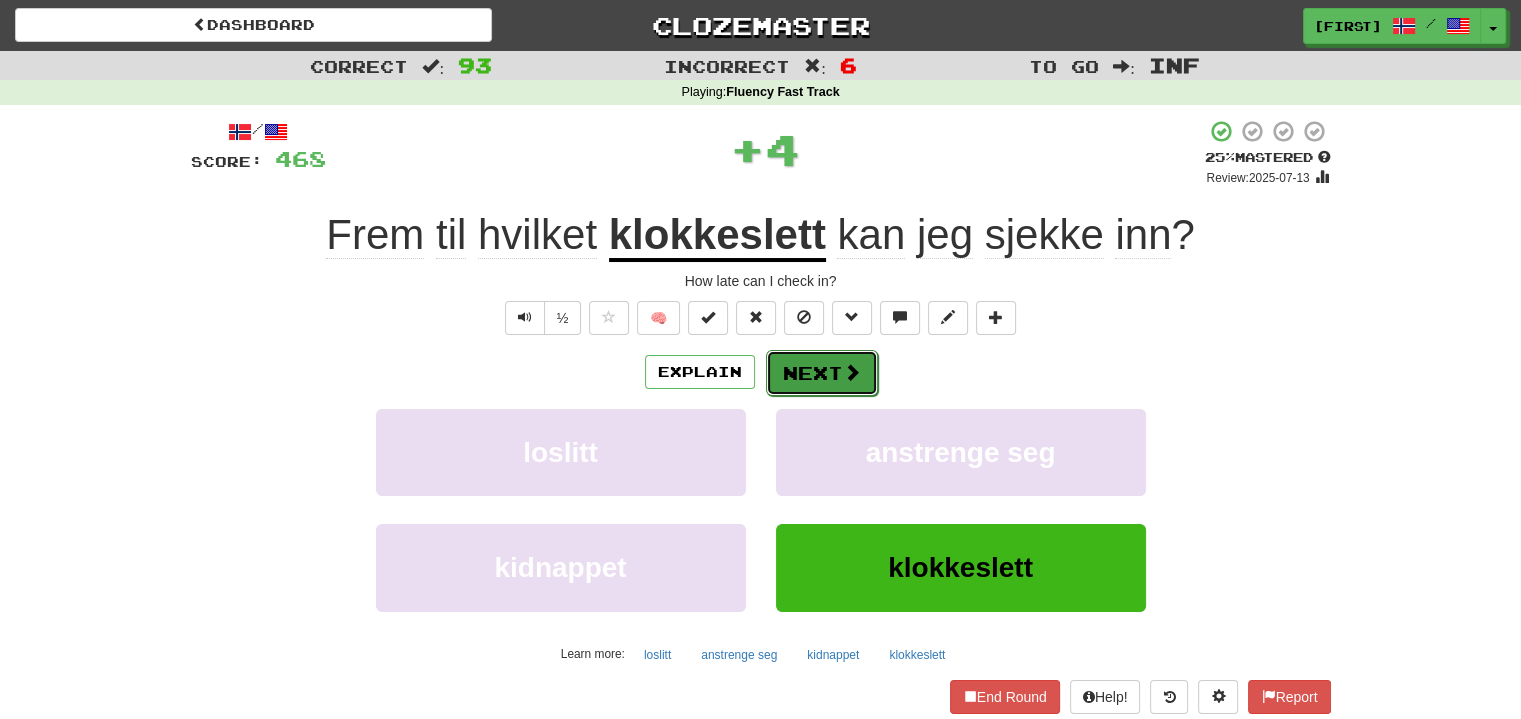 click on "Next" at bounding box center [822, 373] 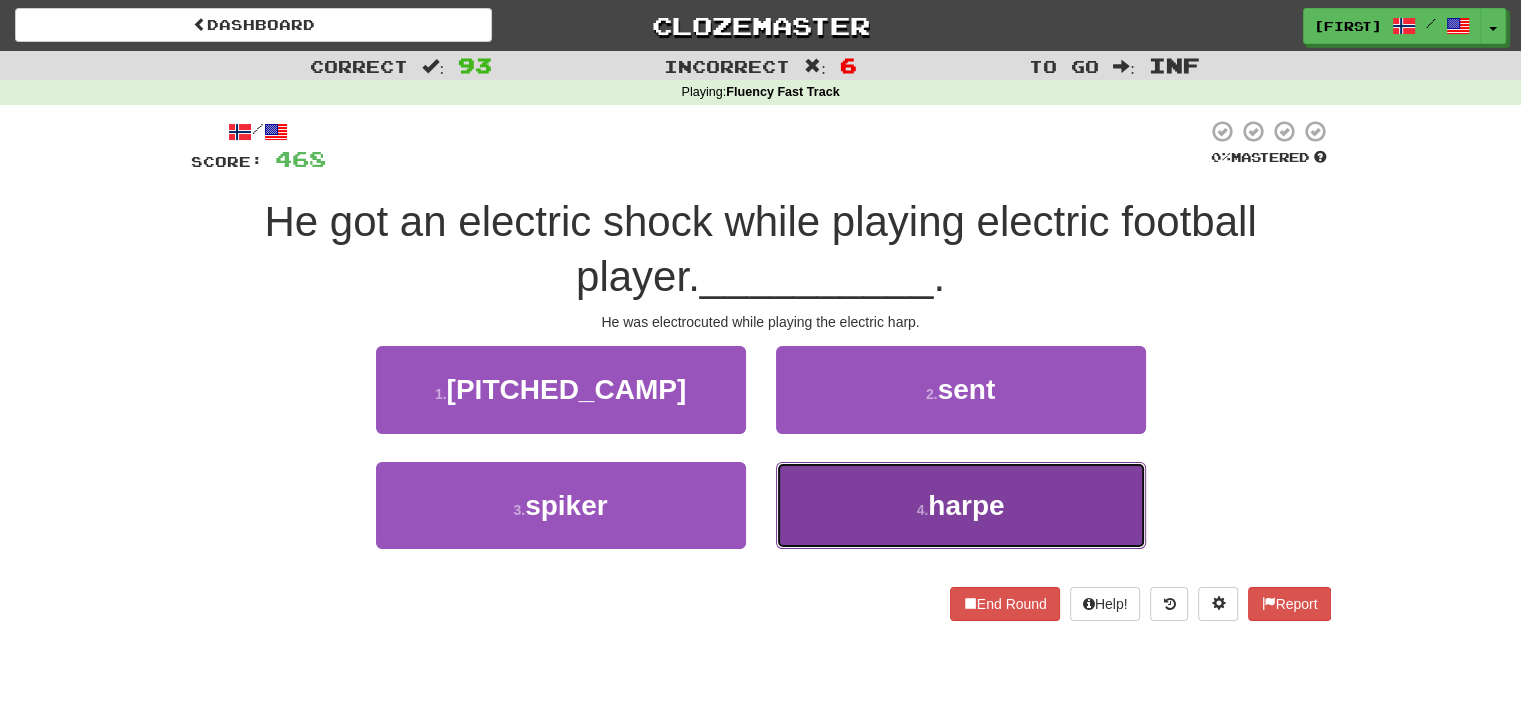 click on "4 .  harpe" at bounding box center [961, 505] 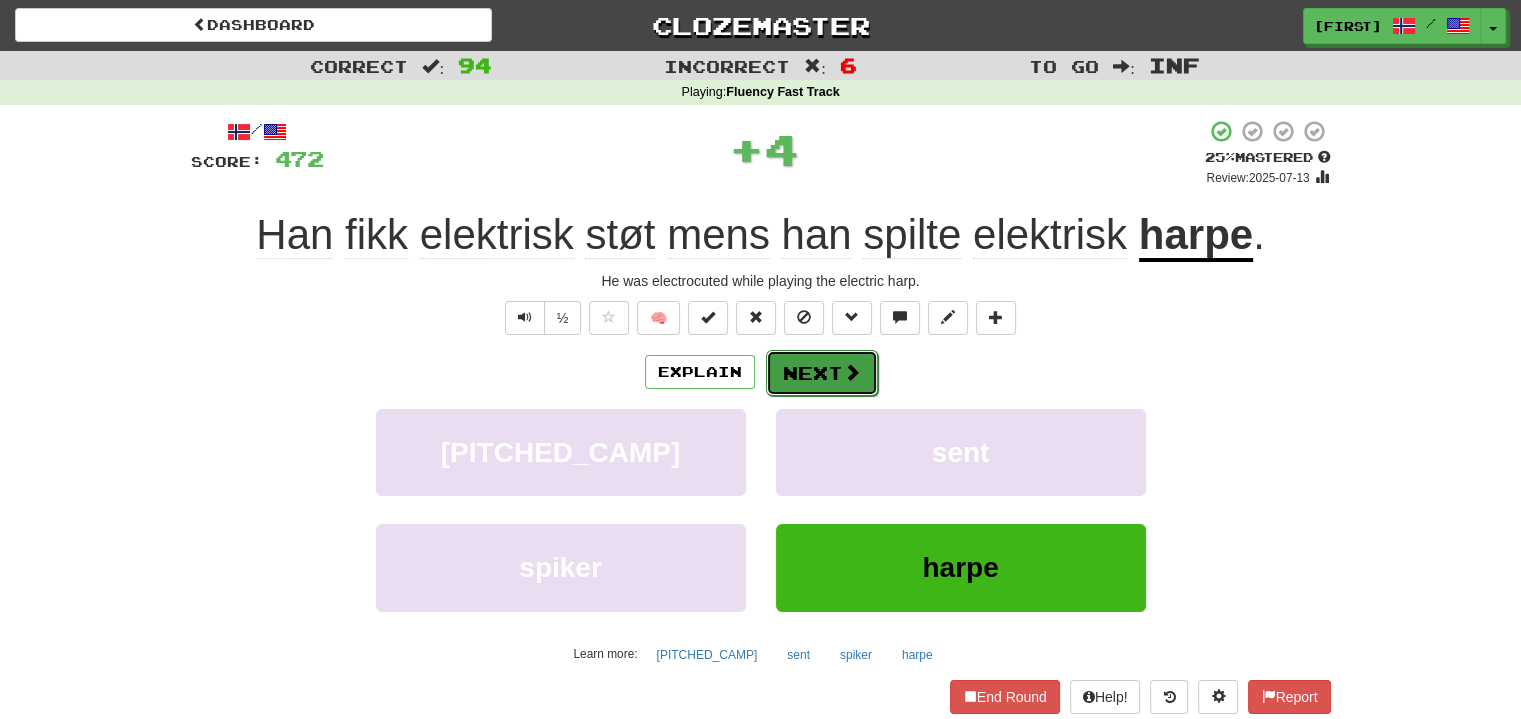click on "Next" at bounding box center (822, 373) 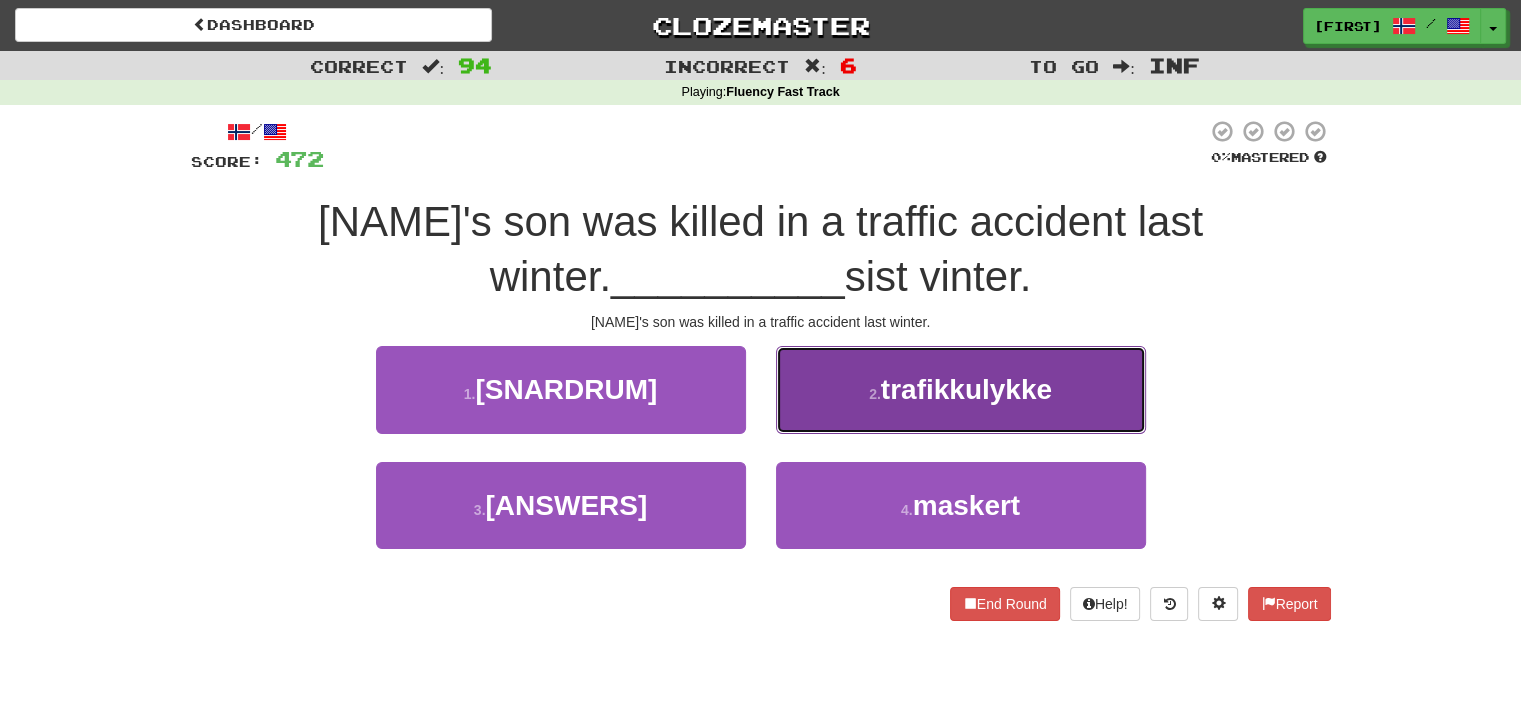 click on "2 .  trafikkulykke" at bounding box center [961, 389] 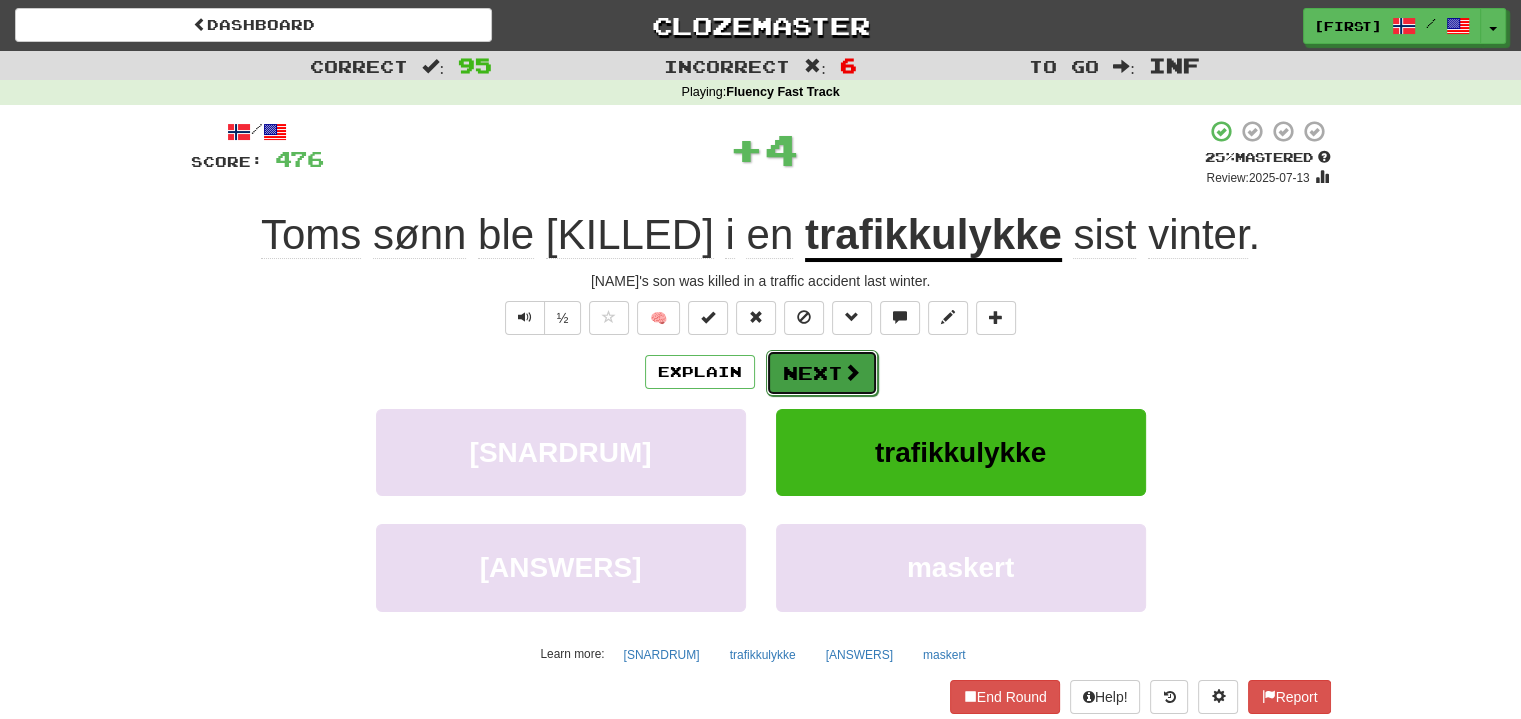 click on "Next" at bounding box center [822, 373] 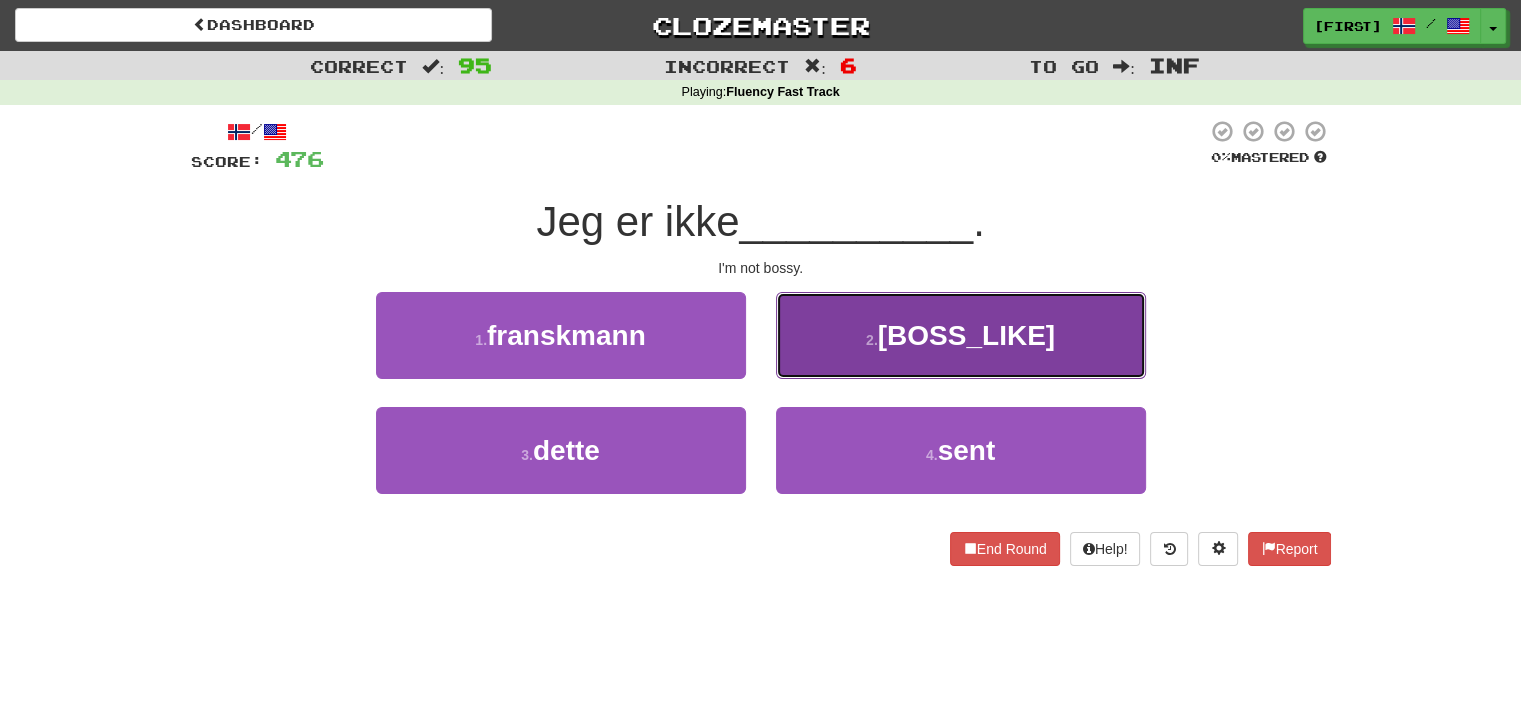 click on "2 .  sjefete" at bounding box center (961, 335) 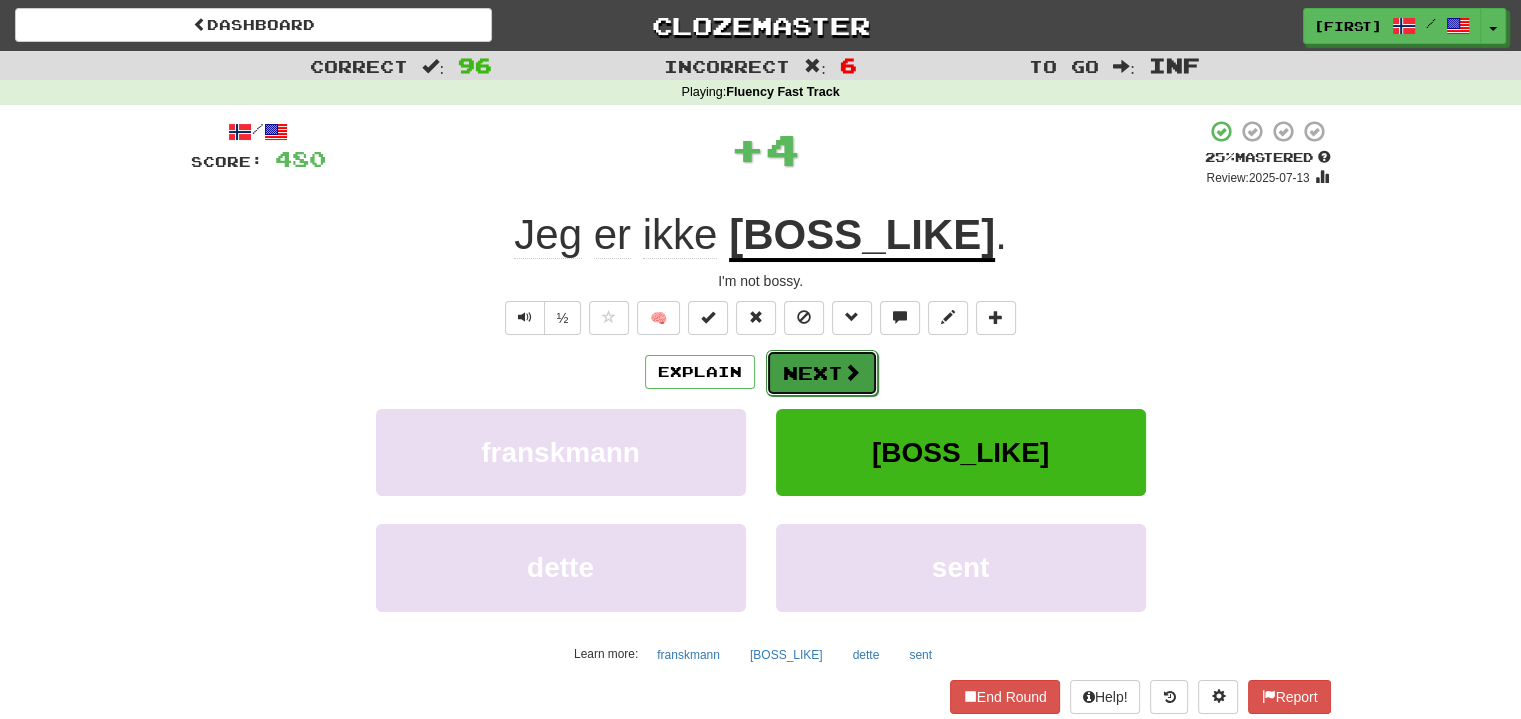 click on "Next" at bounding box center [822, 373] 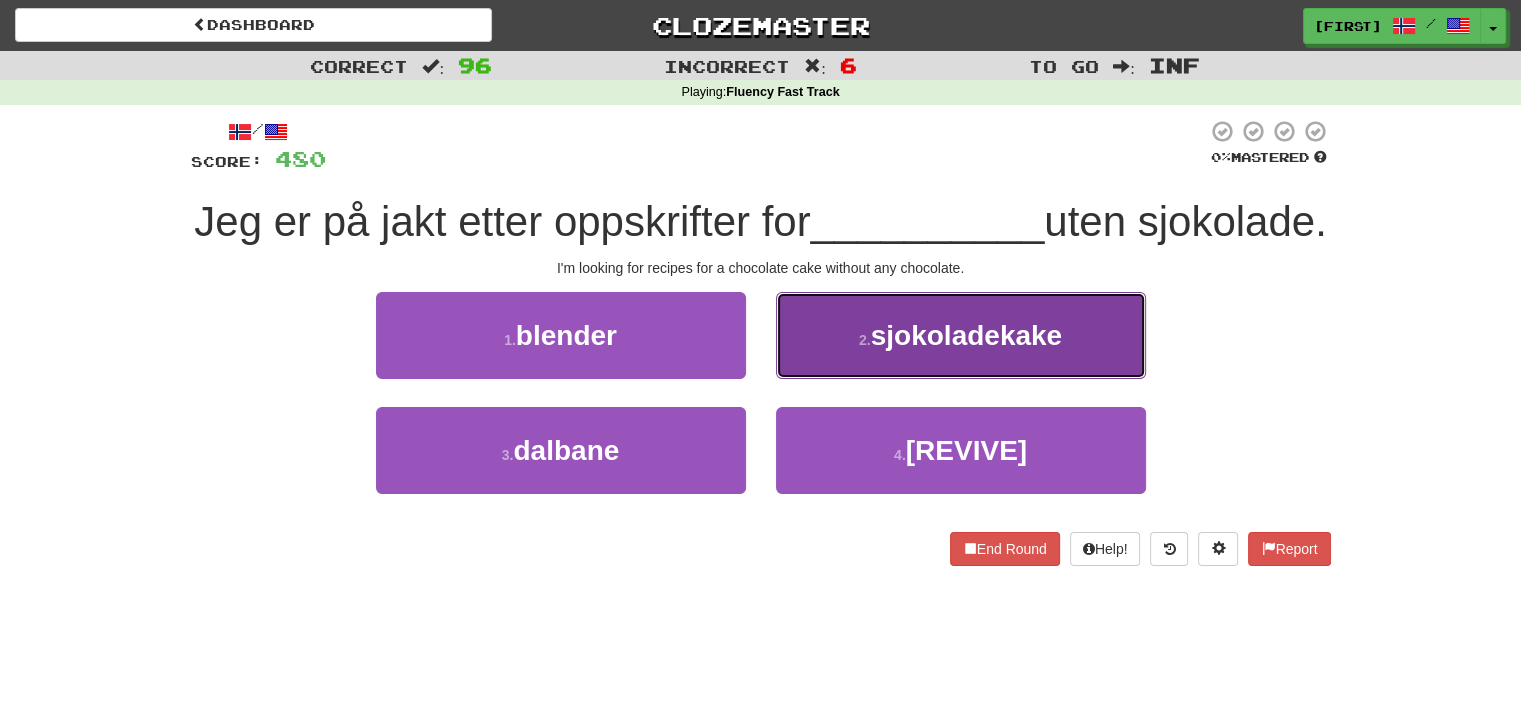 click on "2 .  sjokoladekake" at bounding box center [961, 335] 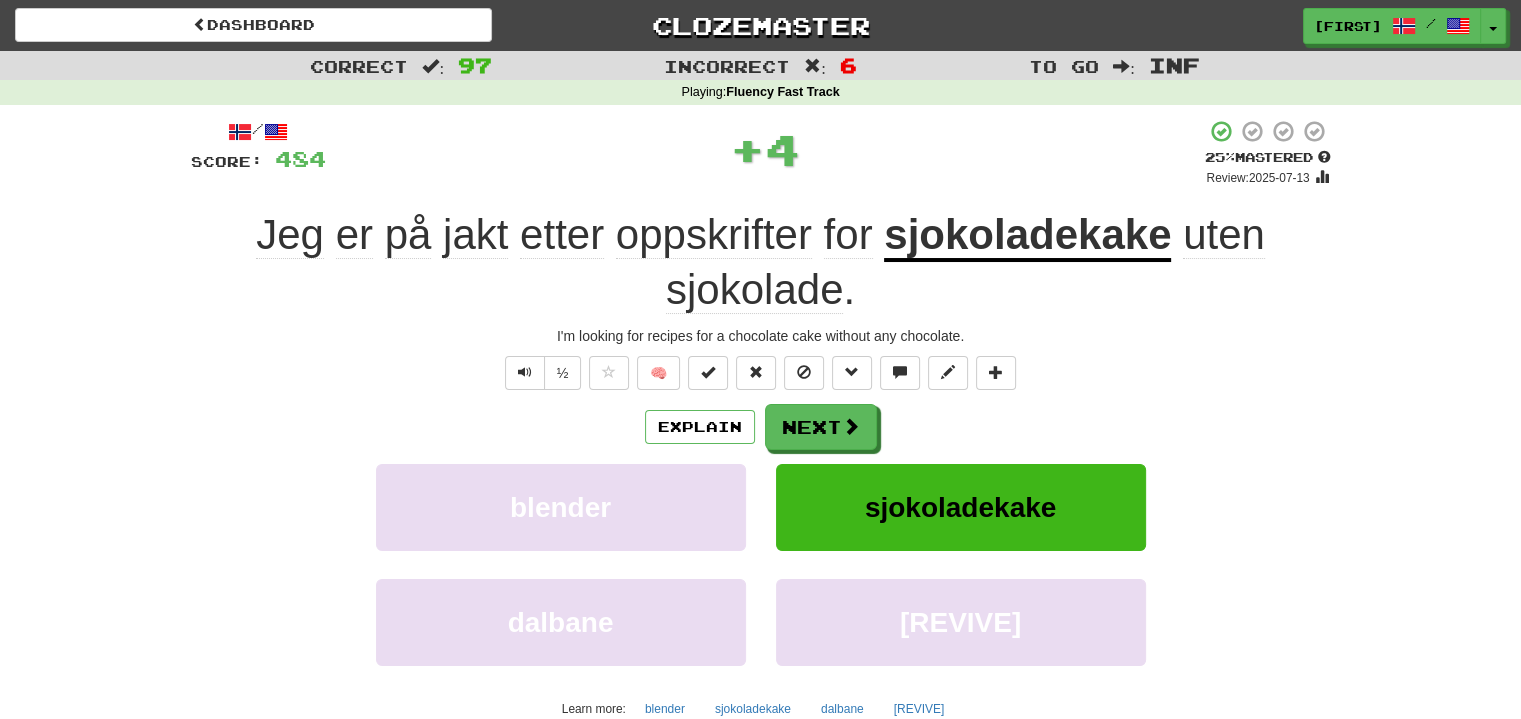 click on "/ Score: 484 + 4 25 % Mastered Review: 2025-07-13 Jeg er på jakt etter oppskrifter for sjokoladekake uten sjokolade. I'm looking for recipes for a chocolate cake without any chocolate. ½ 🧠 Explain Next blender sjokoladekake dalbane gjenopplive Learn more: blender sjokoladekake dalbane gjenopplive End Round Help! Report Sentence Source" at bounding box center [761, 459] 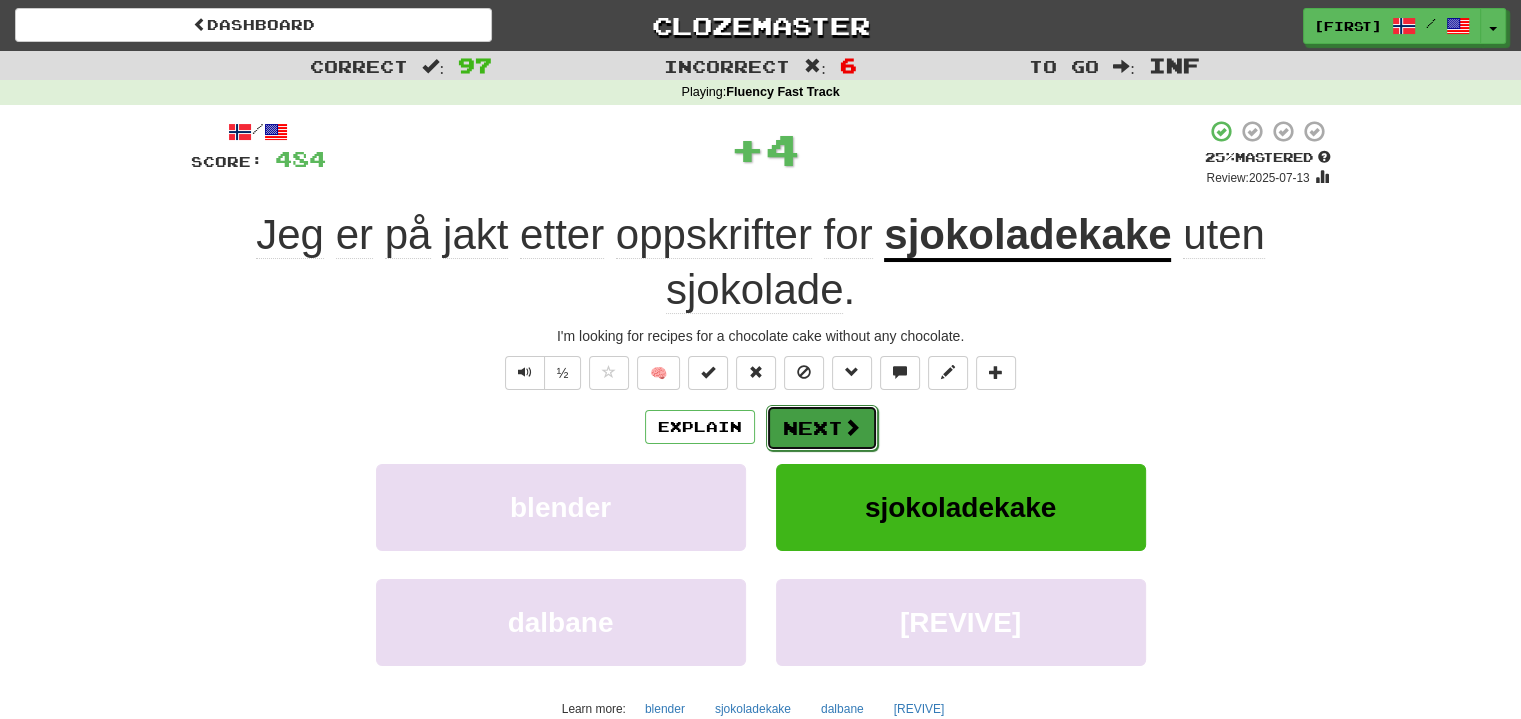 click on "Next" at bounding box center [822, 428] 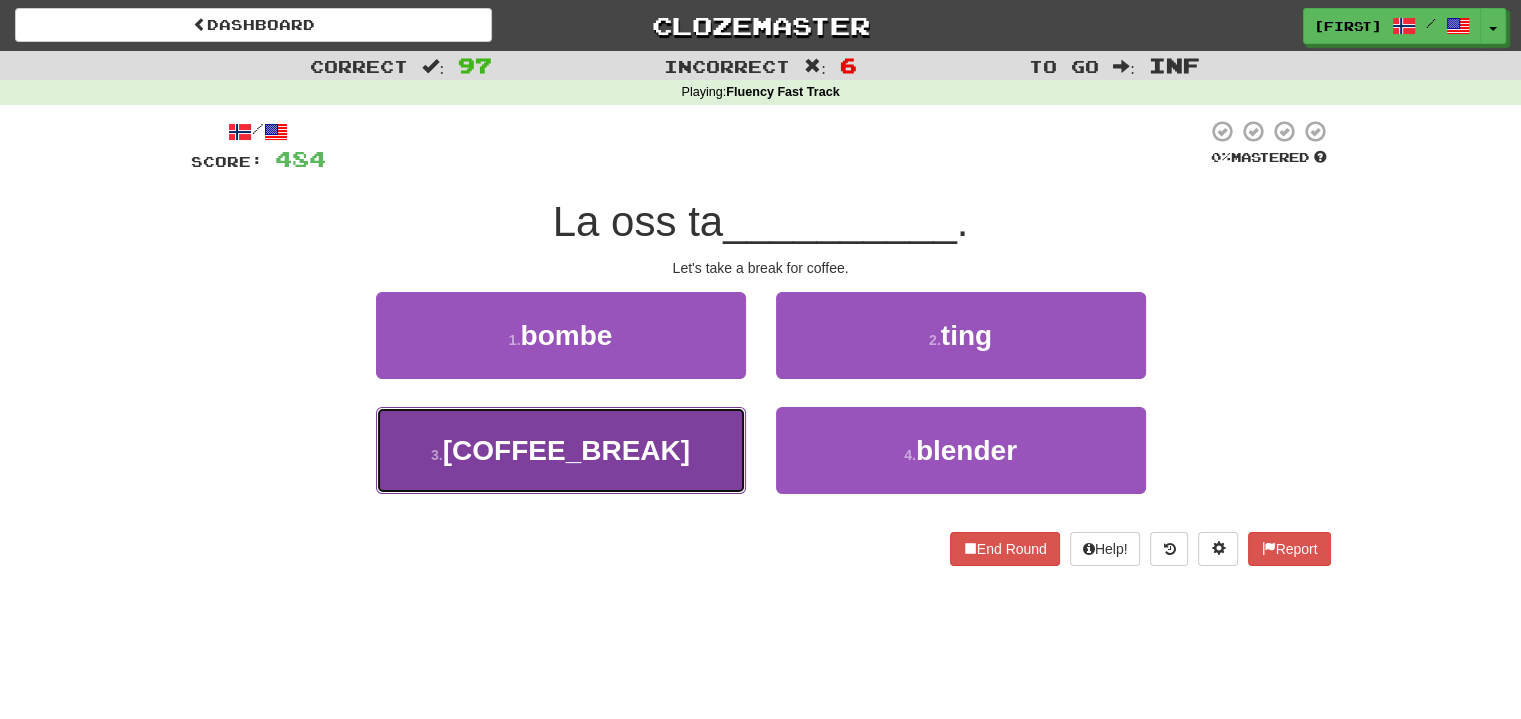 click on "3 .  [COFFEE_BREAK]" at bounding box center [561, 450] 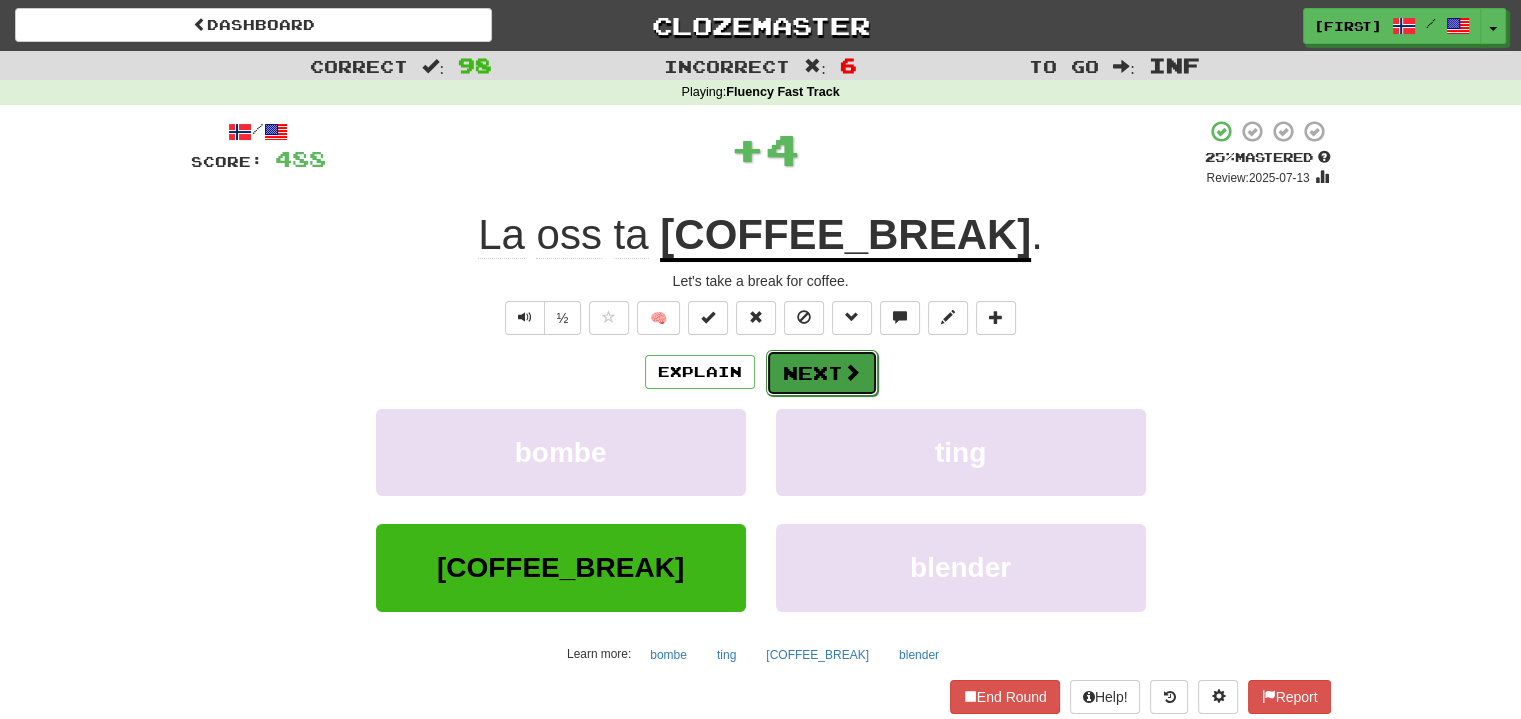 click on "Next" at bounding box center (822, 373) 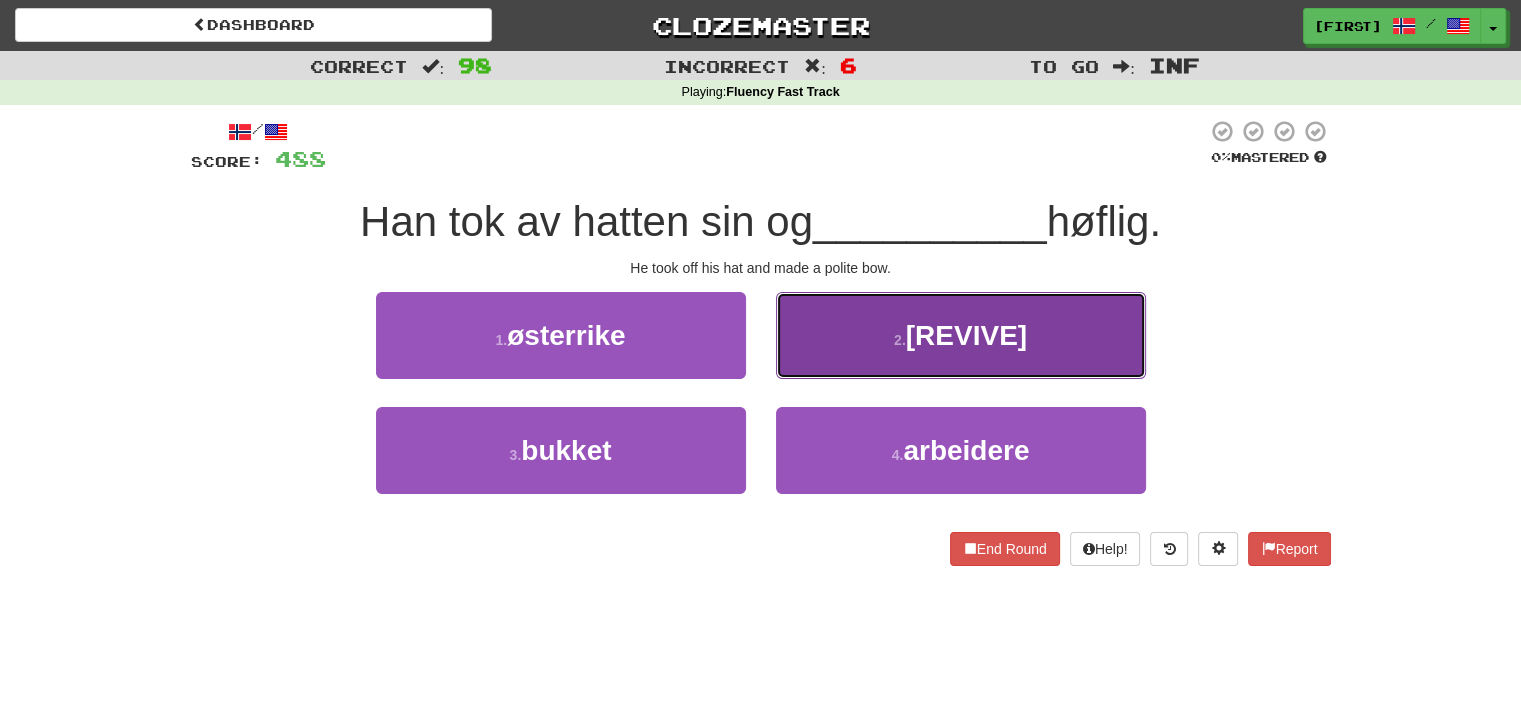 click on "2 .  [REVIVE]" at bounding box center [961, 335] 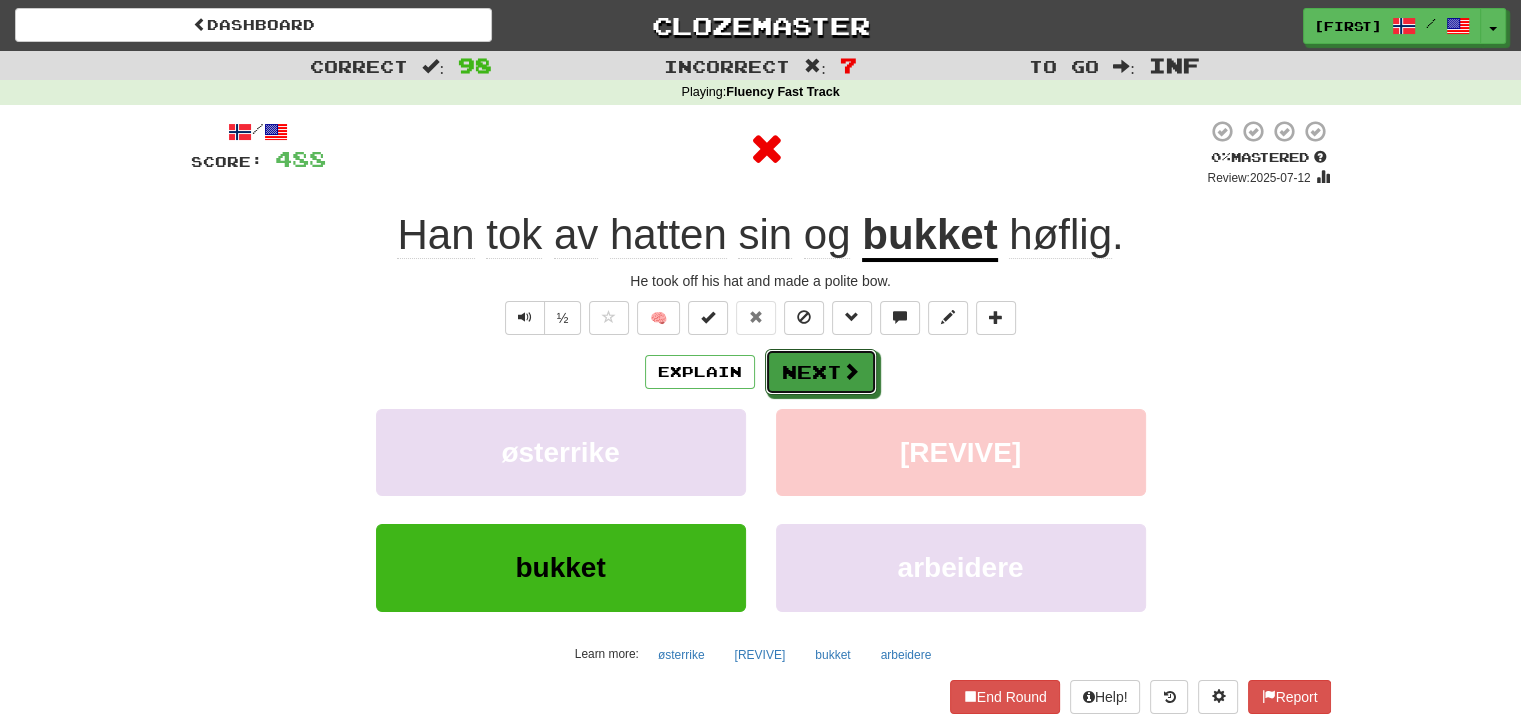 click on "Next" at bounding box center [821, 372] 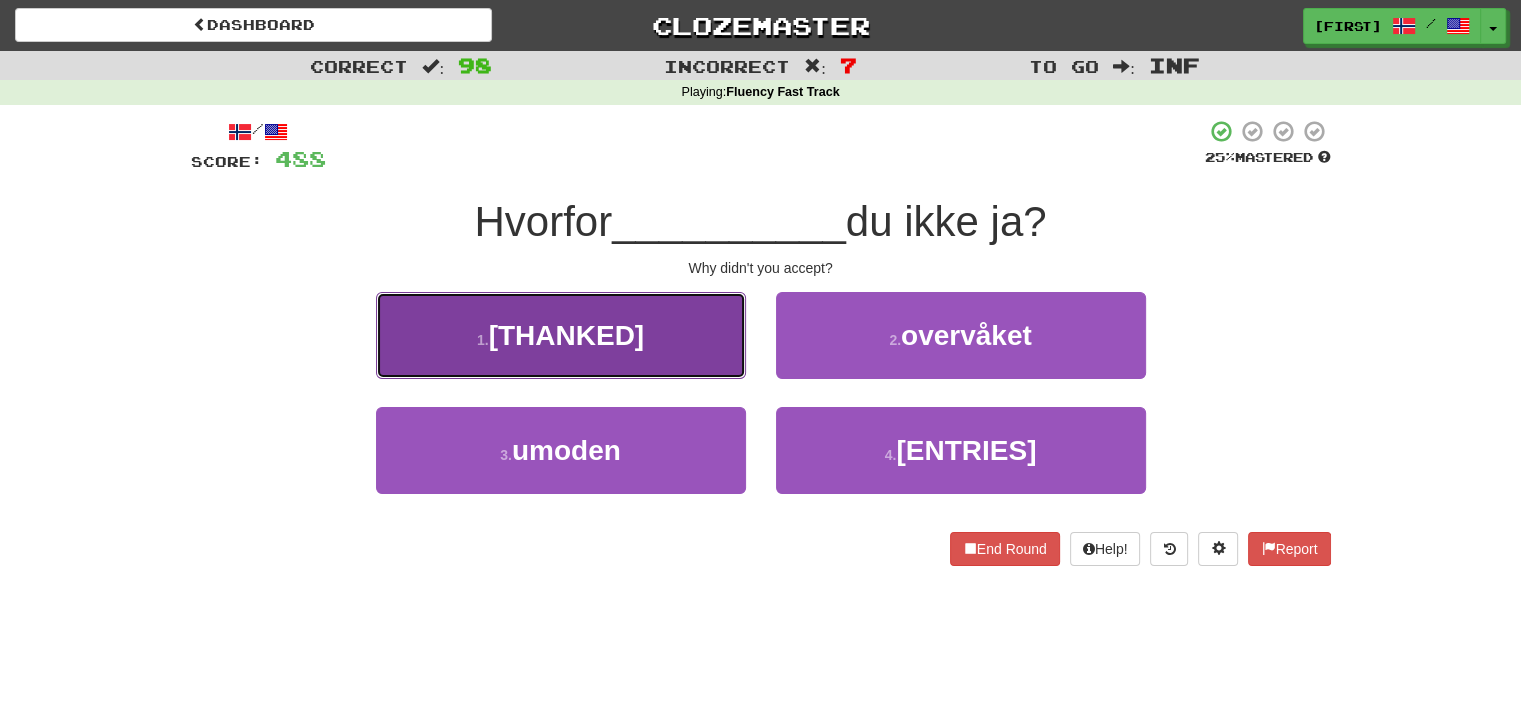 click on "1 .  takket" at bounding box center (561, 335) 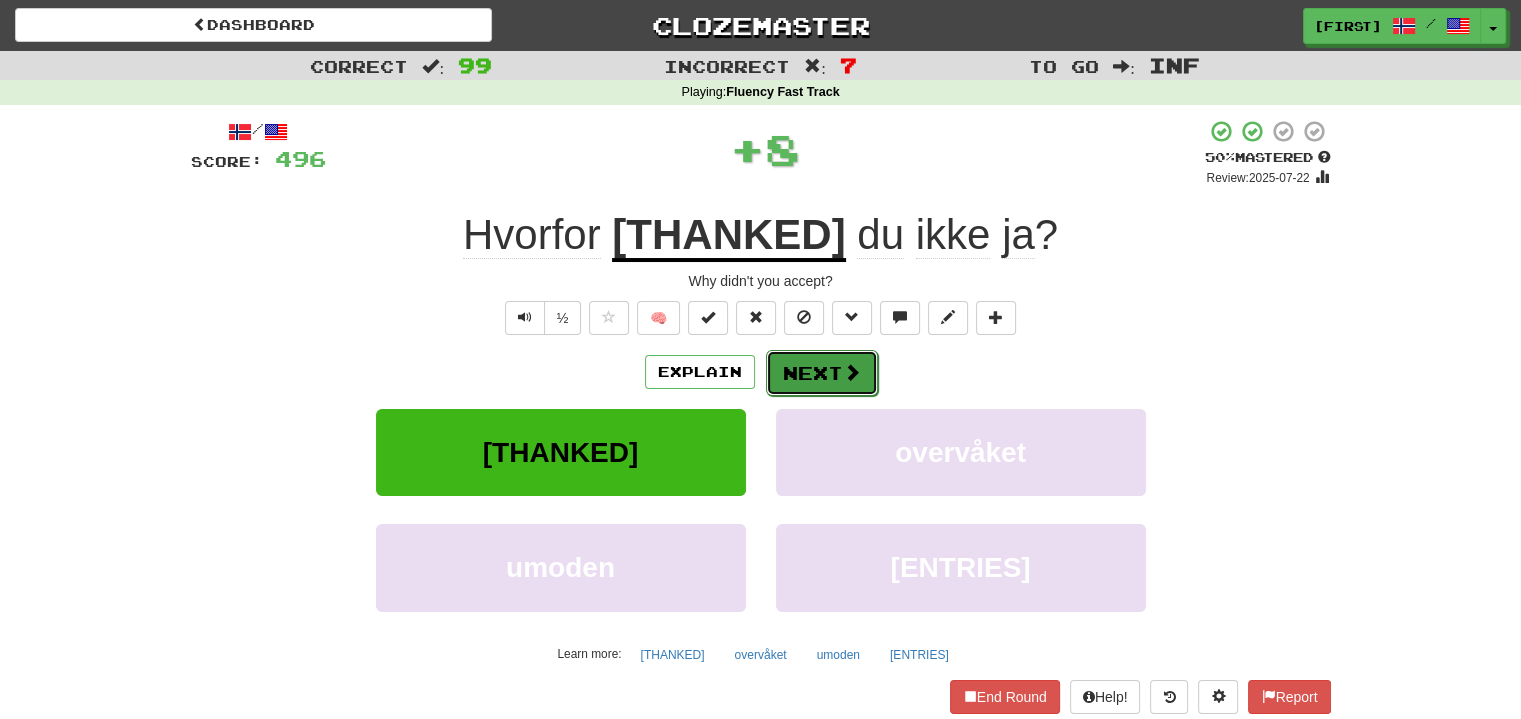 click on "Next" at bounding box center [822, 373] 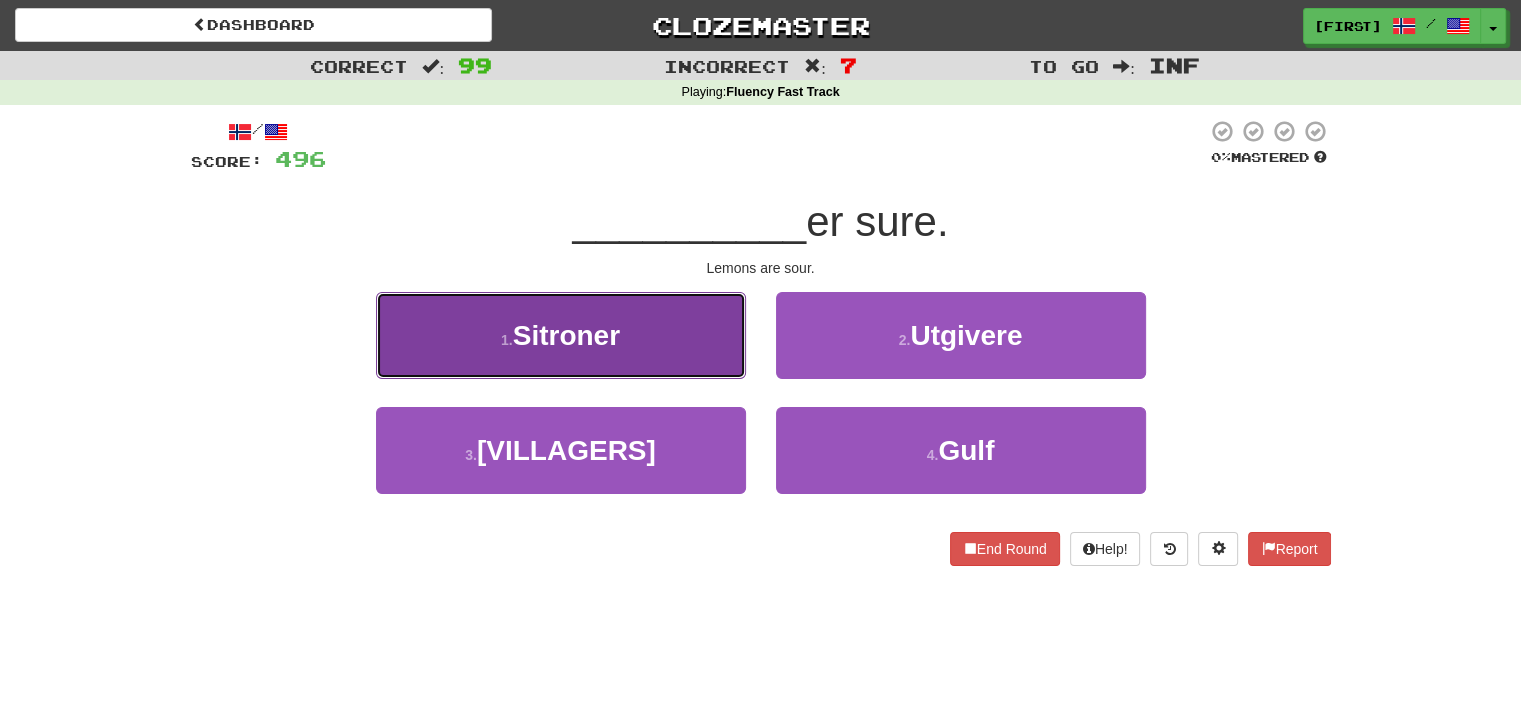 click on "Sitroner" at bounding box center [561, 335] 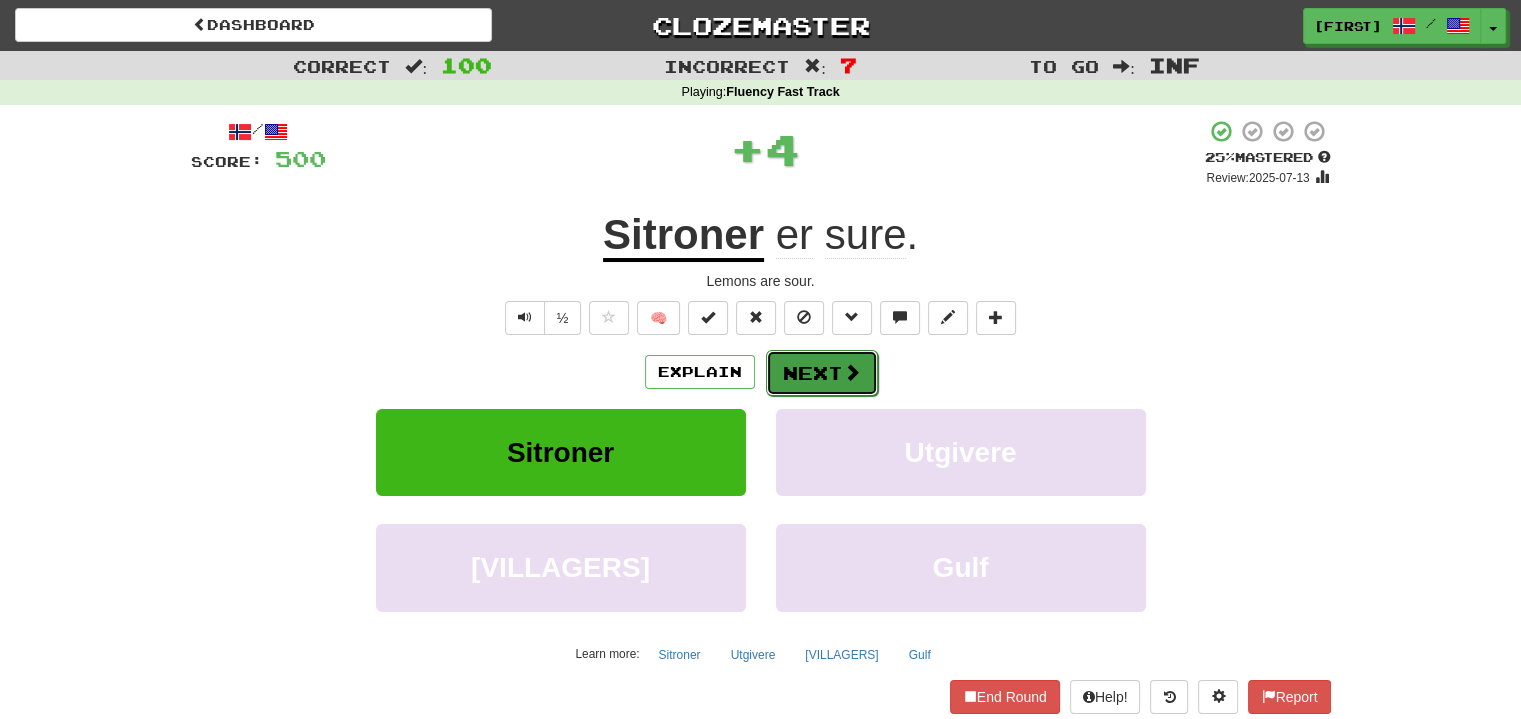 click on "Next" at bounding box center [822, 373] 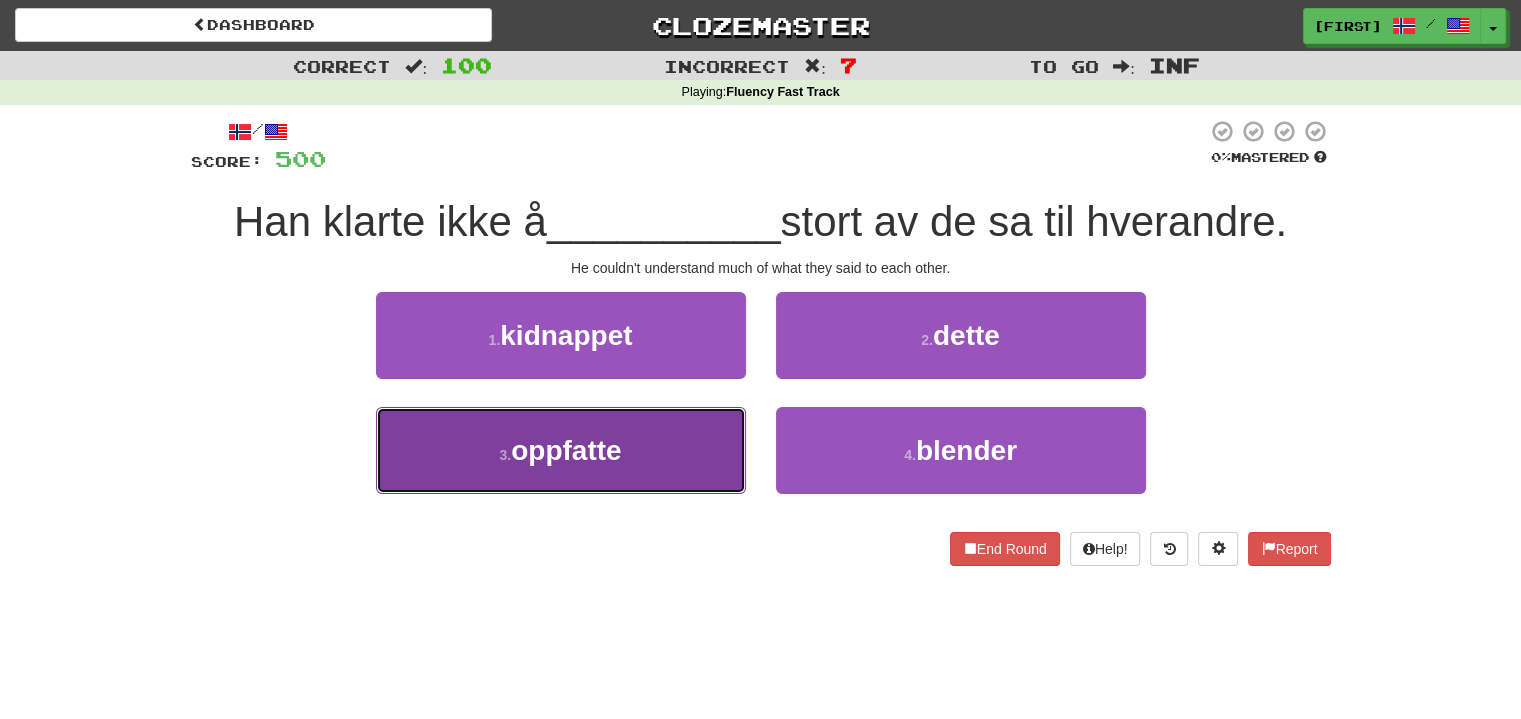 click on "3 .  oppfatte" at bounding box center (561, 450) 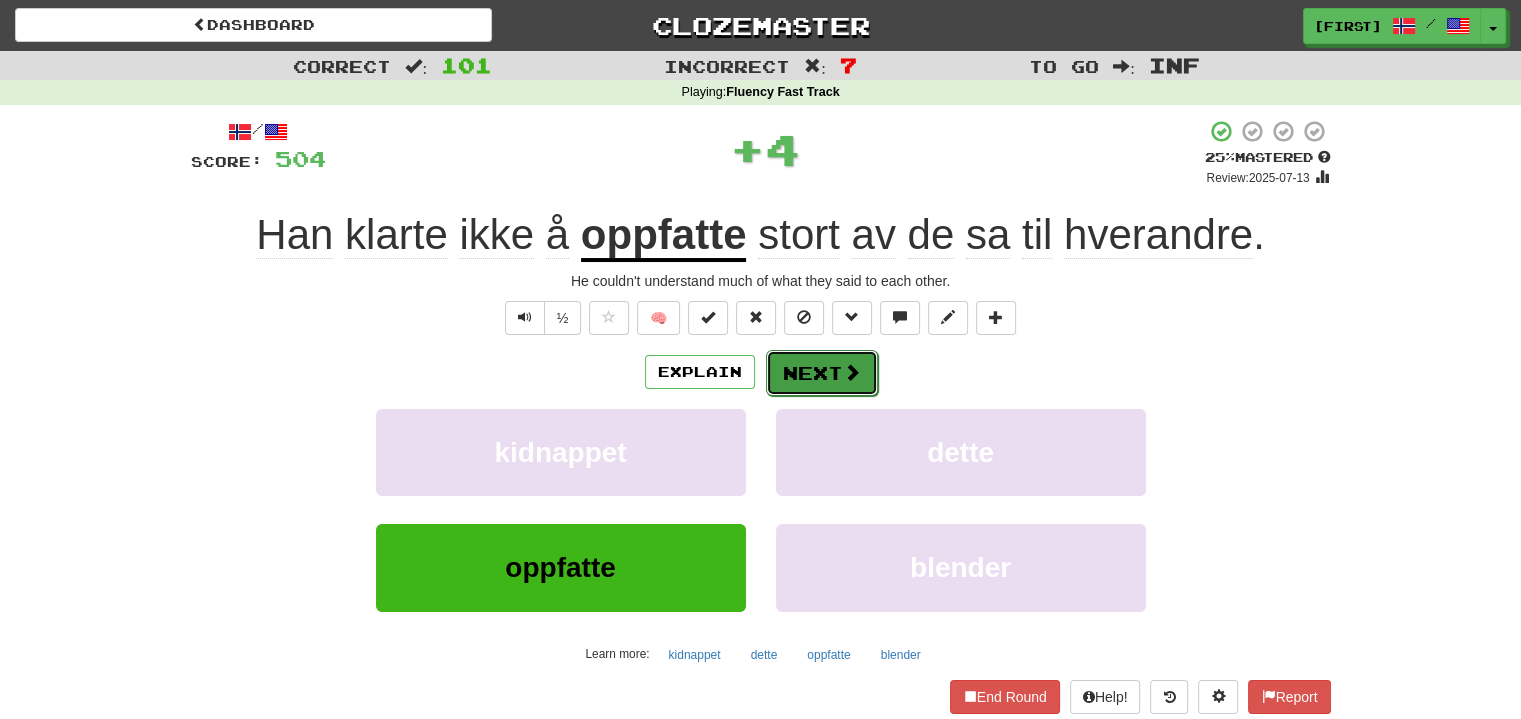 click on "Next" at bounding box center (822, 373) 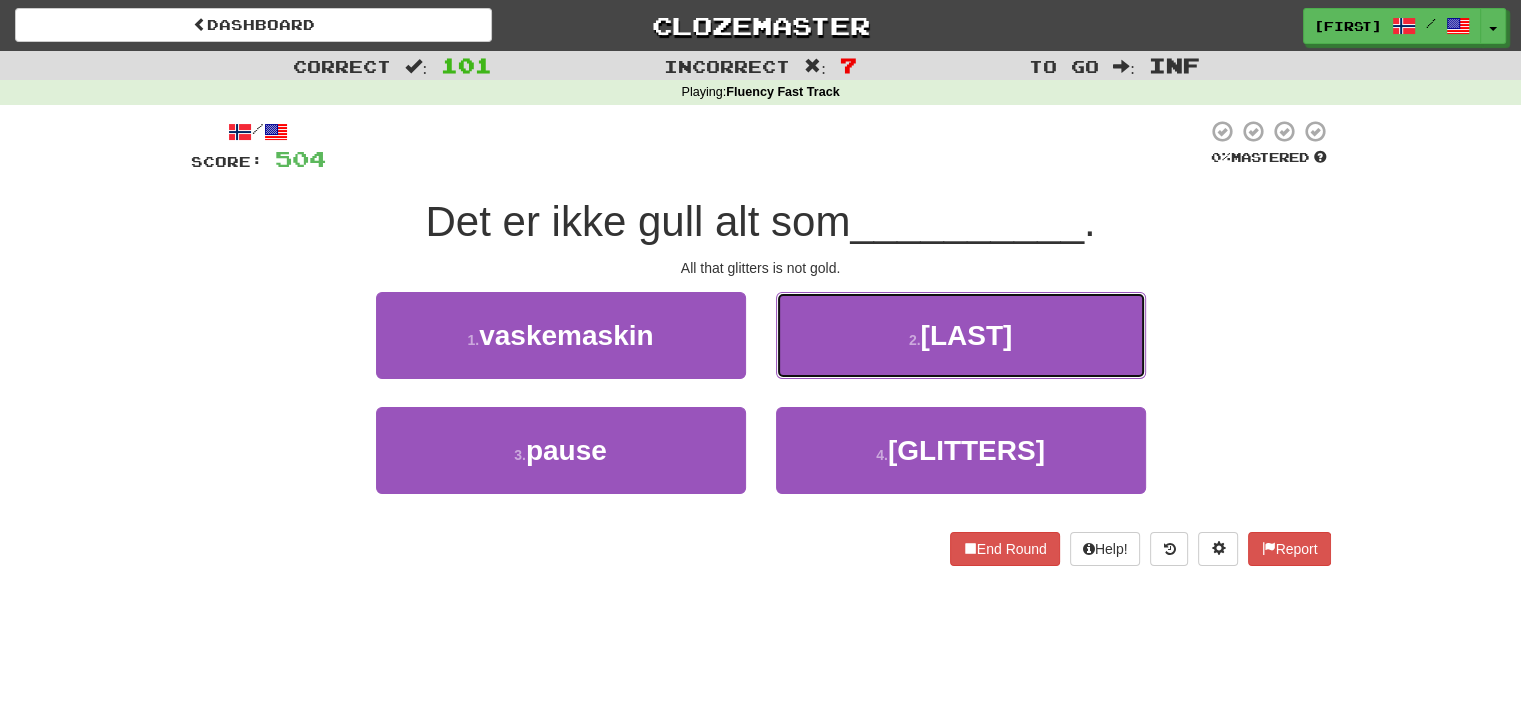 click on "2 .  gisler" at bounding box center [961, 335] 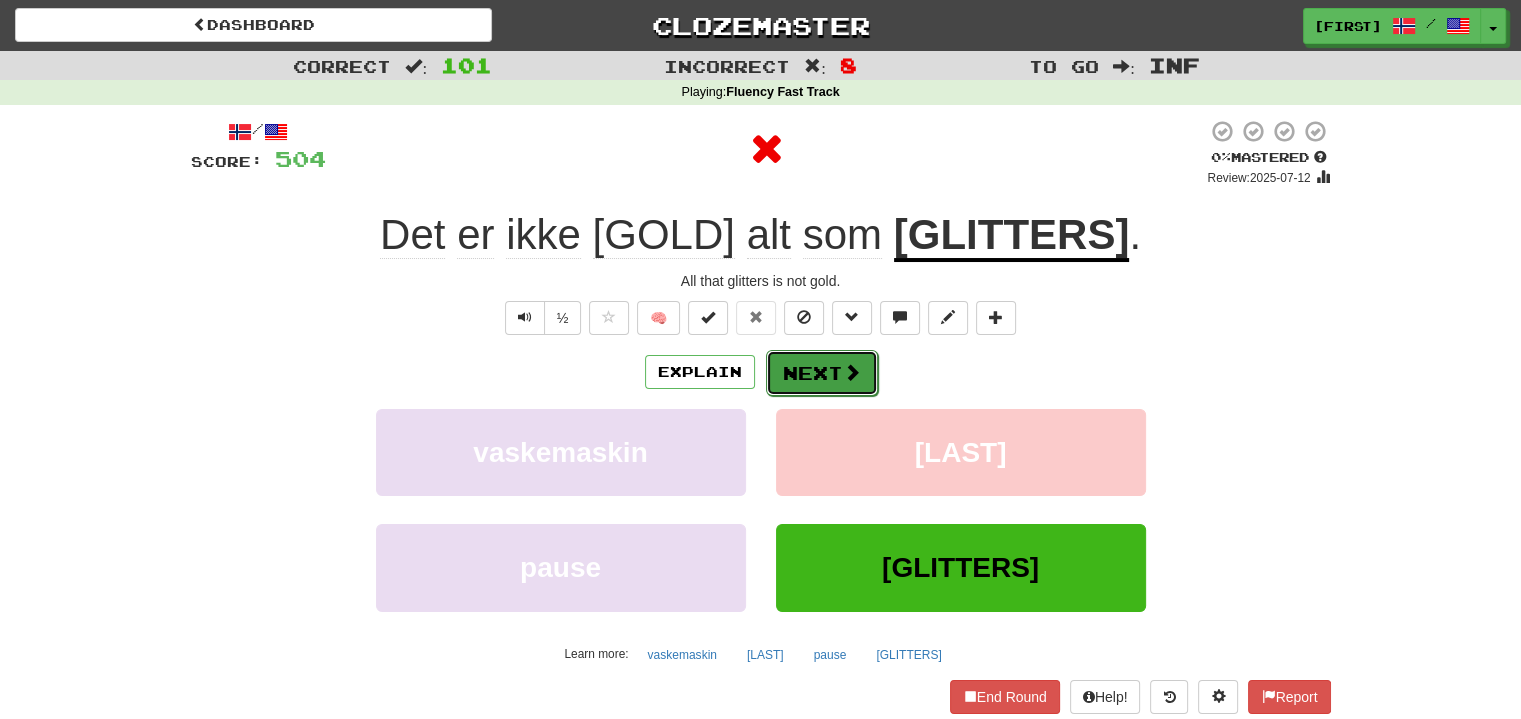 click on "Next" at bounding box center (822, 373) 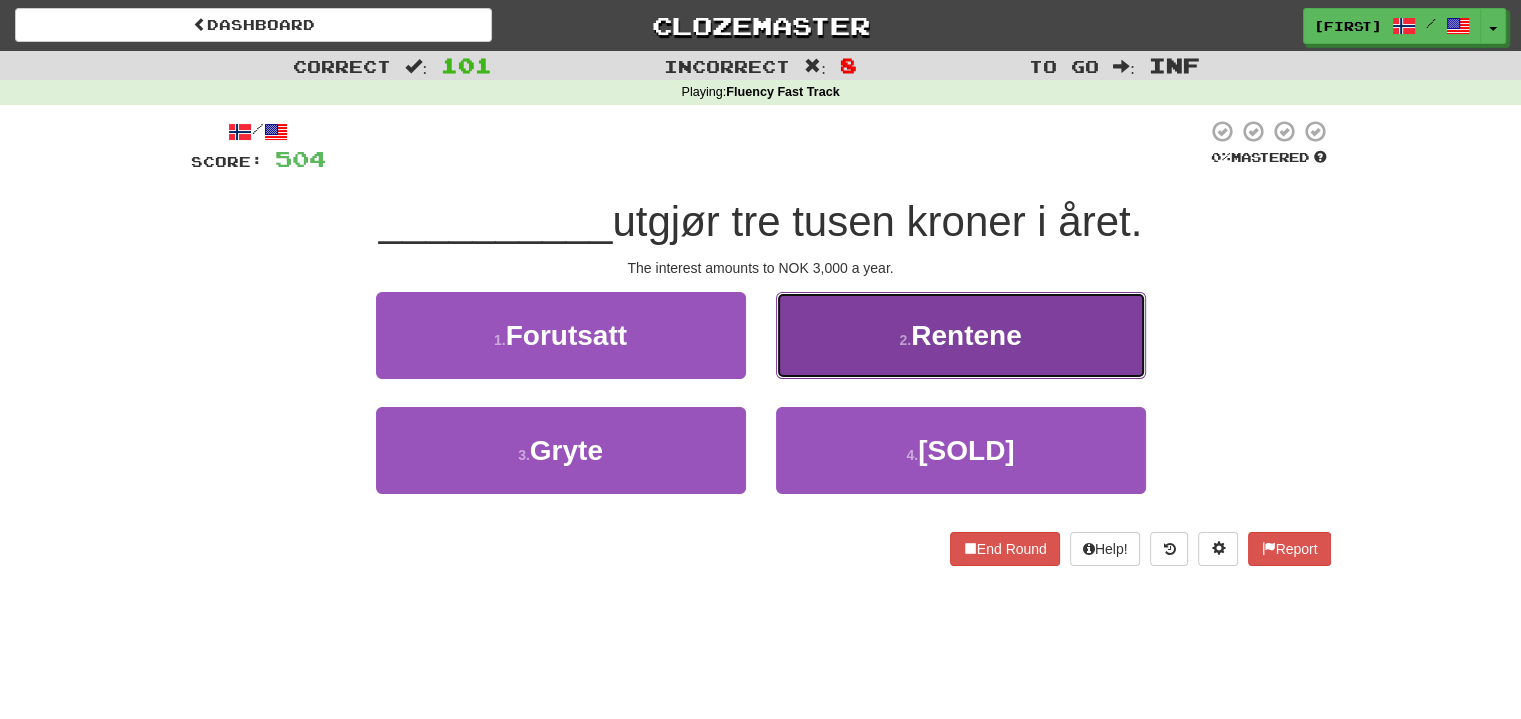 click on "2 .  Rentene" at bounding box center [961, 335] 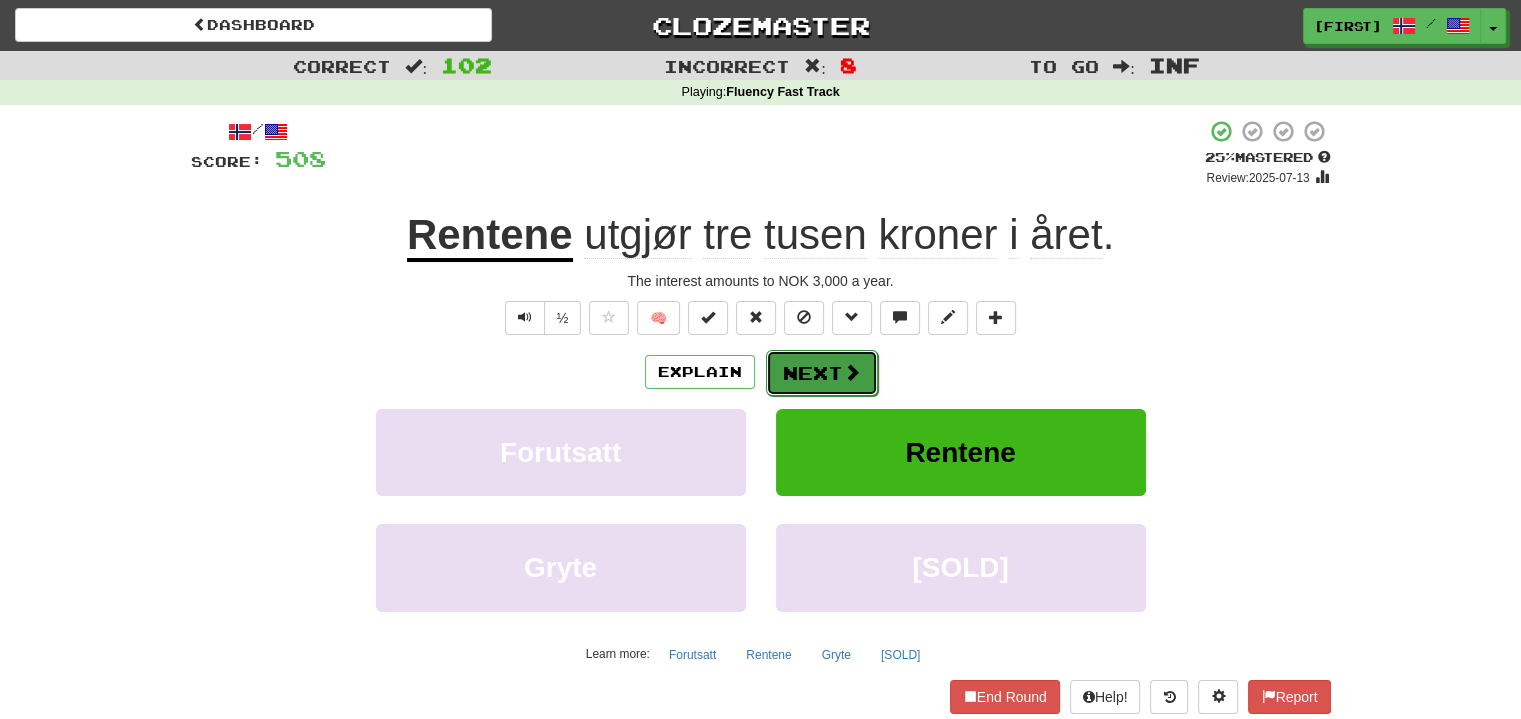 click on "Next" at bounding box center (822, 373) 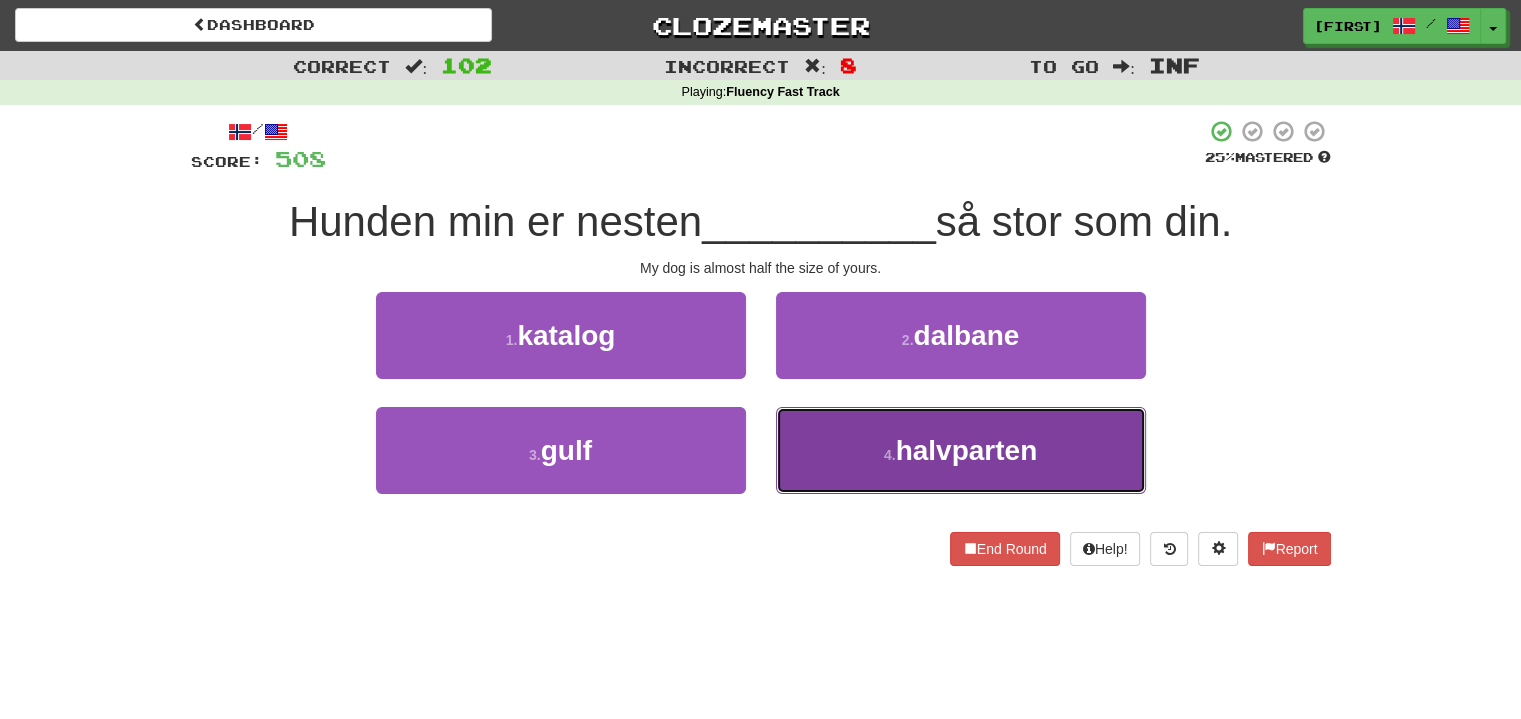 click on "4 .  [HALF]" at bounding box center (961, 450) 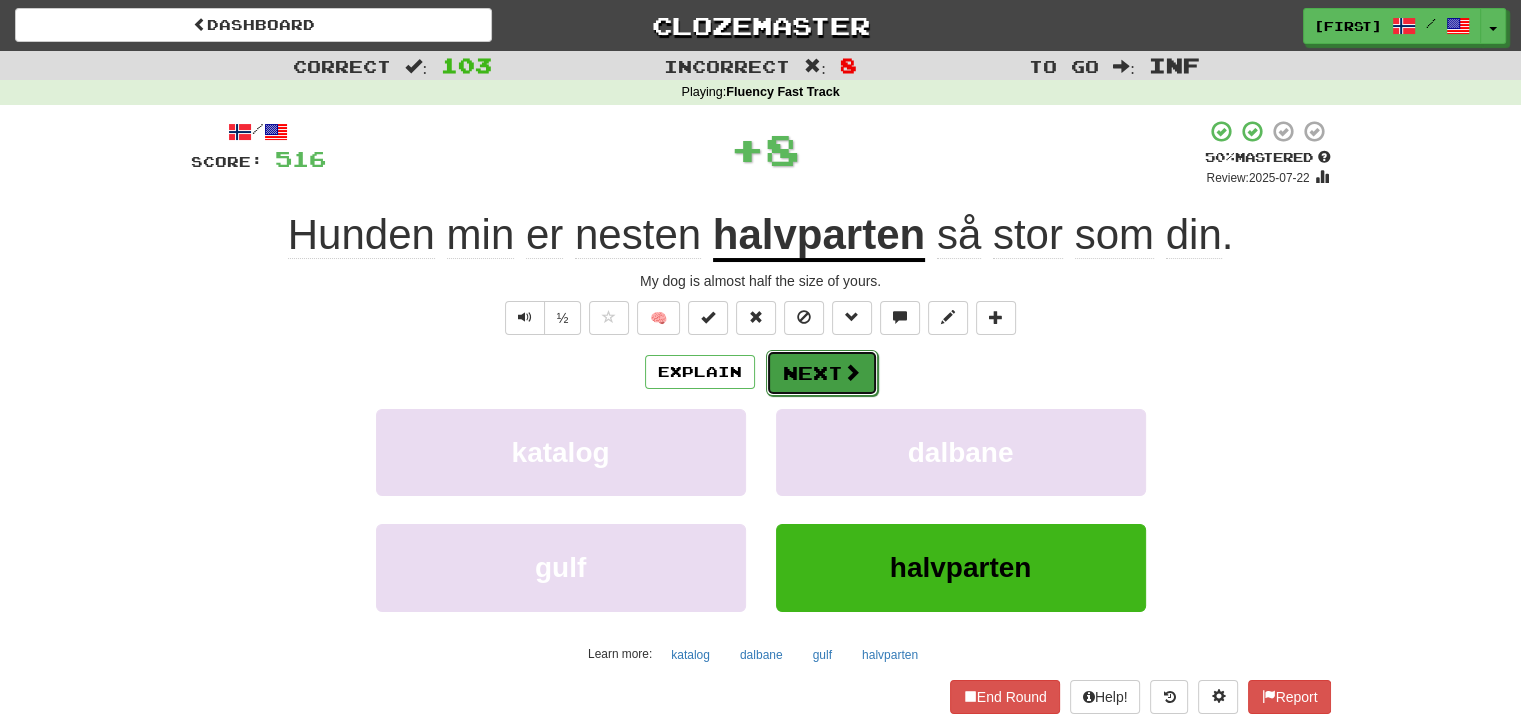 click on "Next" at bounding box center [822, 373] 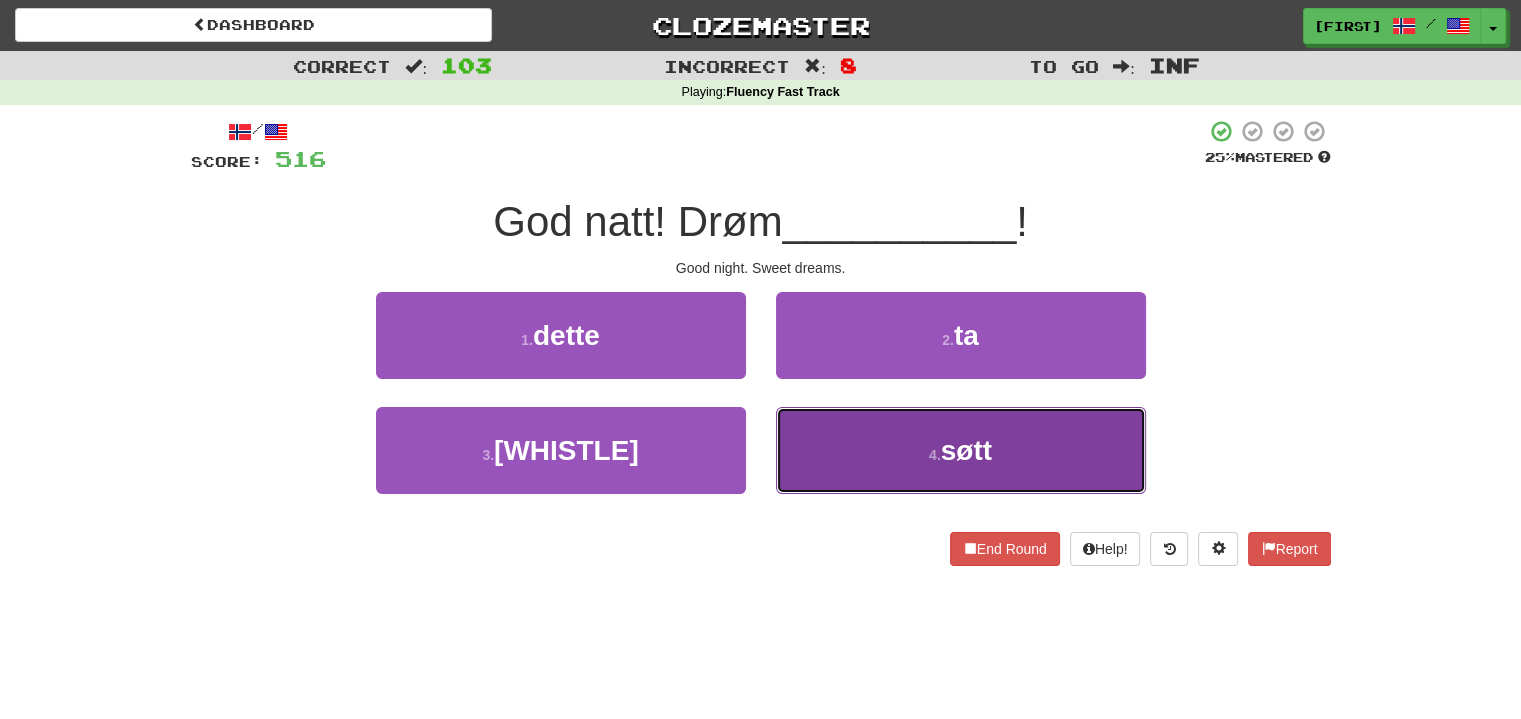 click on "4 .  søtt" at bounding box center (961, 450) 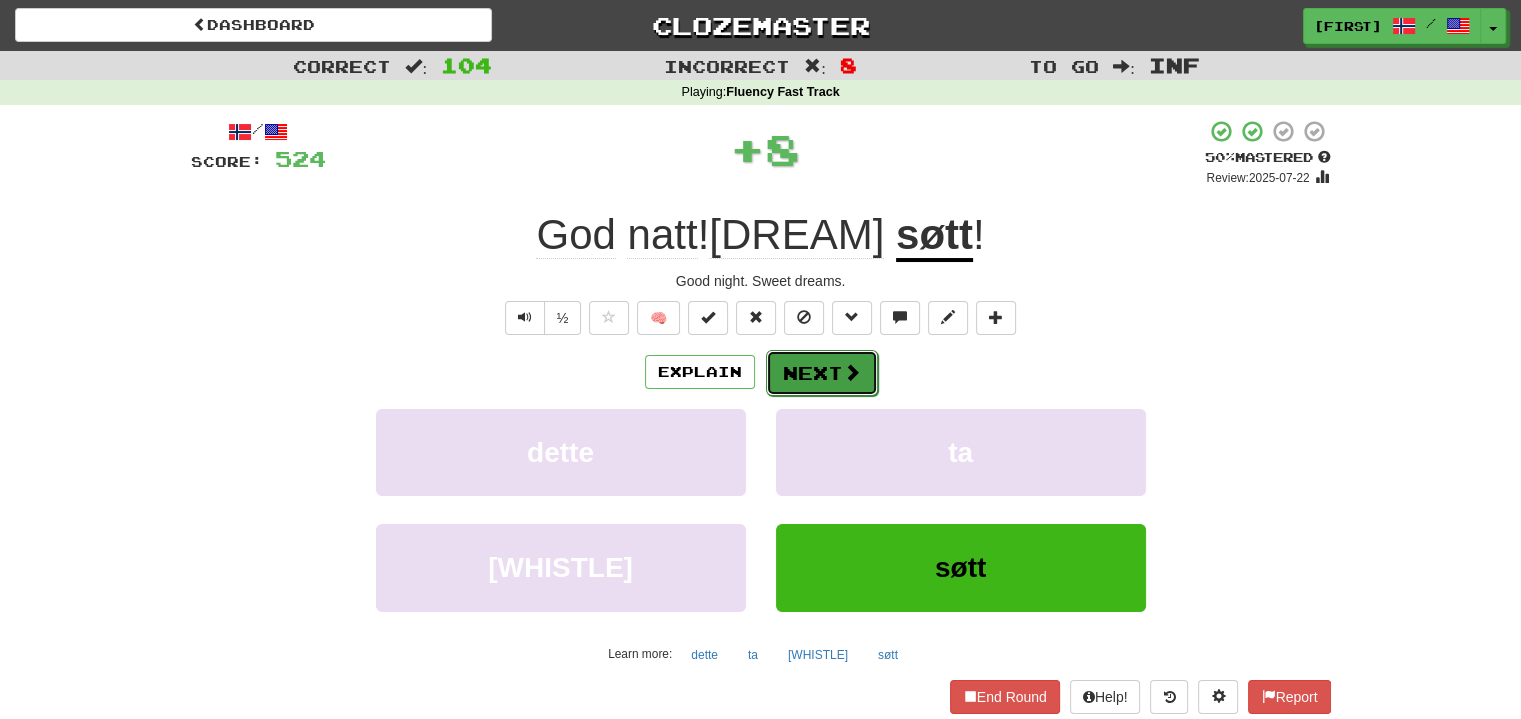 click on "Next" at bounding box center [822, 373] 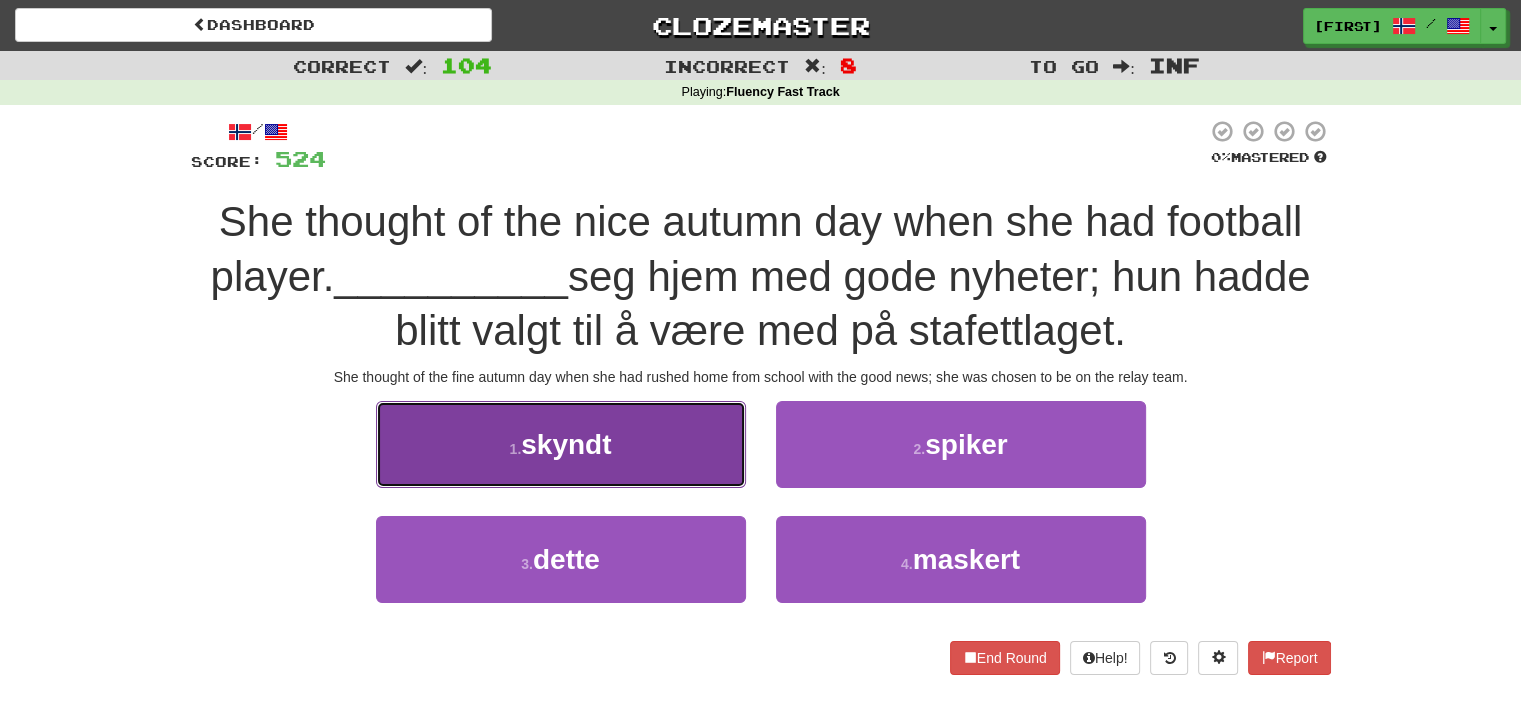 click on "skyndt" at bounding box center (566, 444) 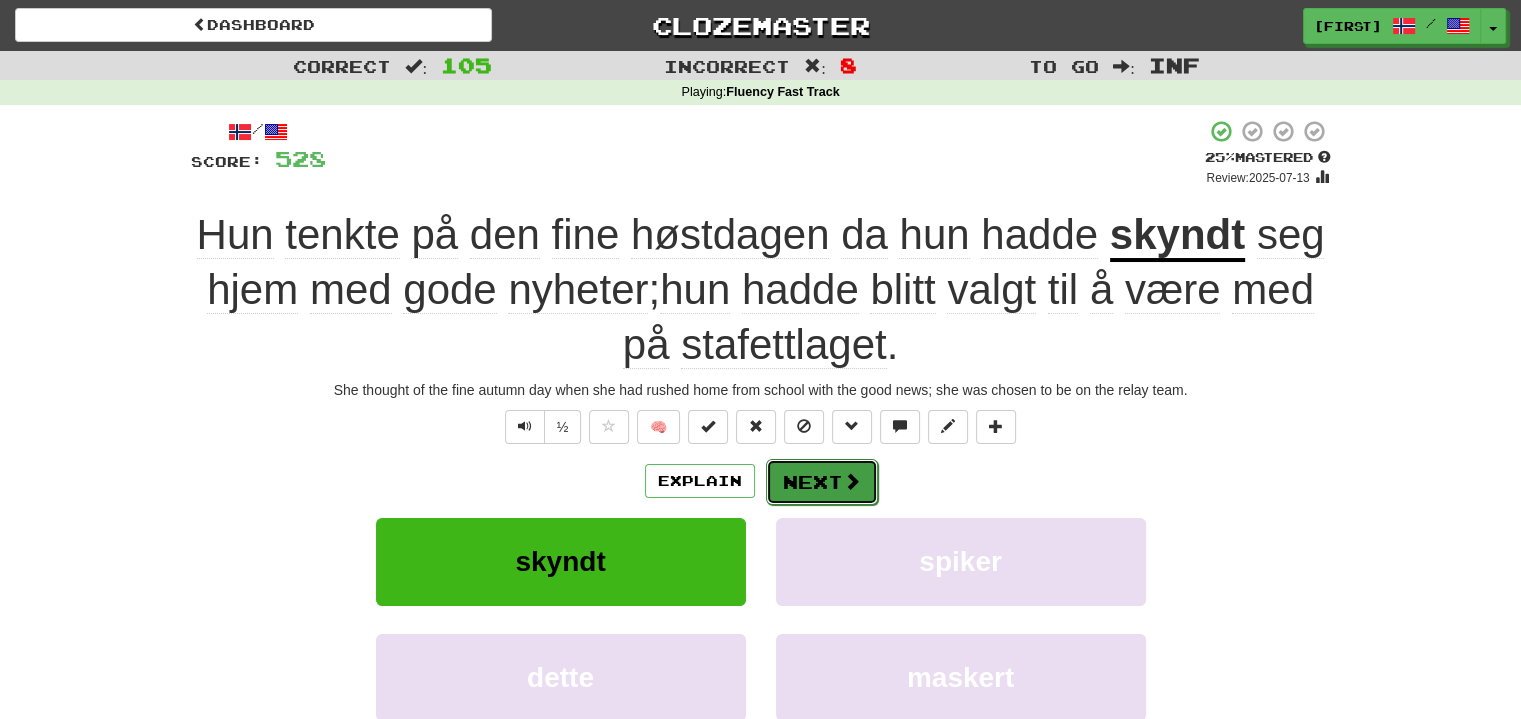 click on "Next" at bounding box center (822, 482) 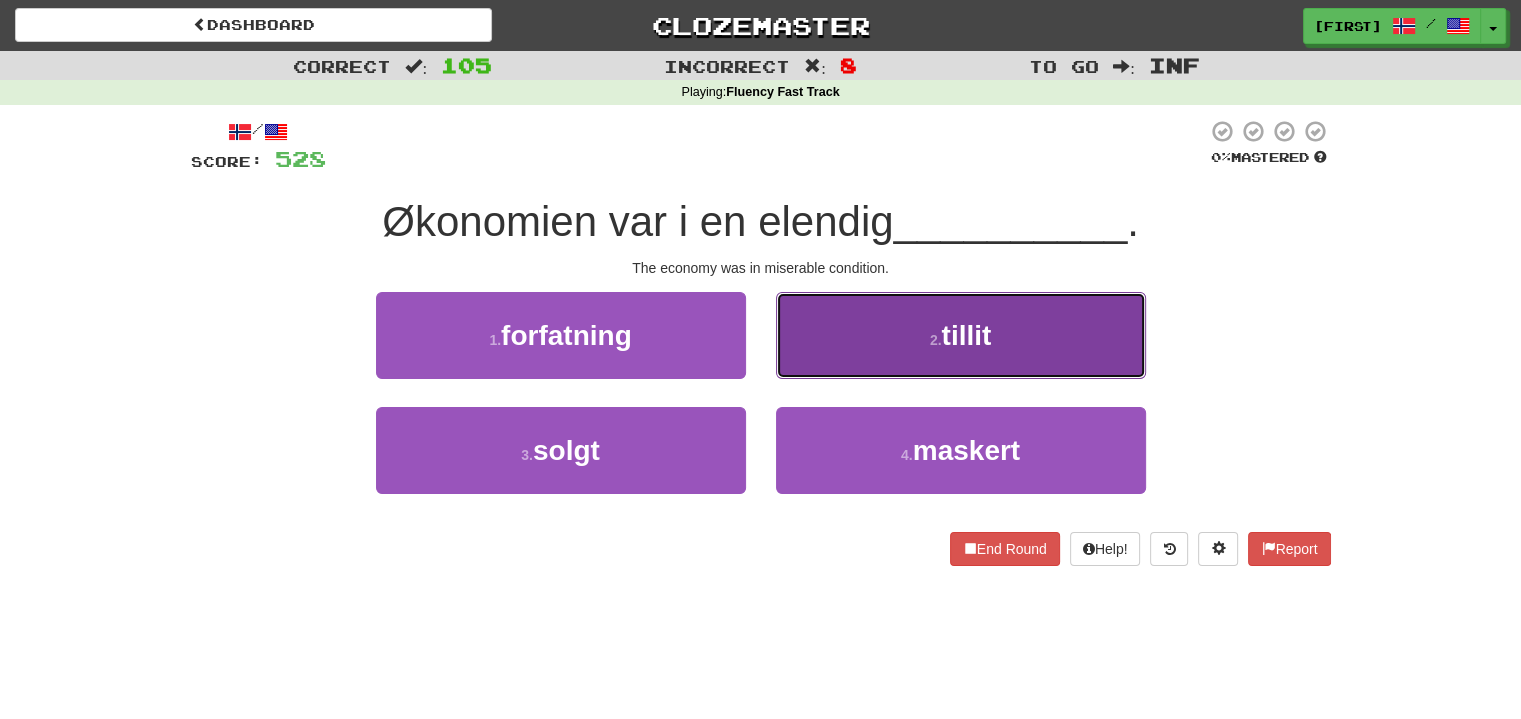 click on "2 .  tillit" at bounding box center [961, 335] 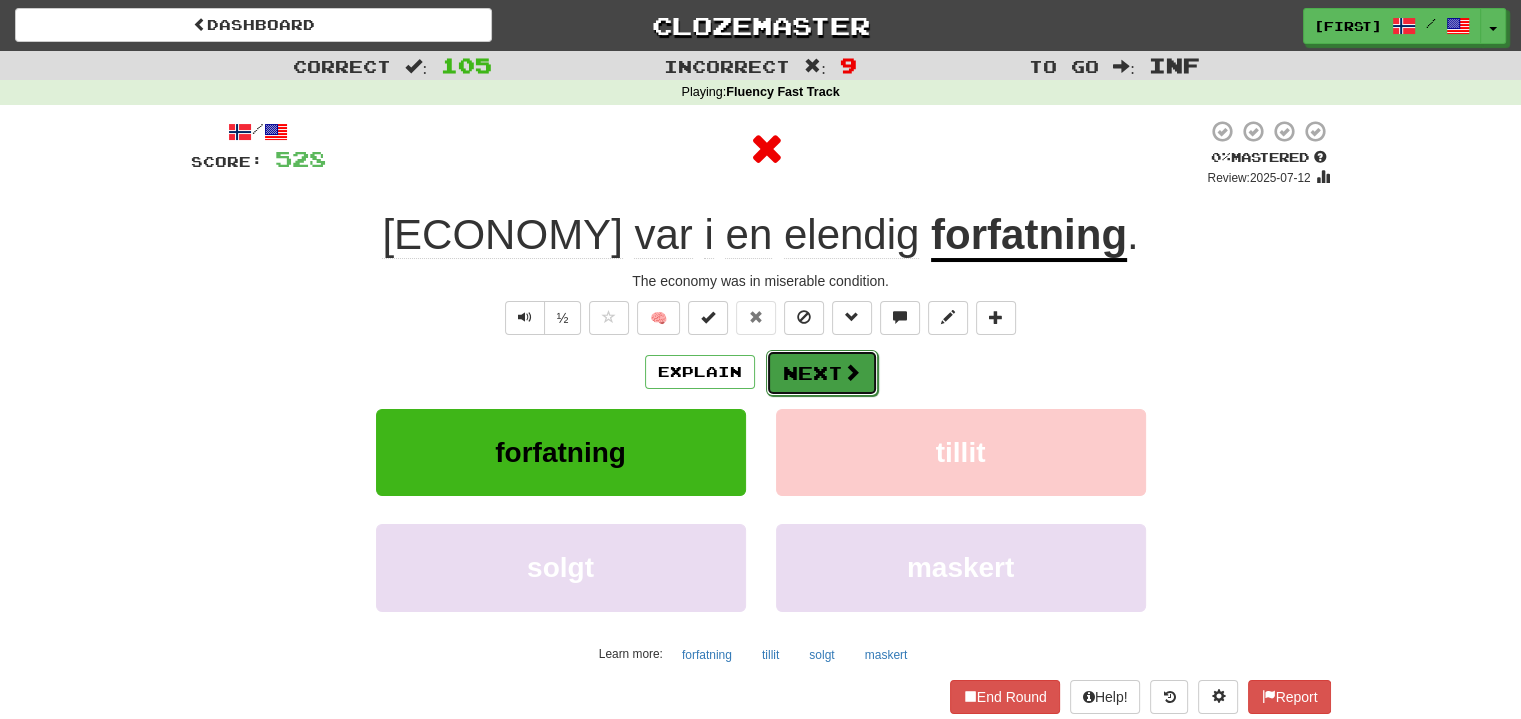 click on "Next" at bounding box center (822, 373) 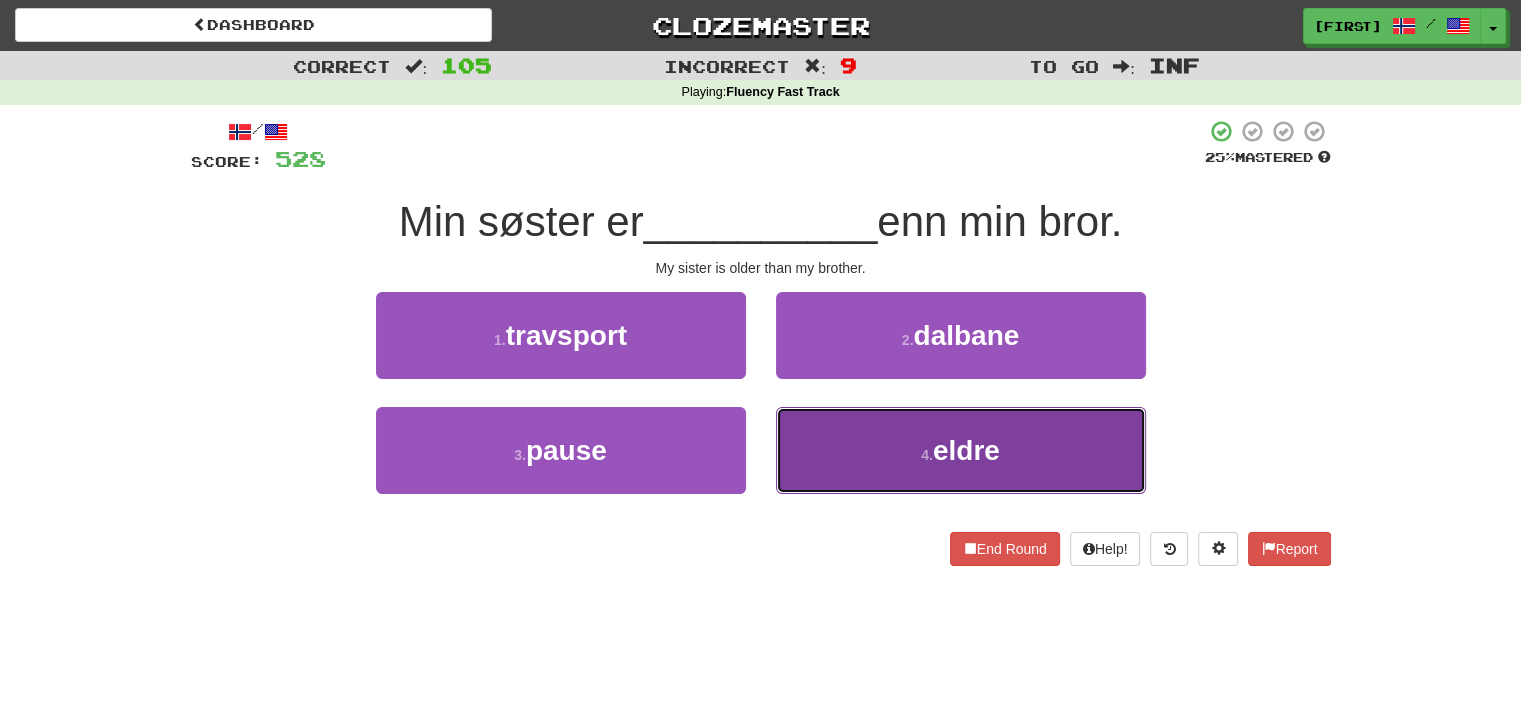 click on "4 .  eldre" at bounding box center (961, 450) 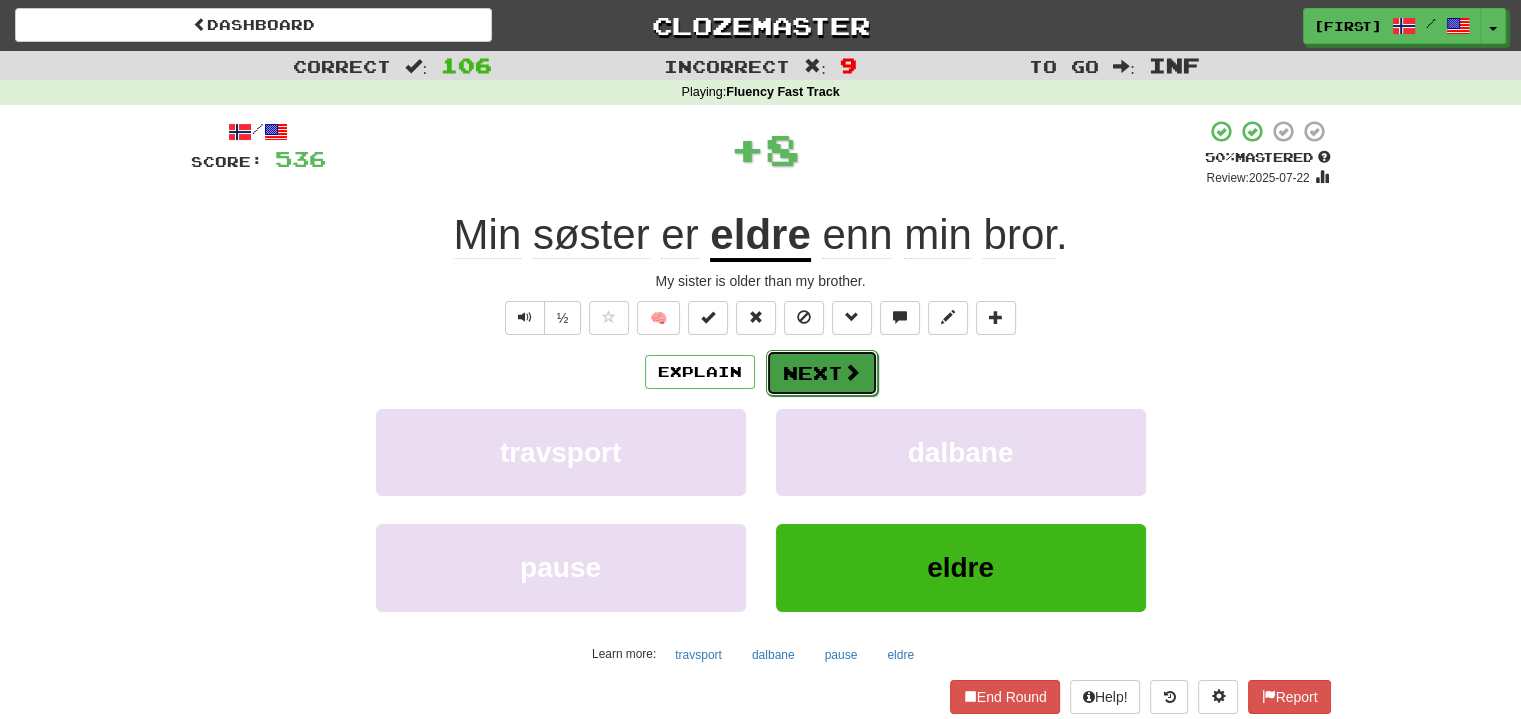 click on "Next" at bounding box center [822, 373] 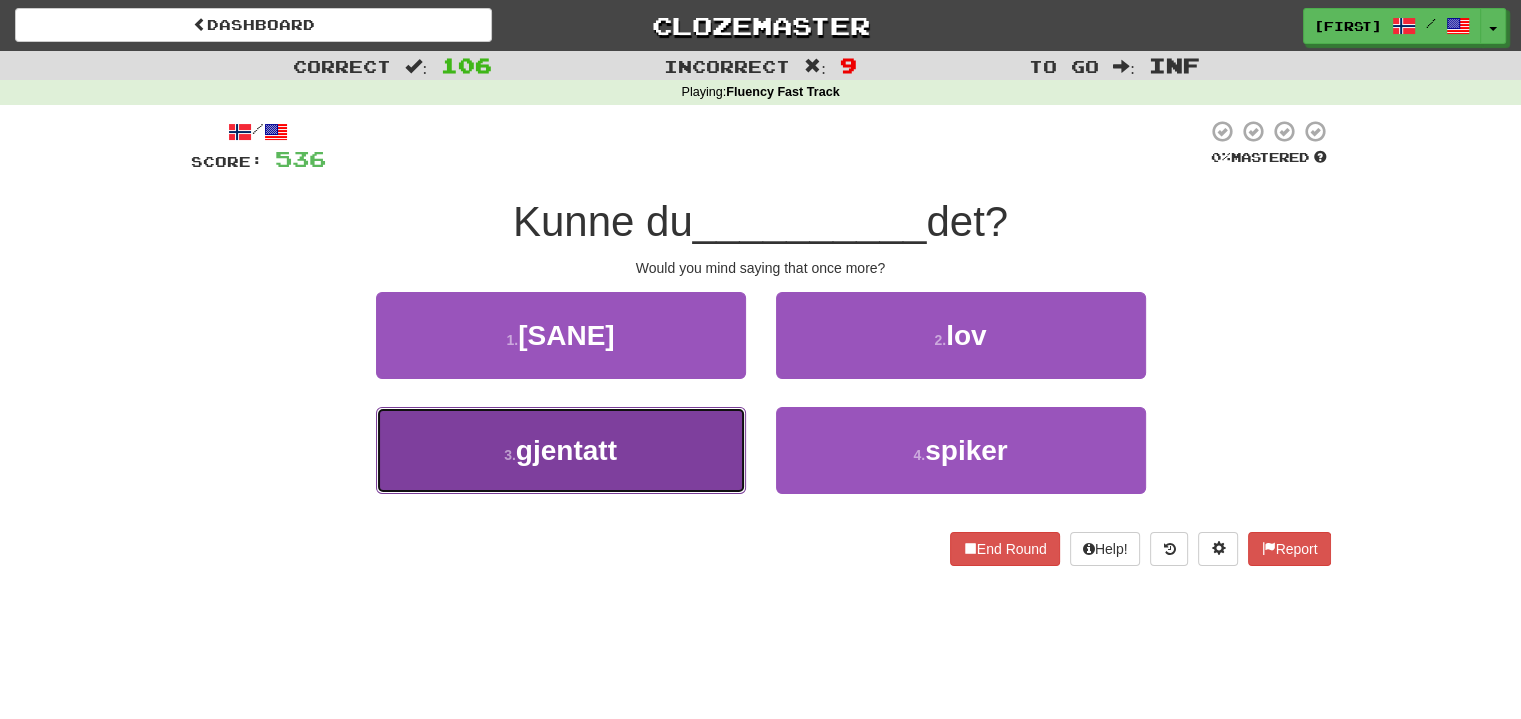 click on "3 .  gjentatt" at bounding box center [561, 450] 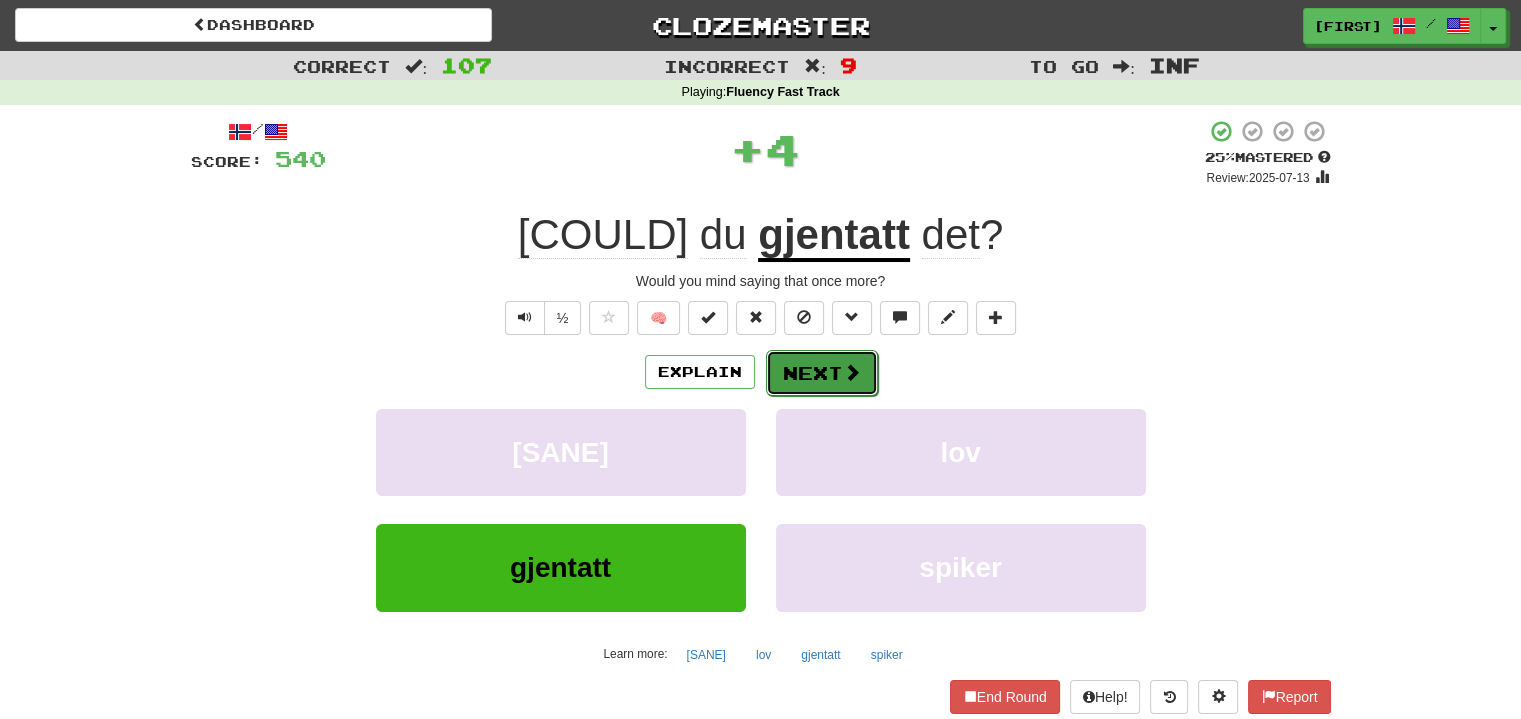 click on "Next" at bounding box center [822, 373] 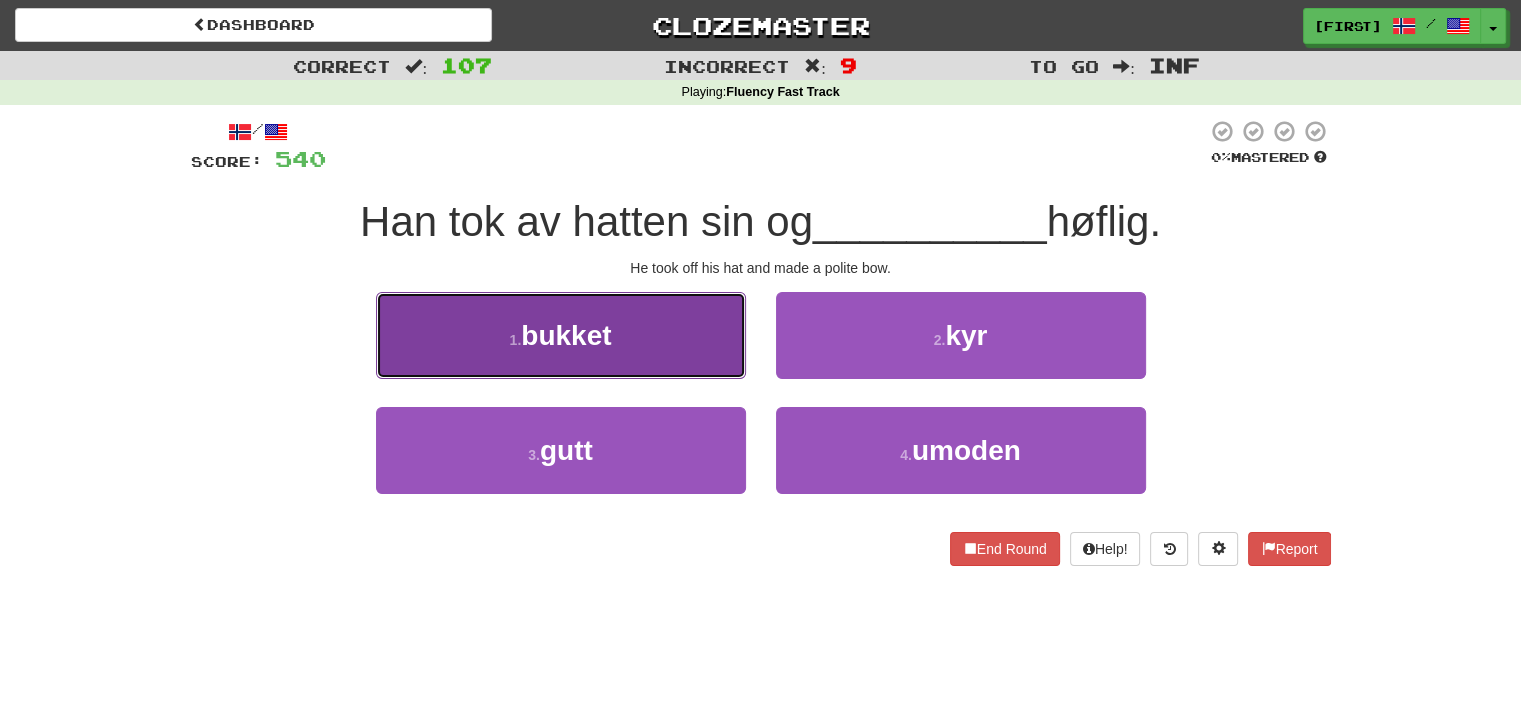 click on "1 .  [BOWED]" at bounding box center (561, 335) 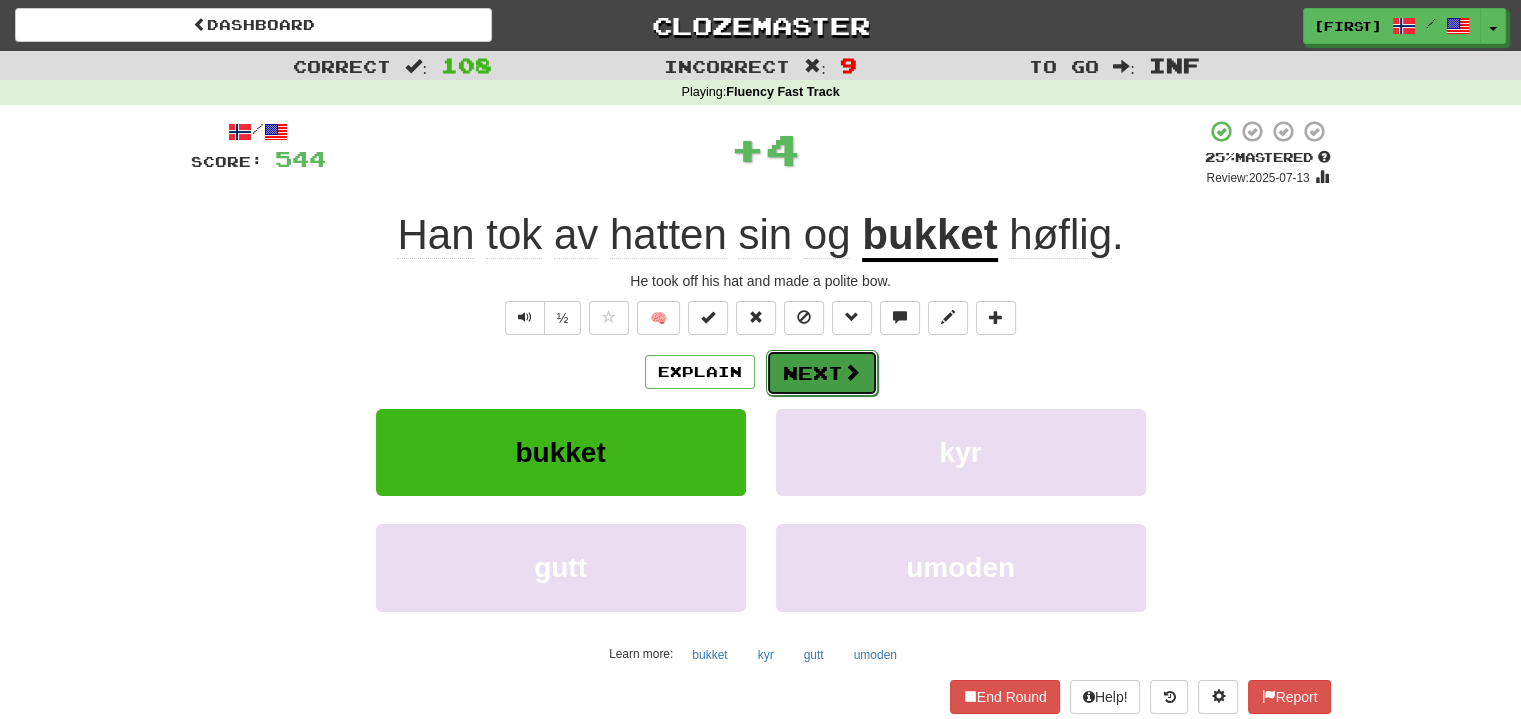 click on "Next" at bounding box center (822, 373) 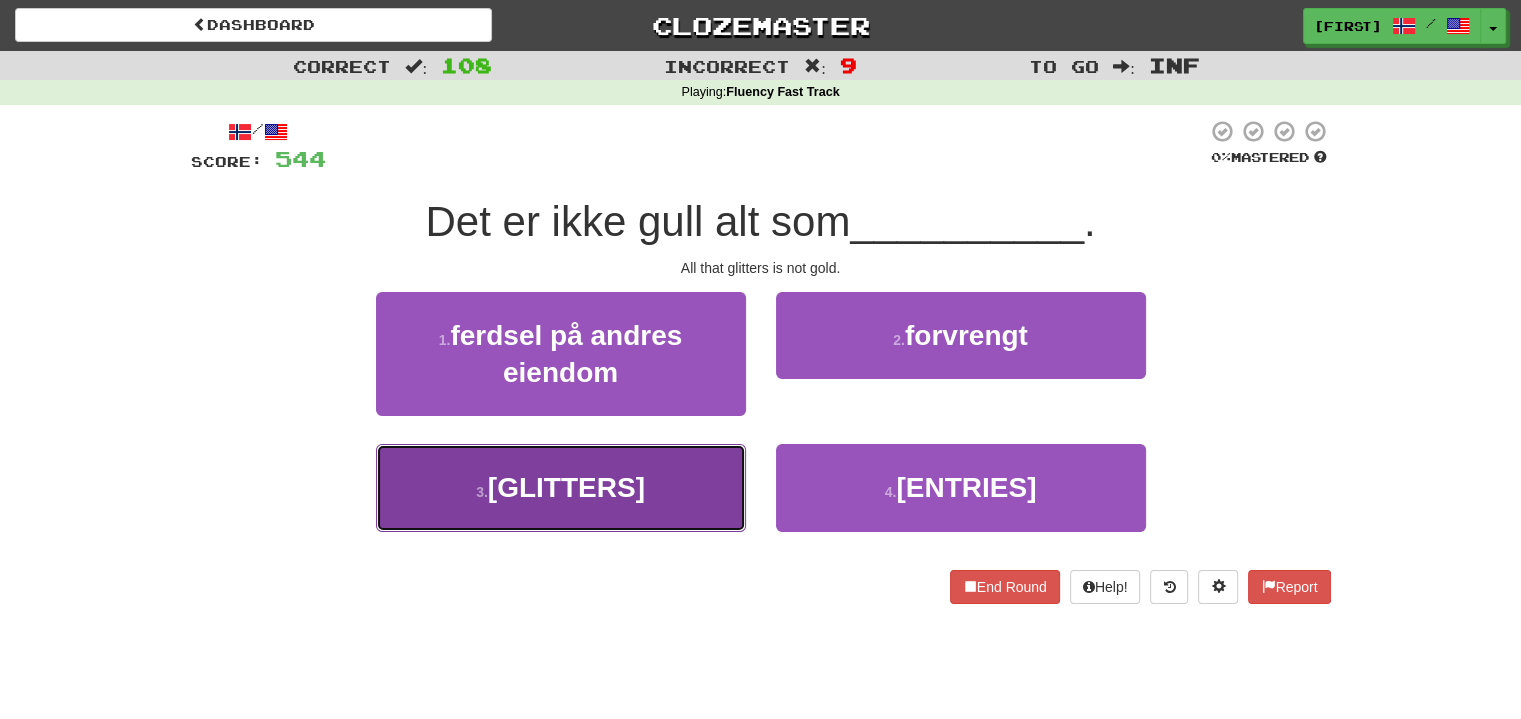 click on "3 .  glitrer" at bounding box center (561, 487) 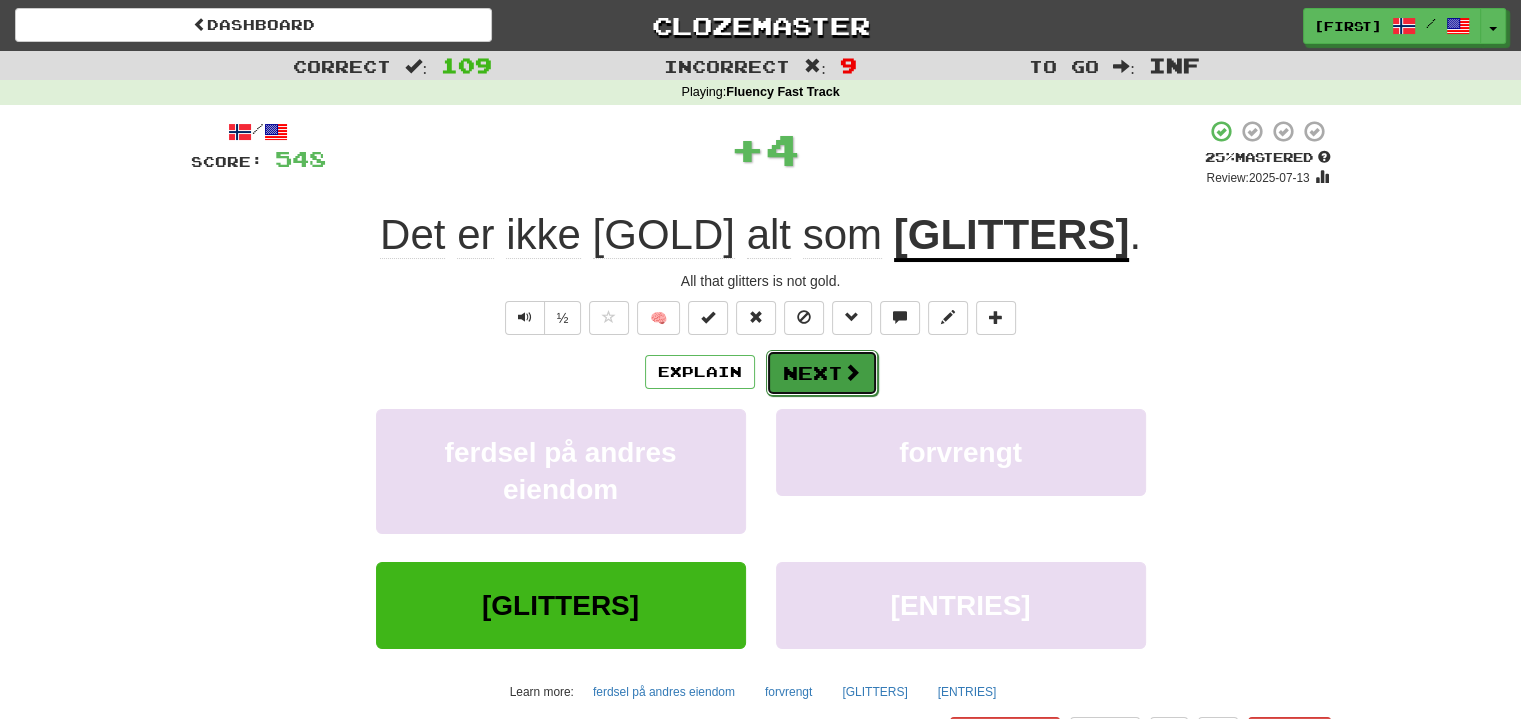 click on "Next" at bounding box center (822, 373) 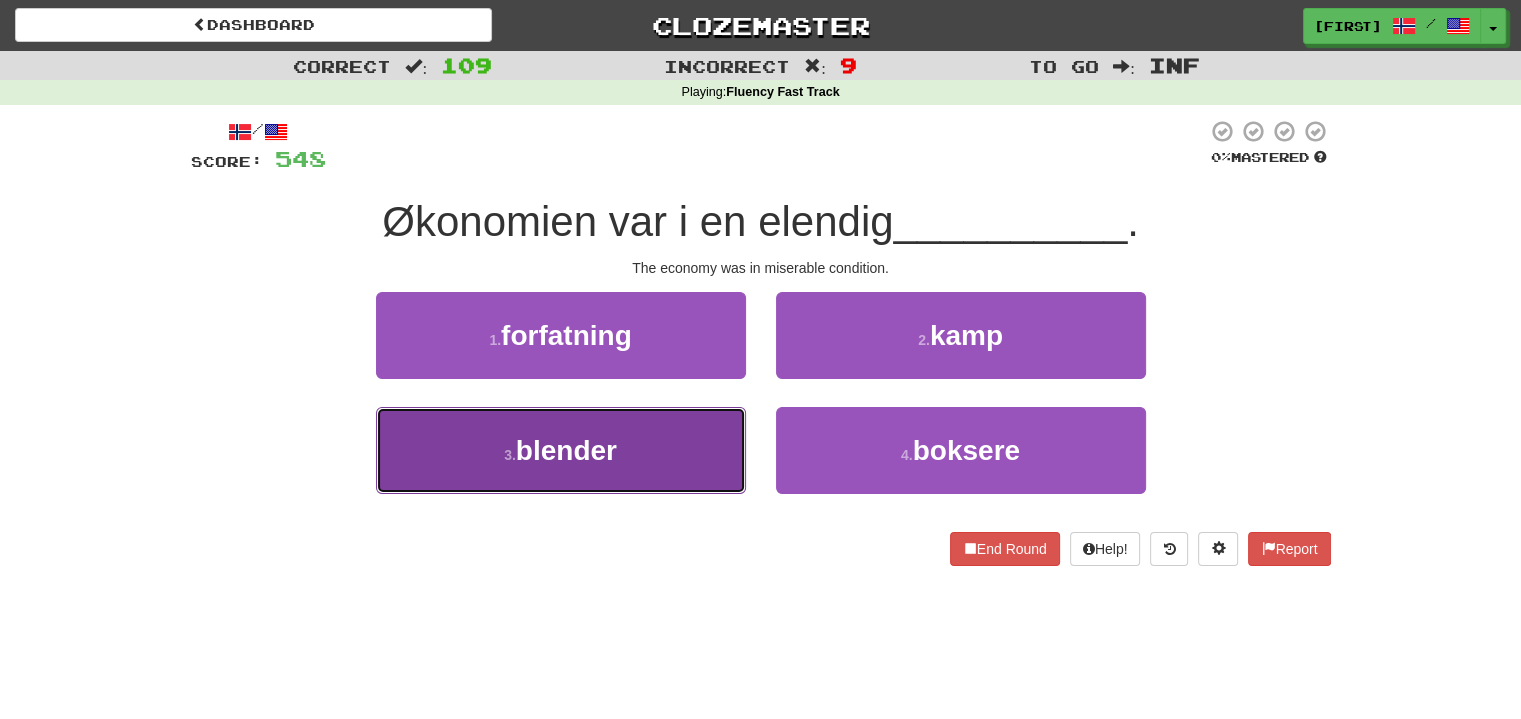 click on "3 .  blender" at bounding box center [561, 450] 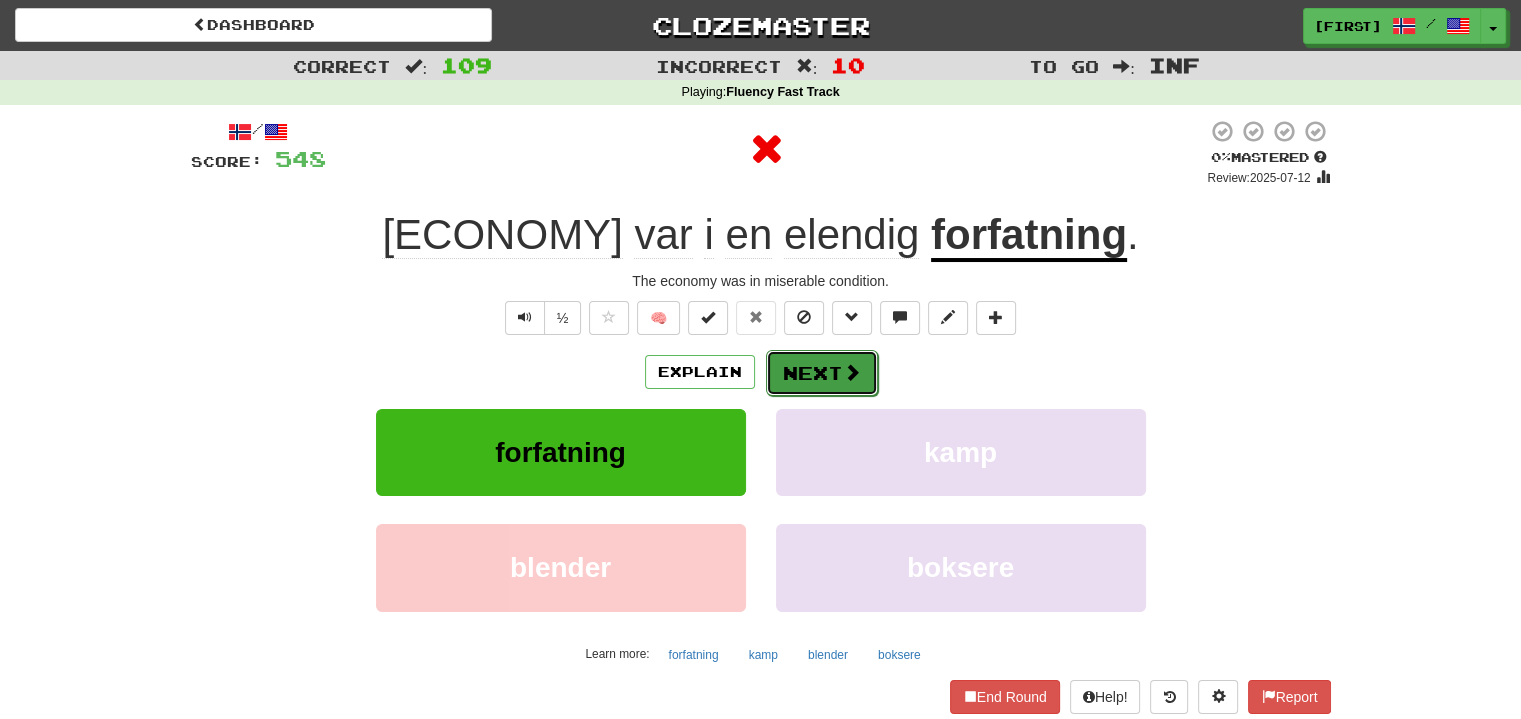 click on "Next" at bounding box center (822, 373) 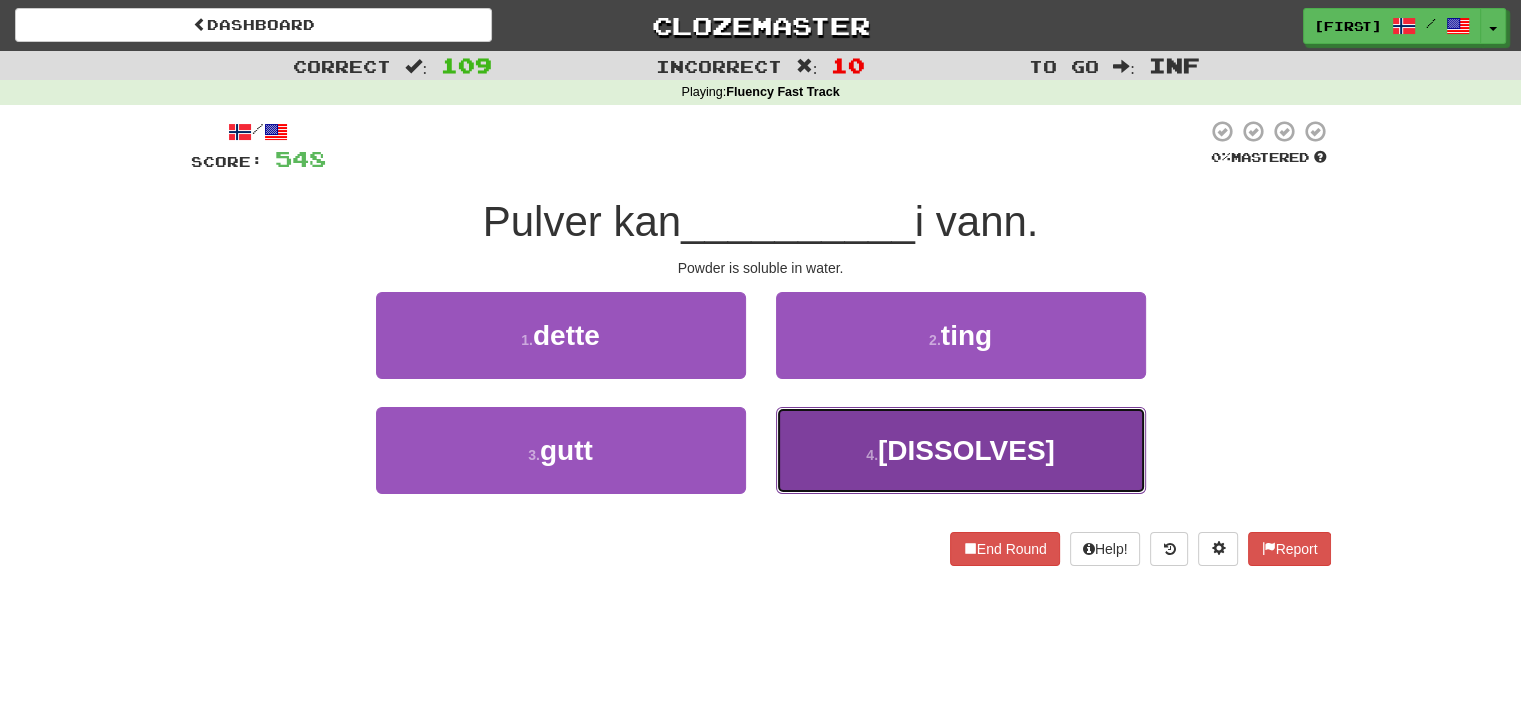 click on "4 .  oppløses" at bounding box center [961, 450] 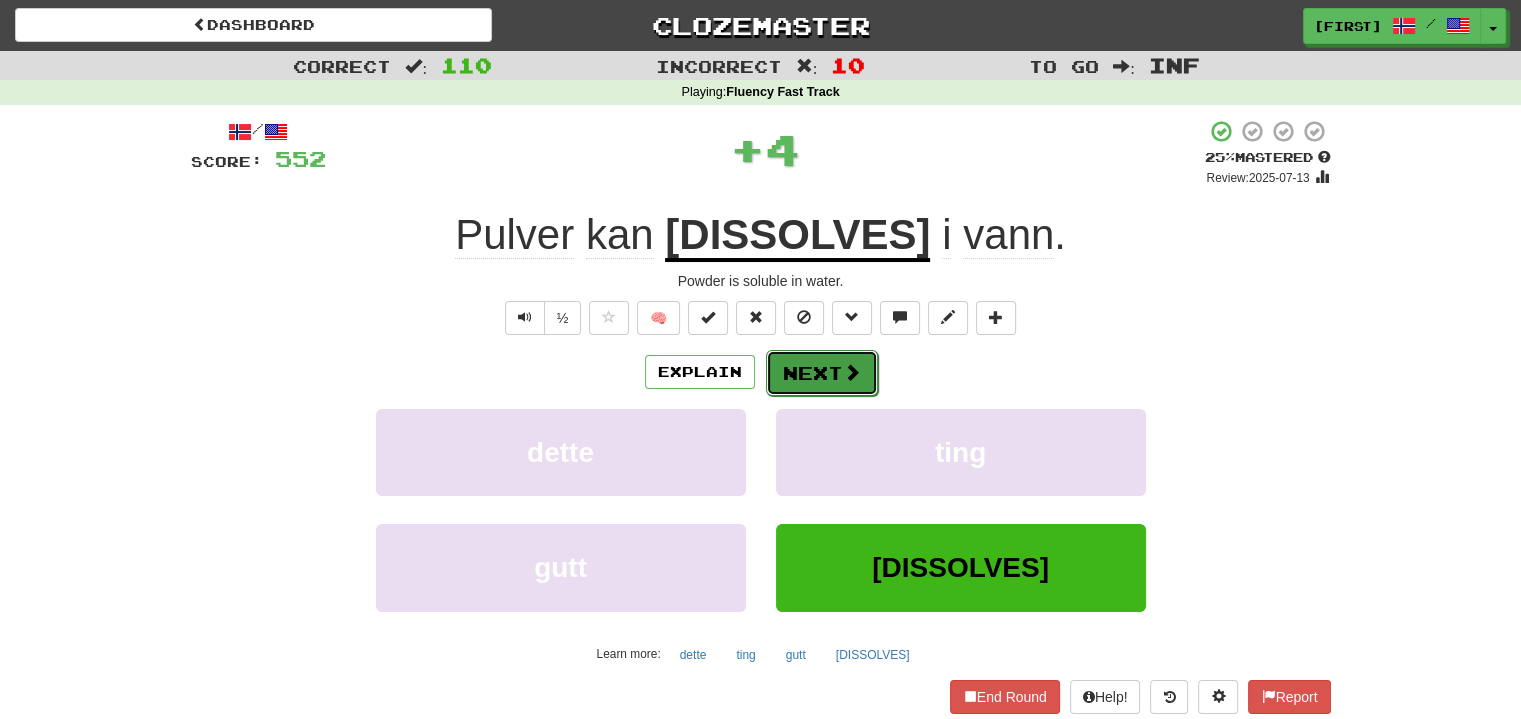 click on "Next" at bounding box center (822, 373) 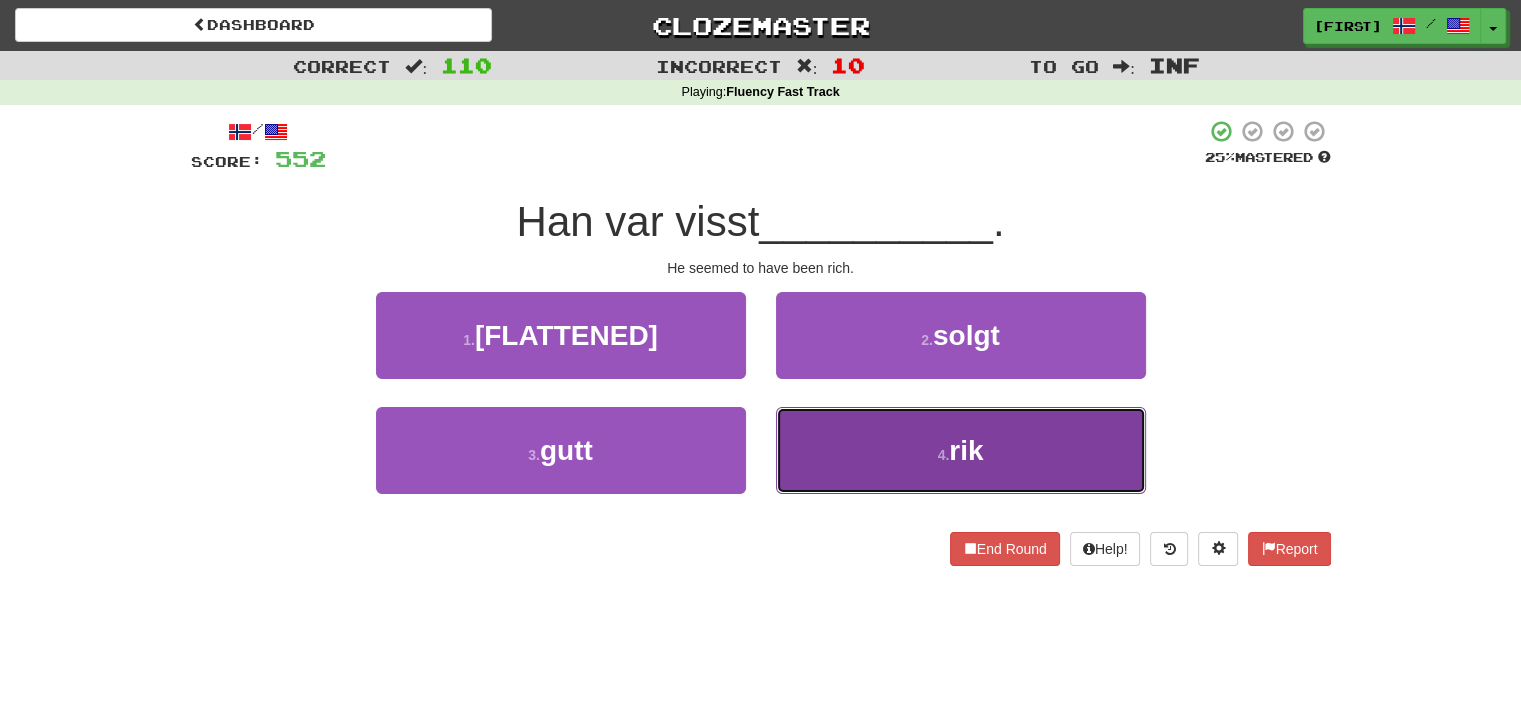 click on "4 .  rik" at bounding box center (961, 450) 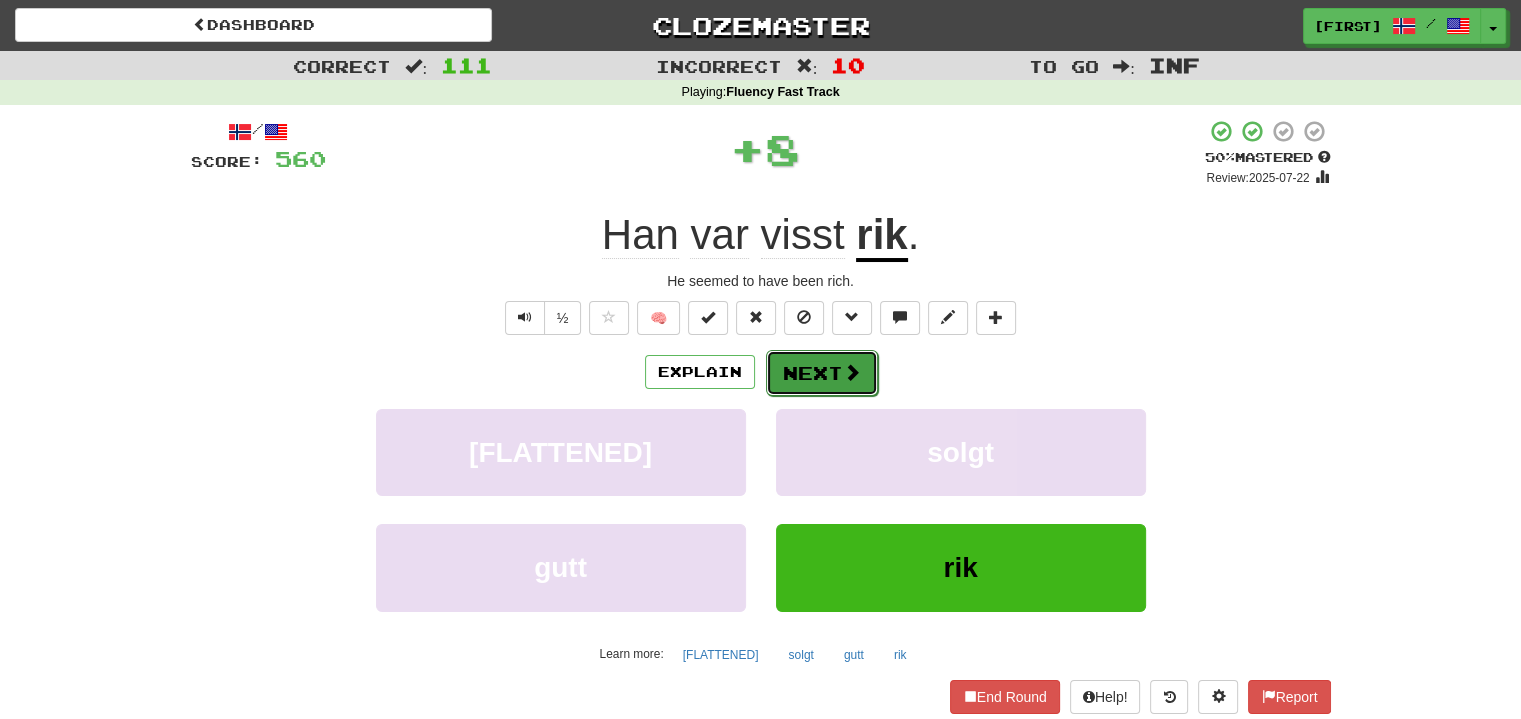 click on "Next" at bounding box center [822, 373] 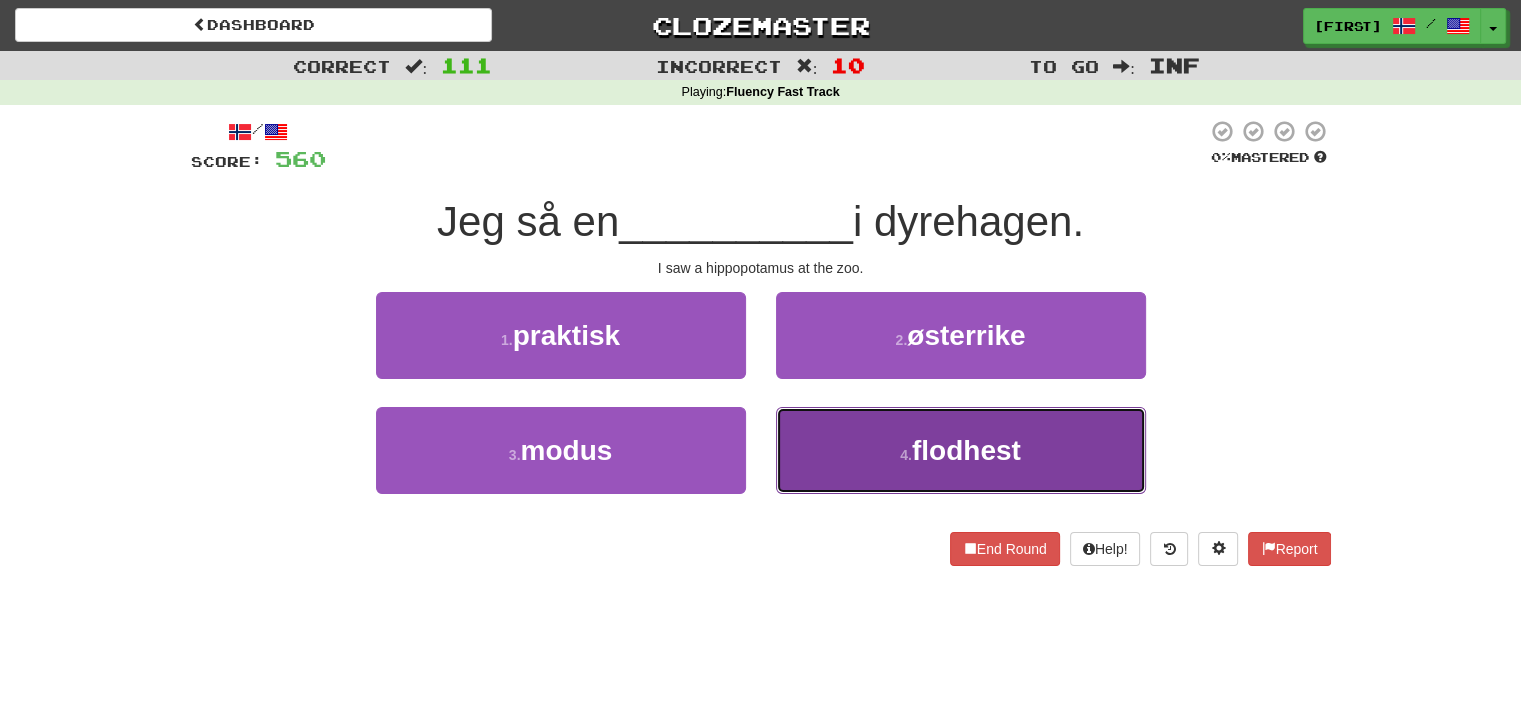 click on "4 .  [HIPPOPOTAMUS]" at bounding box center (961, 450) 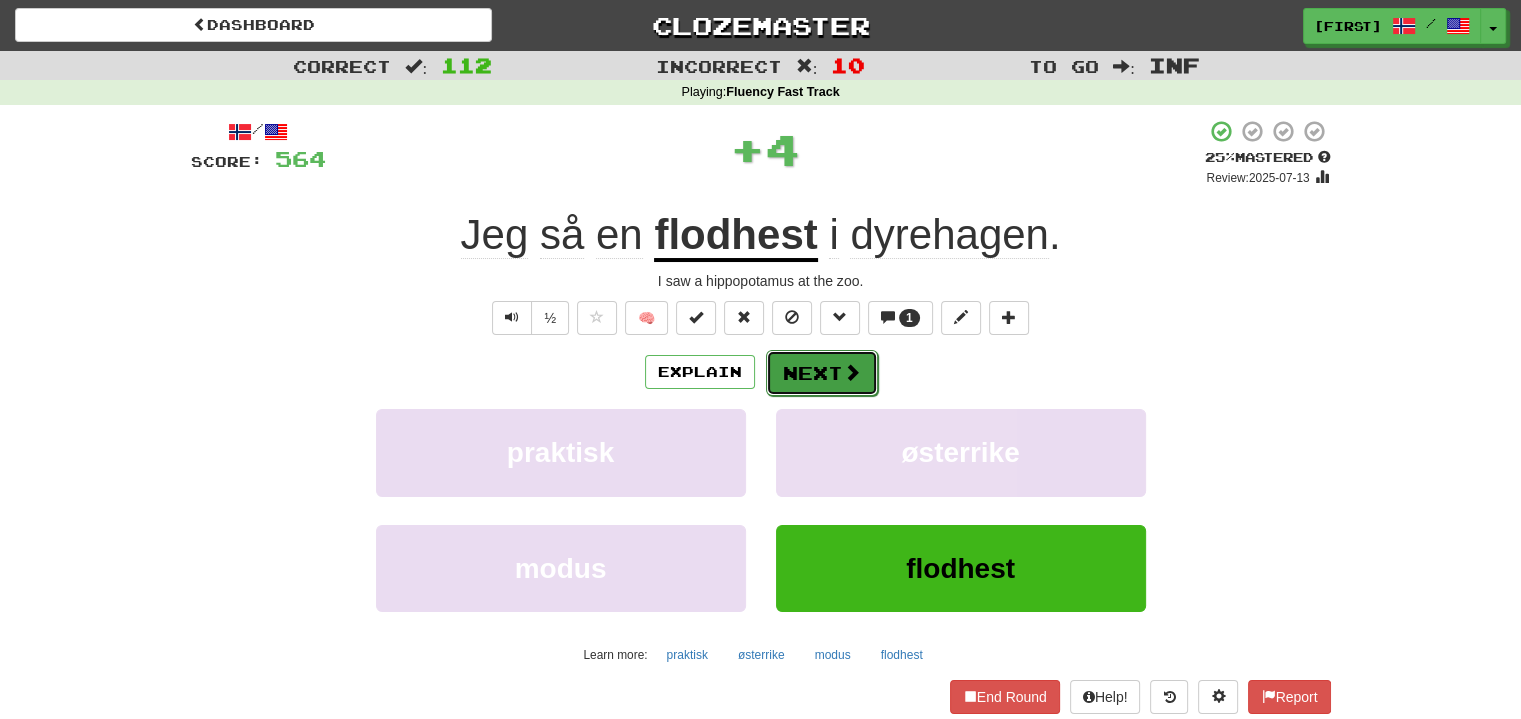 click on "Next" at bounding box center [822, 373] 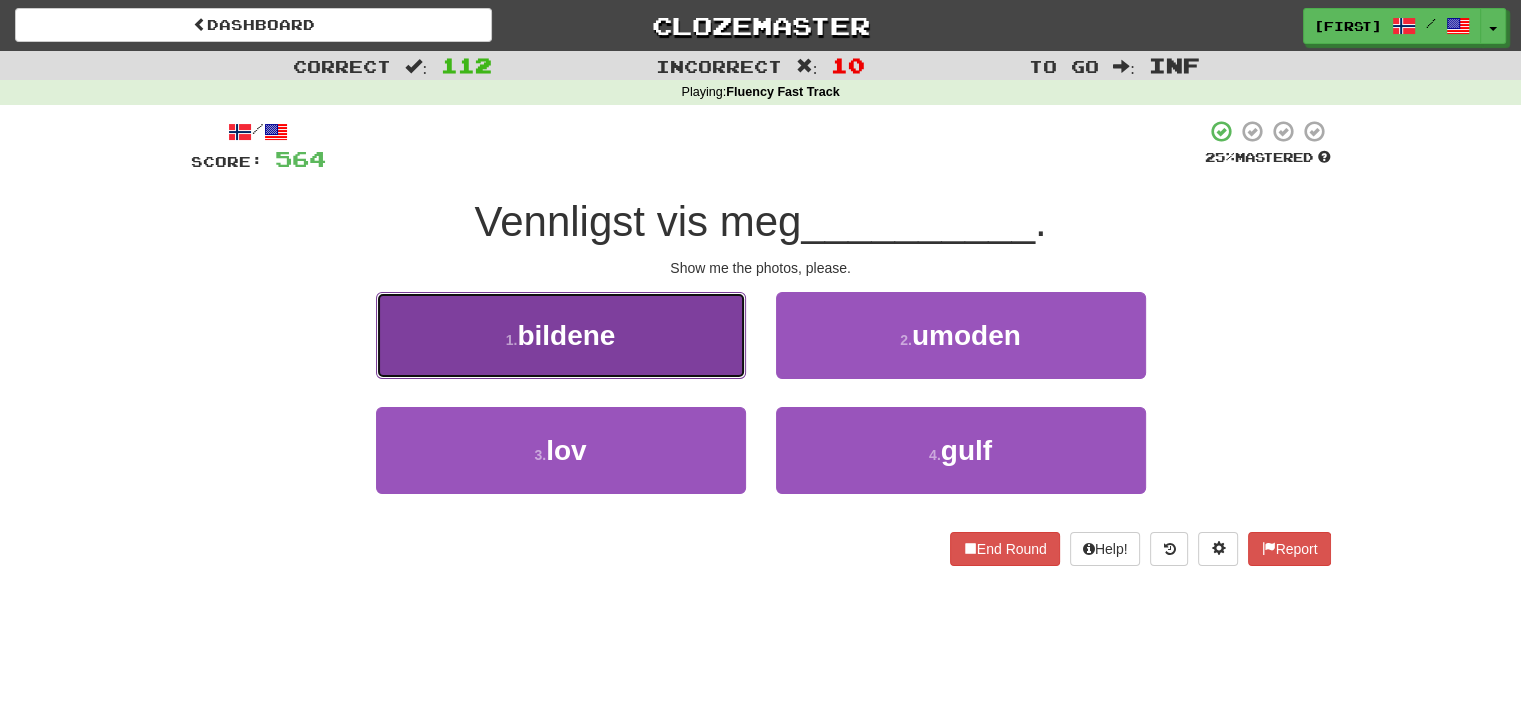 click on "1 .  bildene" at bounding box center (561, 335) 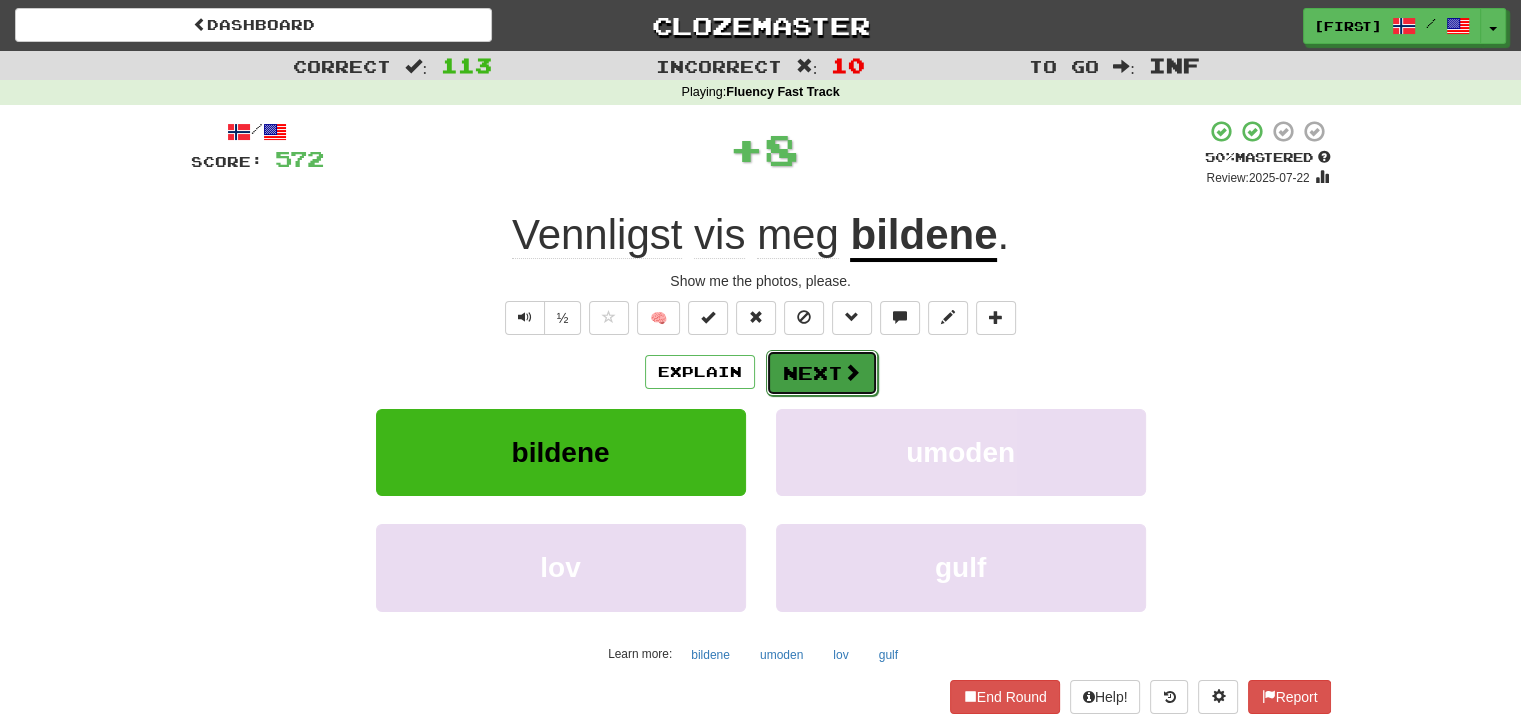 click on "Next" at bounding box center [822, 373] 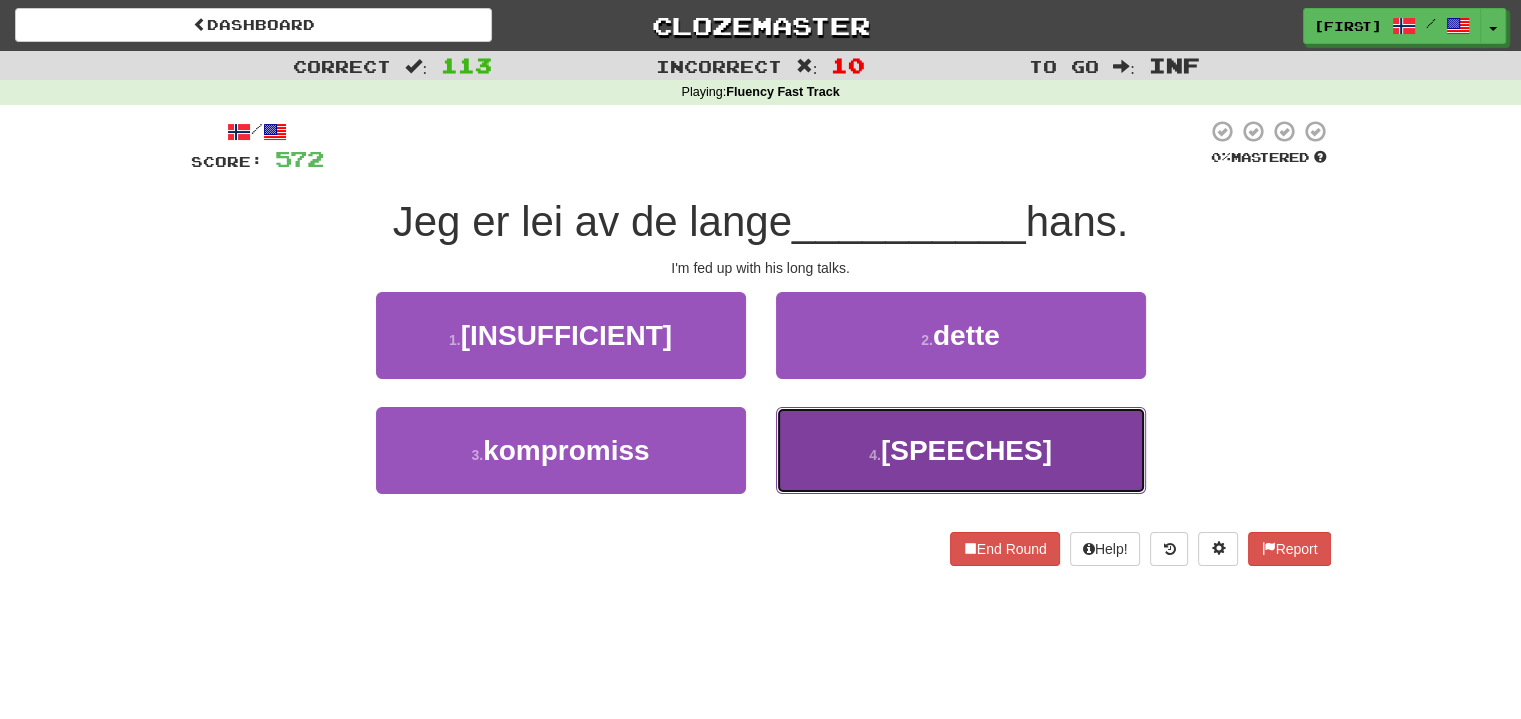 click on "4 .  talene" at bounding box center [961, 450] 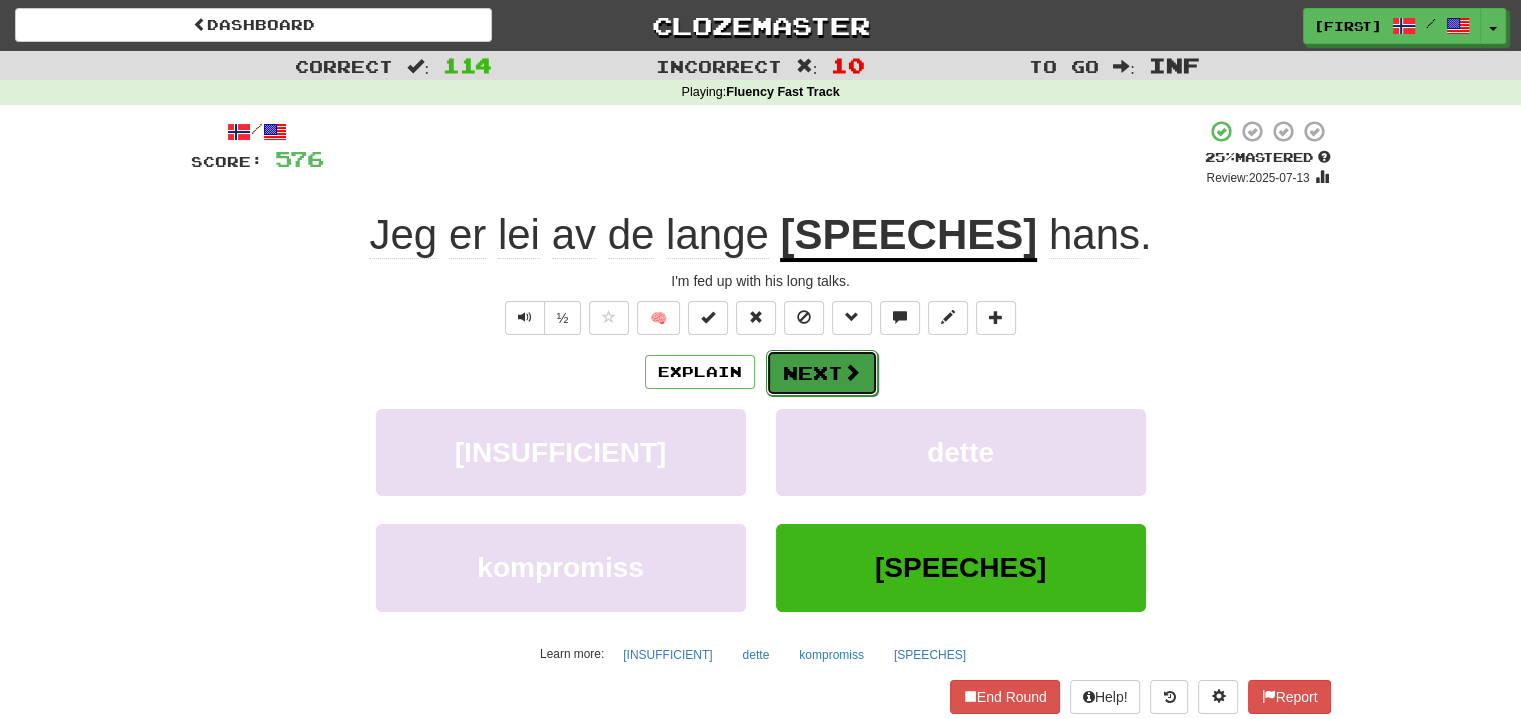 click on "Next" at bounding box center [822, 373] 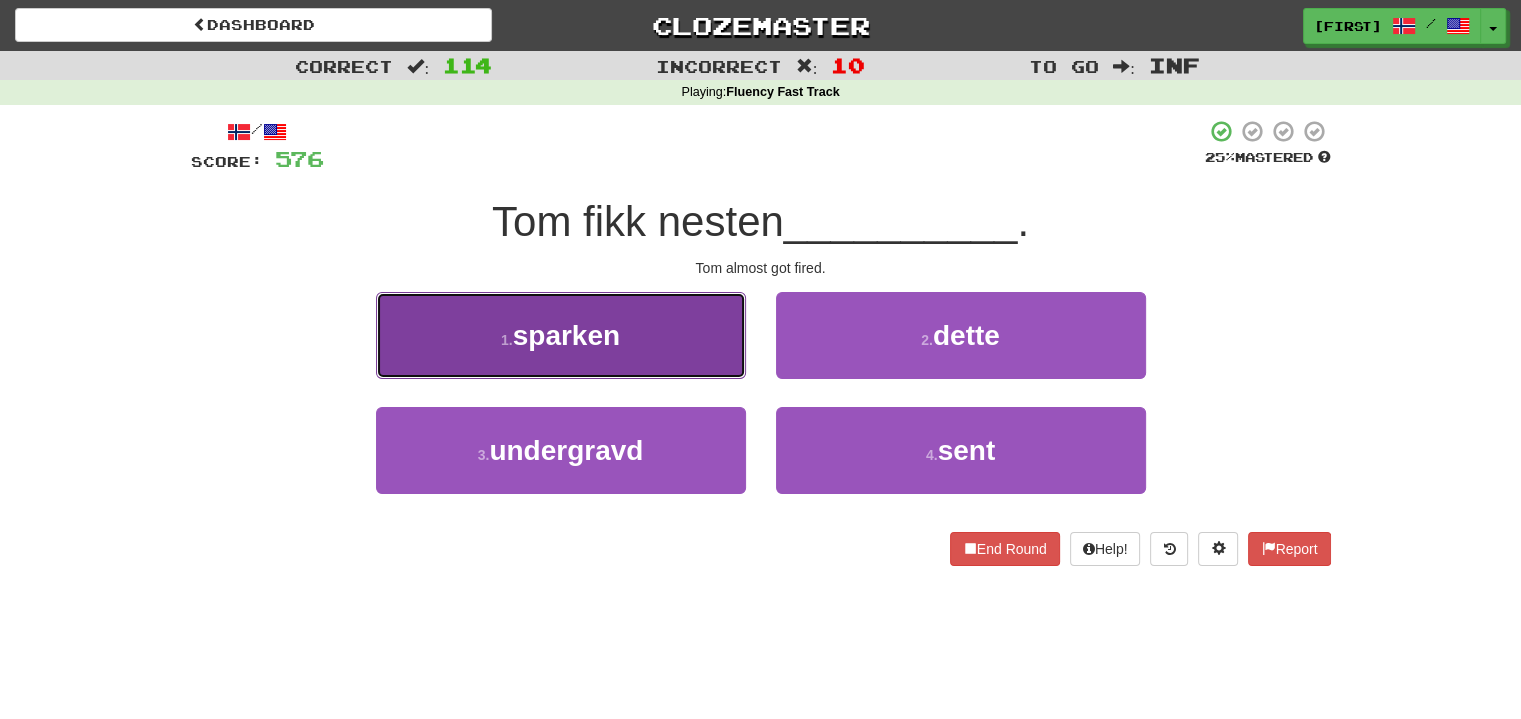 click on "1 .  sparken" at bounding box center [561, 335] 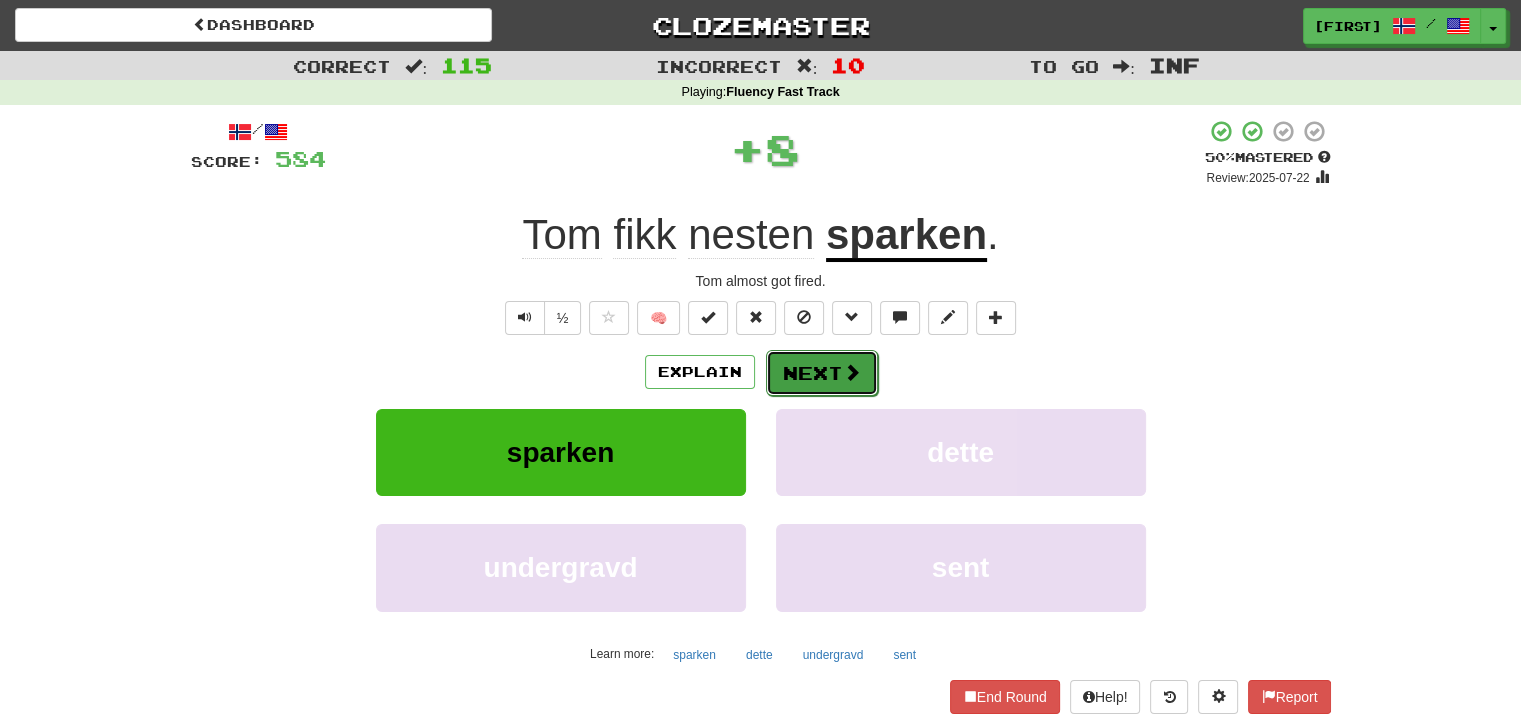 click on "Next" at bounding box center (822, 373) 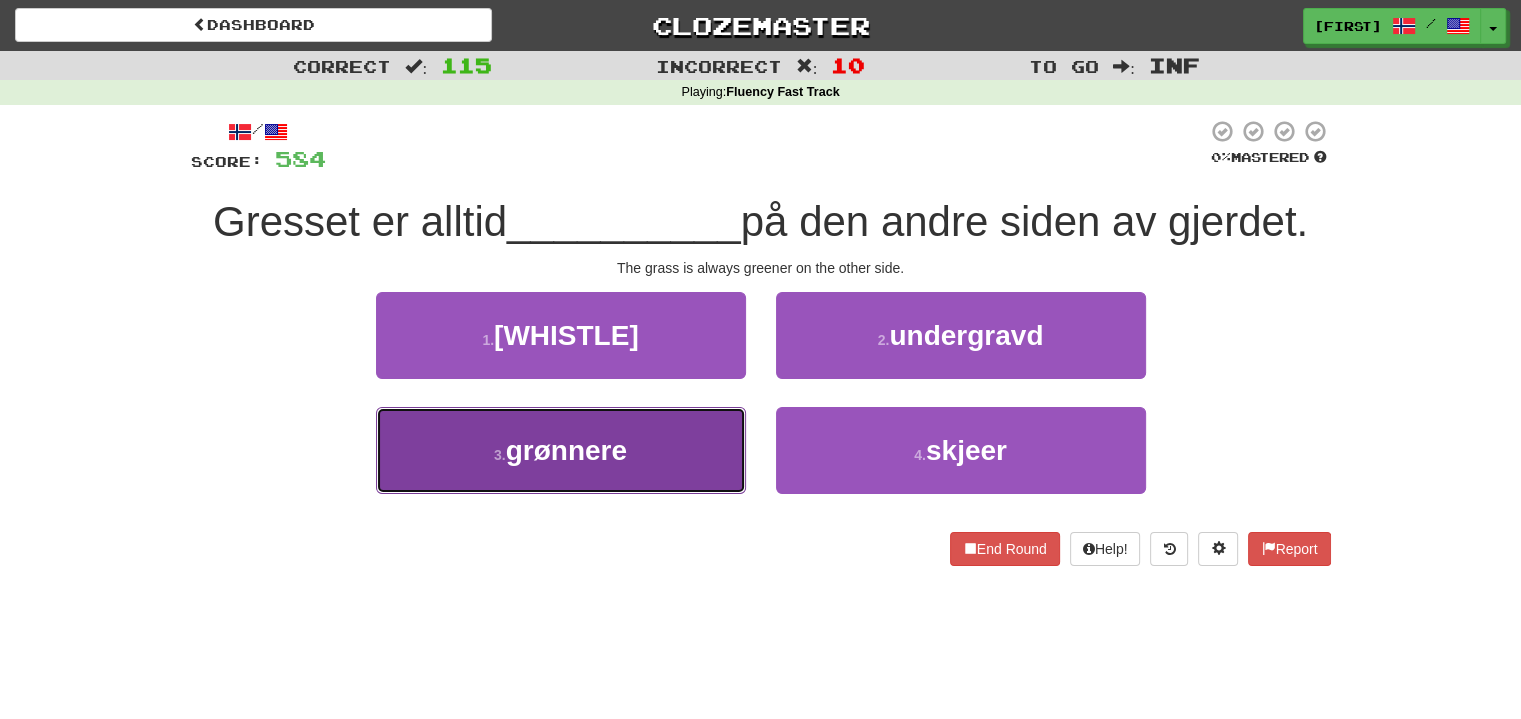 click on "3 .  grønnere" at bounding box center [561, 450] 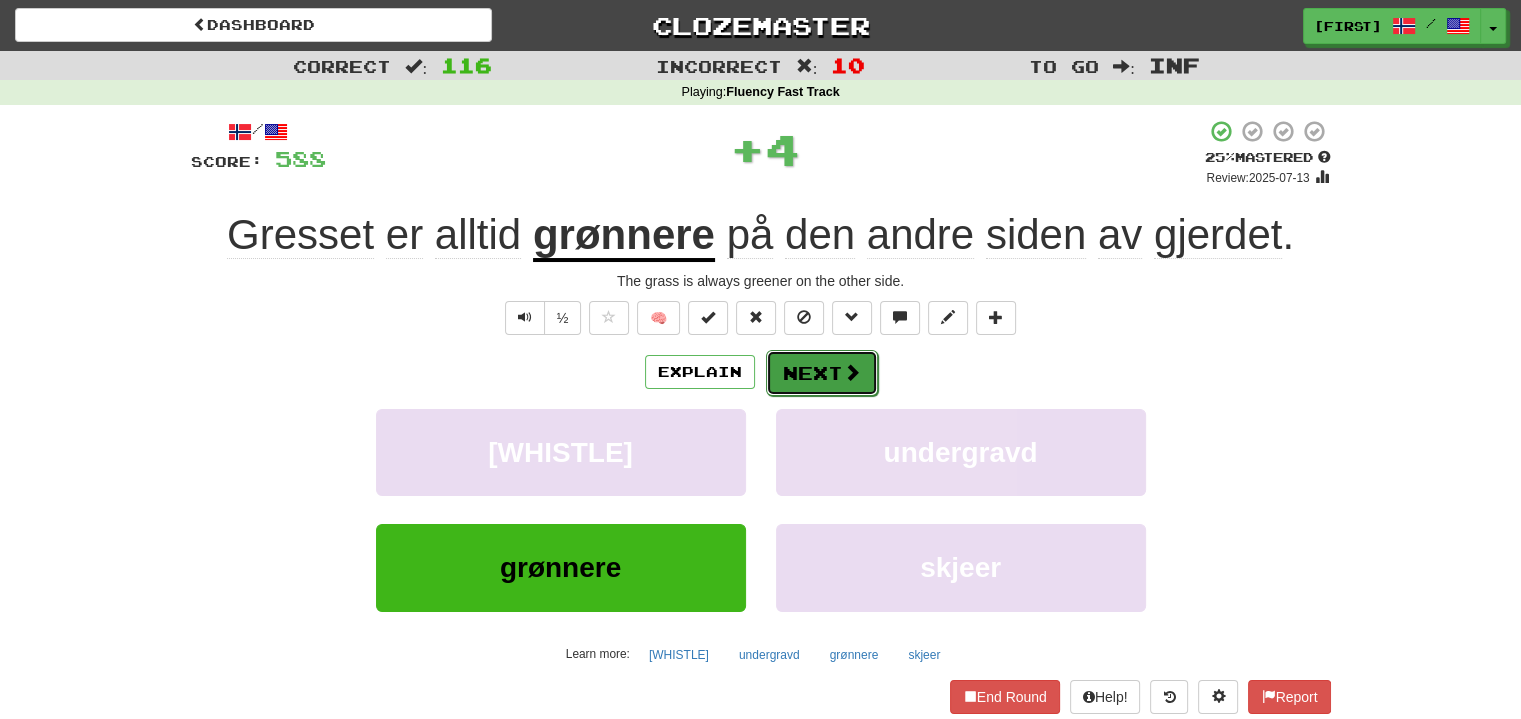 click on "Next" at bounding box center [822, 373] 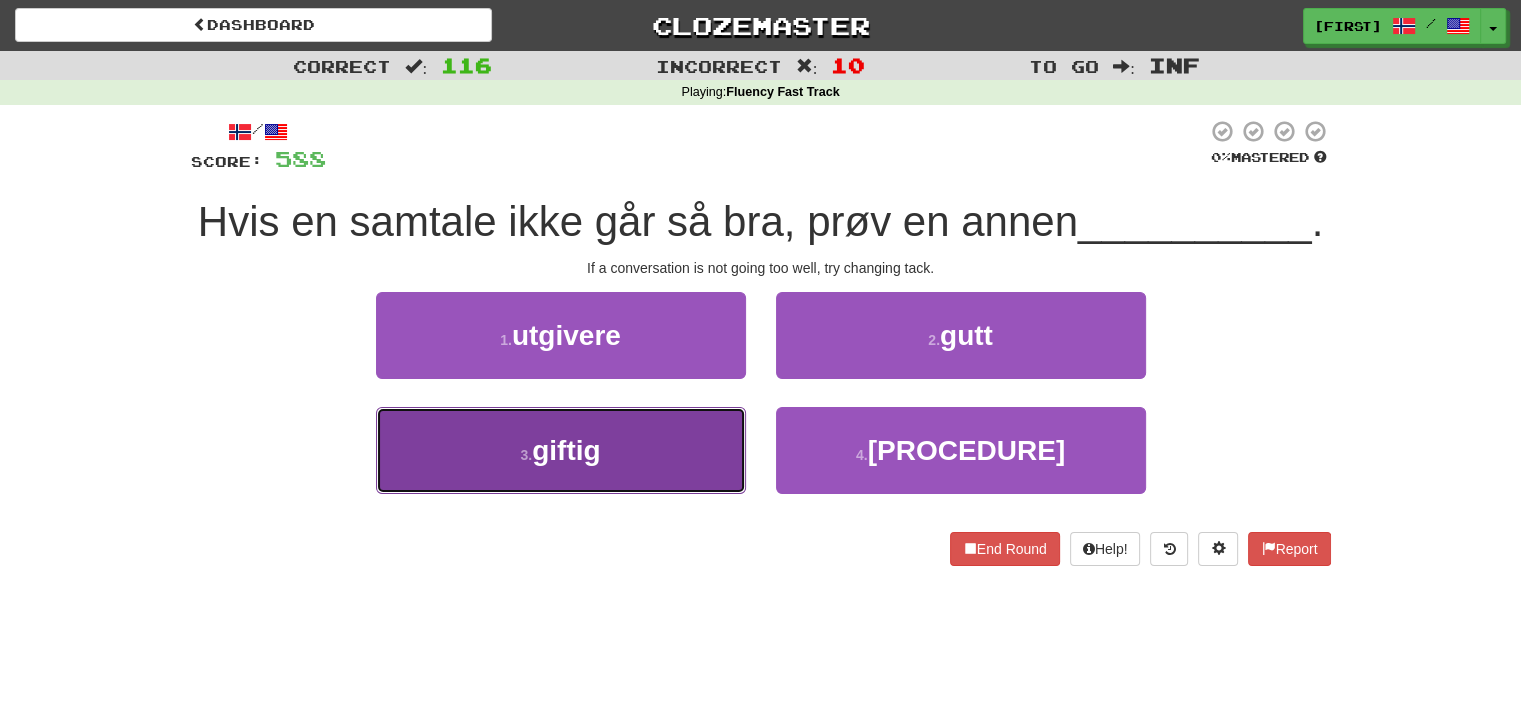click on "3 .  giftig" at bounding box center [561, 450] 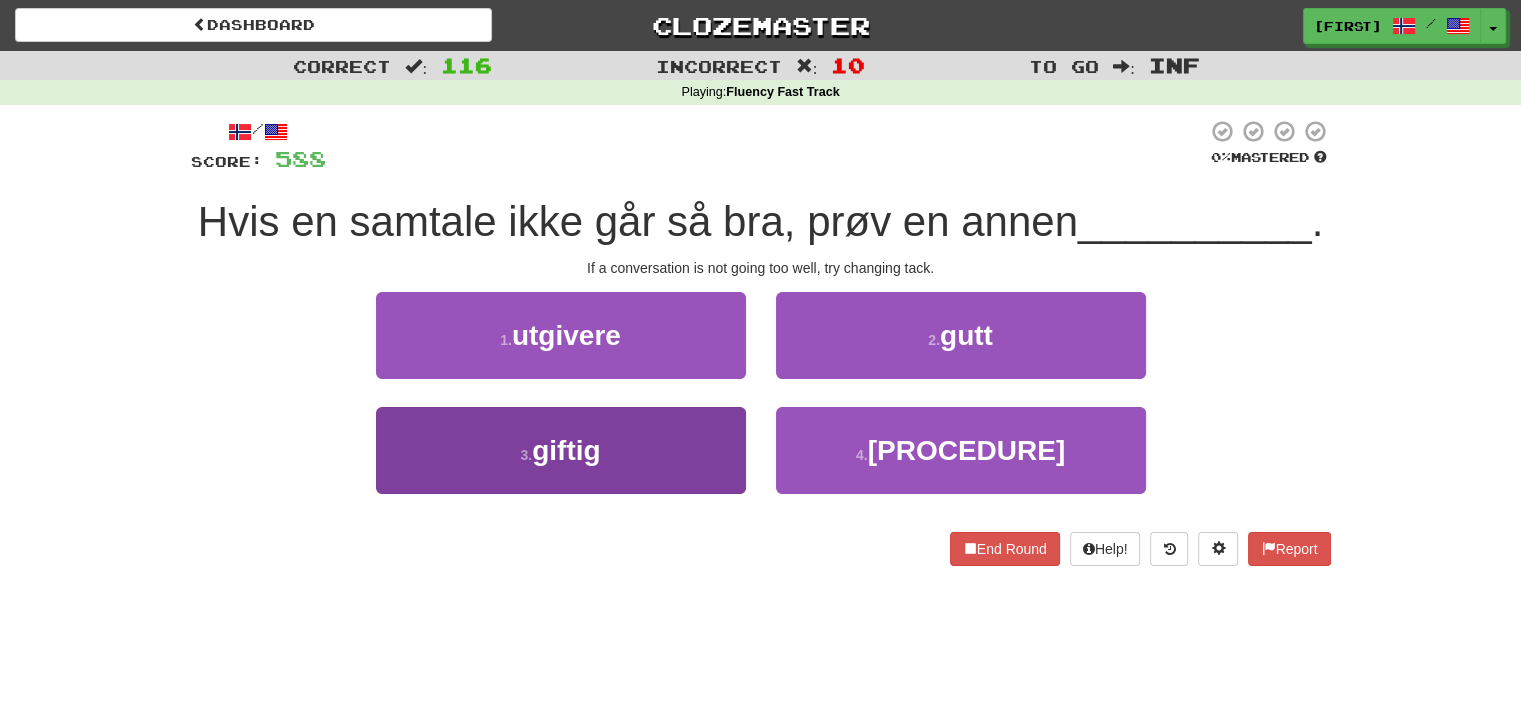 click on "1 .  utgivere 2 .  gutt 3 .  giftig 4 .  fremgangsmåte" at bounding box center (761, 407) 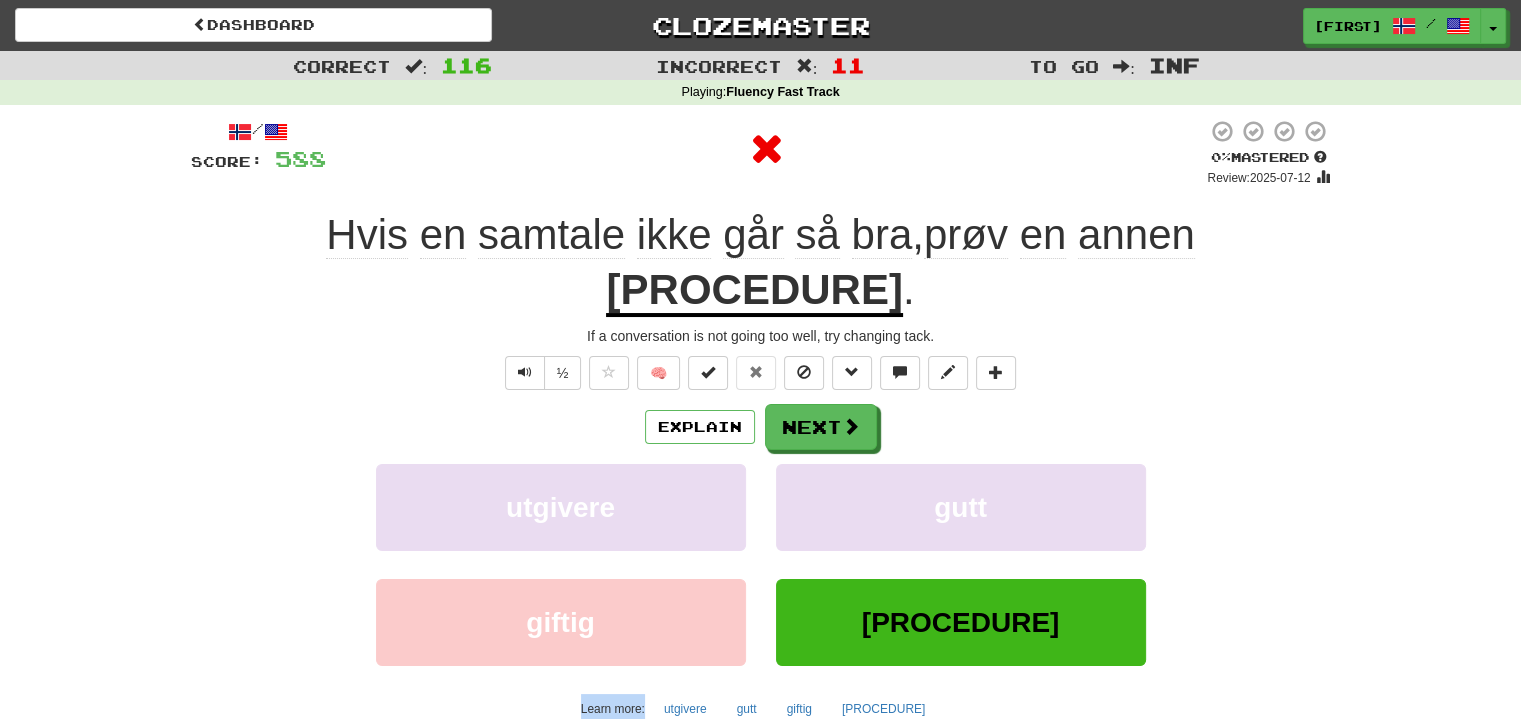 click on "Explain Next utgivere gutt giftig fremgangsmåte Learn more: utgivere gutt giftig fremgangsmåte" at bounding box center (761, 564) 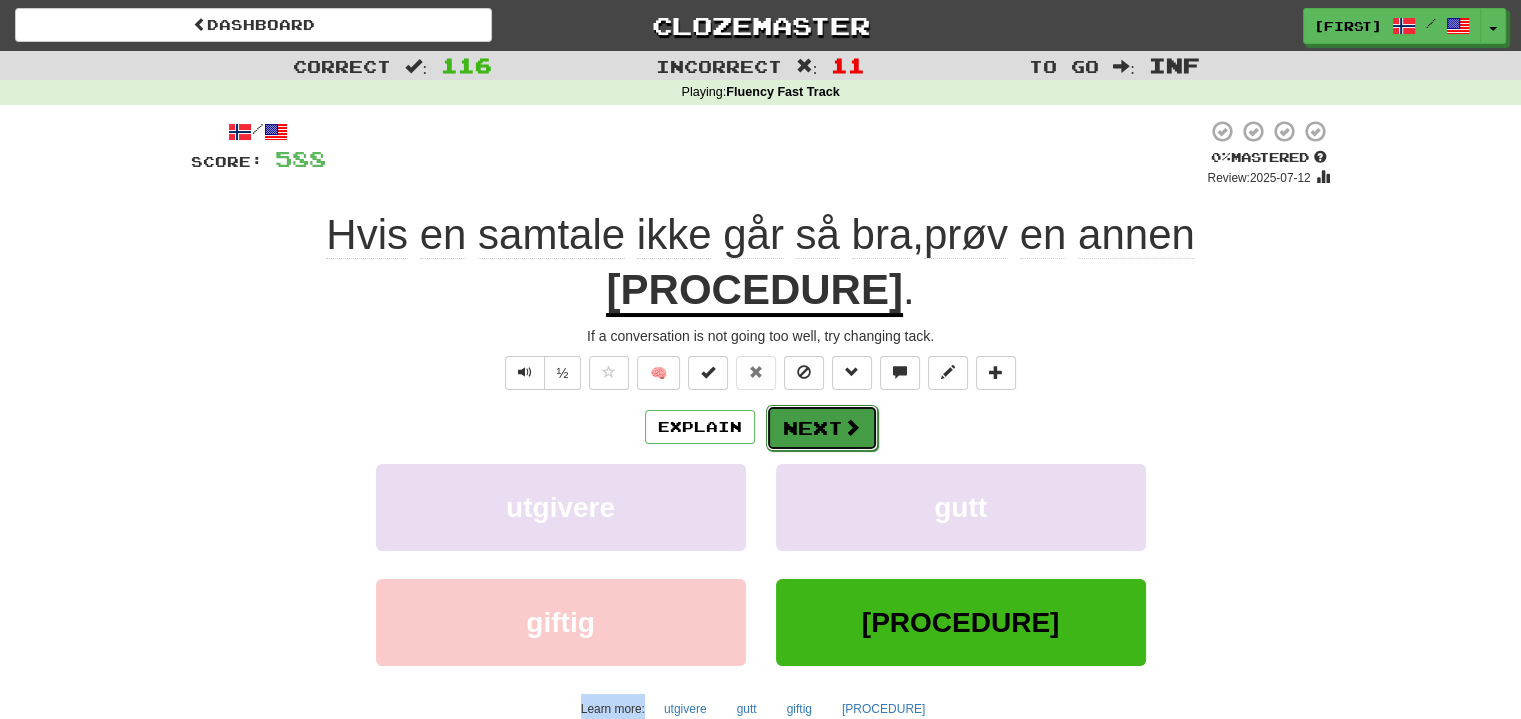 click on "Next" at bounding box center [822, 428] 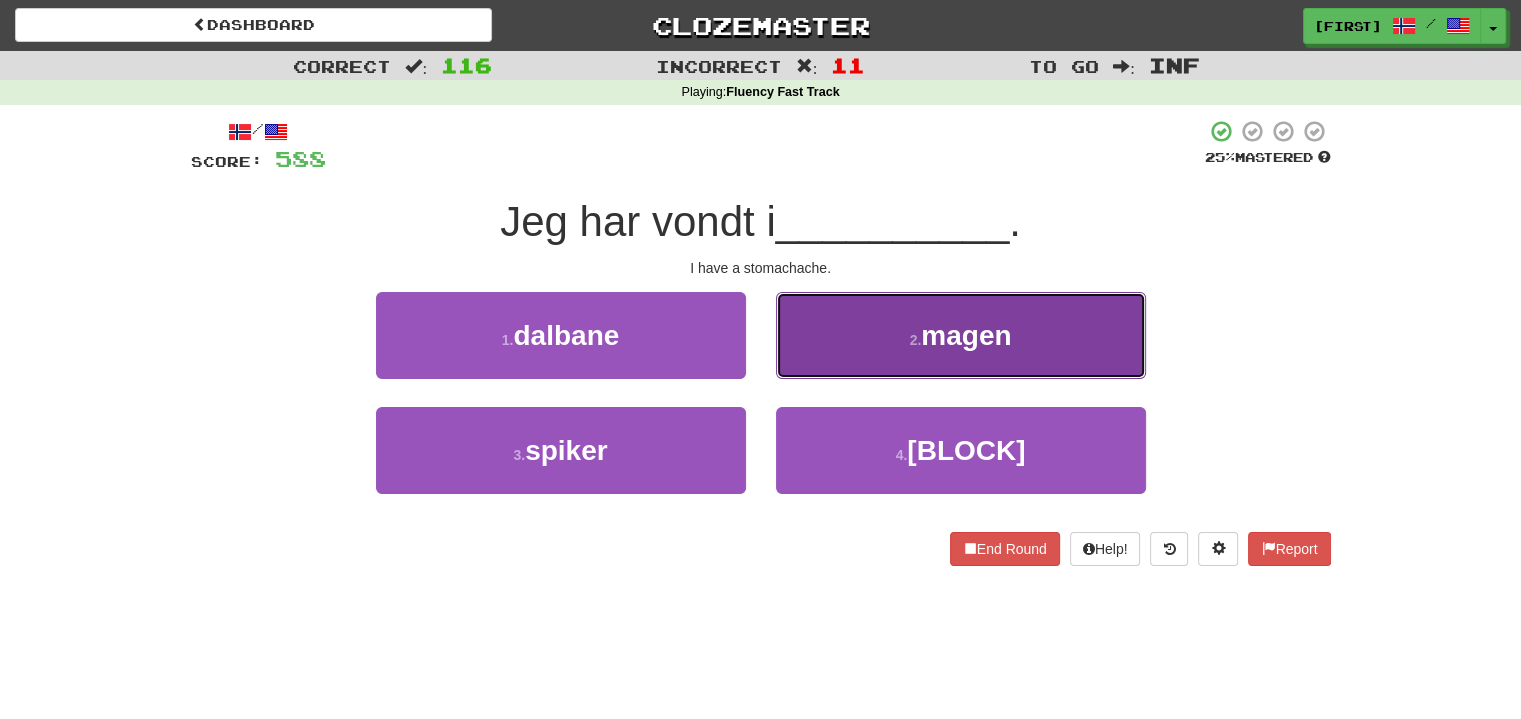 click on "2 ." at bounding box center [916, 340] 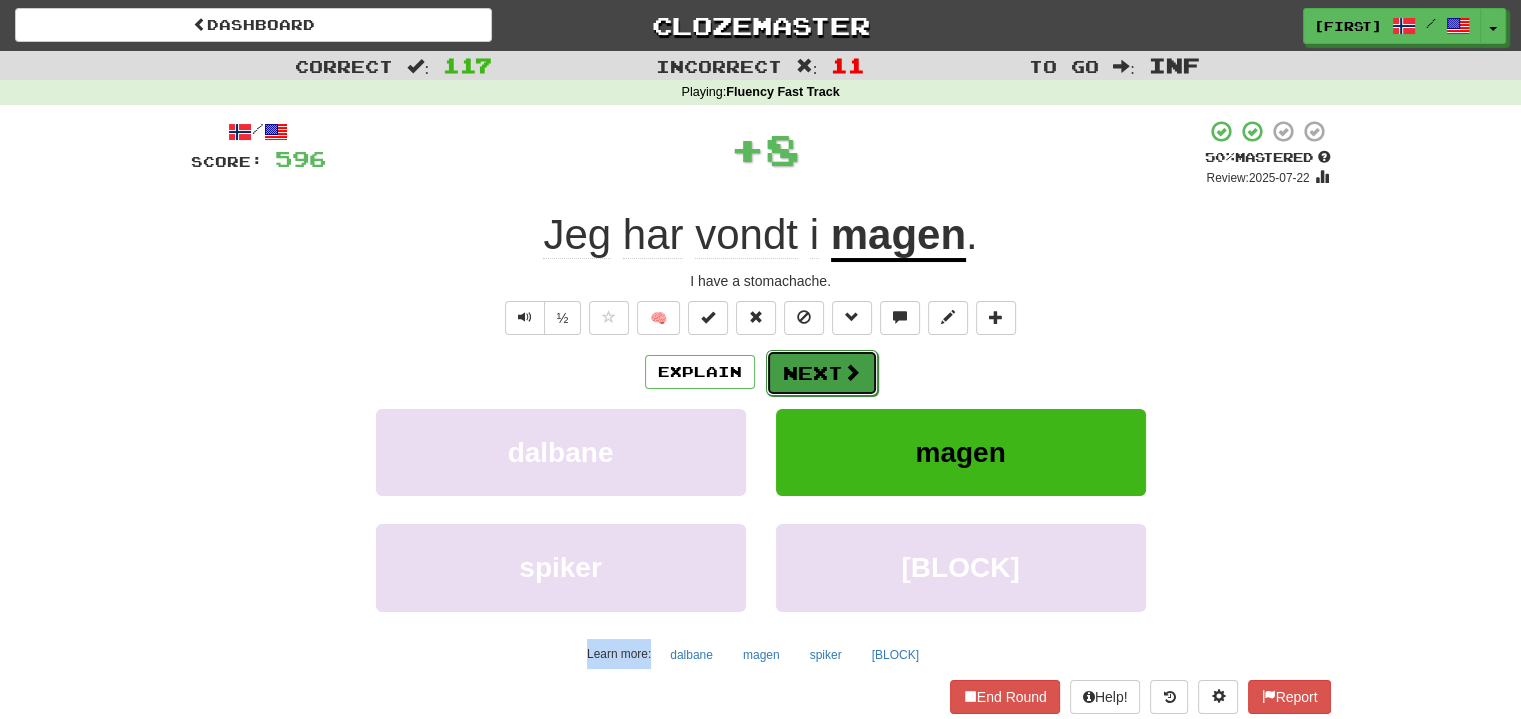 click on "Next" at bounding box center [822, 373] 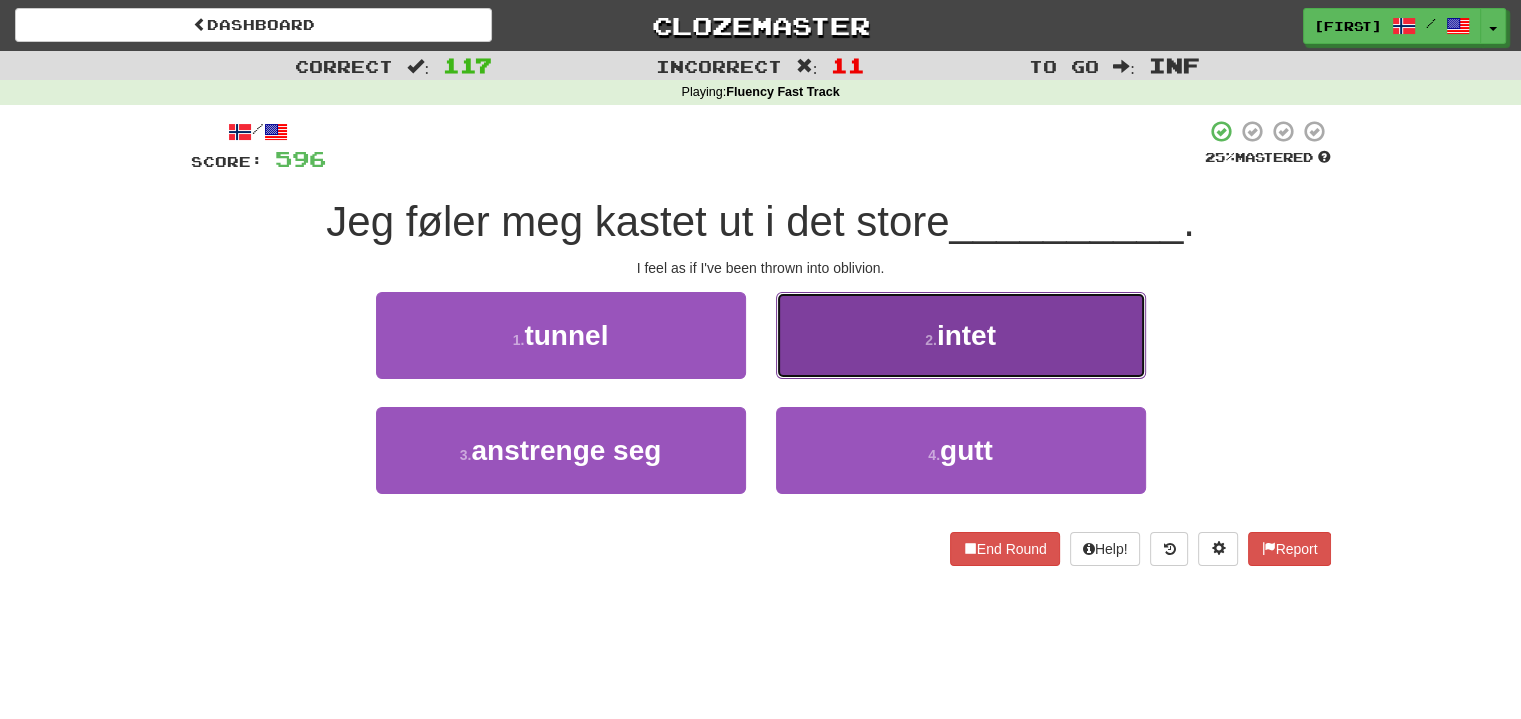click on "2 .  intet" at bounding box center (961, 335) 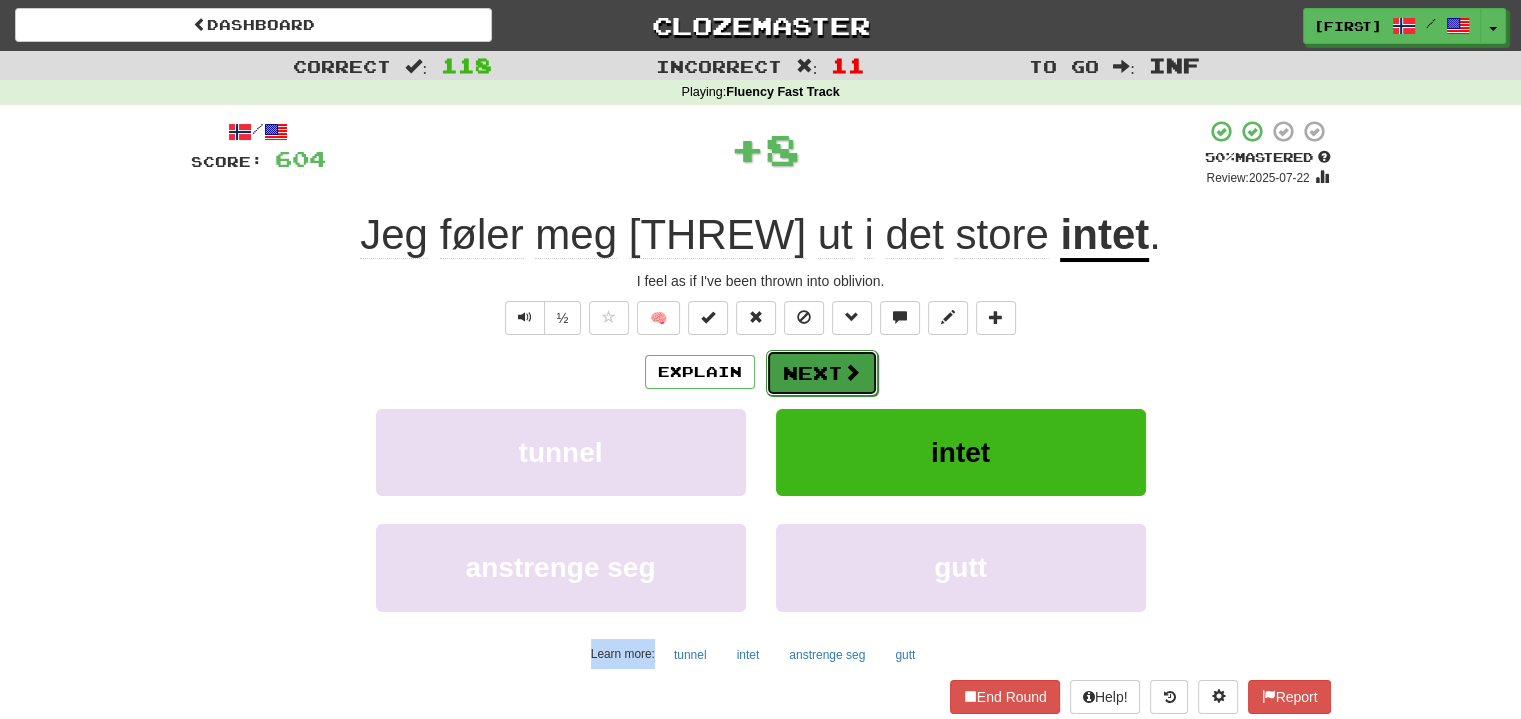 click at bounding box center (852, 372) 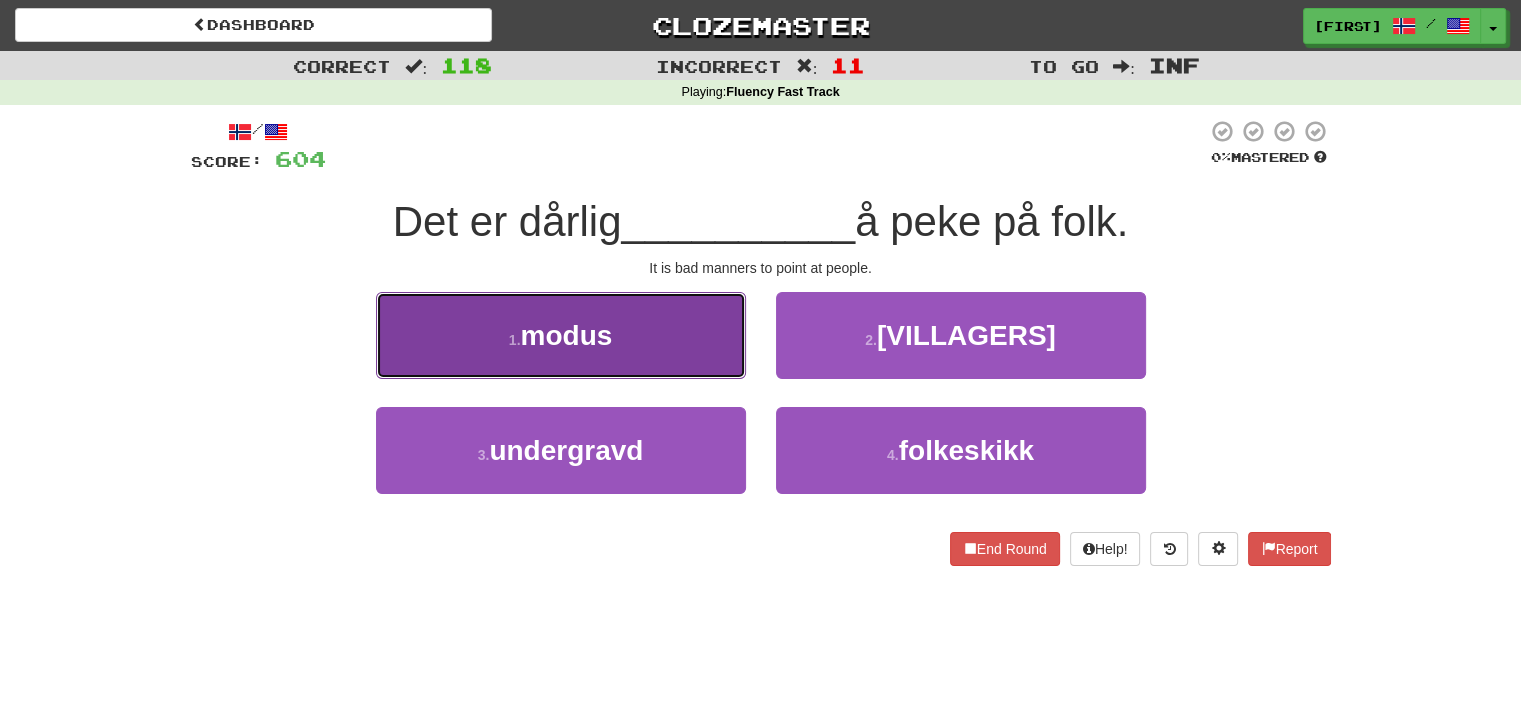 click on "1 .  modus" at bounding box center (561, 335) 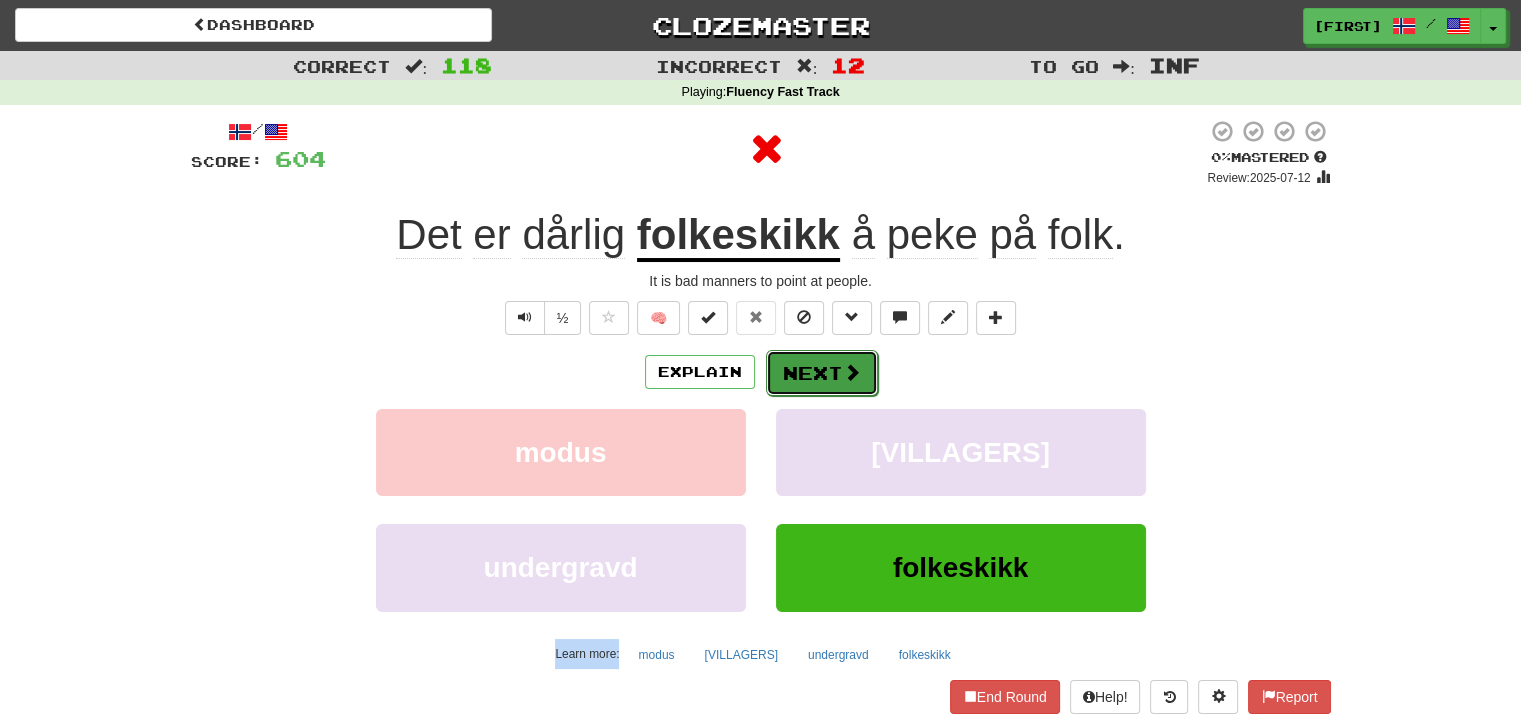 click on "Next" at bounding box center (822, 373) 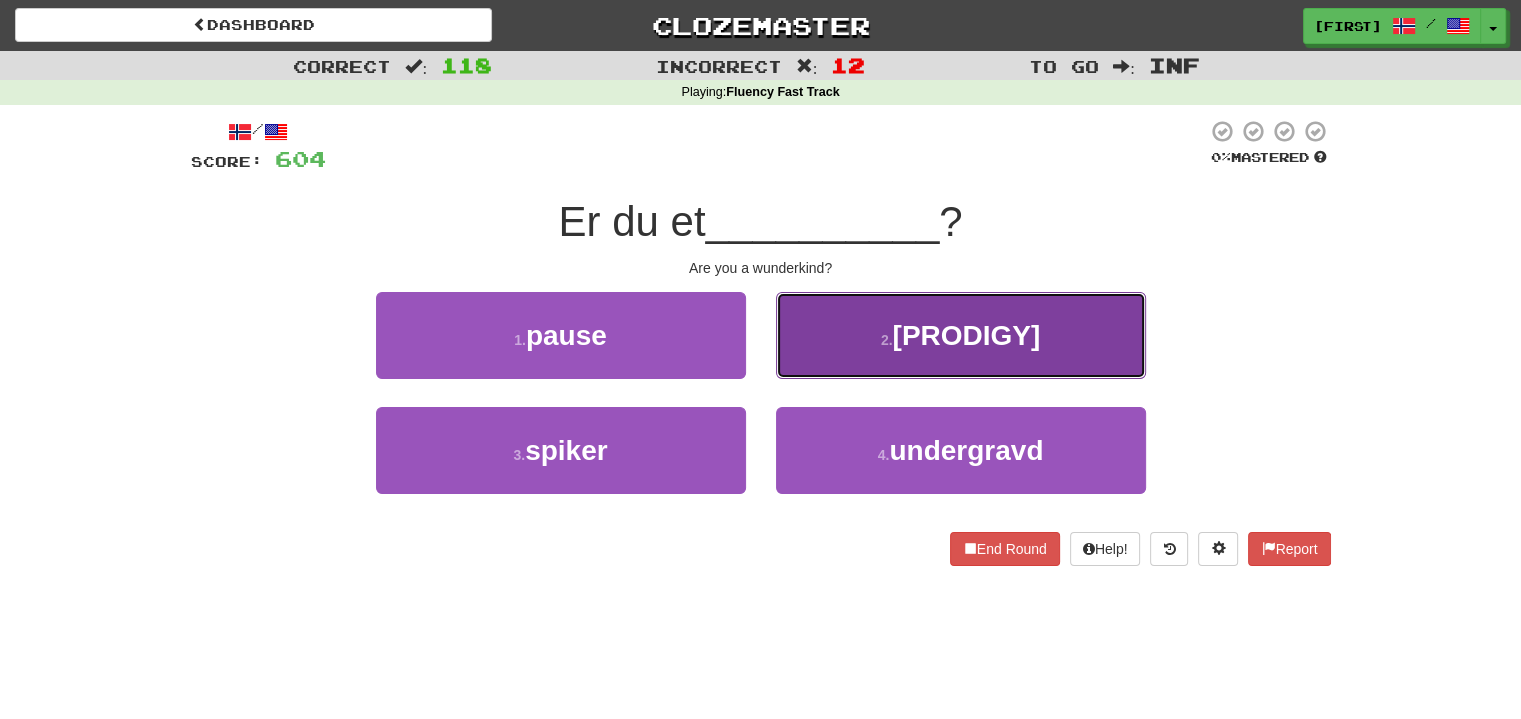 click on "2 .  vidunderbarn" at bounding box center (961, 335) 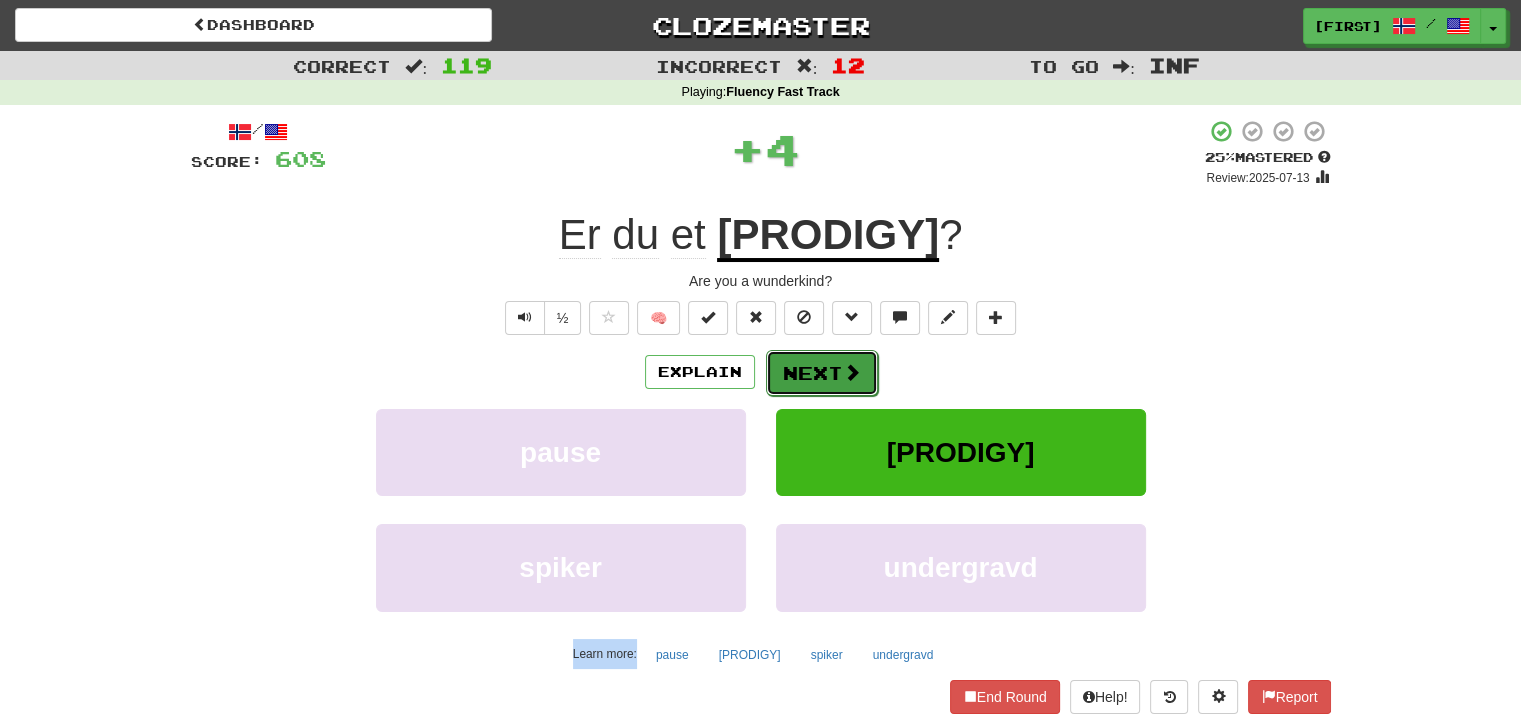 click on "Next" at bounding box center (822, 373) 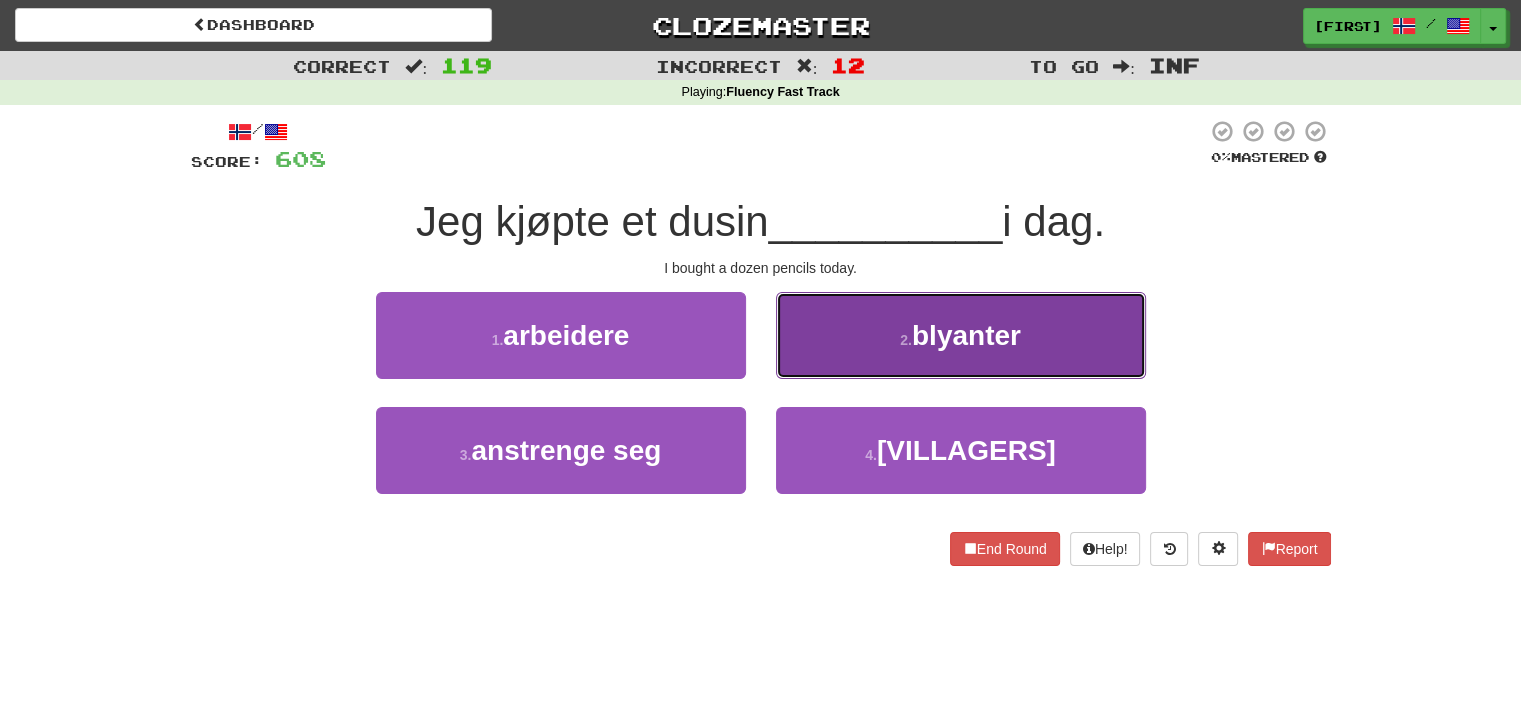 click on "2 .  blyanter" at bounding box center [961, 335] 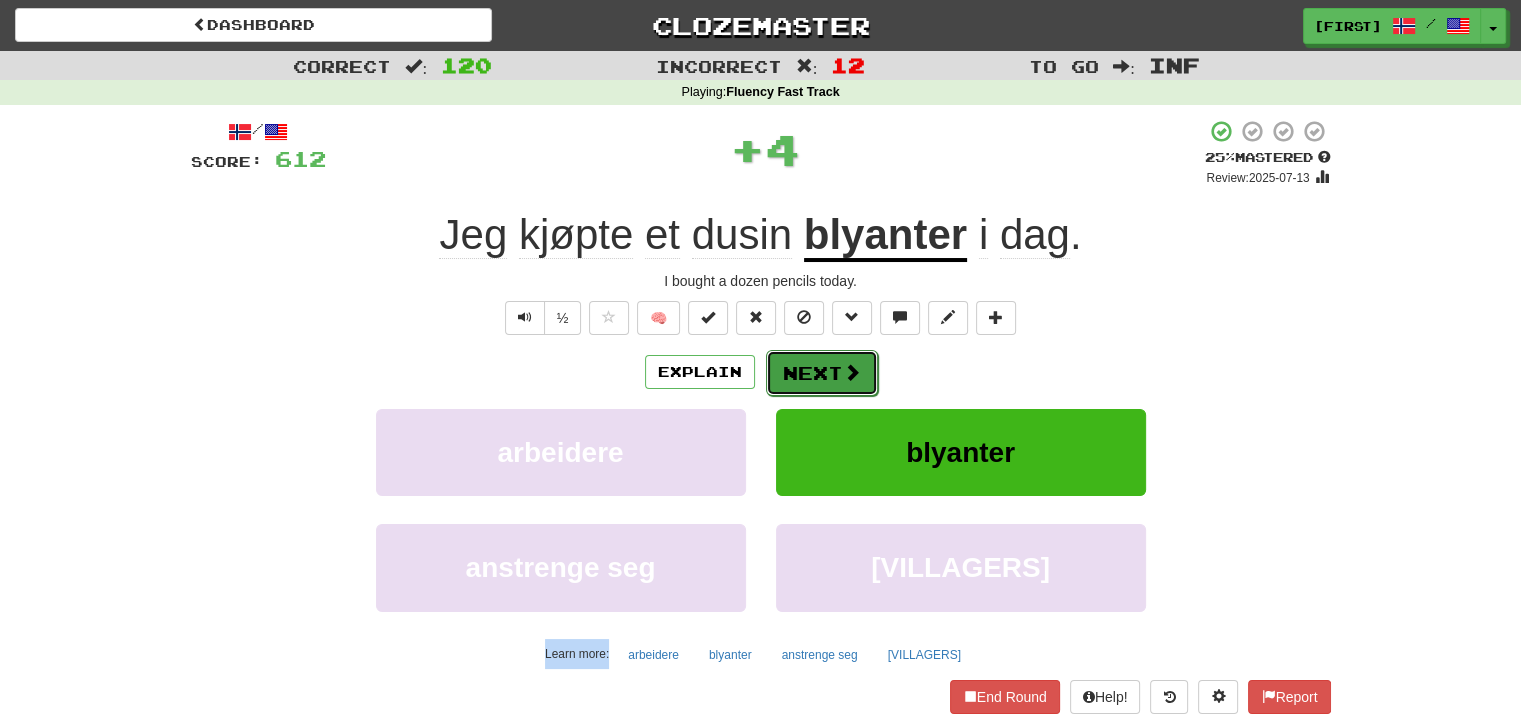 click on "Next" at bounding box center [822, 373] 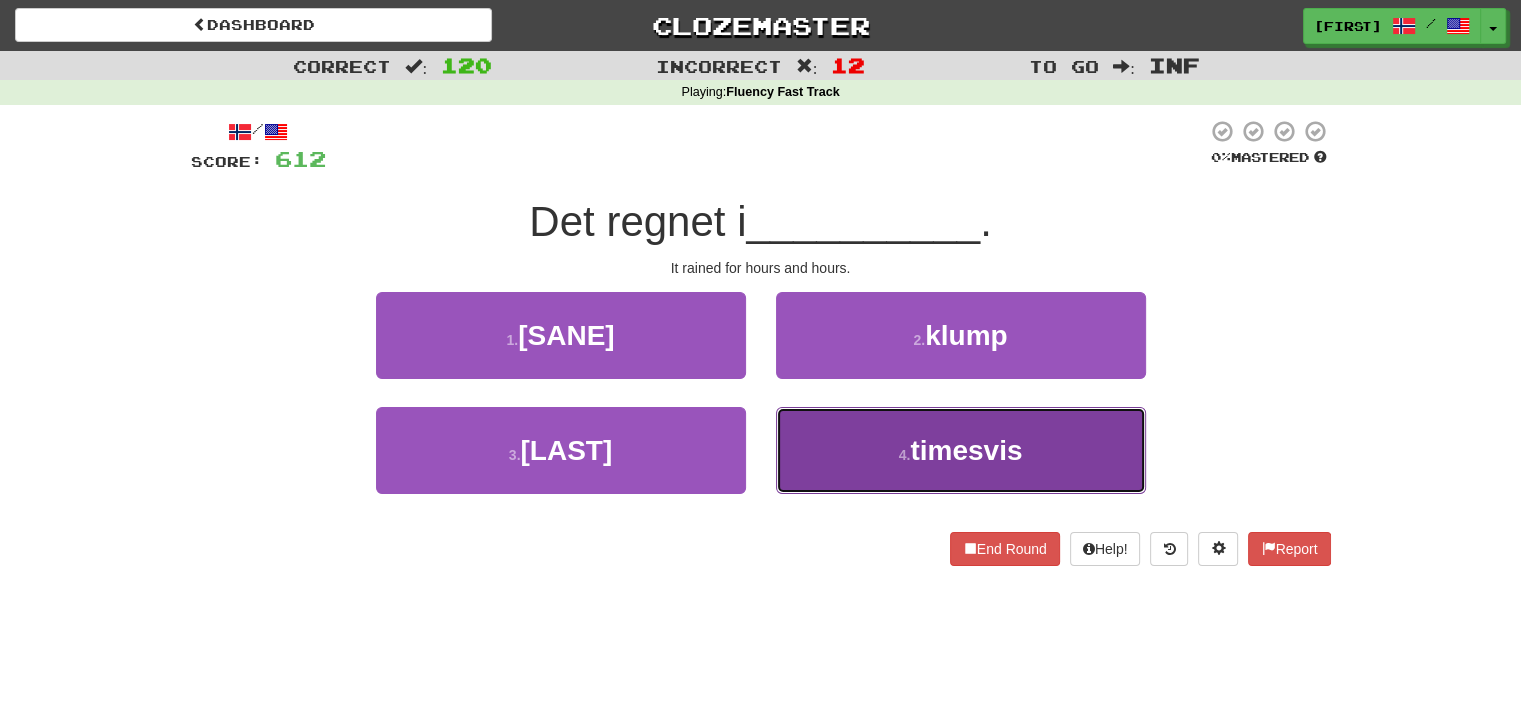 click on "4 .  [HOURS]" at bounding box center [961, 450] 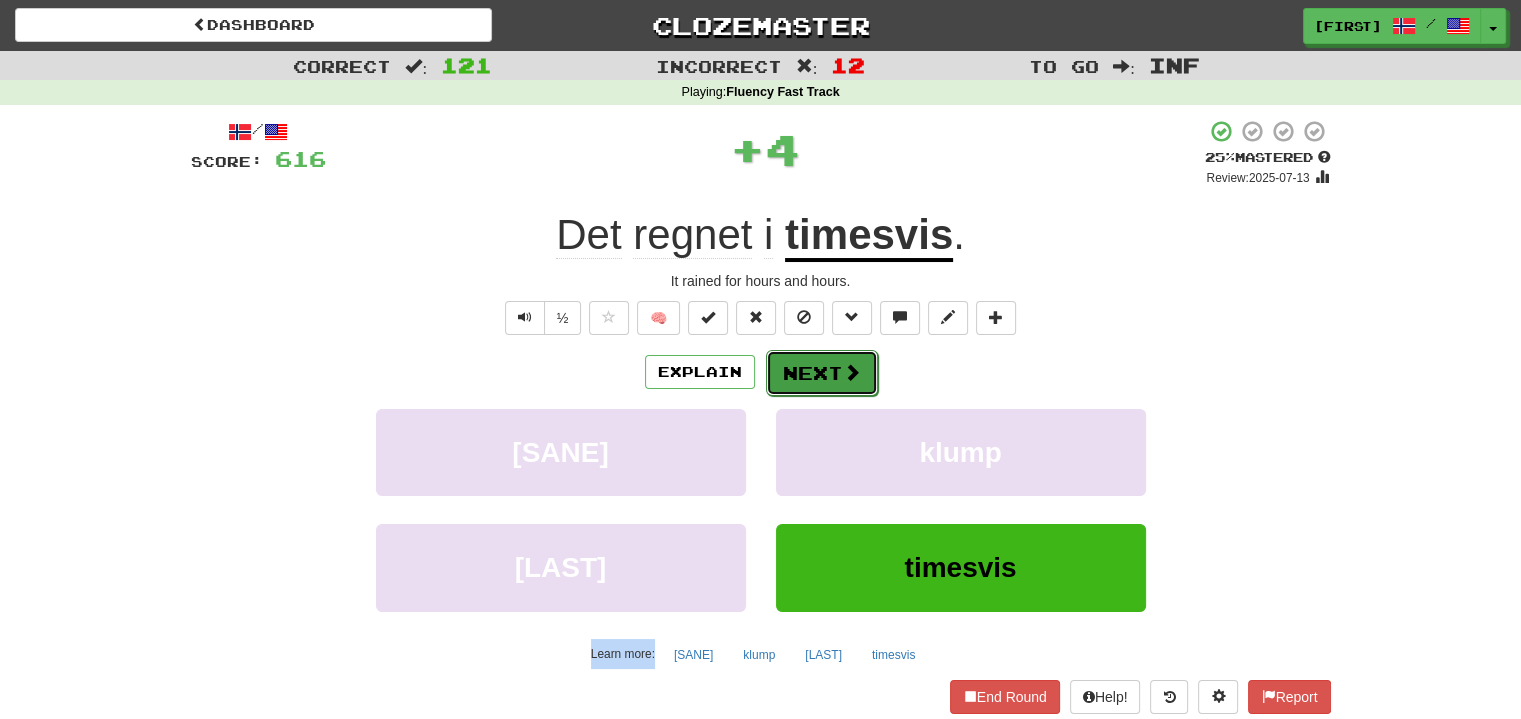 click on "Next" at bounding box center (822, 373) 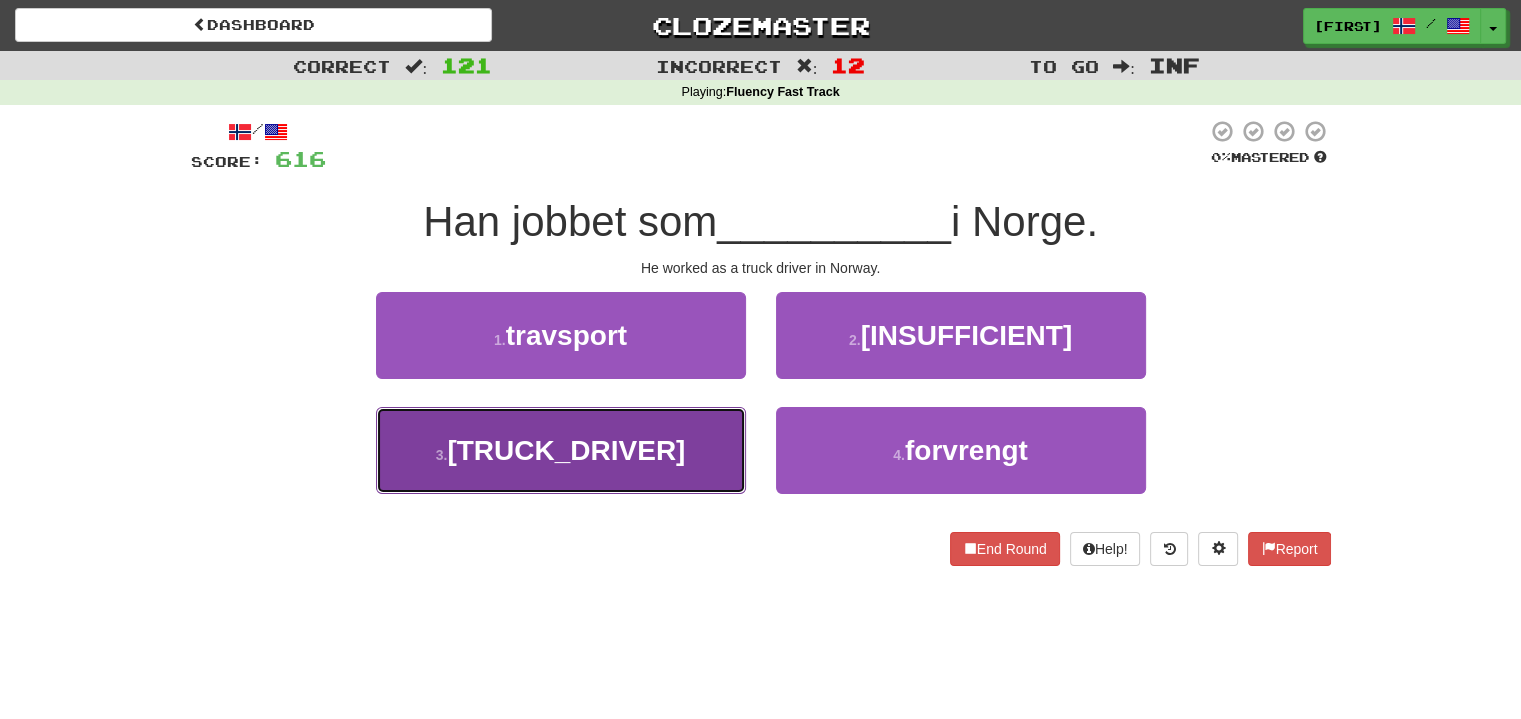 click on "3 .  lastebilsjåfør" at bounding box center [561, 450] 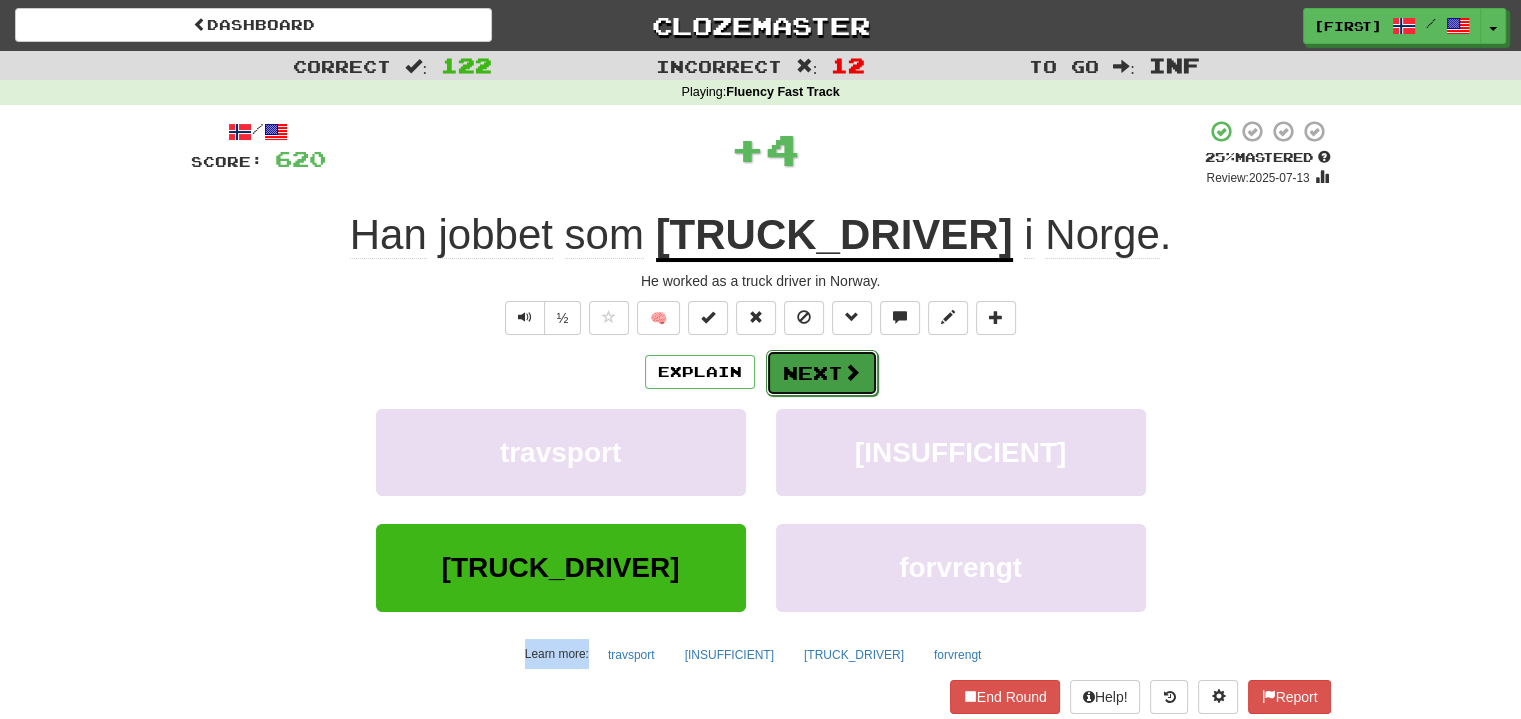 click on "Next" at bounding box center (822, 373) 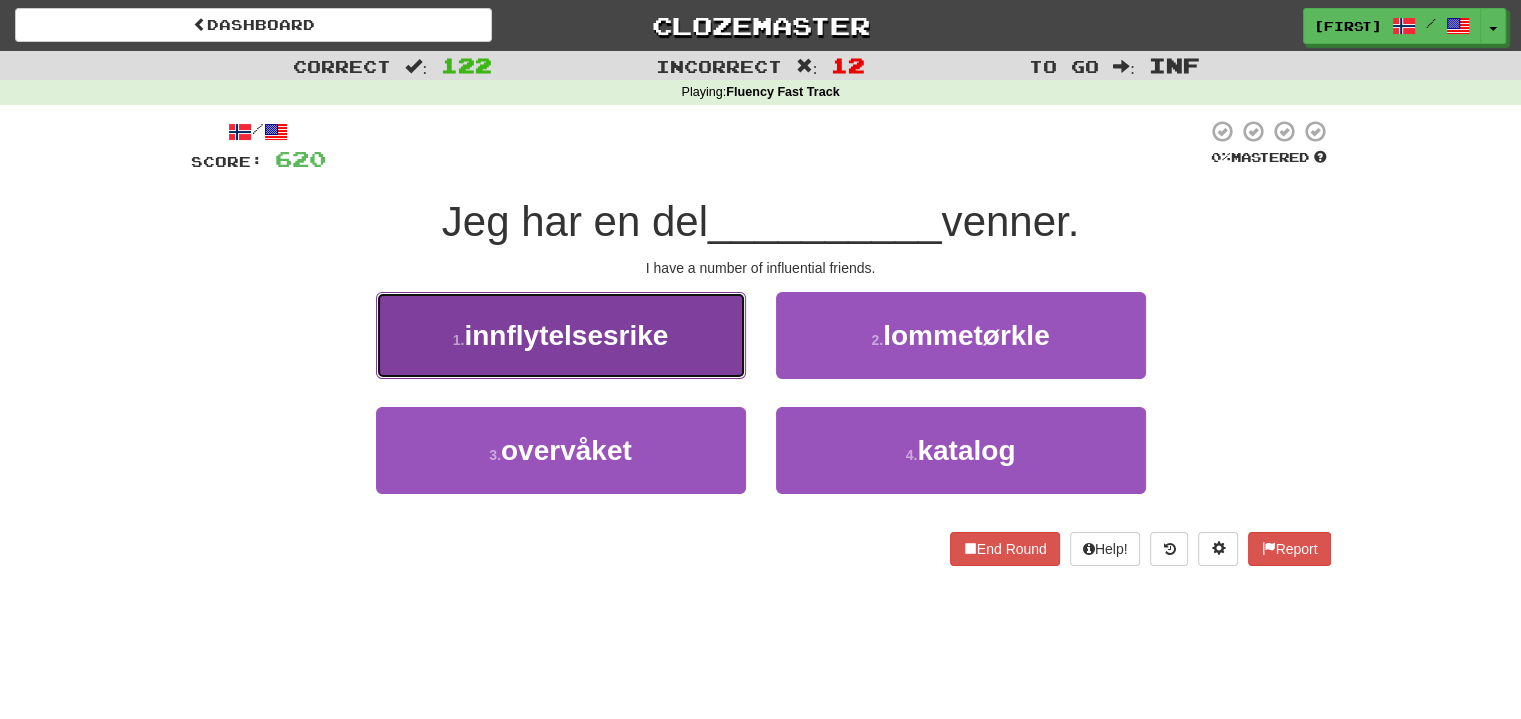 click on "innflytelsesrike" at bounding box center [566, 335] 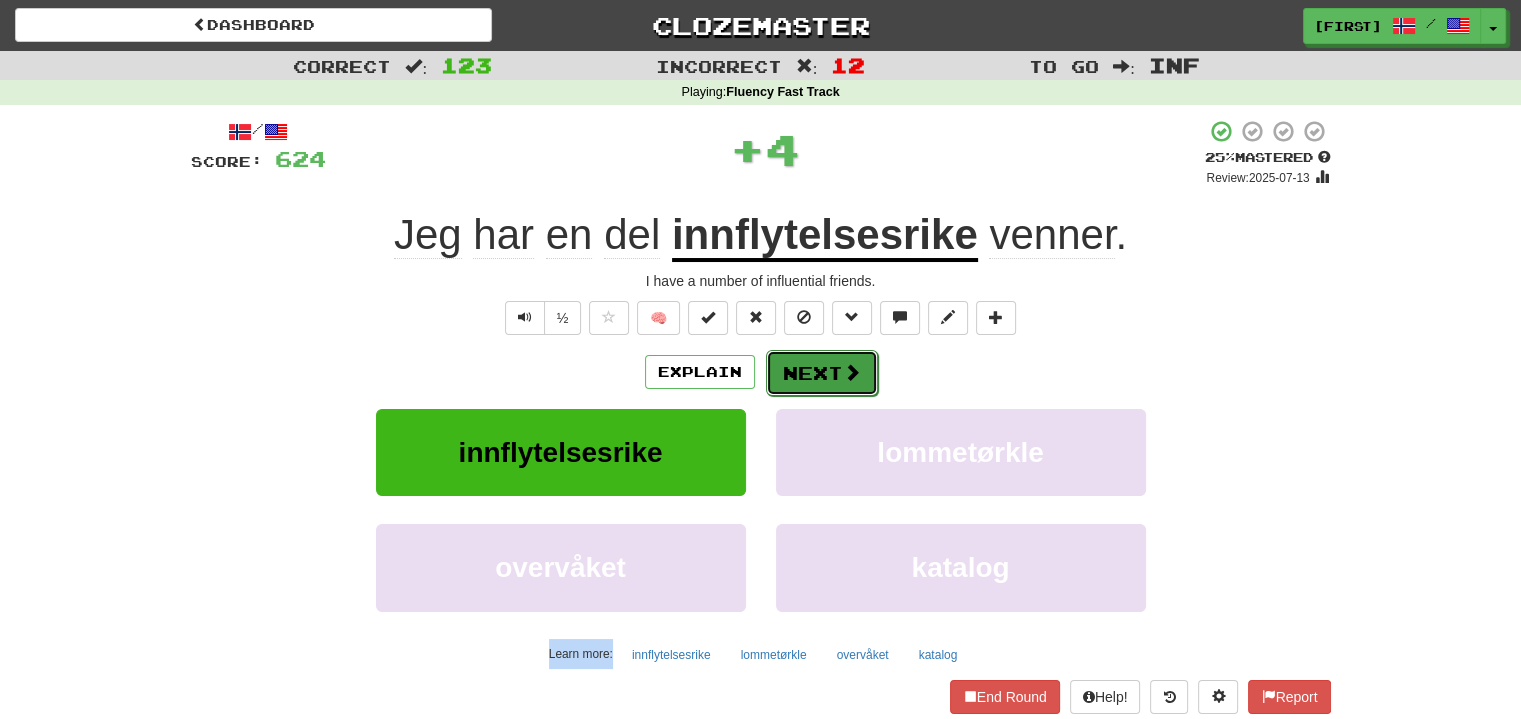 click on "Next" at bounding box center [822, 373] 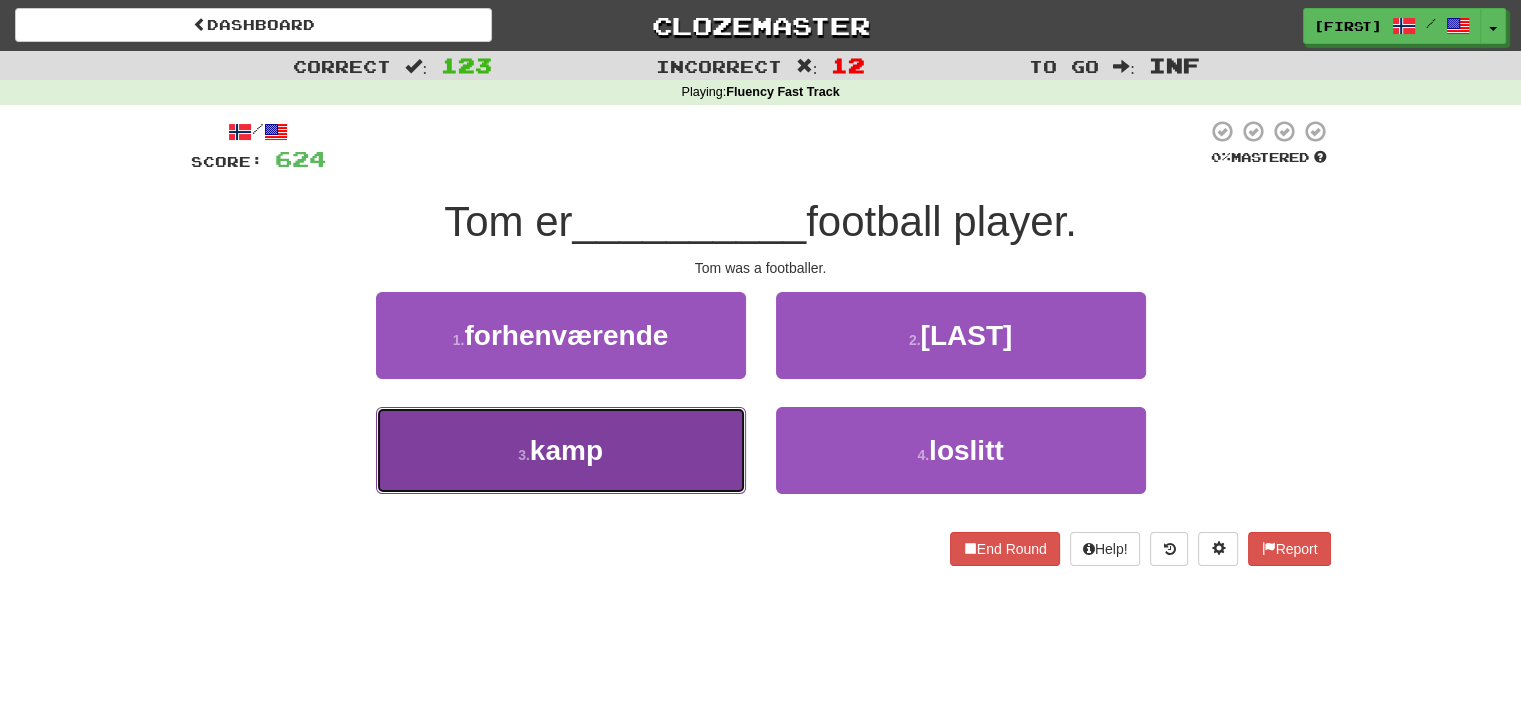 click on "3 .  [FIGHT]" at bounding box center (561, 450) 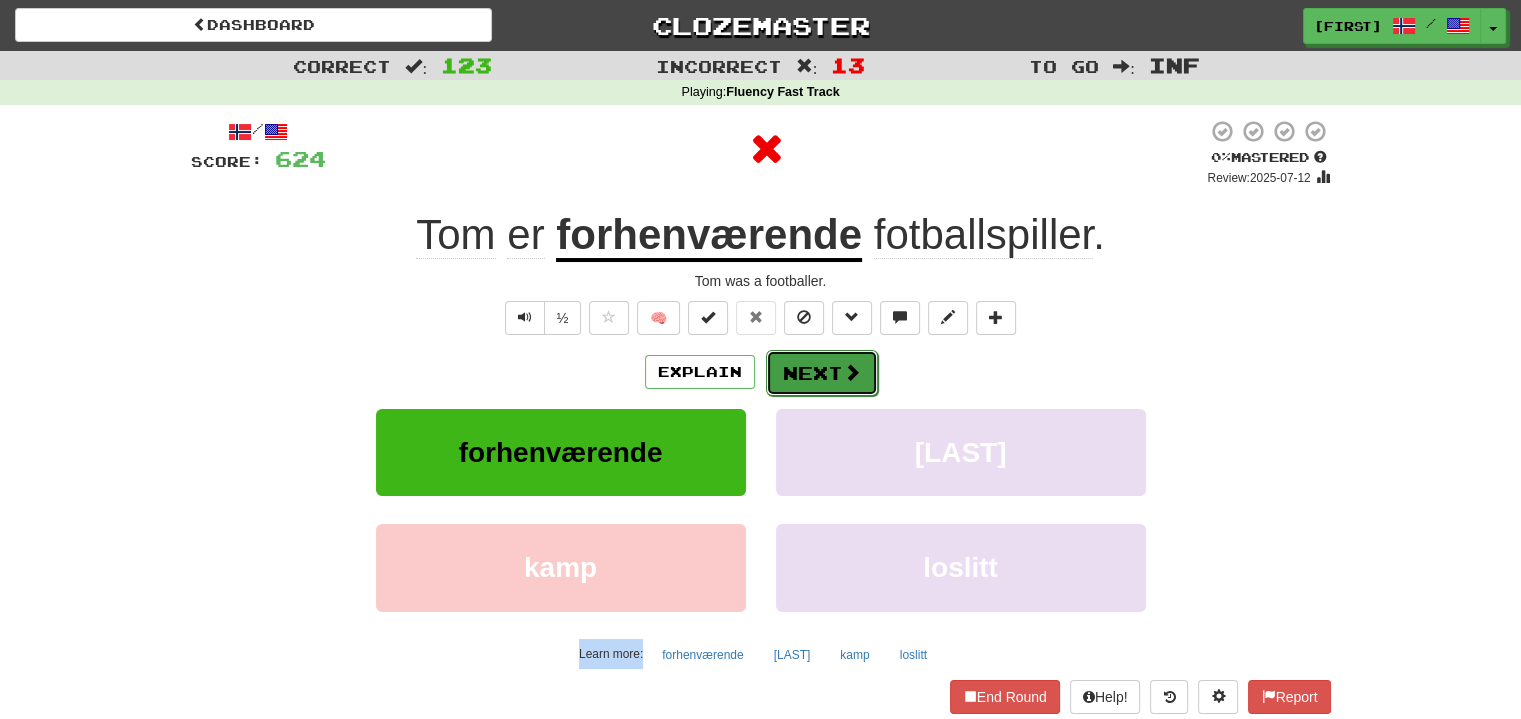 click on "Next" at bounding box center [822, 373] 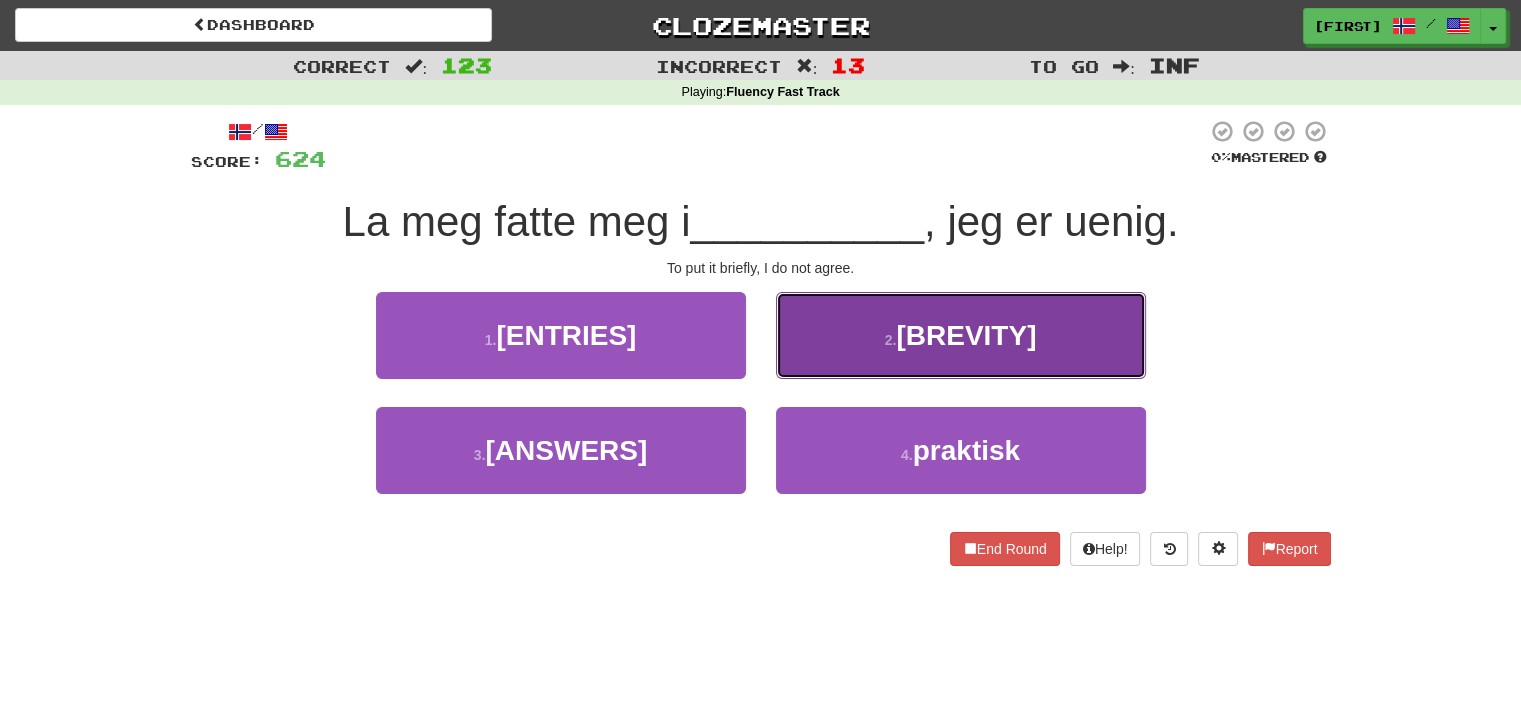 click on "2 .  [BREVITY]" at bounding box center (961, 335) 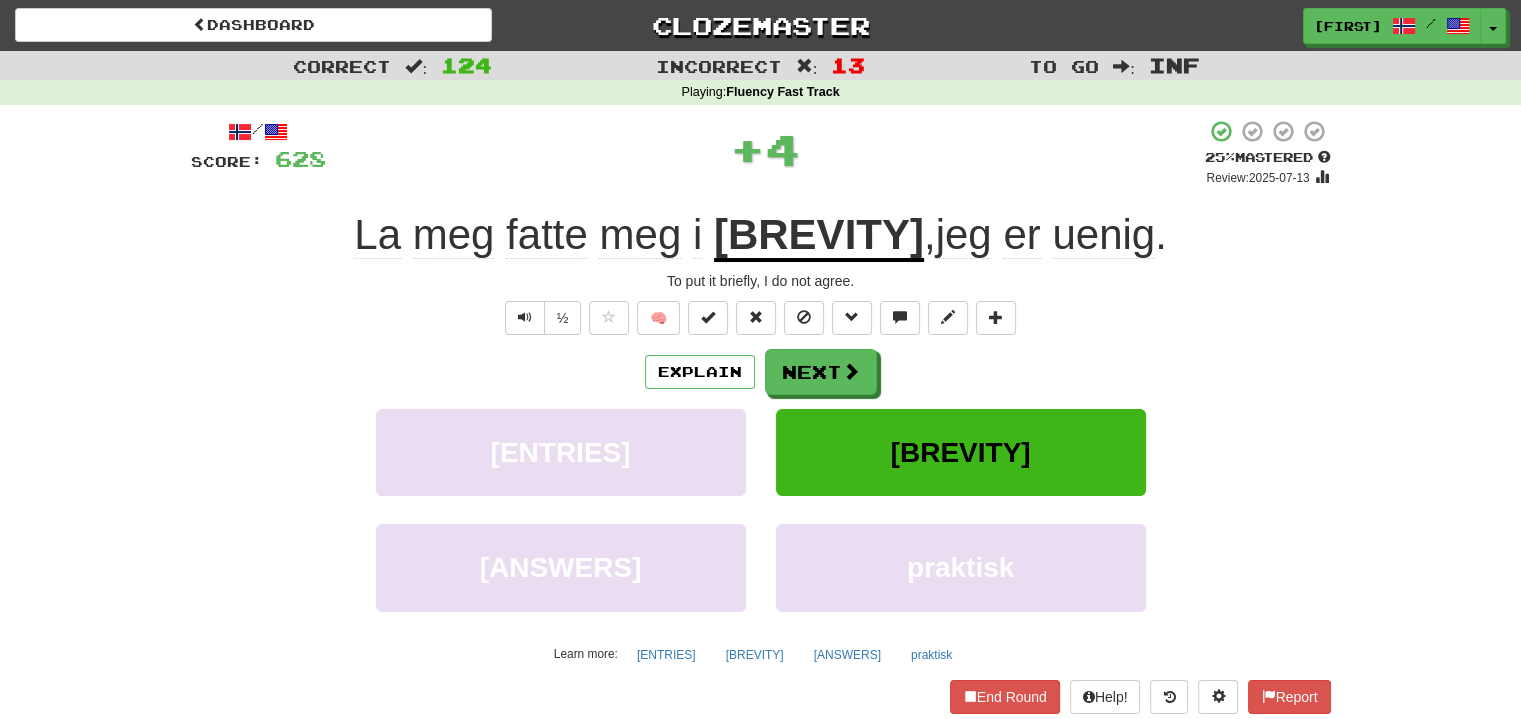 click on "/ Score: 628 + 4 25 % Mastered Review: 2025-07-13 La meg fatte meg i korthet , jeg er uenig . To put it briefly, I do not agree. ½ 🧠 Explain Next innganger korthet svarer praktisk Learn more: innganger korthet svarer praktisk End Round Help! Report Sentence Source" at bounding box center [761, 432] 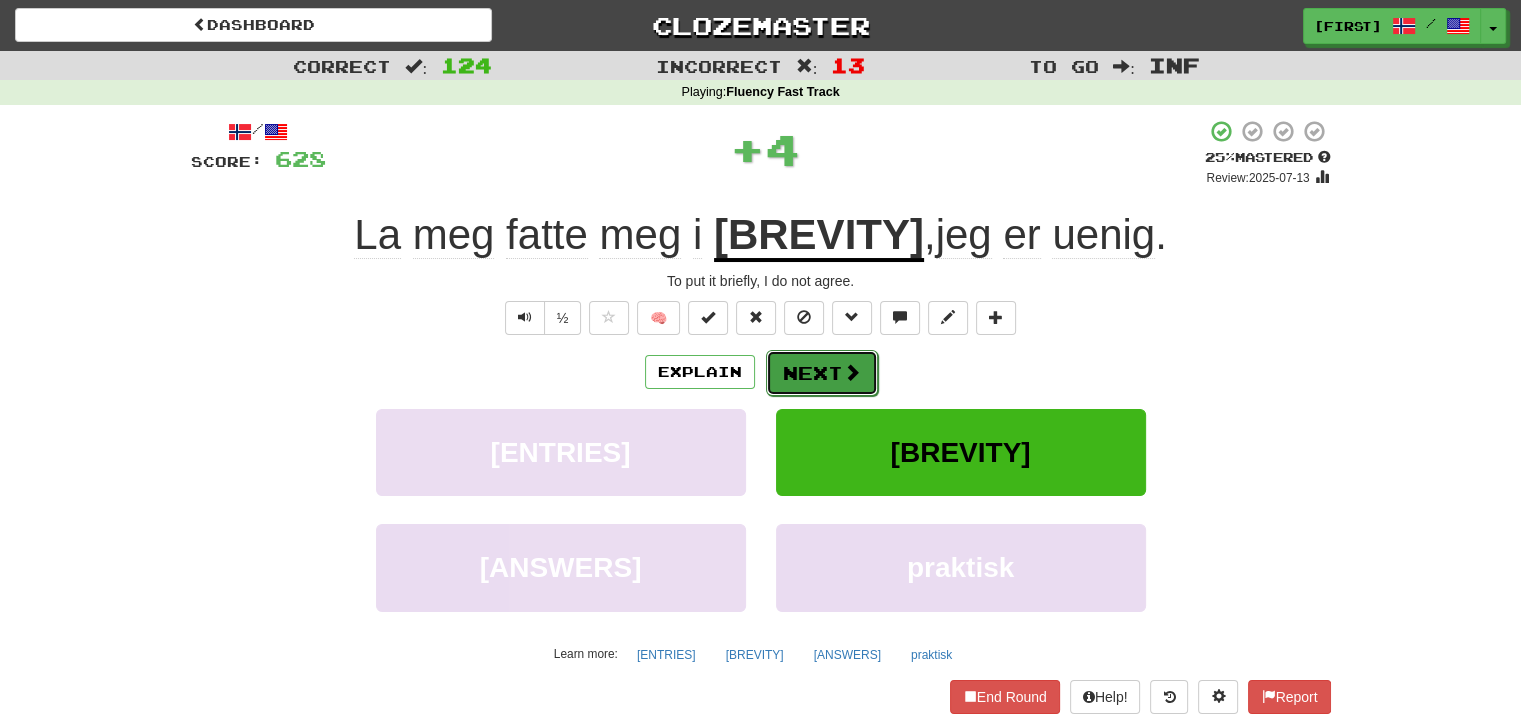 click on "Next" at bounding box center [822, 373] 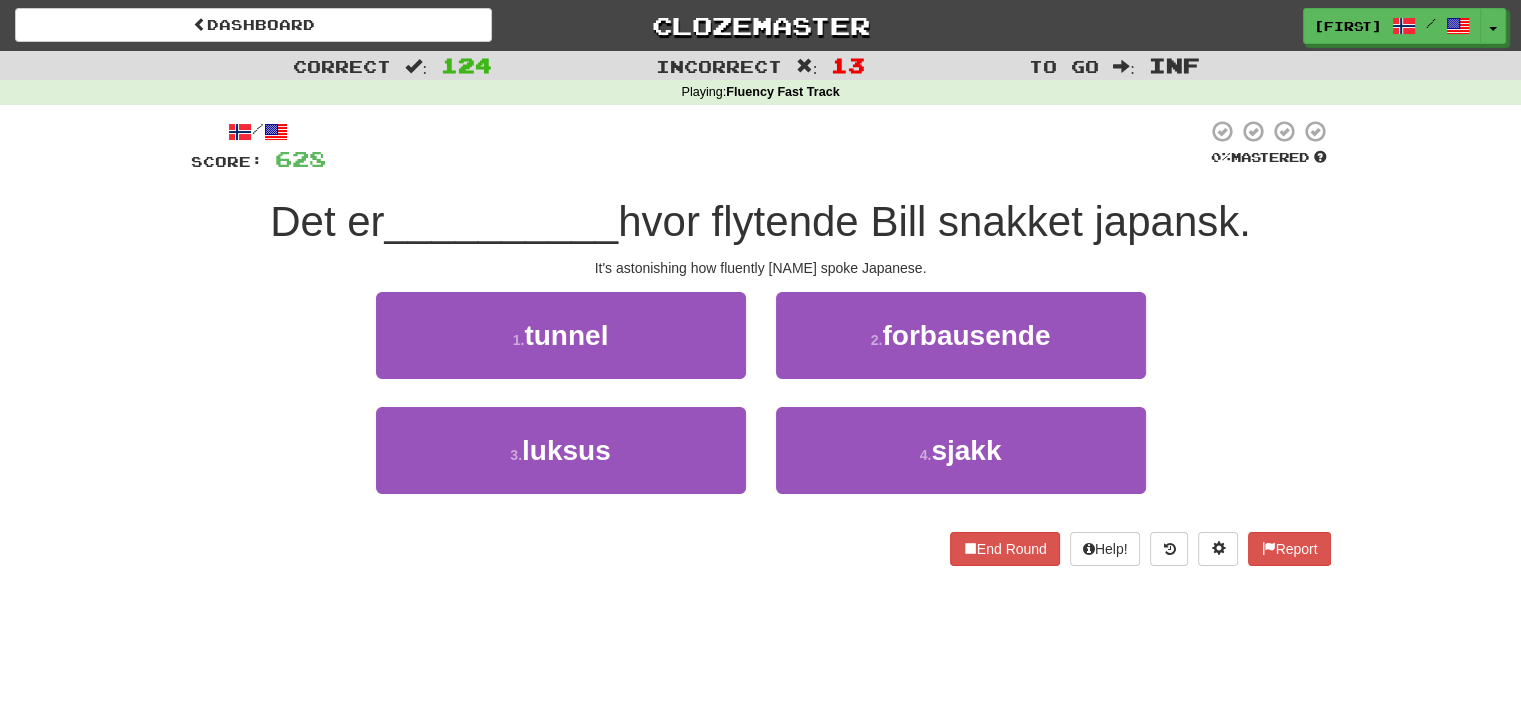 click on "2 .  [ASTONISHING]" at bounding box center [961, 349] 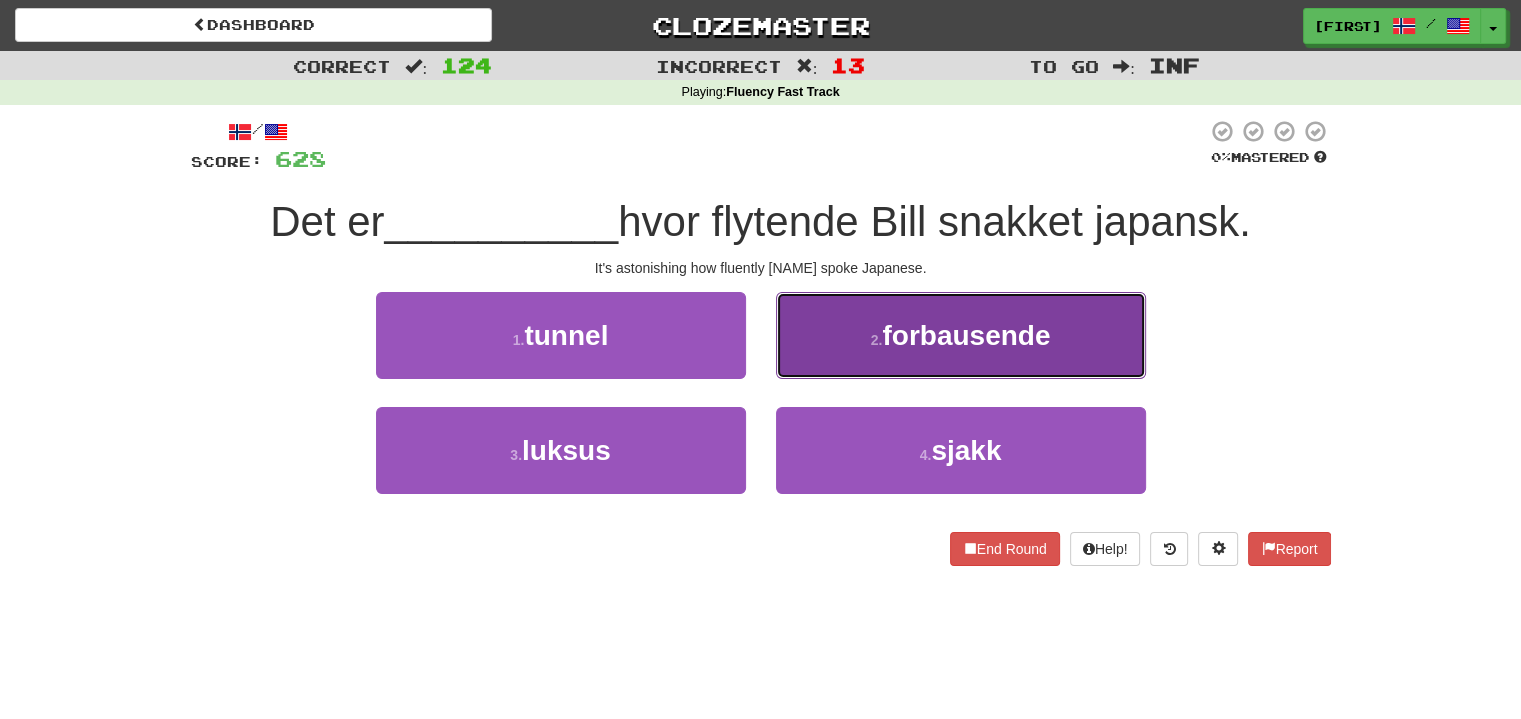 click on "2 .  [ASTONISHING]" at bounding box center [961, 335] 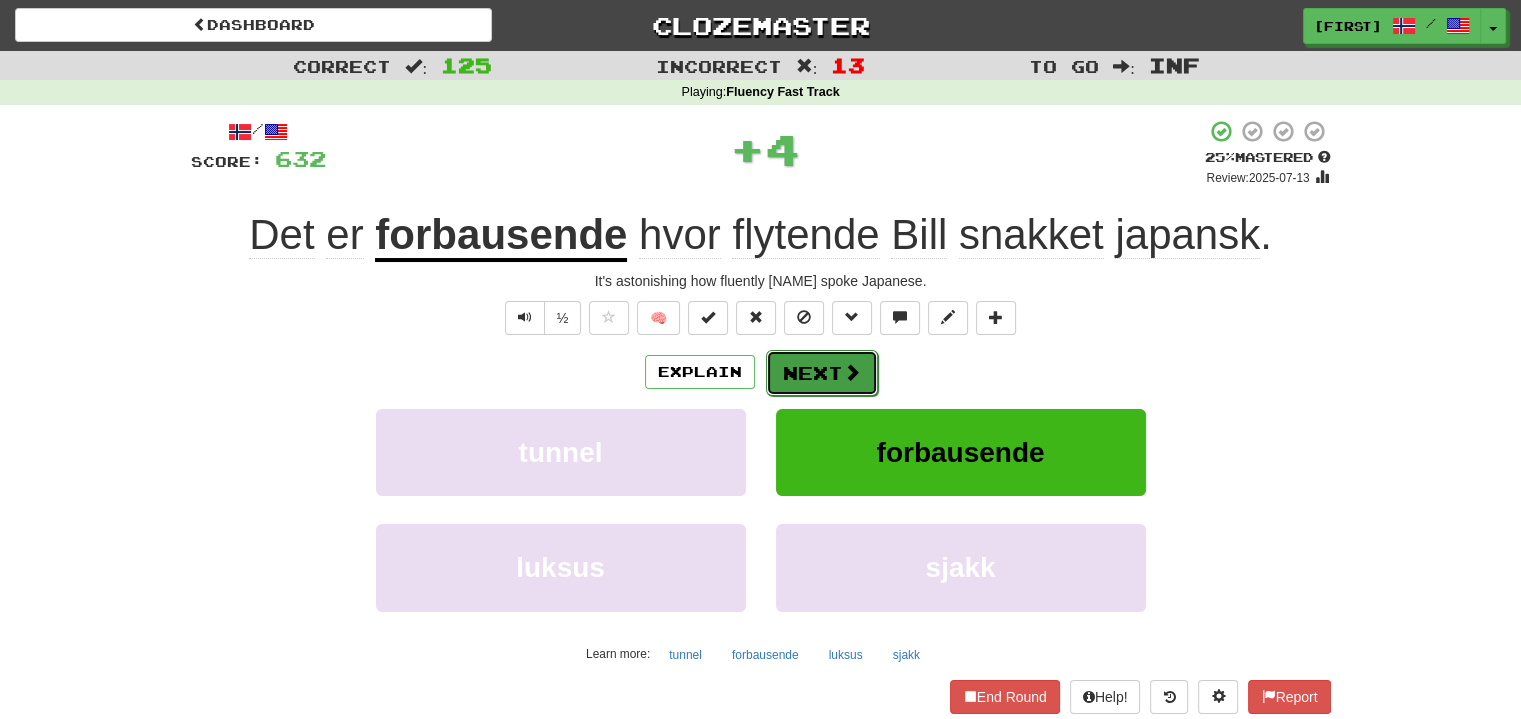click on "Next" at bounding box center [822, 373] 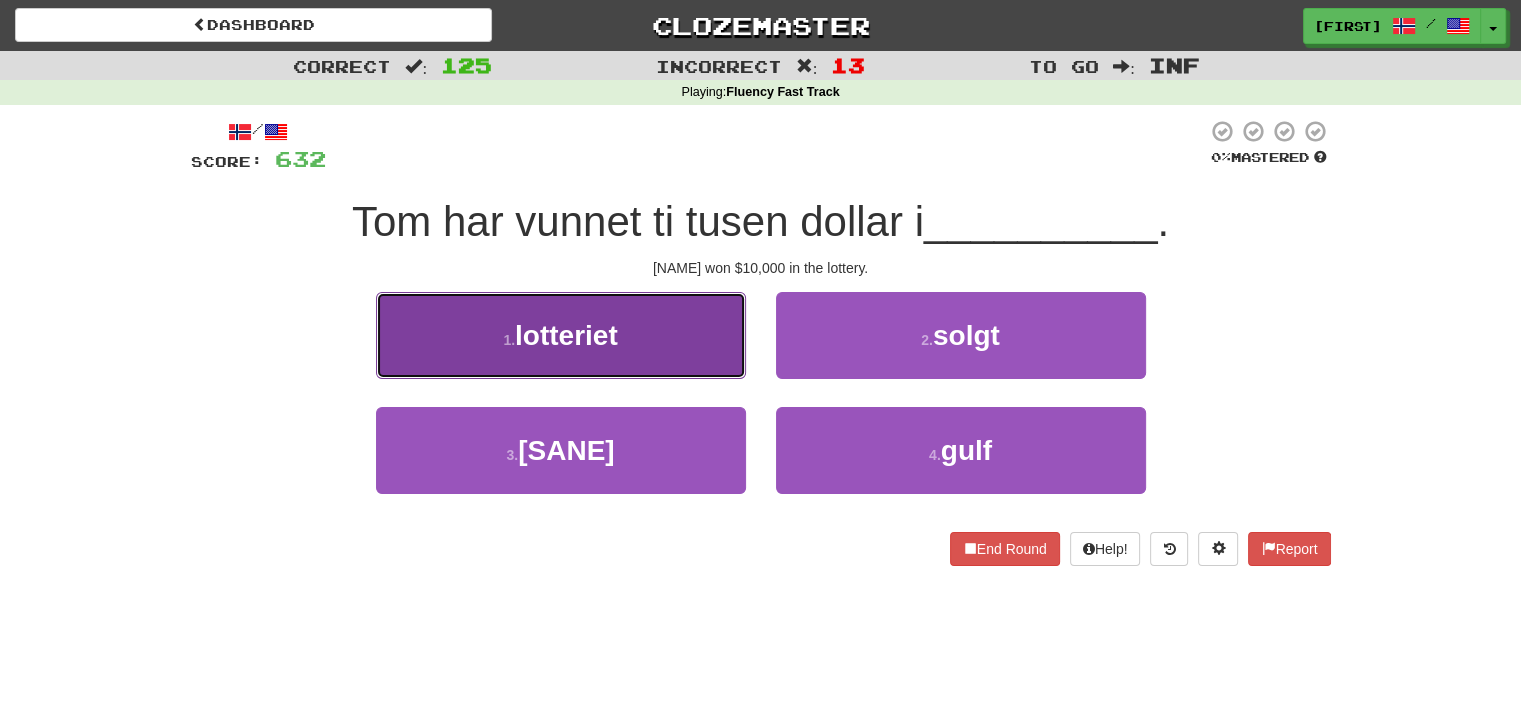 click on "lotteriet" at bounding box center (561, 335) 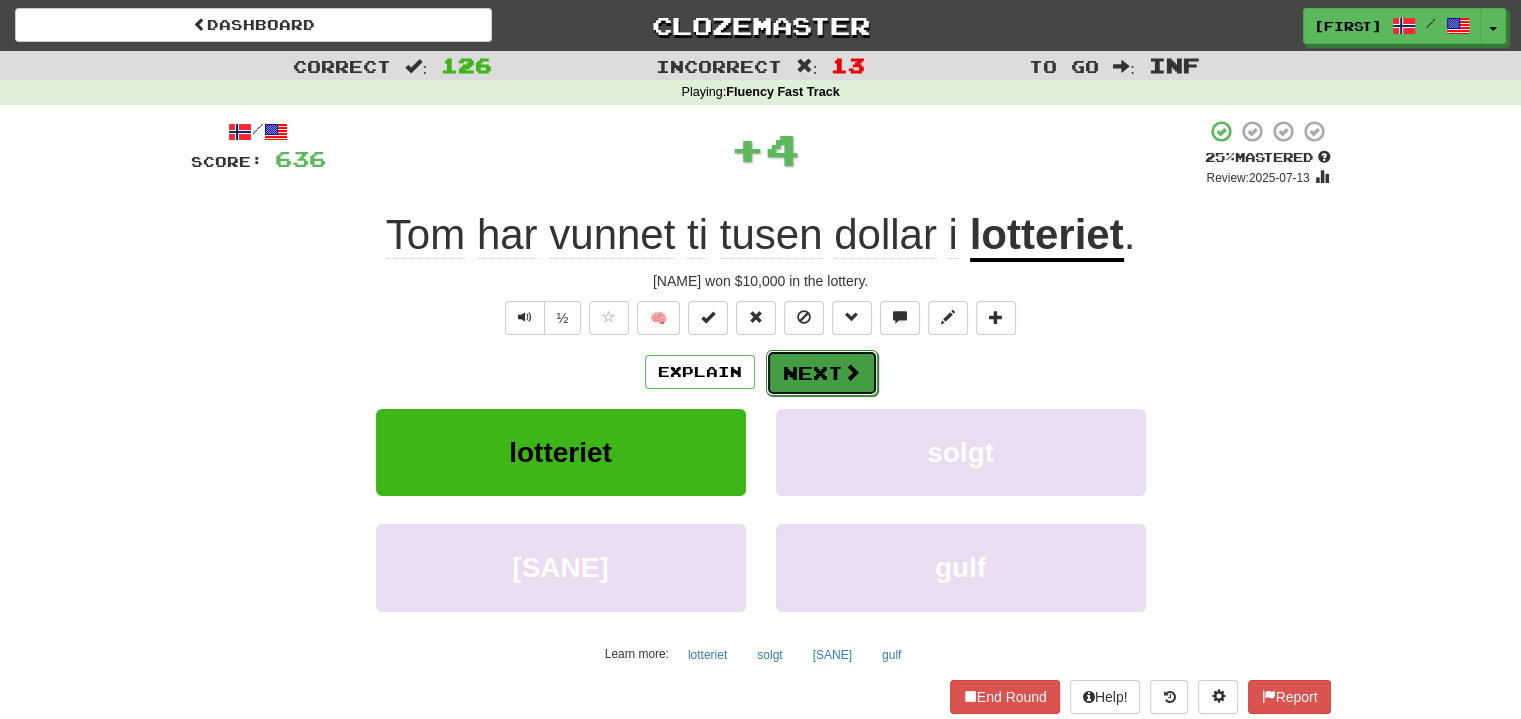 click on "Next" at bounding box center [822, 373] 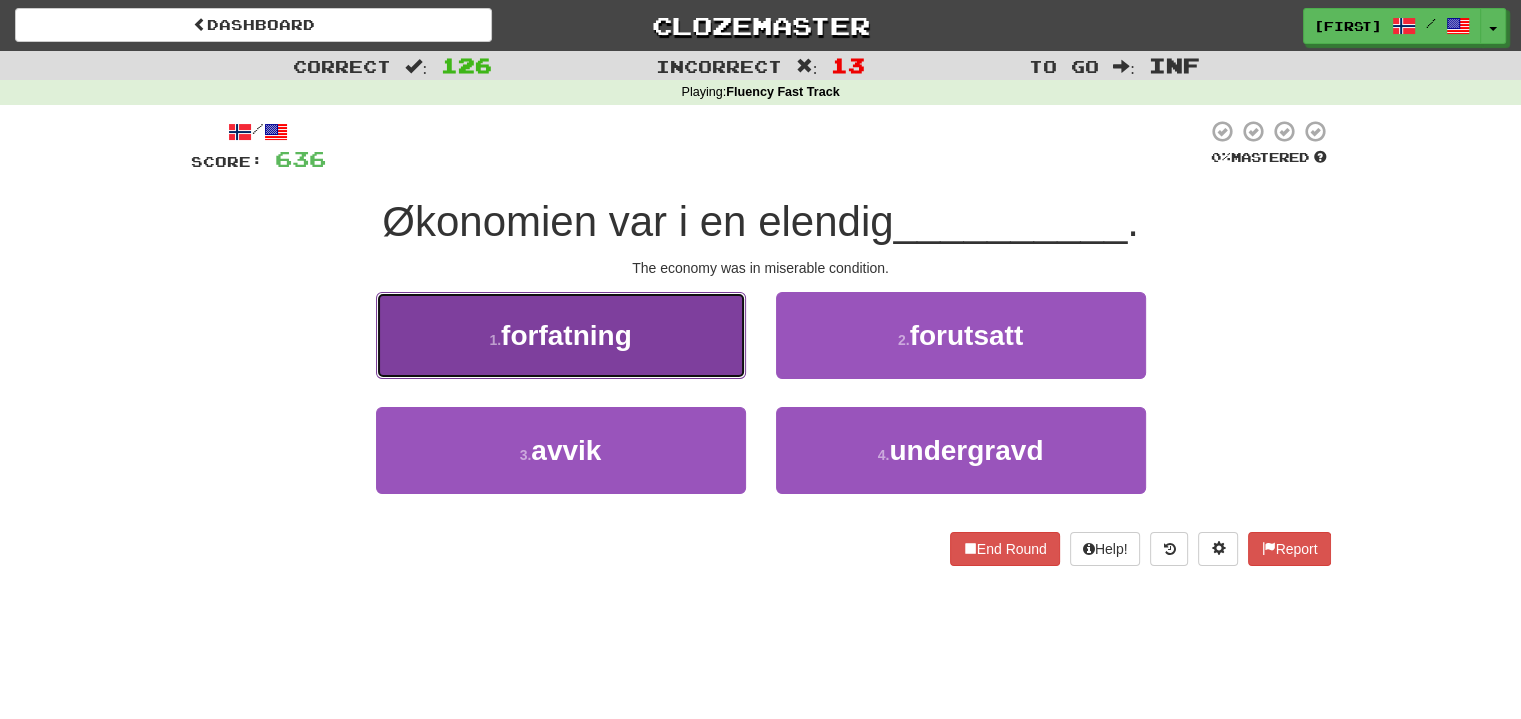 click on "1 .  [CONSTITUTION]" at bounding box center [561, 335] 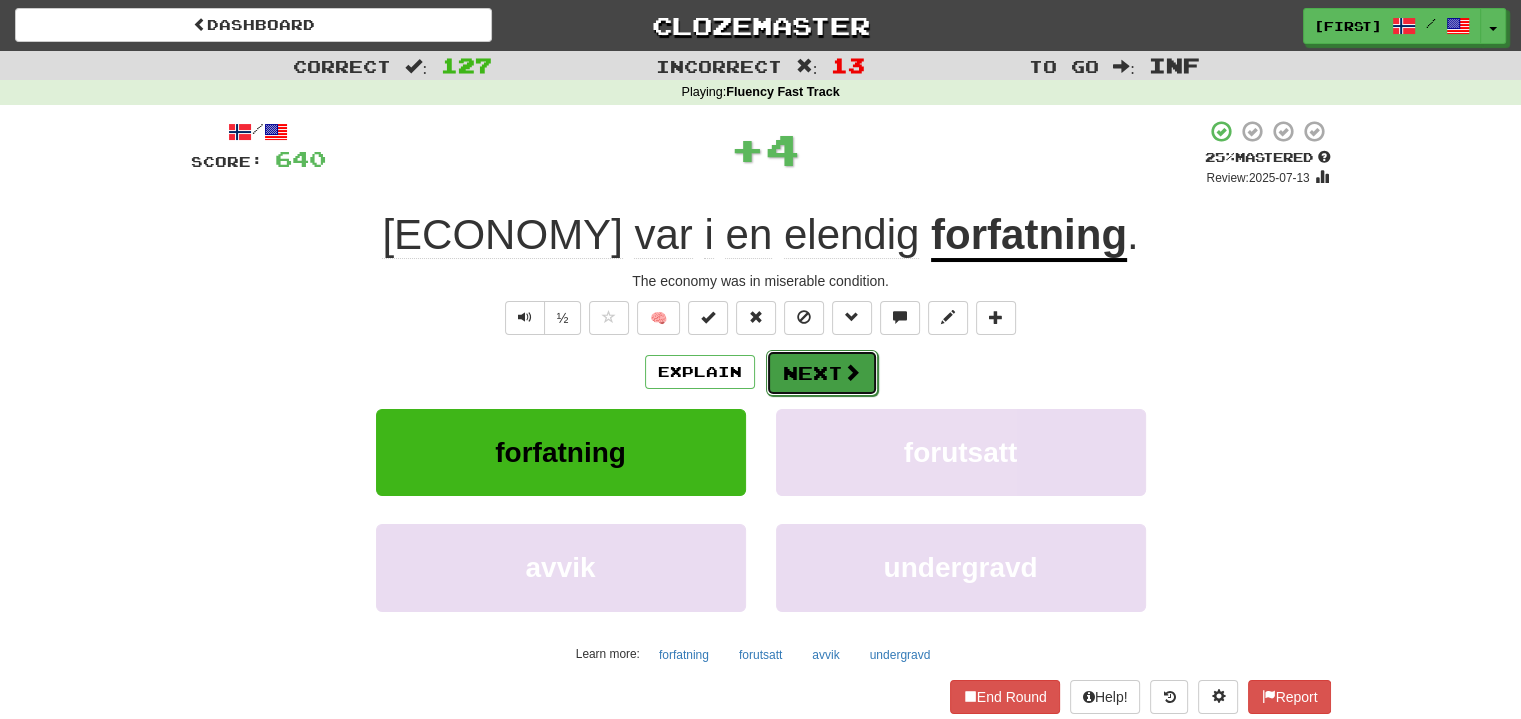 click on "Next" at bounding box center (822, 373) 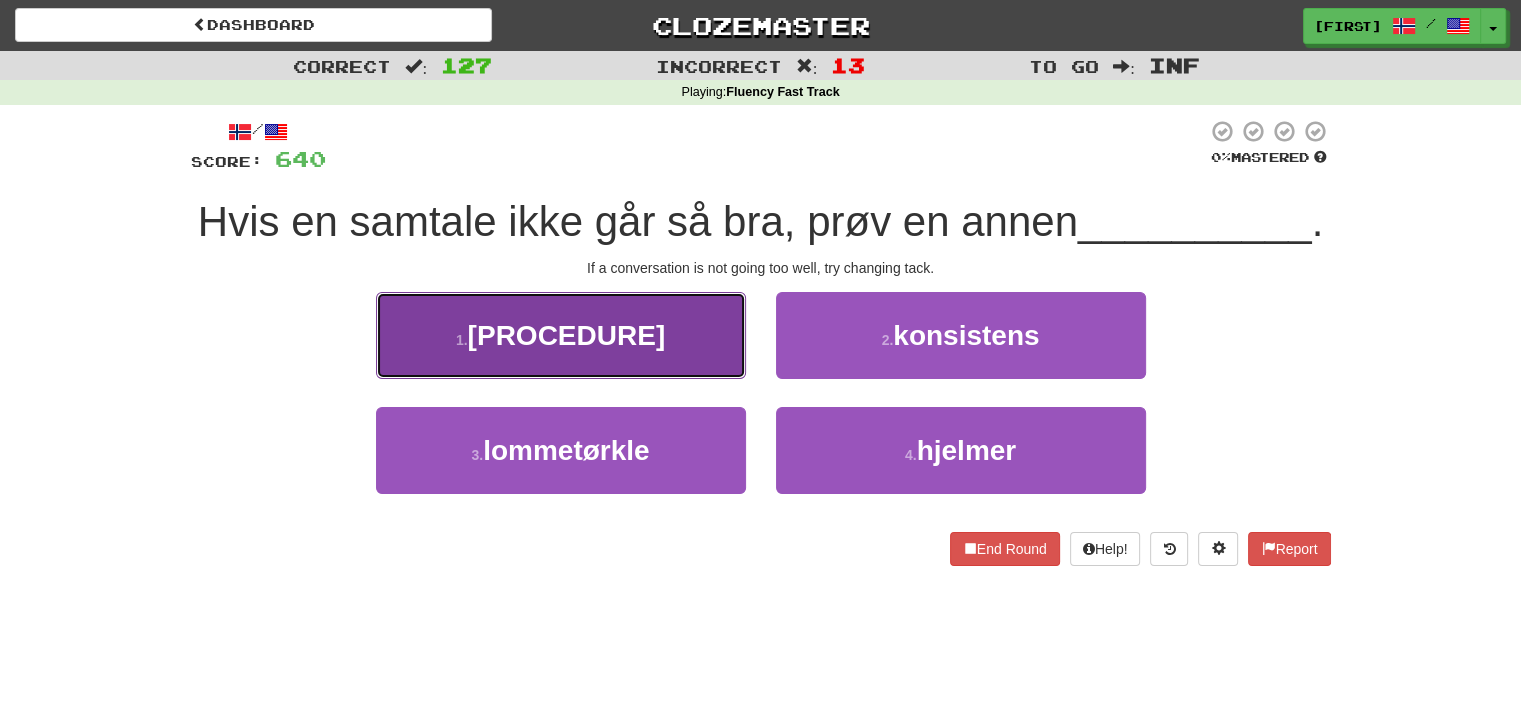 click on "[PROCEDURE]" at bounding box center (567, 335) 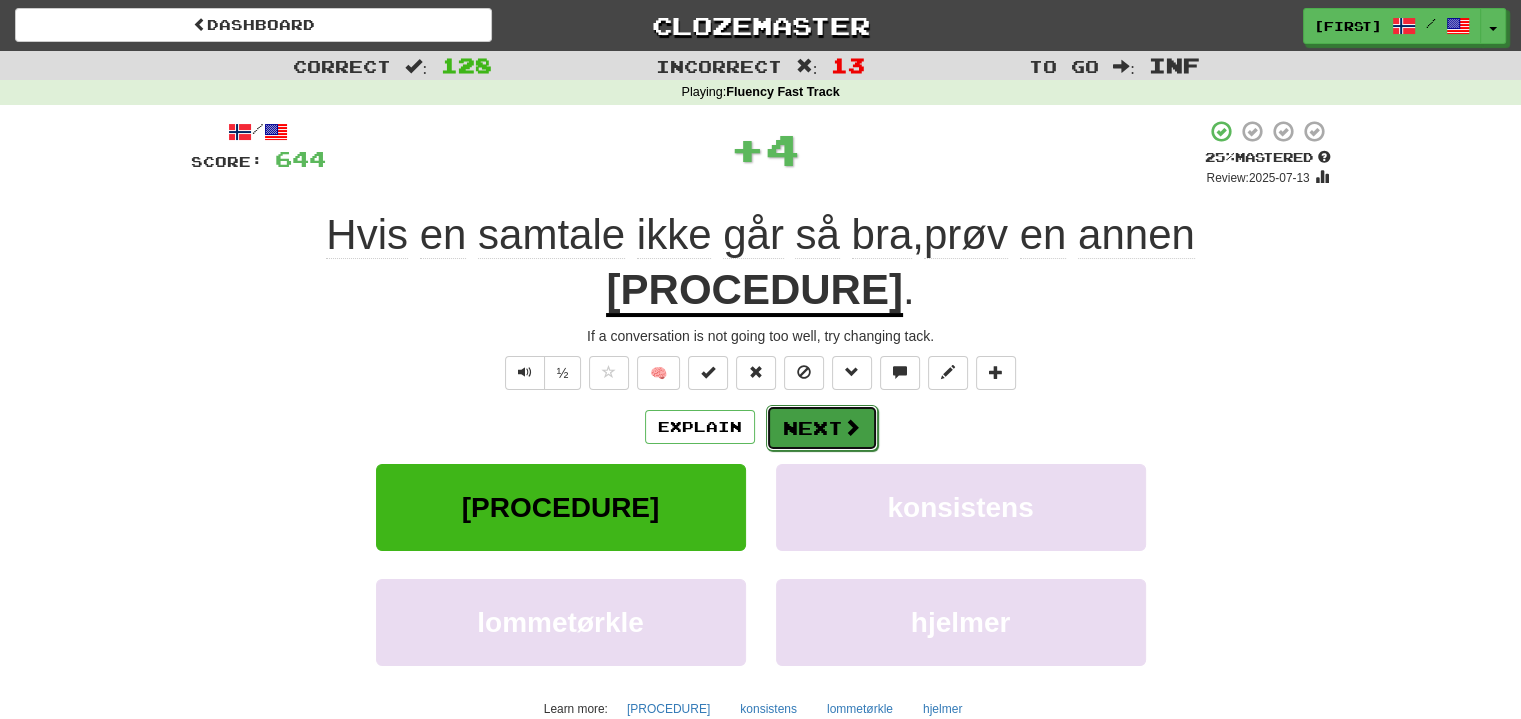 click on "Next" at bounding box center (822, 428) 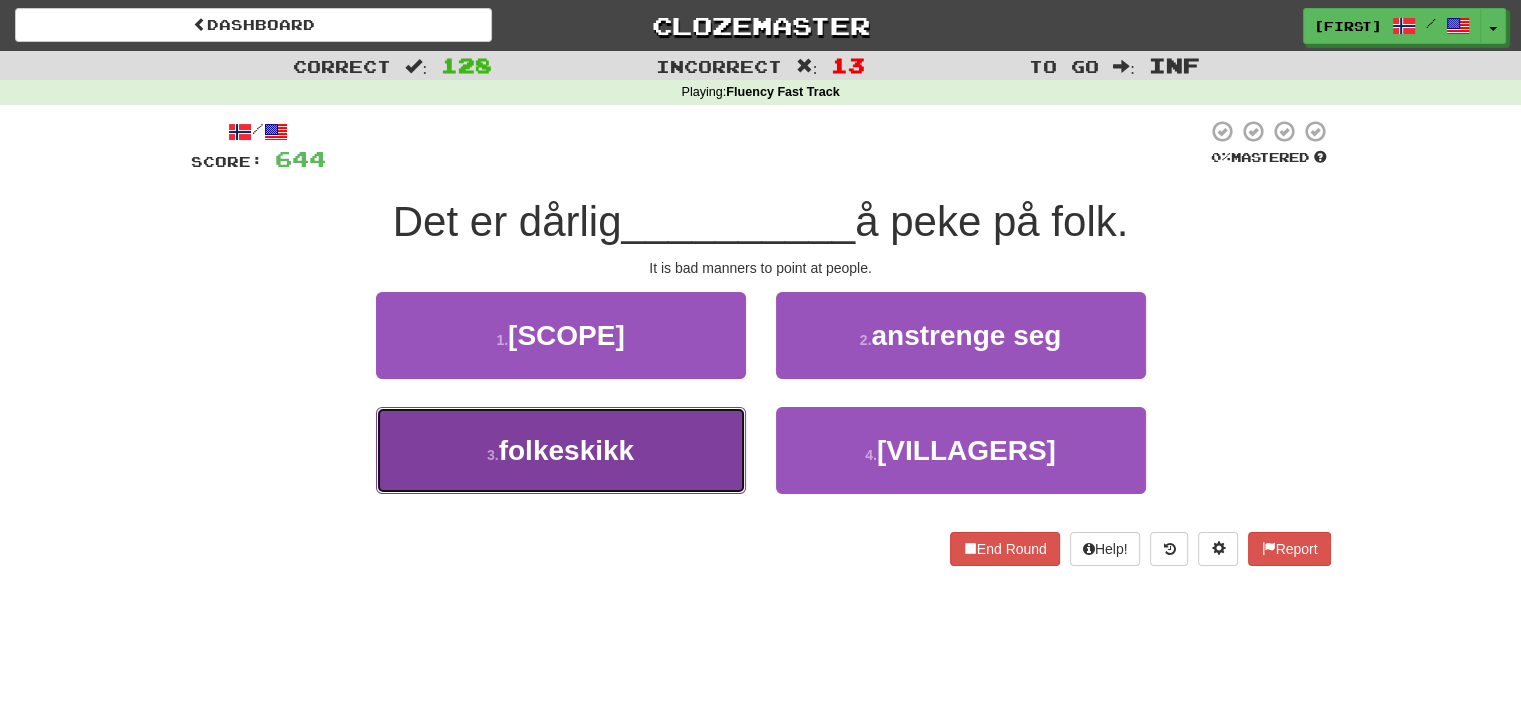 click on "folkeskikk" at bounding box center (561, 450) 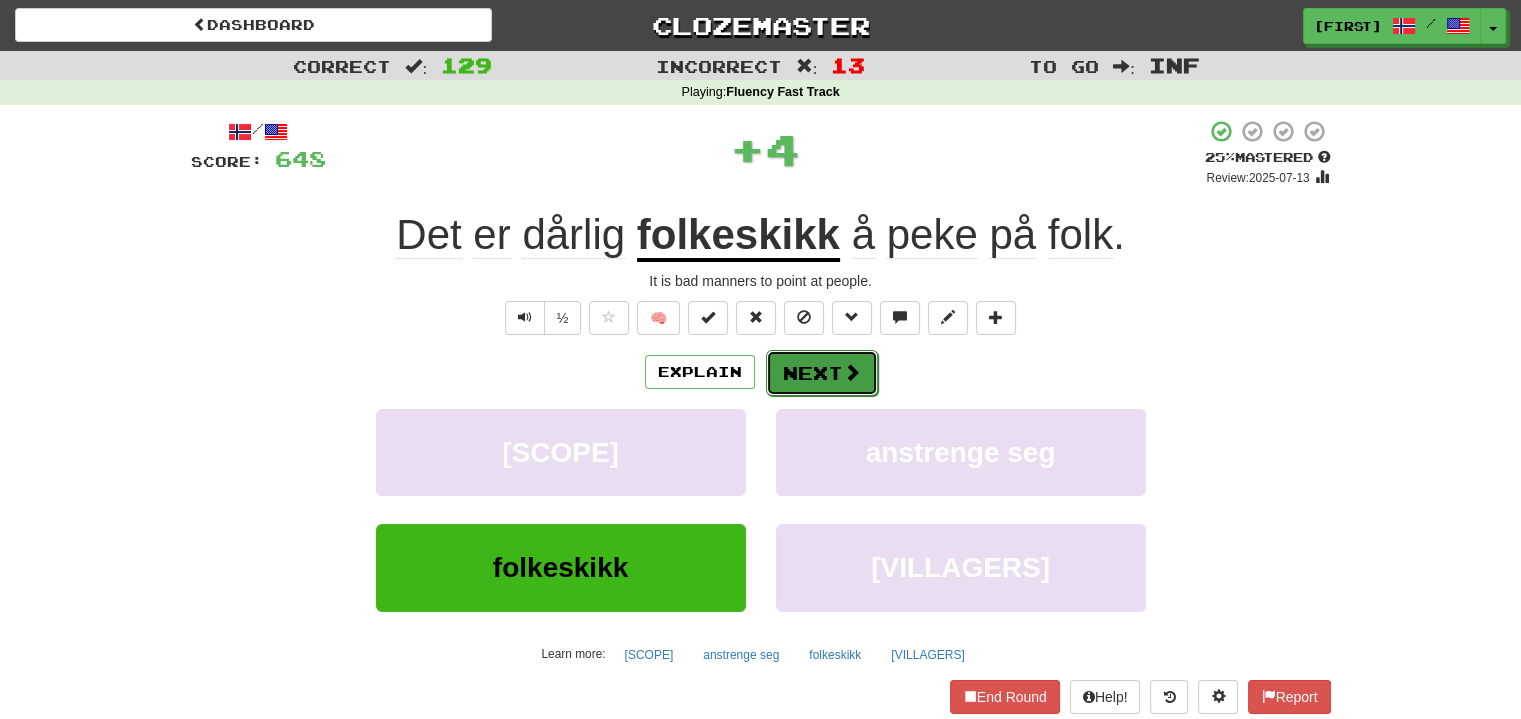 click on "Next" at bounding box center [822, 373] 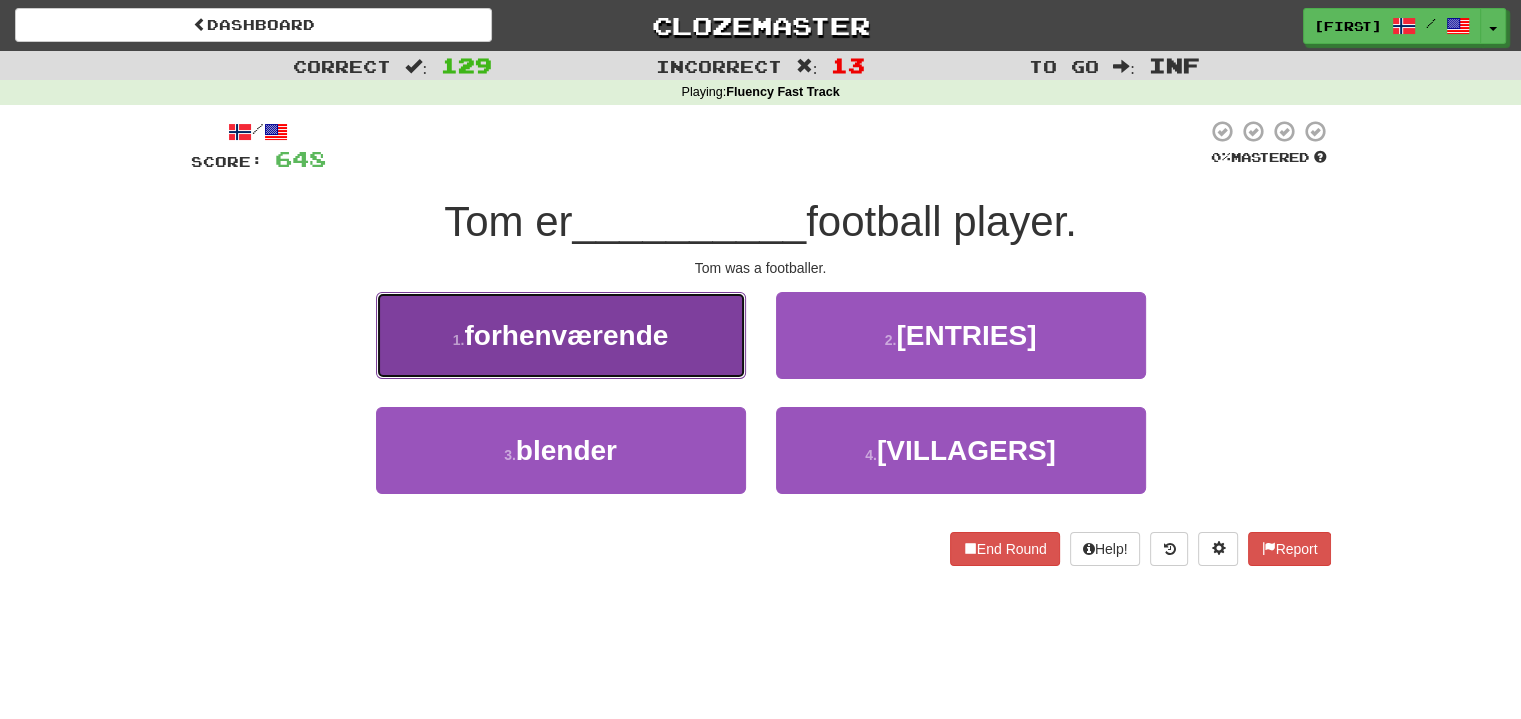 click on "forhenværende" at bounding box center [566, 335] 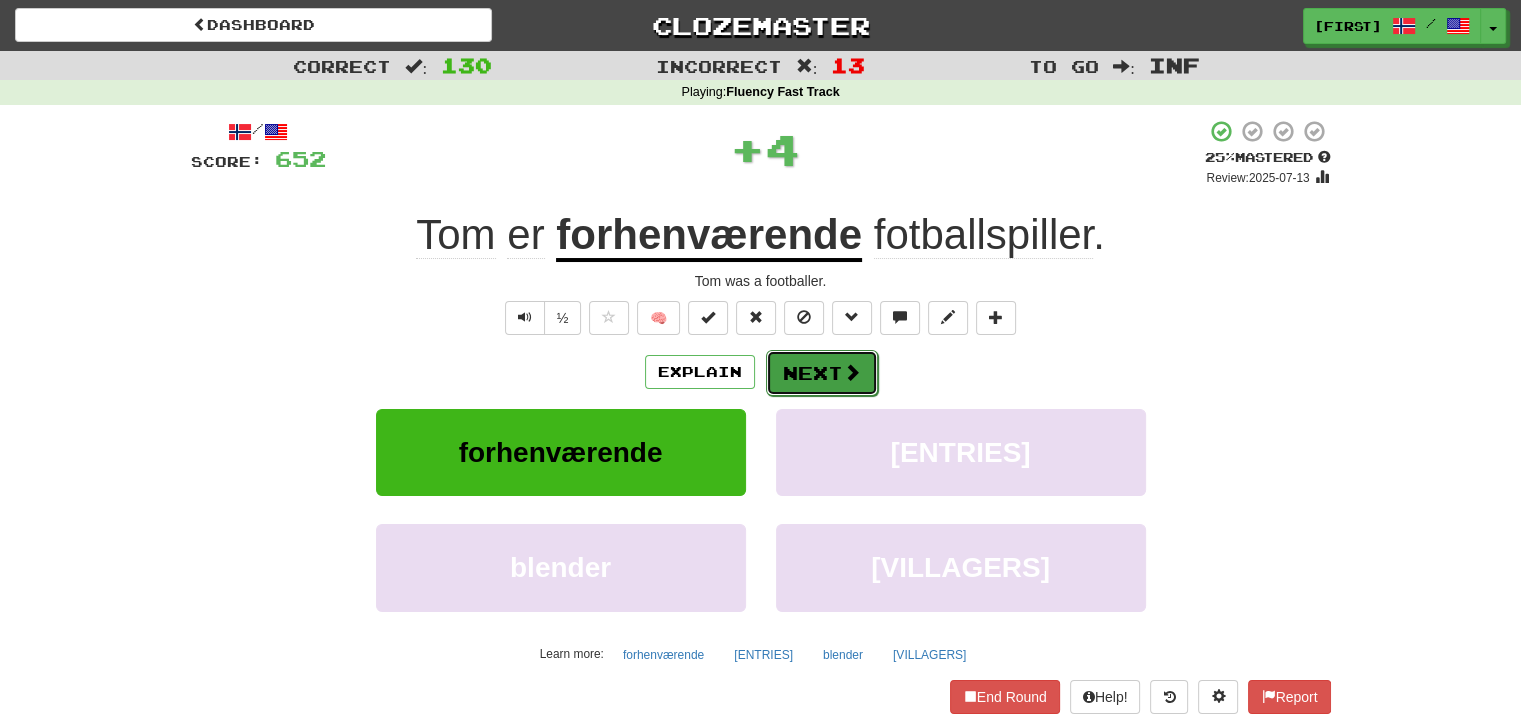 click on "Next" at bounding box center [822, 373] 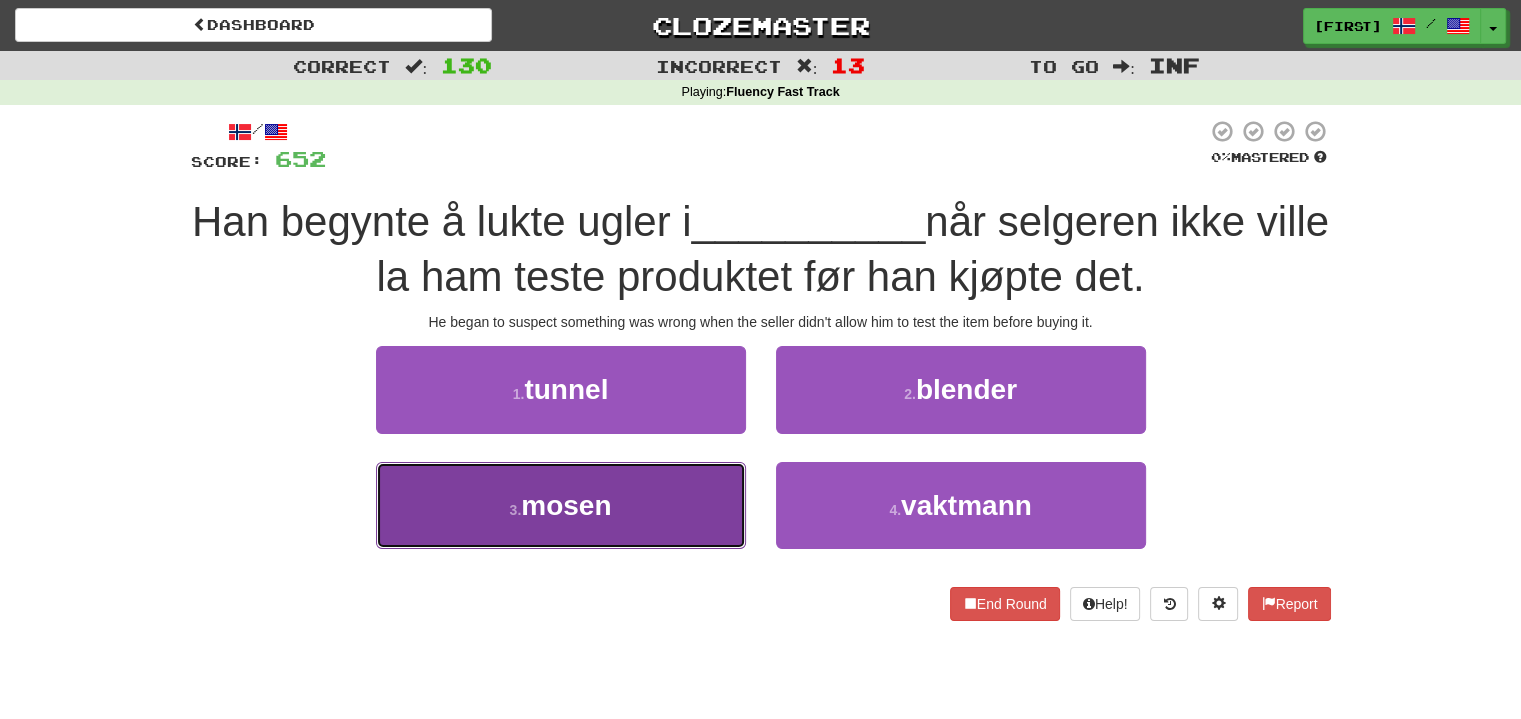 click on "3 .  mosen" at bounding box center (561, 505) 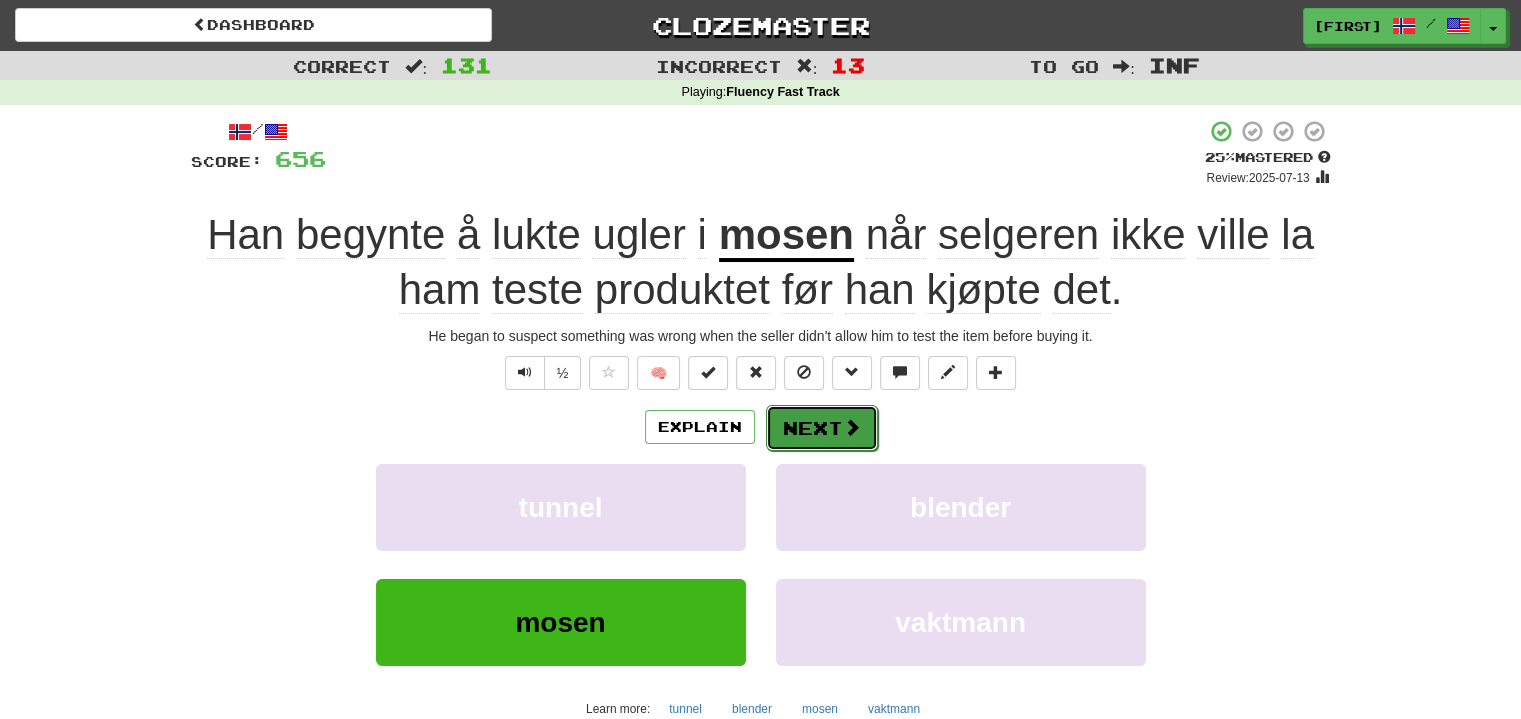 click on "Next" at bounding box center (822, 428) 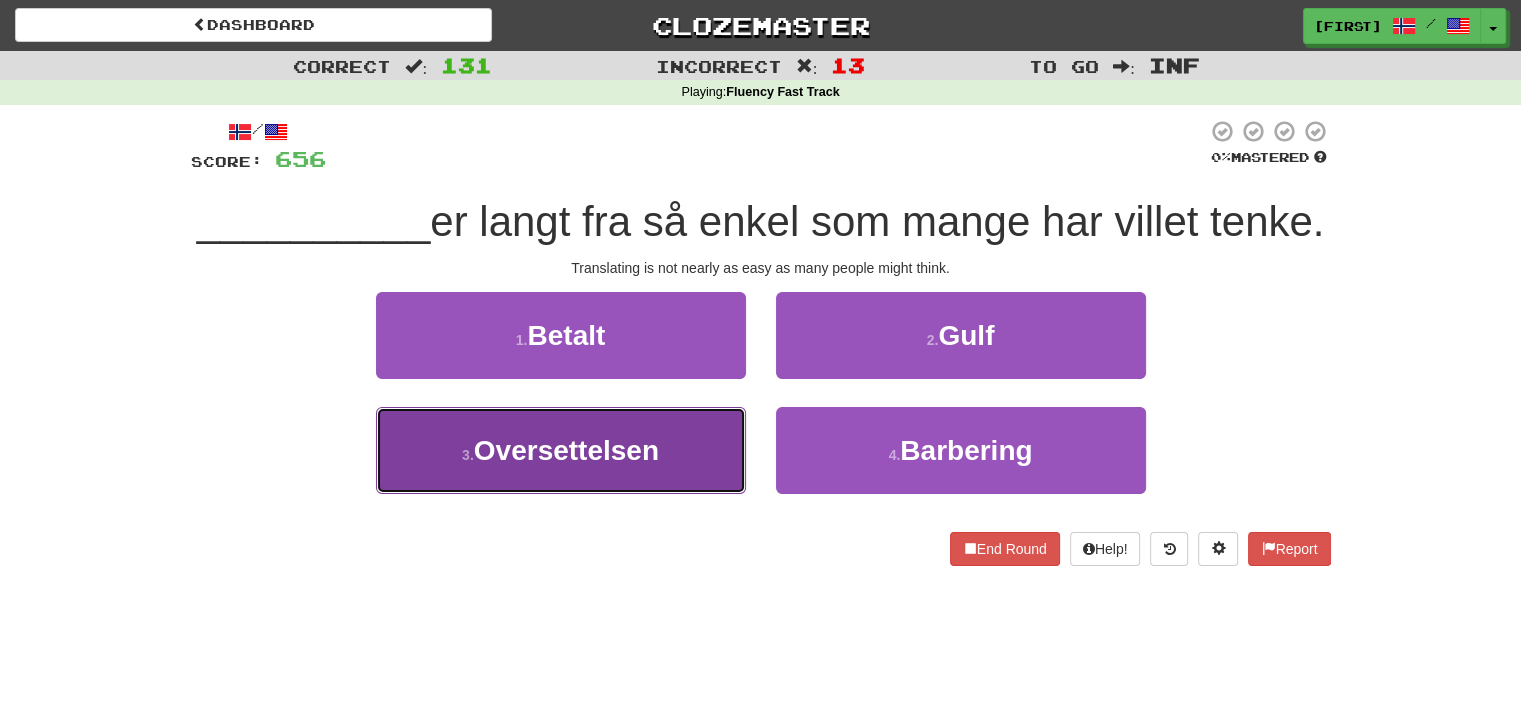 click on "Oversettelsen" at bounding box center (566, 450) 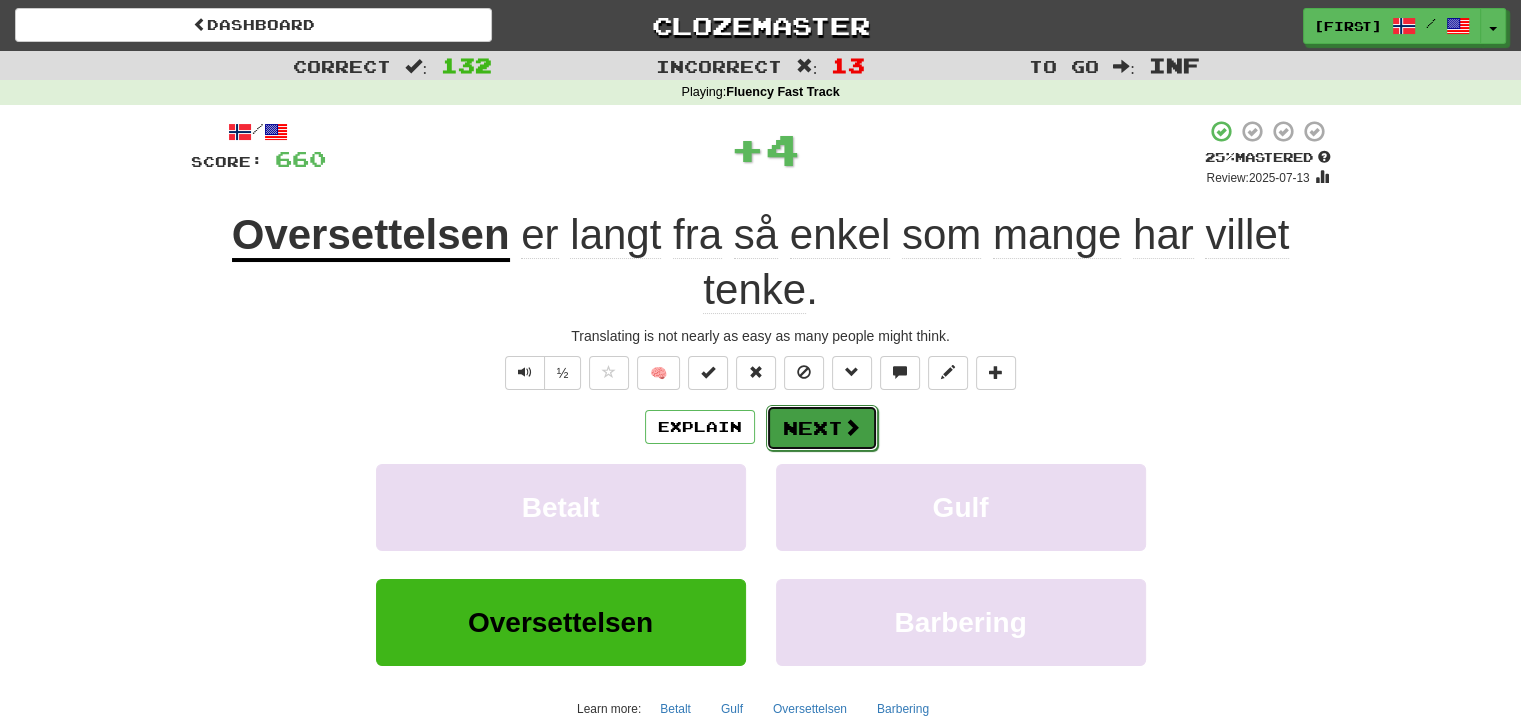 click on "Next" at bounding box center (822, 428) 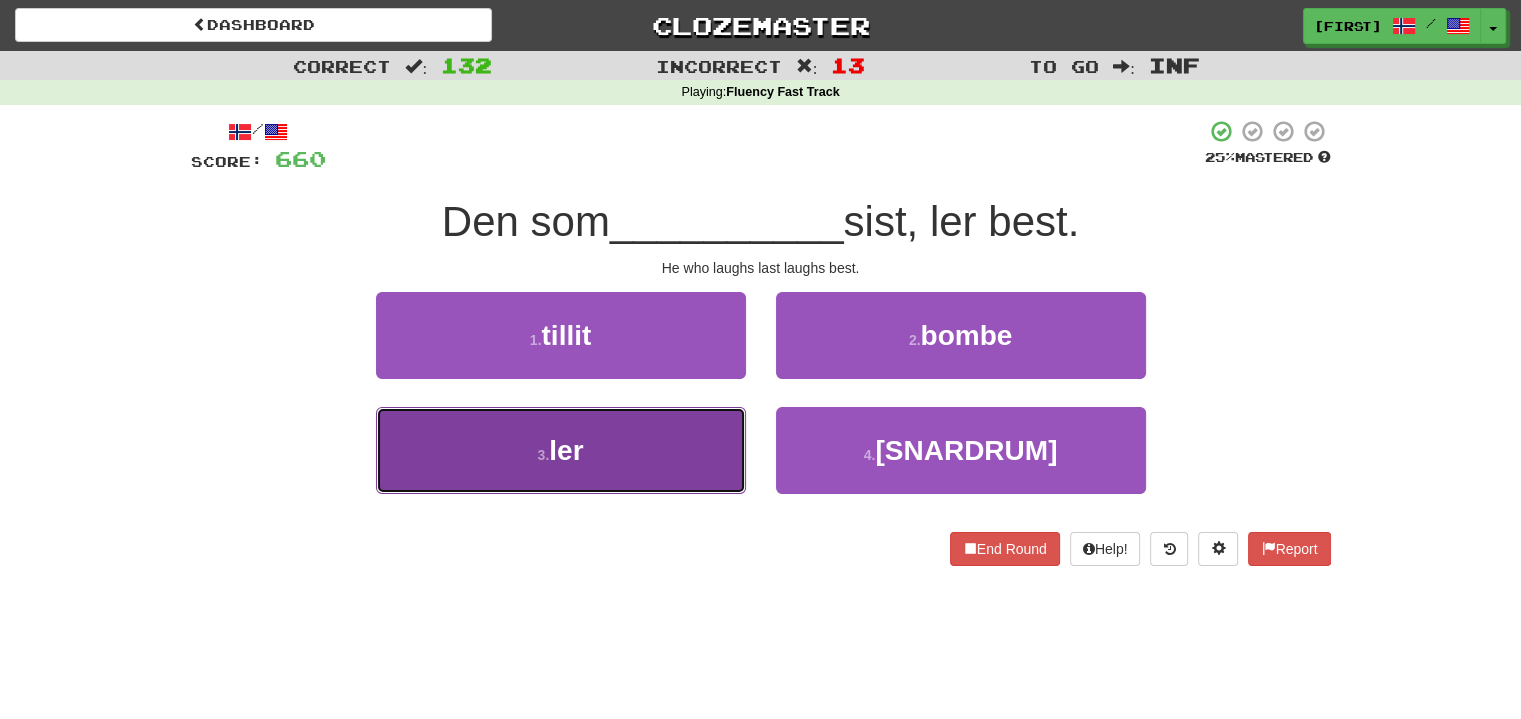 click on "3 .  ler" at bounding box center (561, 450) 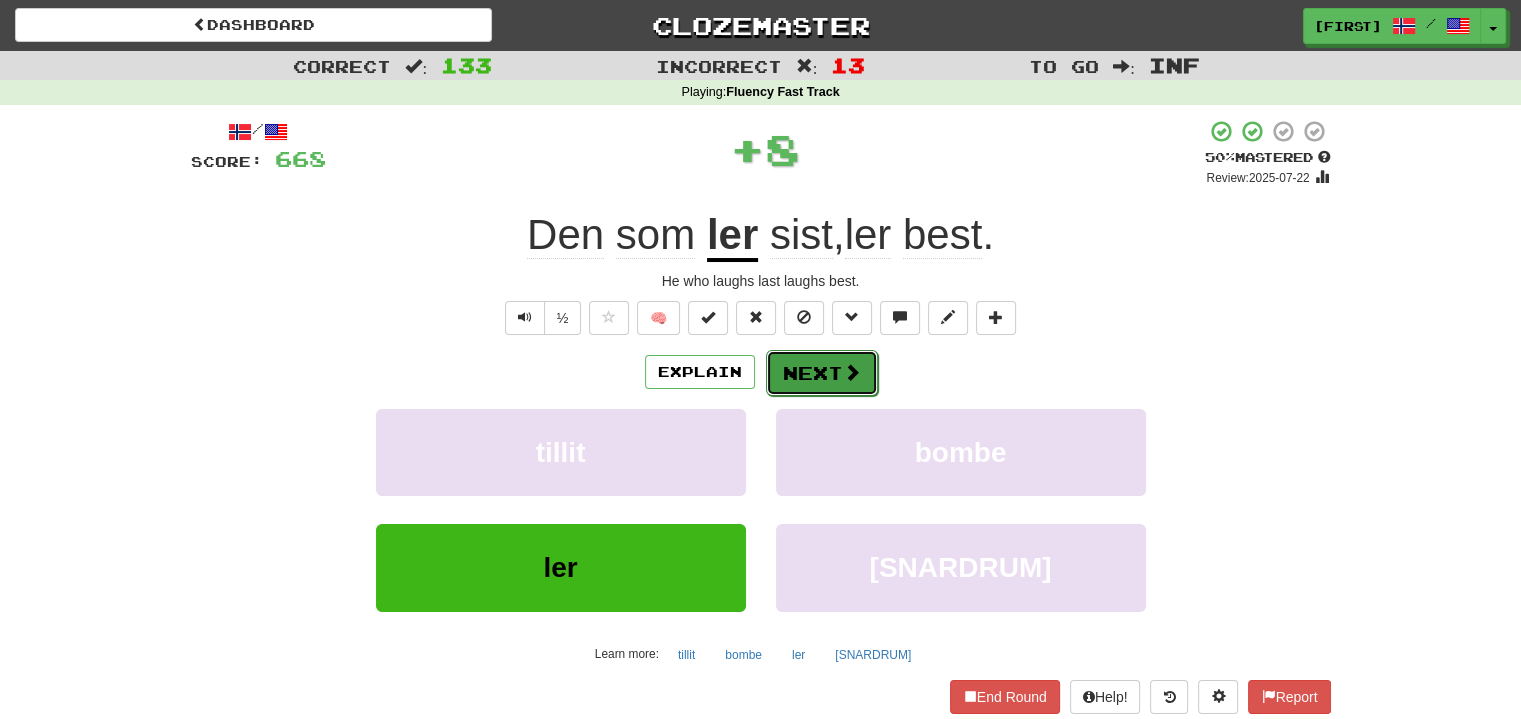 click on "Next" at bounding box center (822, 373) 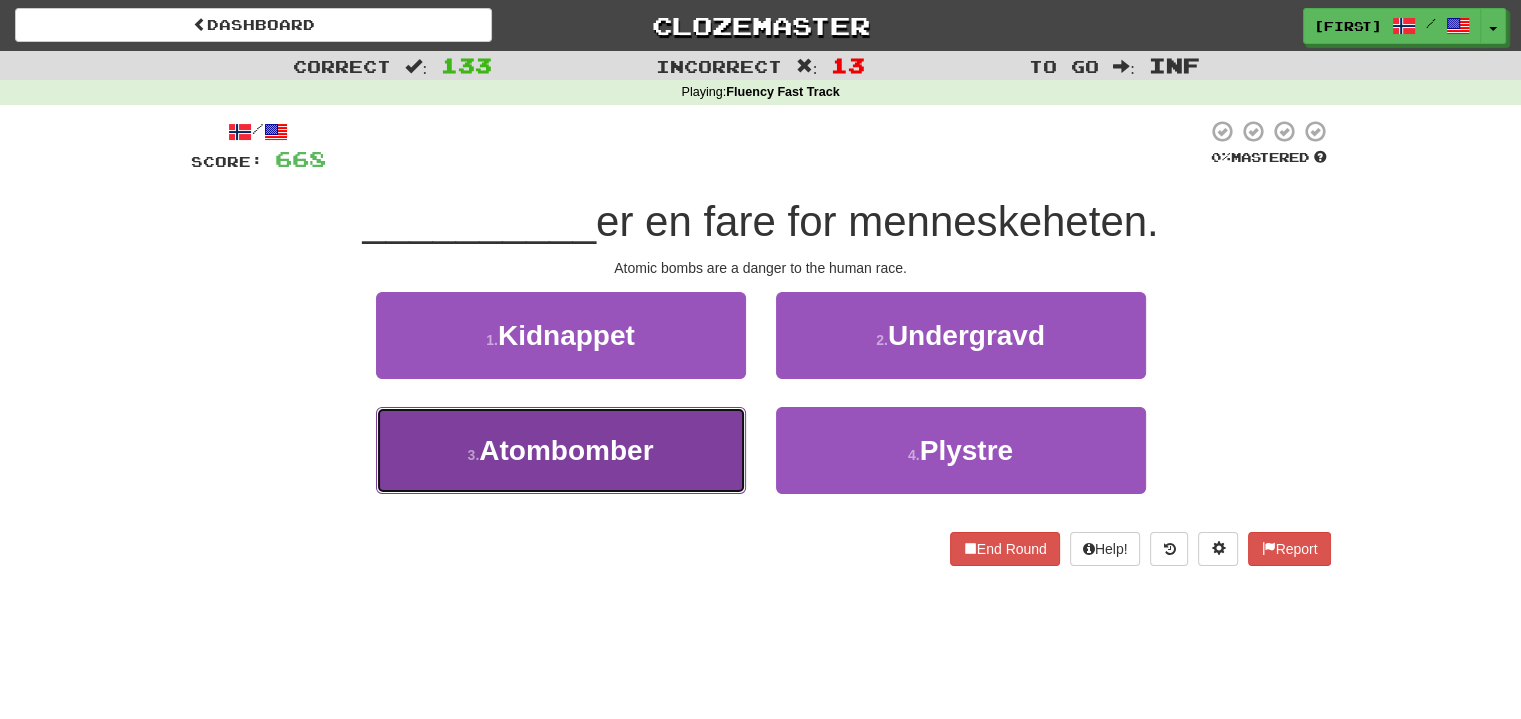 click on "3 .  Atombomber" at bounding box center (561, 450) 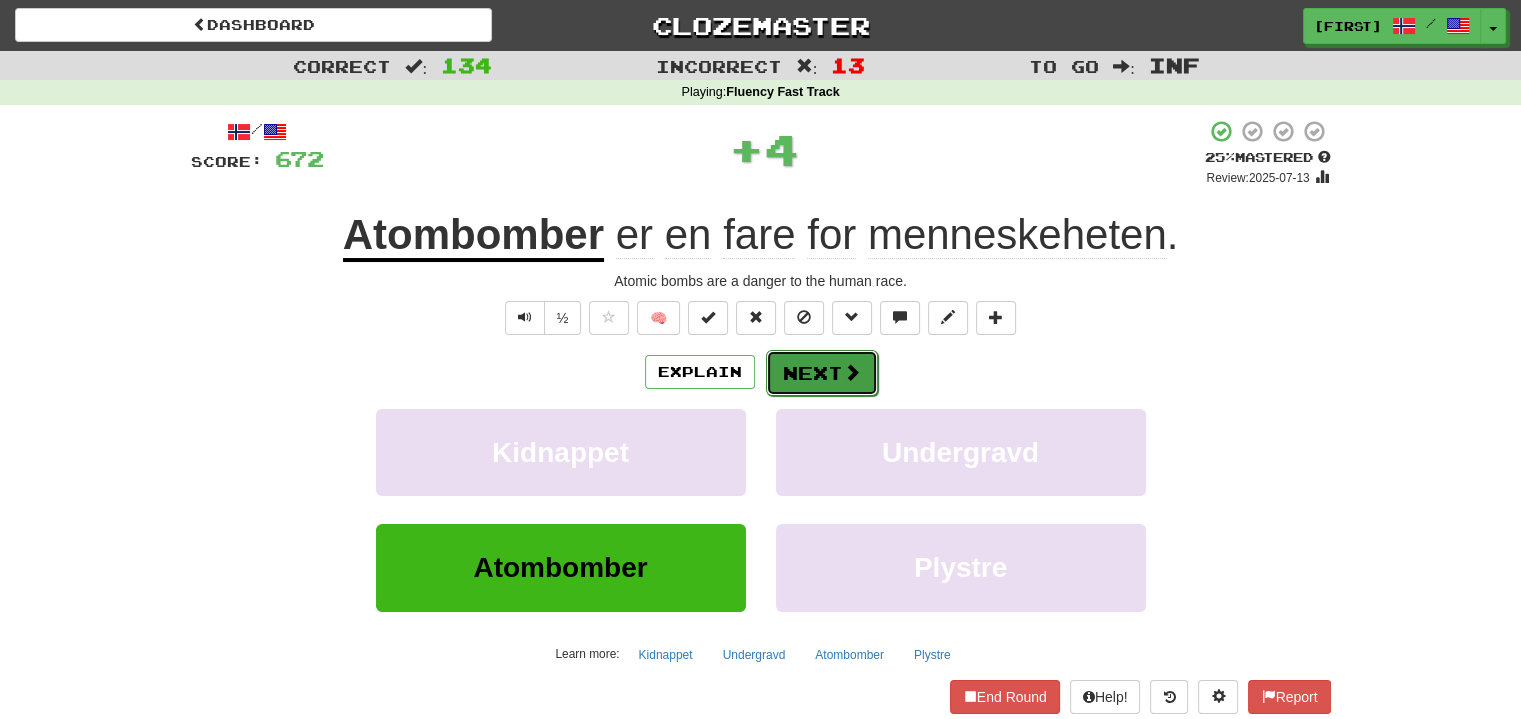 click on "Next" at bounding box center [822, 373] 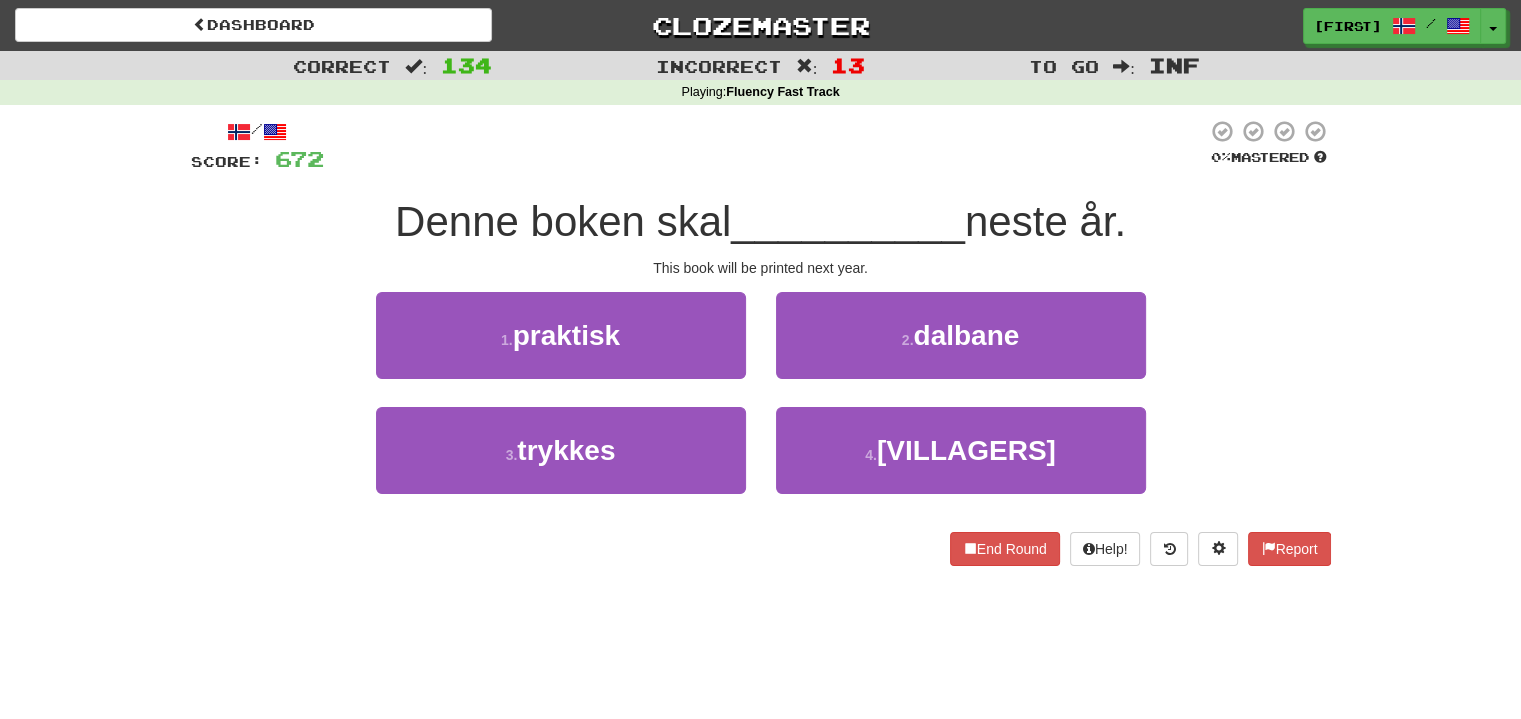 click on "/  Score:   672 0 %  Mastered Denne boken skal  __________  neste år. This book will be printed next year. 1 .  praktisk 2 .  dalbane 3 .  trykkes 4 .  landsbyboere  End Round  Help!  Report" at bounding box center (761, 342) 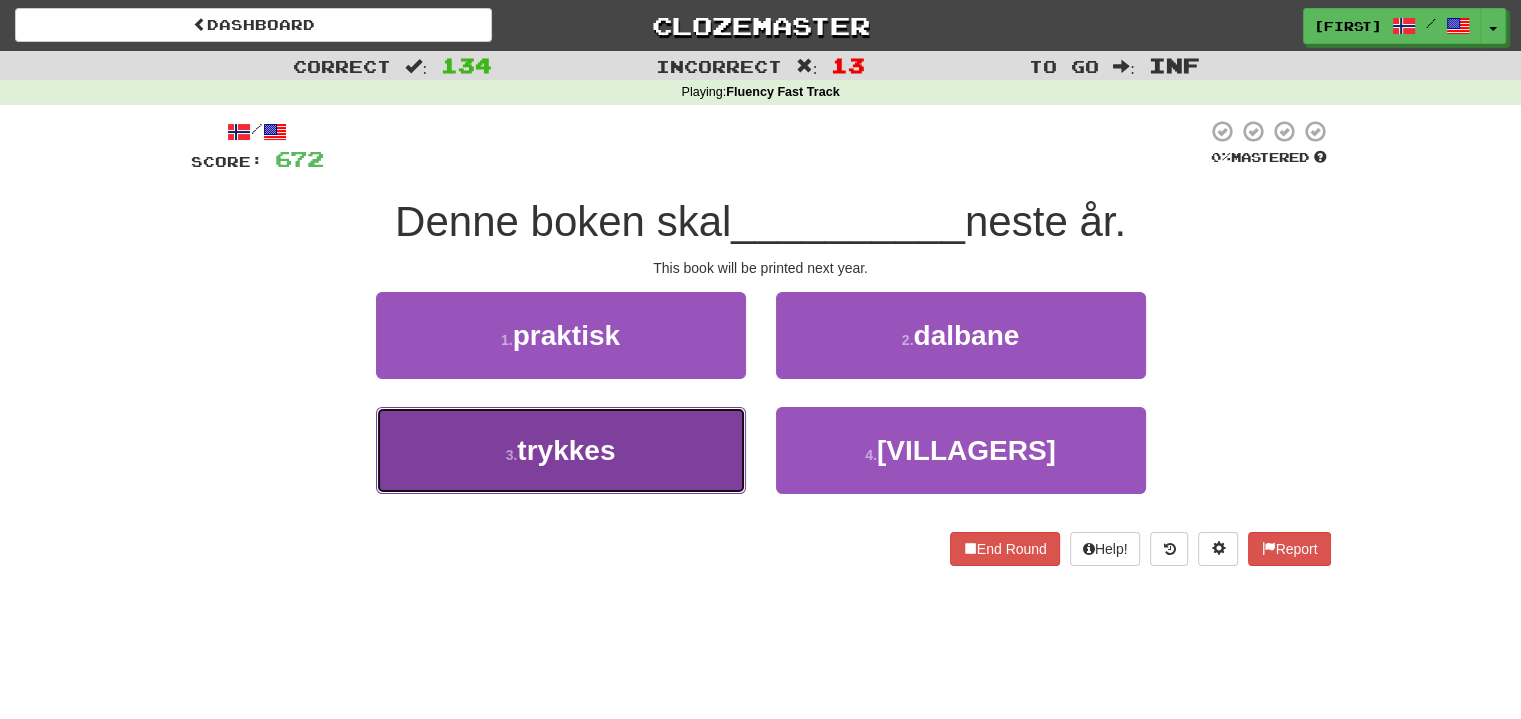 click on "3 .  trykkes" at bounding box center [561, 450] 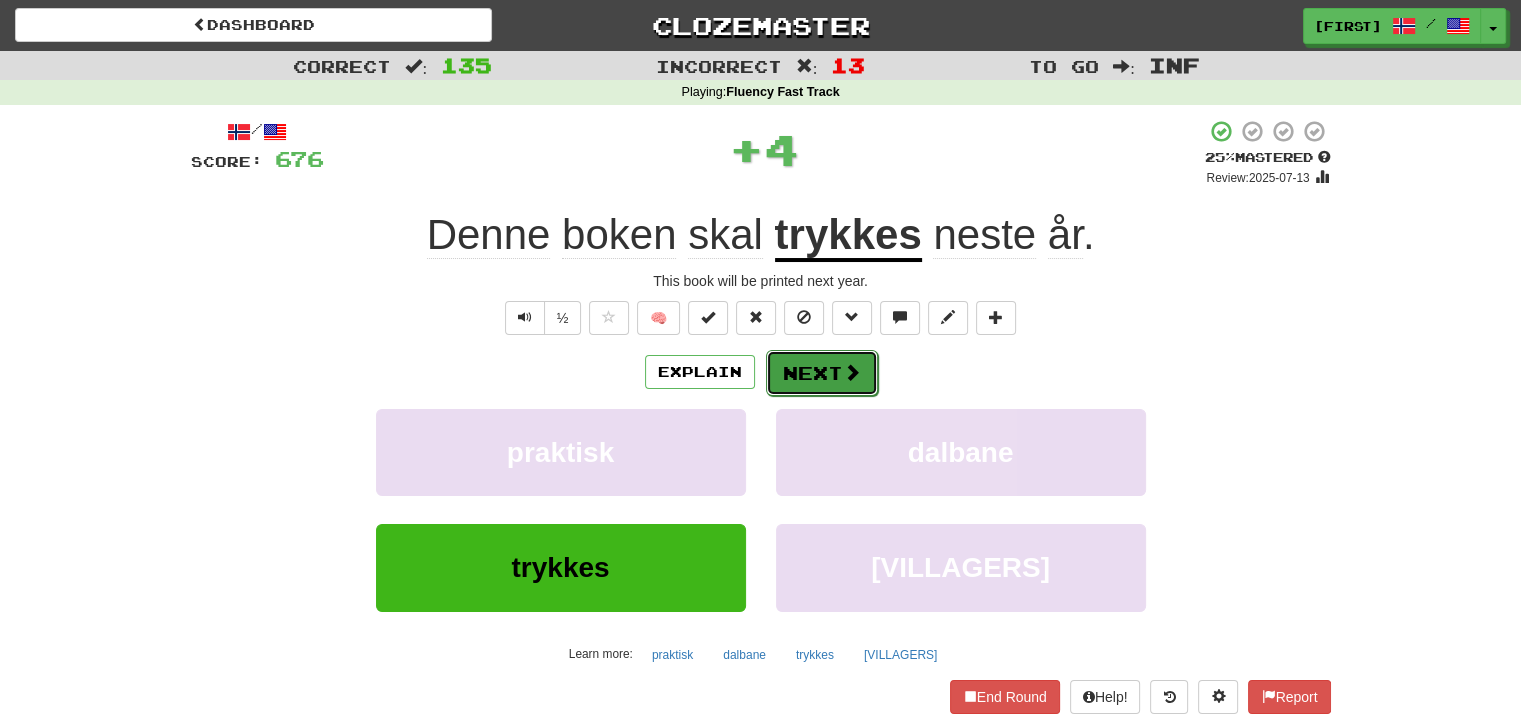 click on "Next" at bounding box center [822, 373] 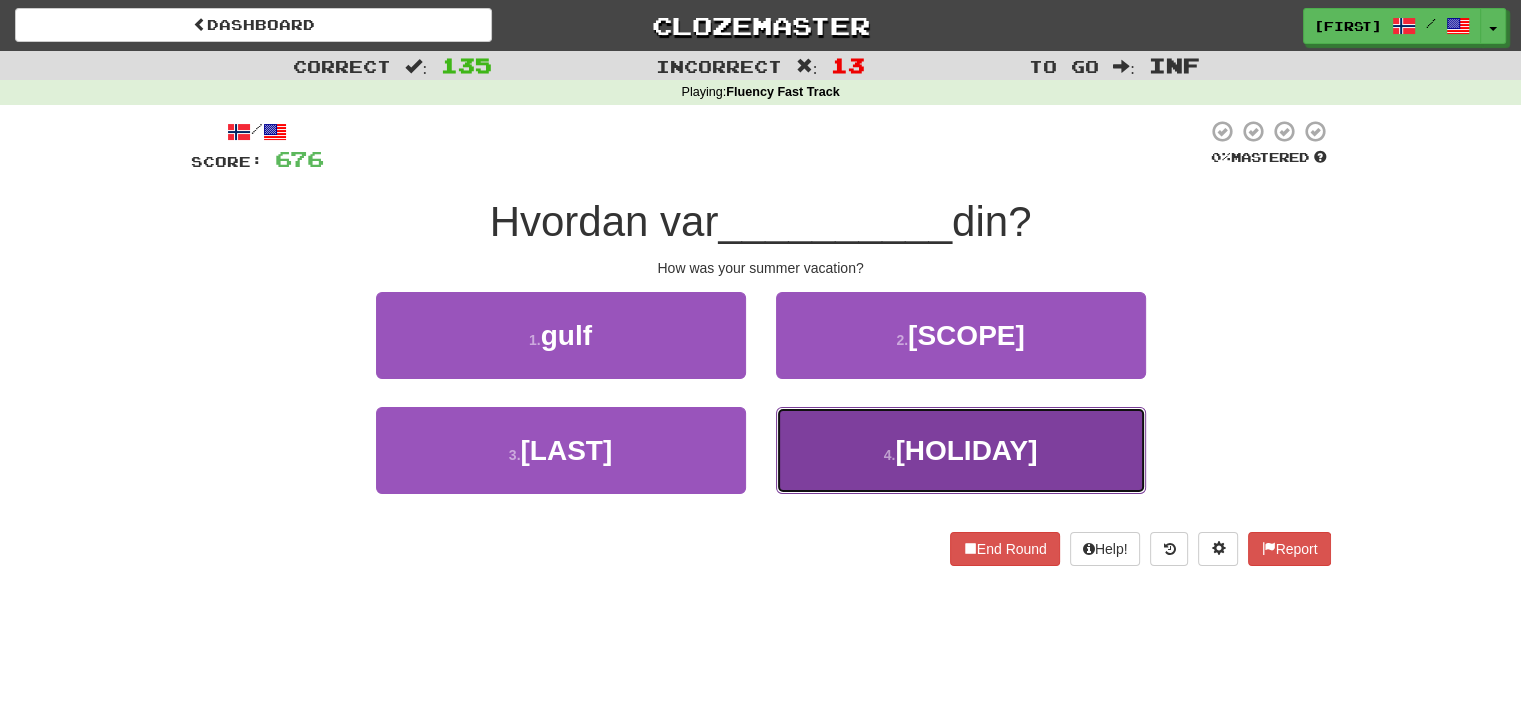click on "4 ." at bounding box center [890, 455] 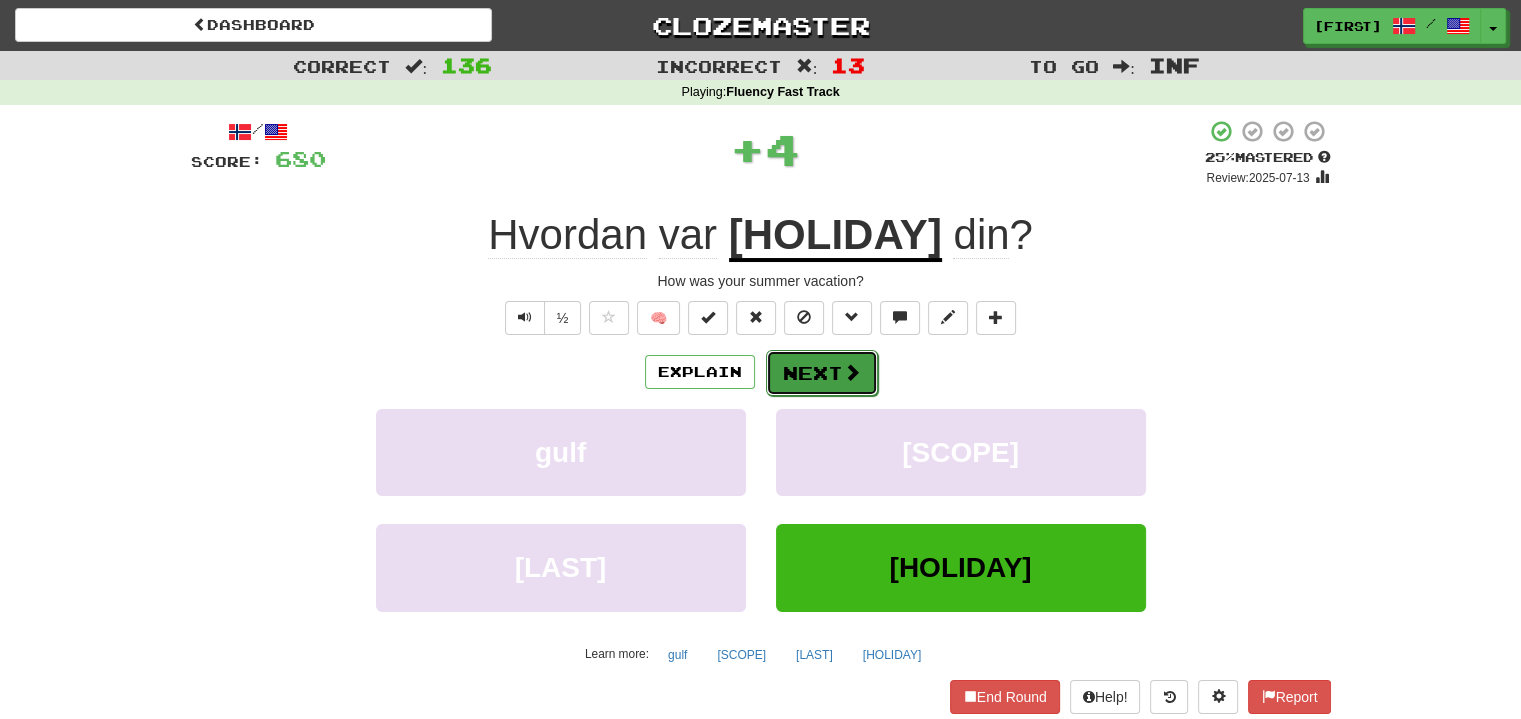 click on "Next" at bounding box center (822, 373) 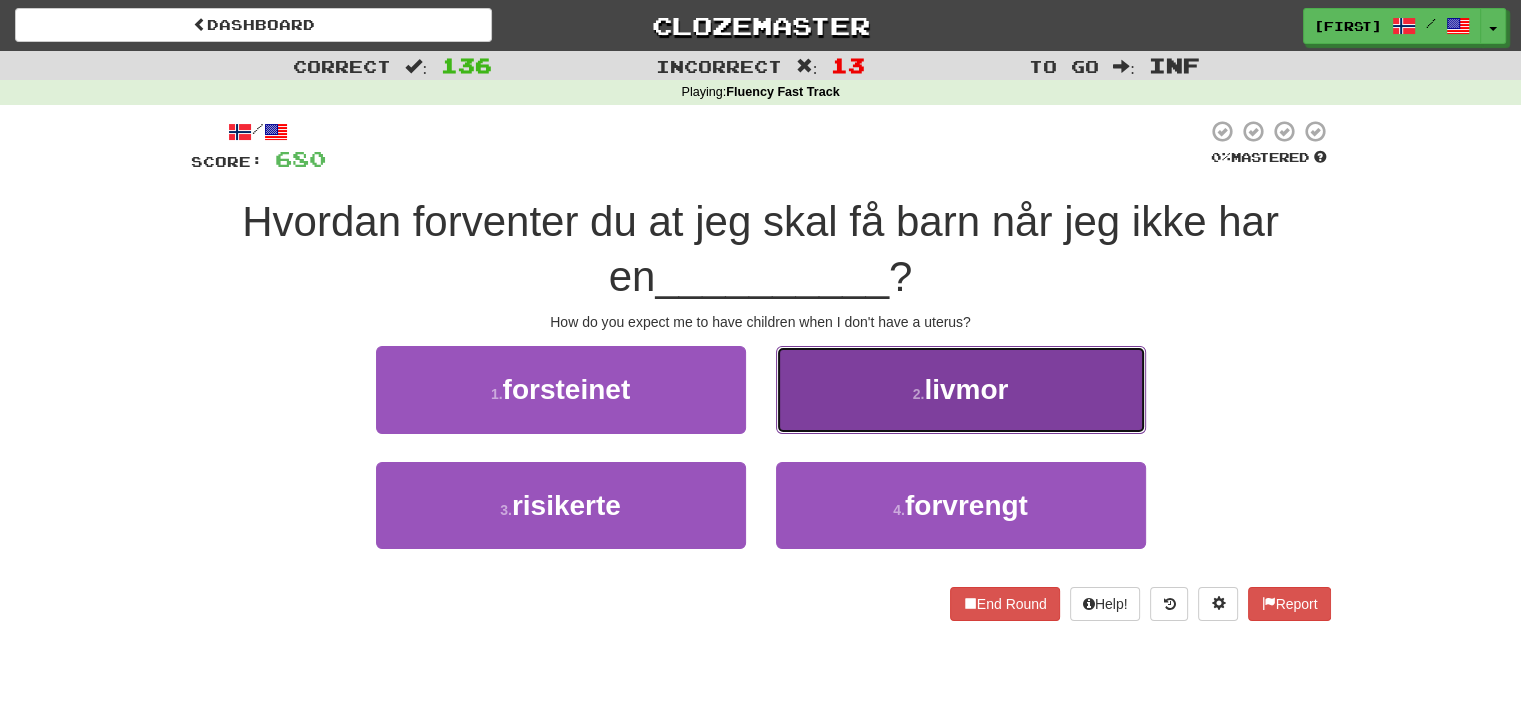 click on "2 .  [UTERUS]" at bounding box center [961, 389] 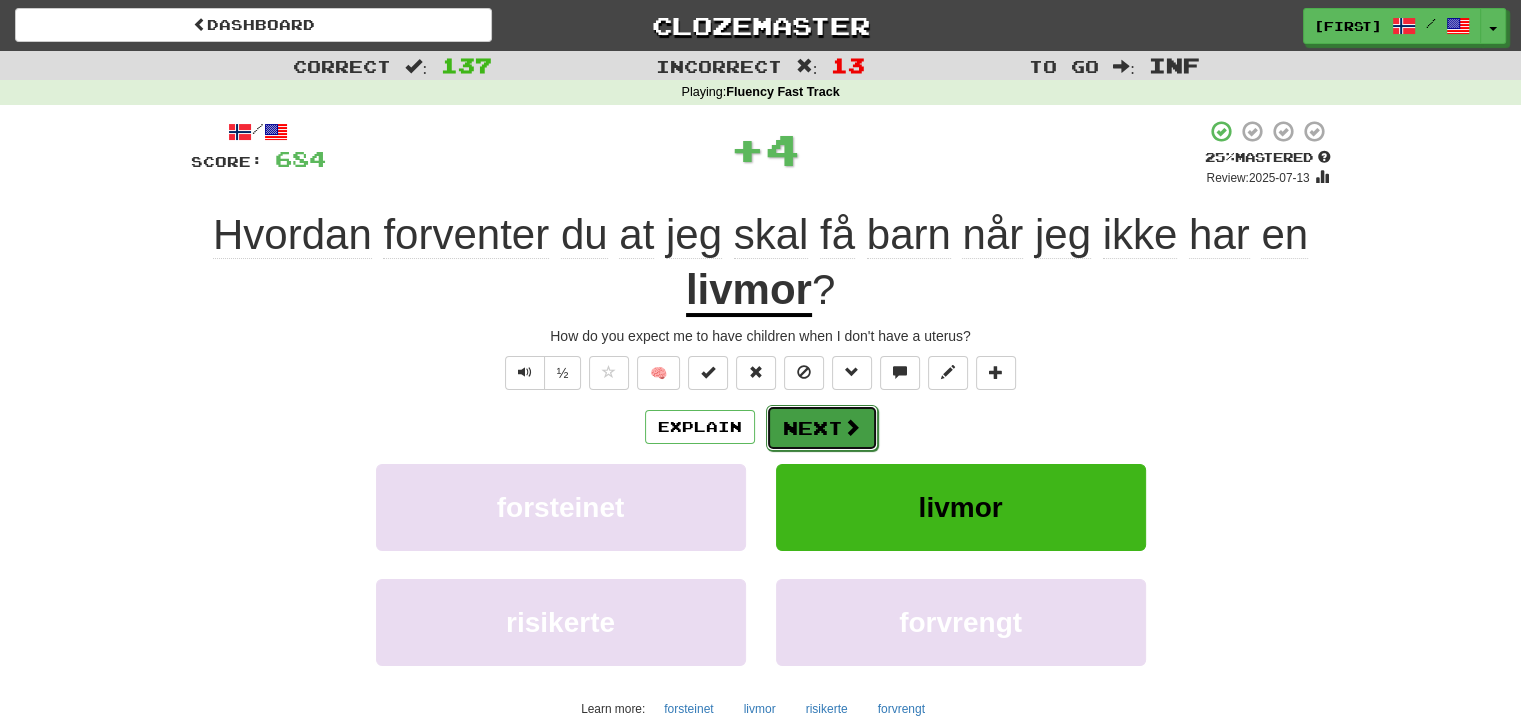 click on "Next" at bounding box center (822, 428) 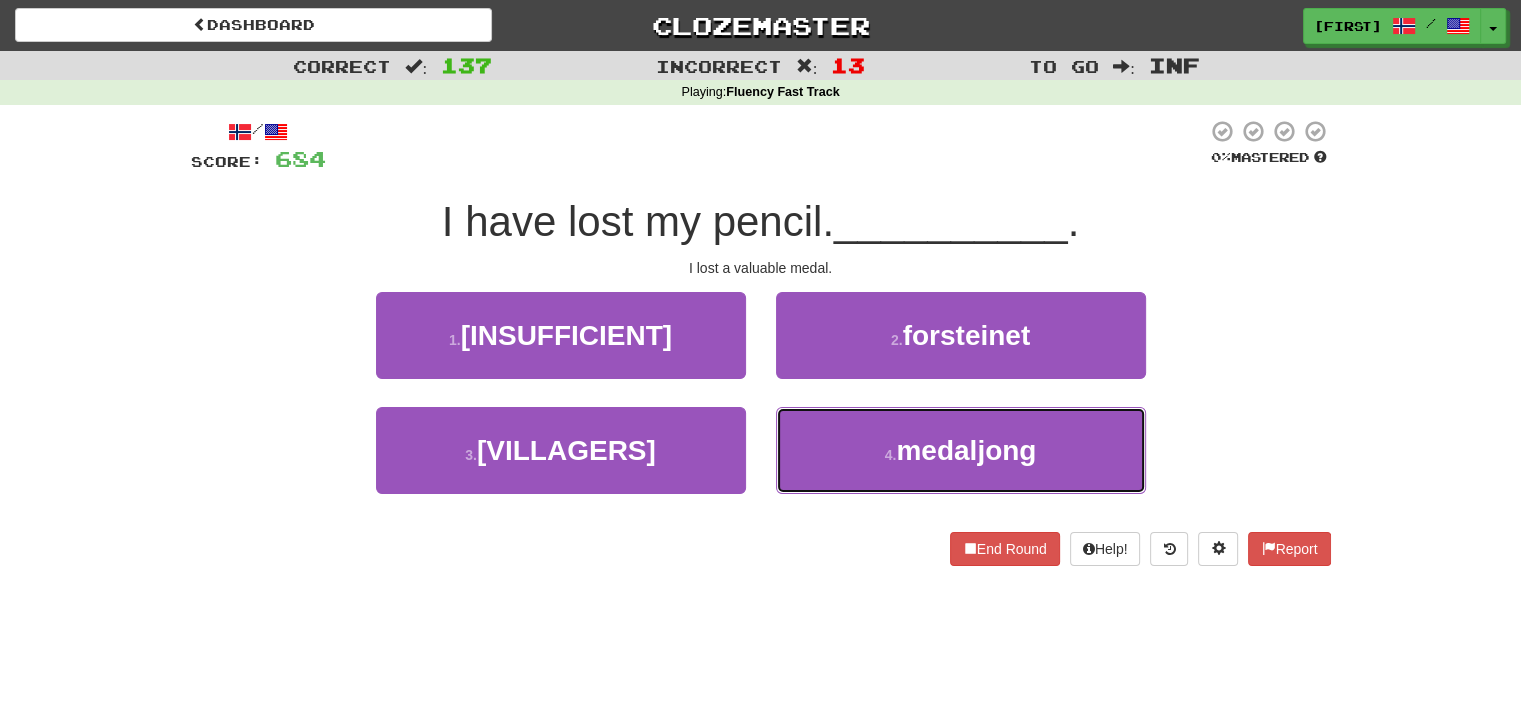 click on "4 .  medaljong" at bounding box center [961, 450] 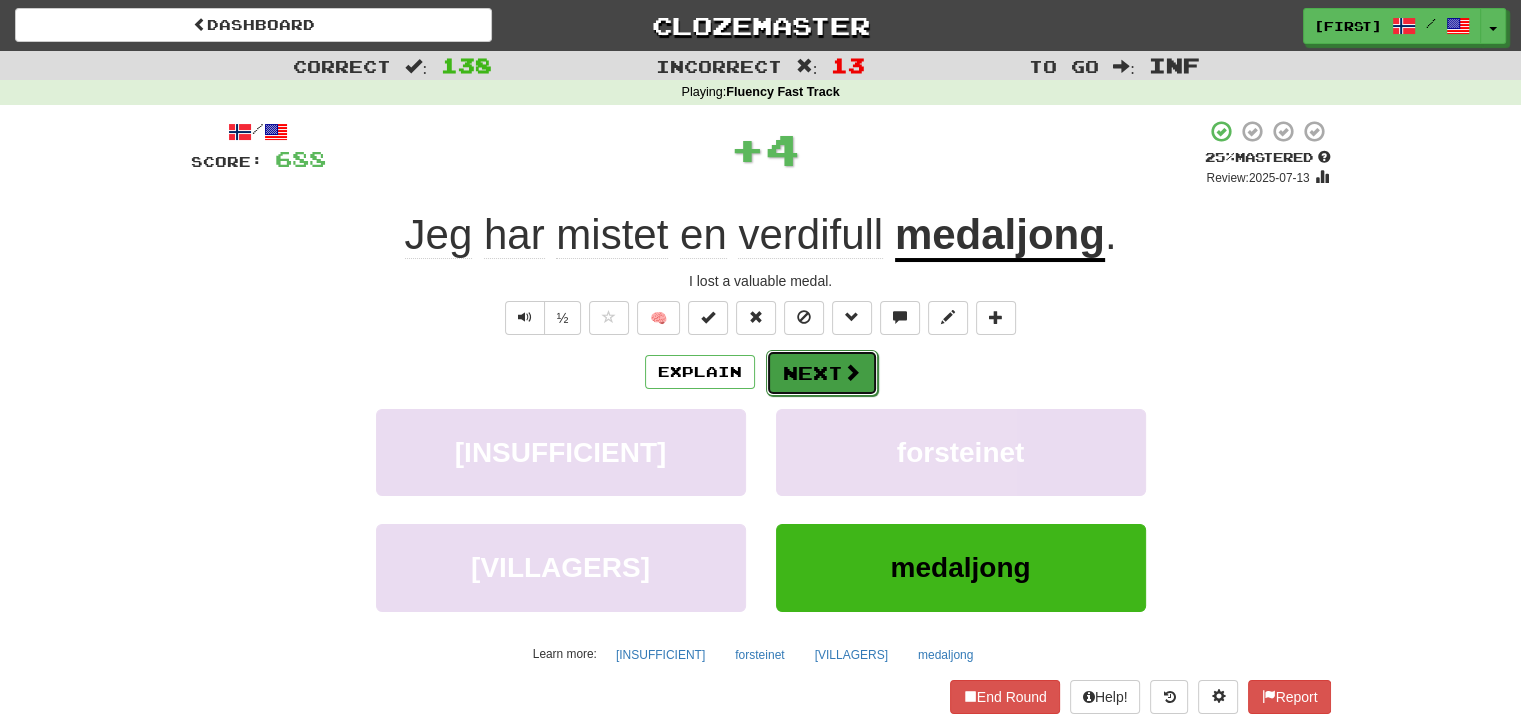 click on "Next" at bounding box center (822, 373) 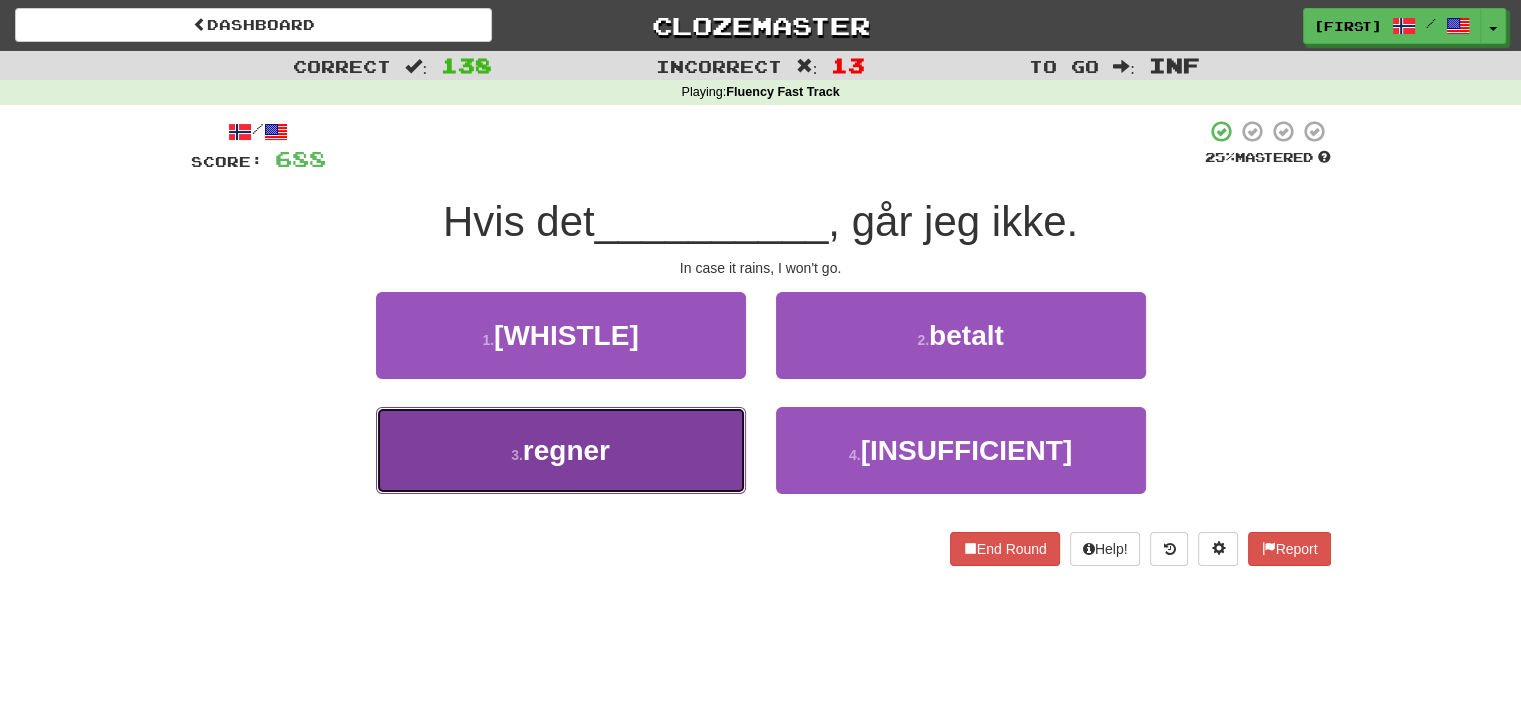 click on "3 .  regner" at bounding box center (561, 450) 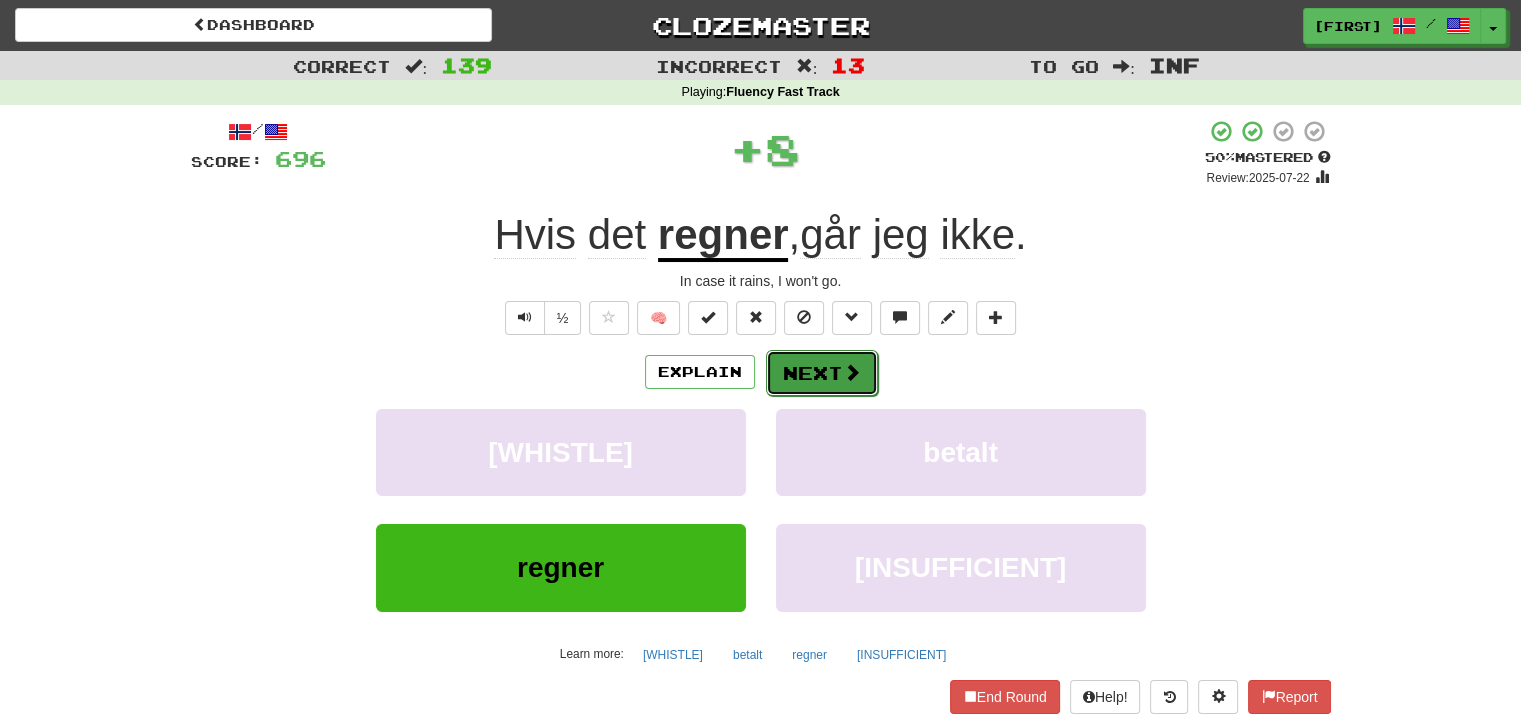 click on "Next" at bounding box center [822, 373] 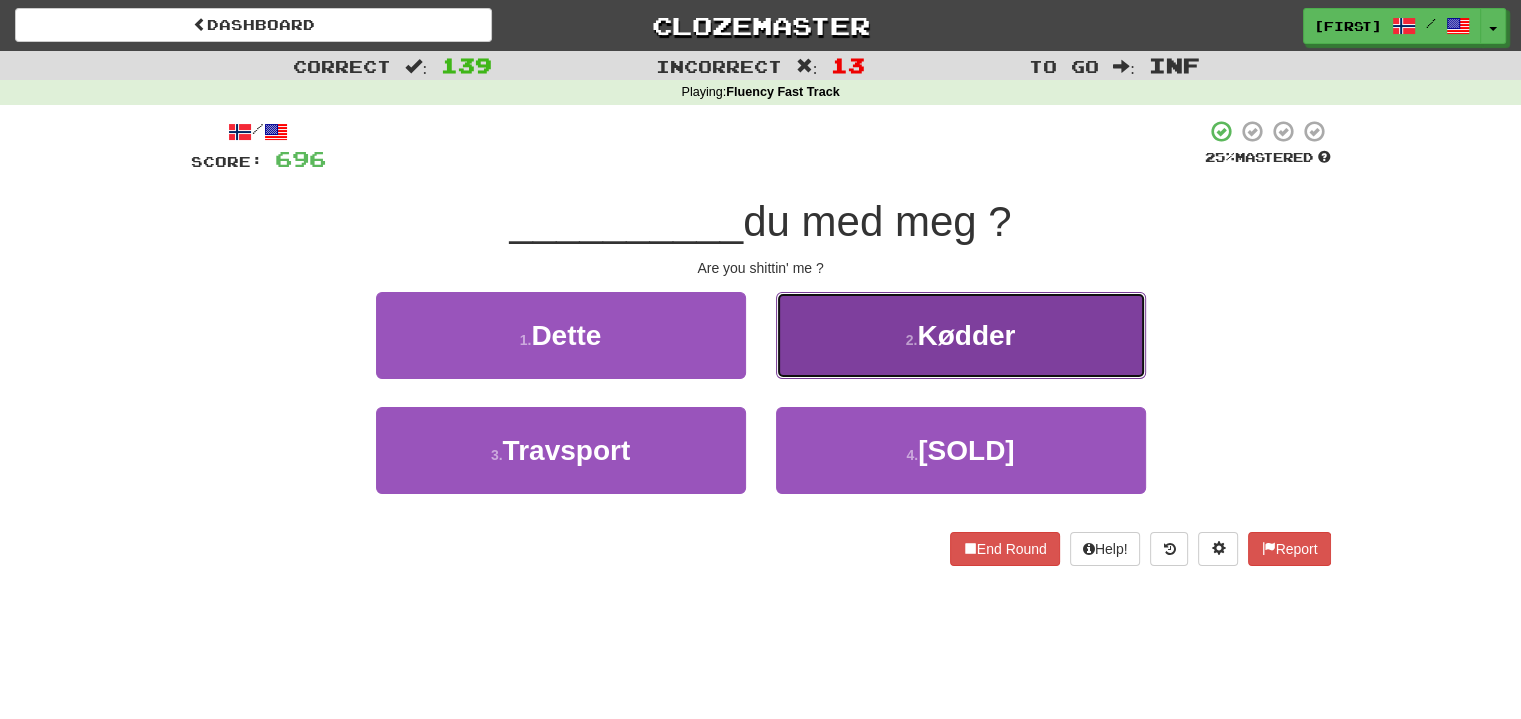 click on "2 .  Kødder" at bounding box center (961, 335) 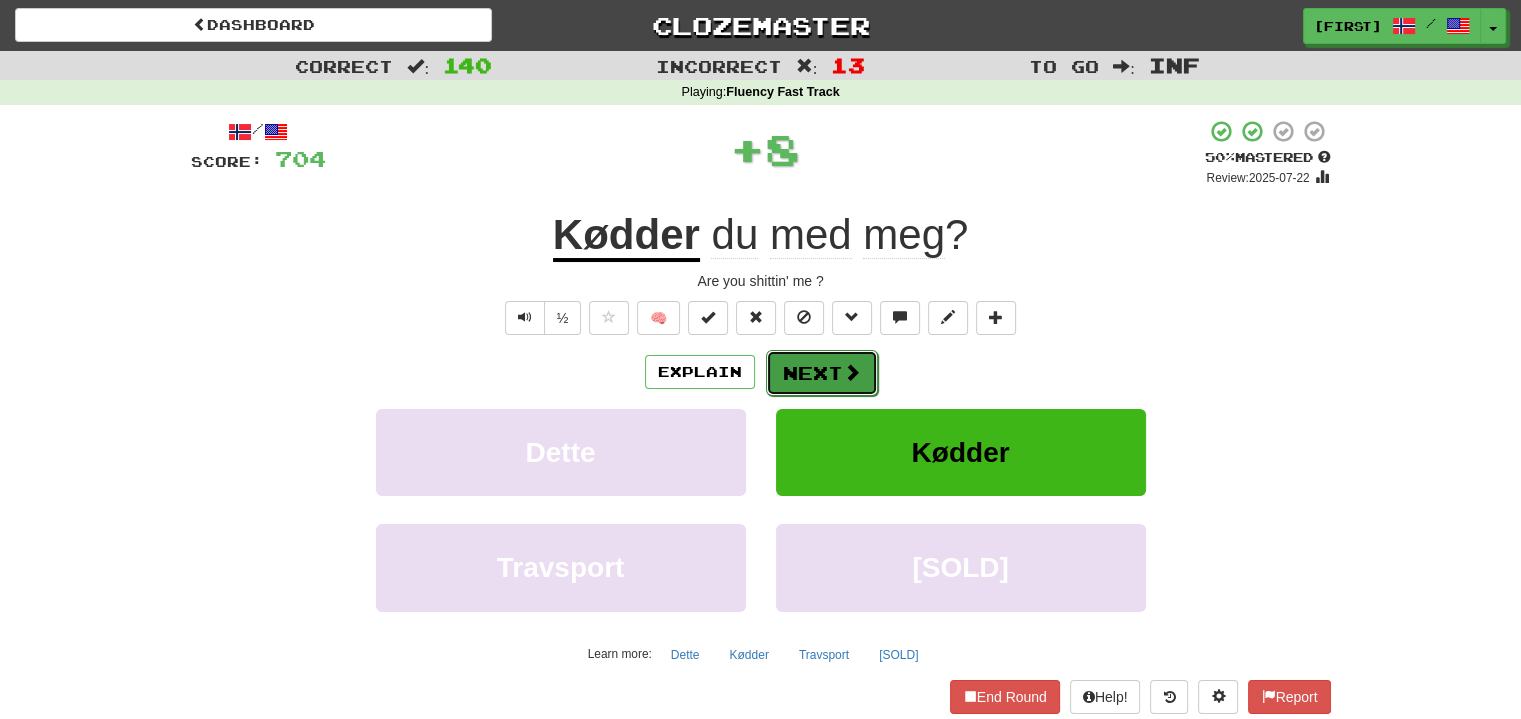 click on "Next" at bounding box center (822, 373) 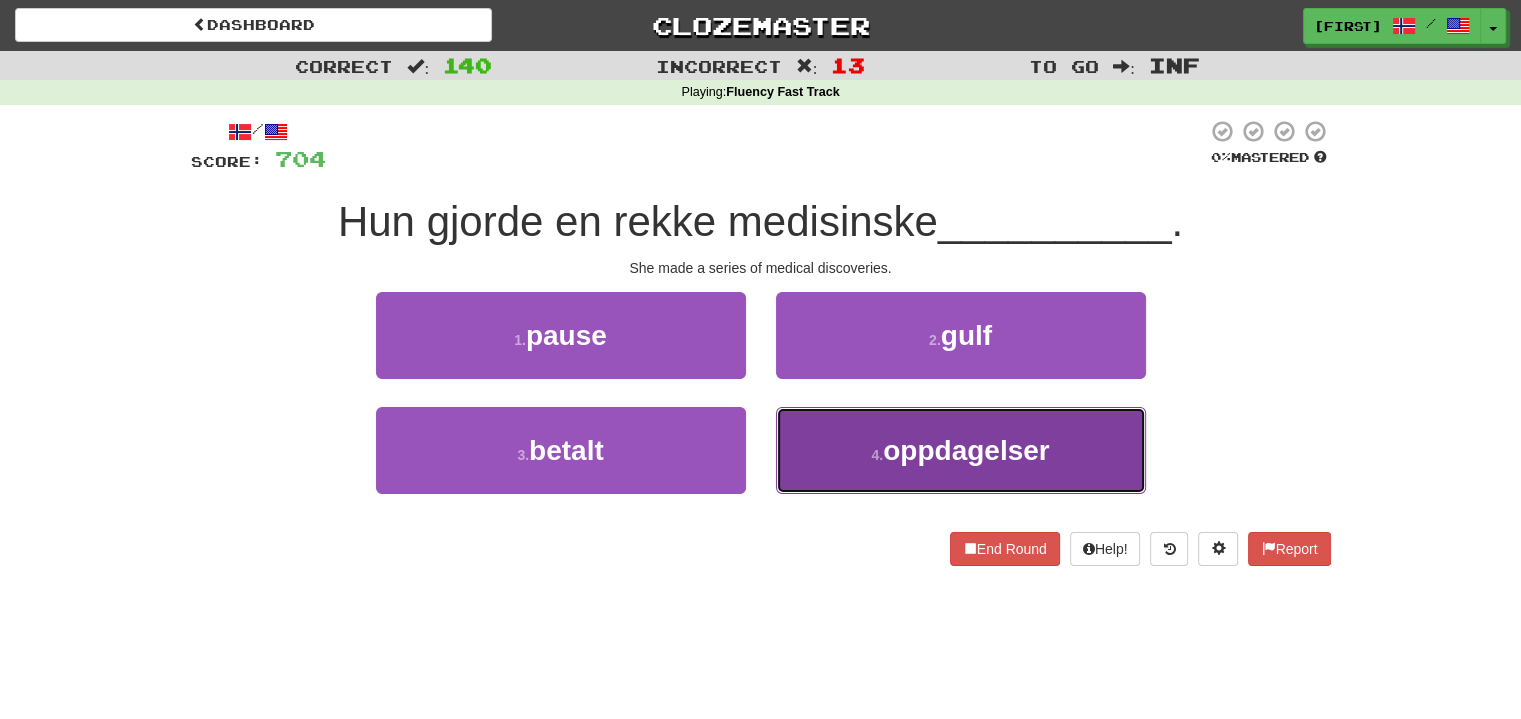 click on "4 .  [DISCOVERIES]" at bounding box center (961, 450) 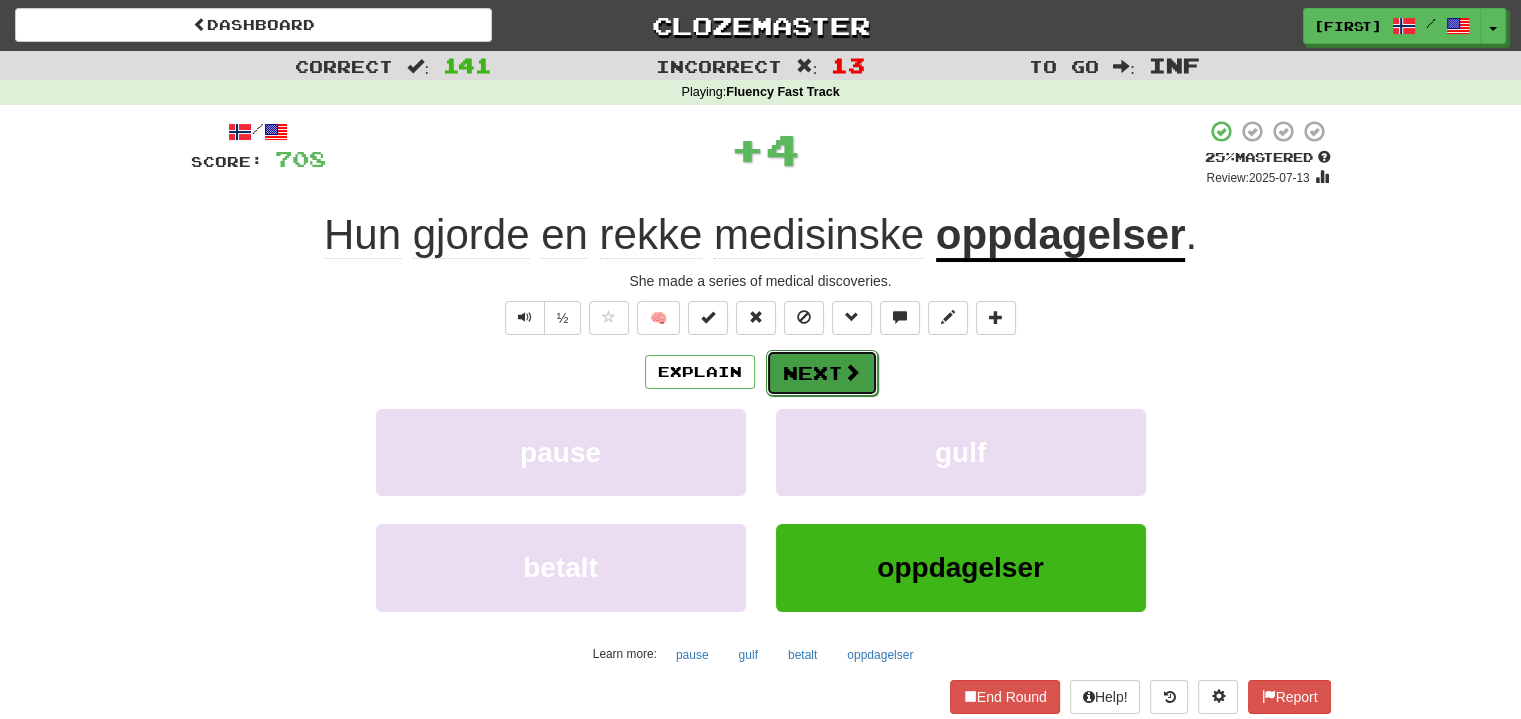 click on "Next" at bounding box center (822, 373) 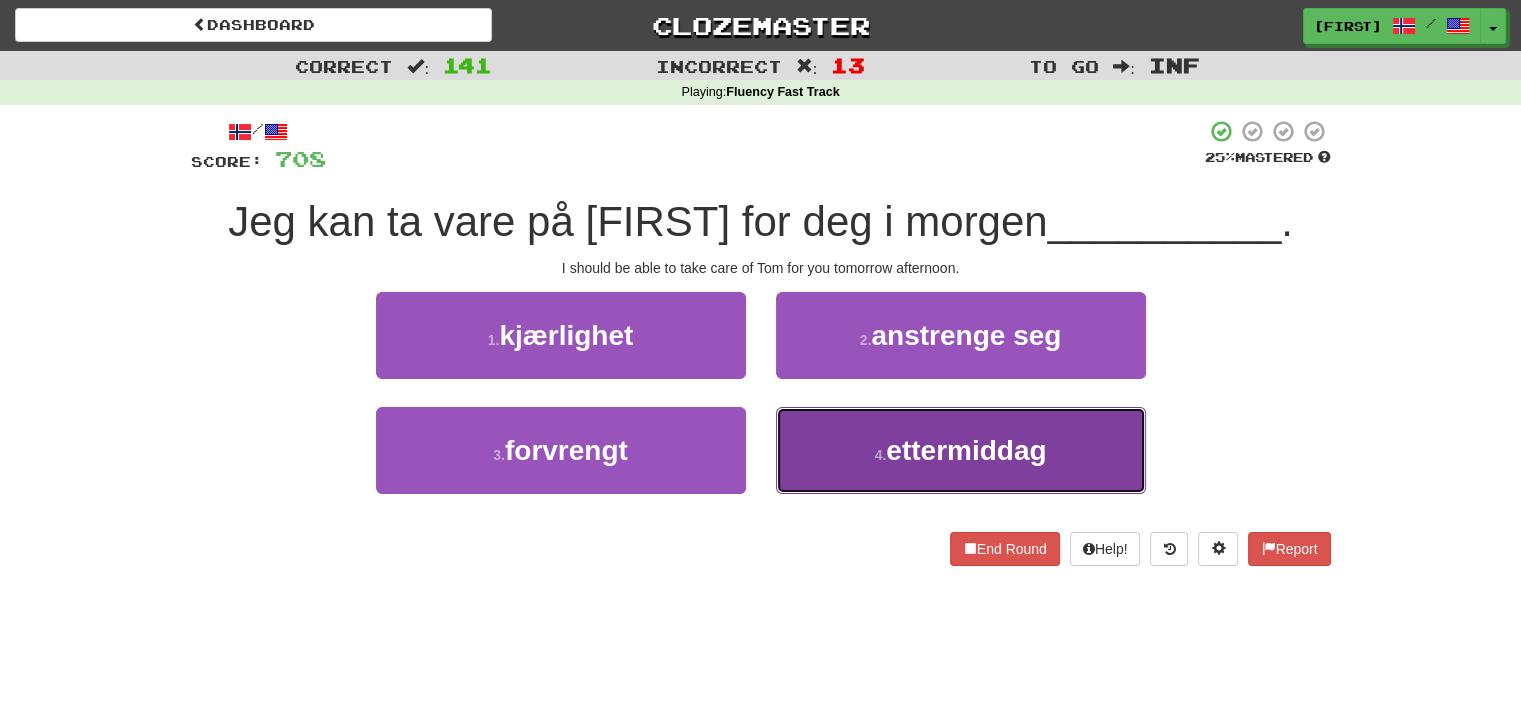click on "ettermiddag" at bounding box center [961, 450] 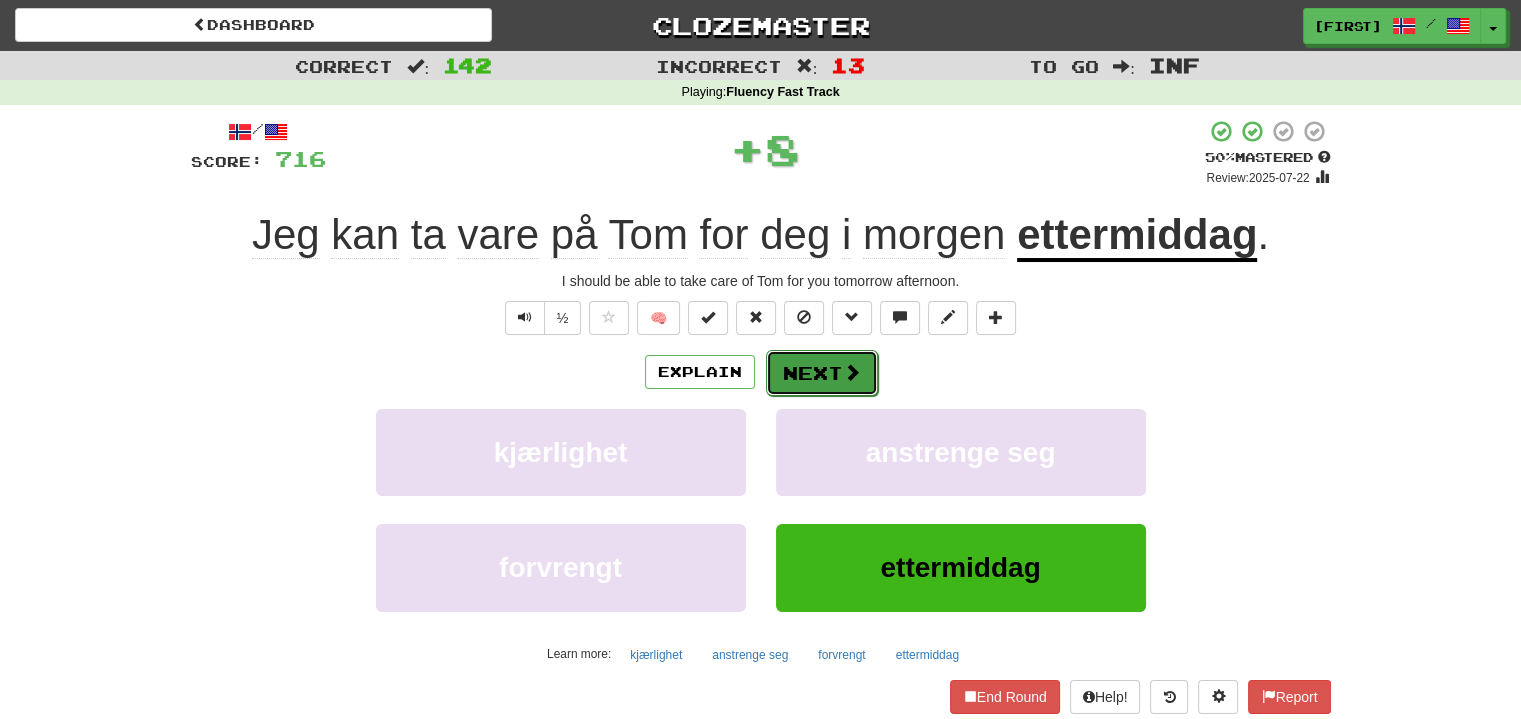 click on "Next" at bounding box center [822, 373] 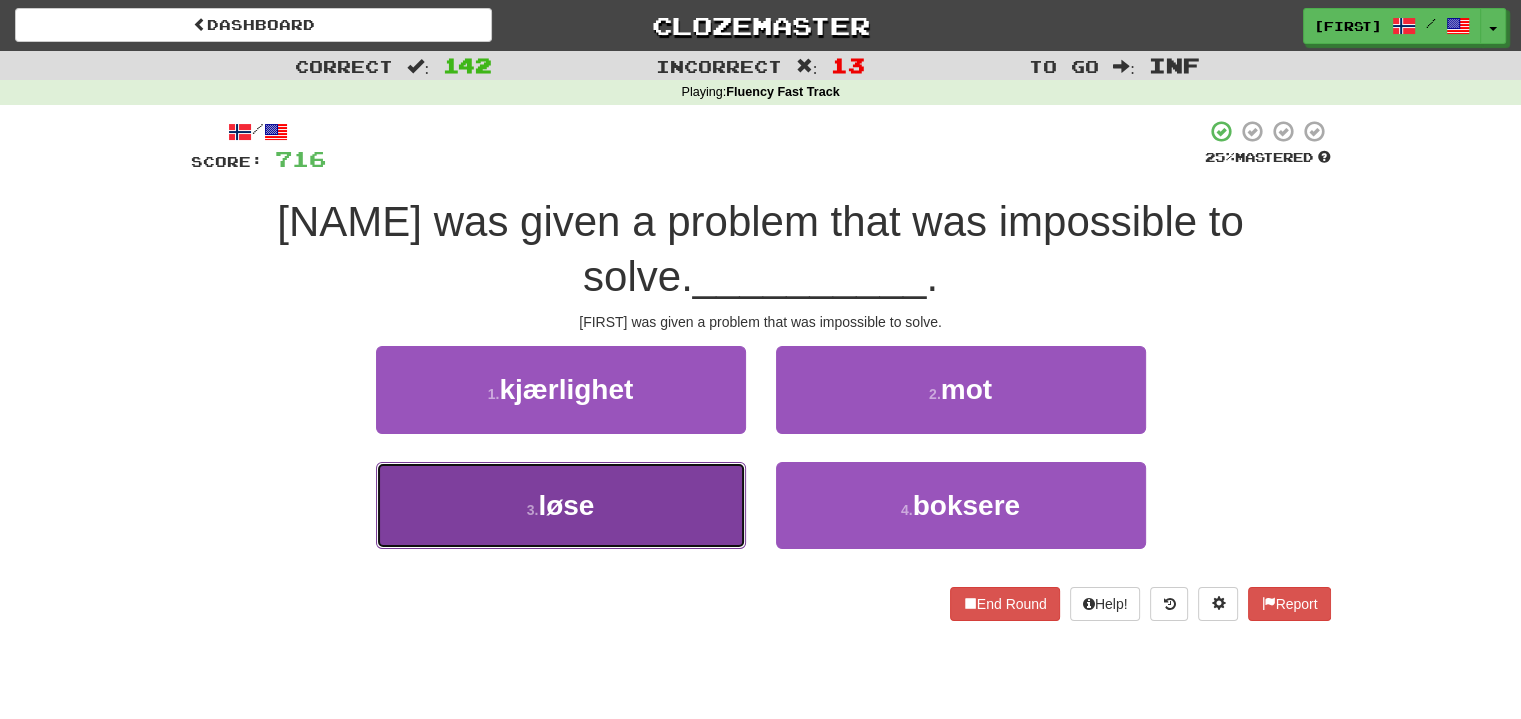 click on "3 .  løse" at bounding box center (561, 505) 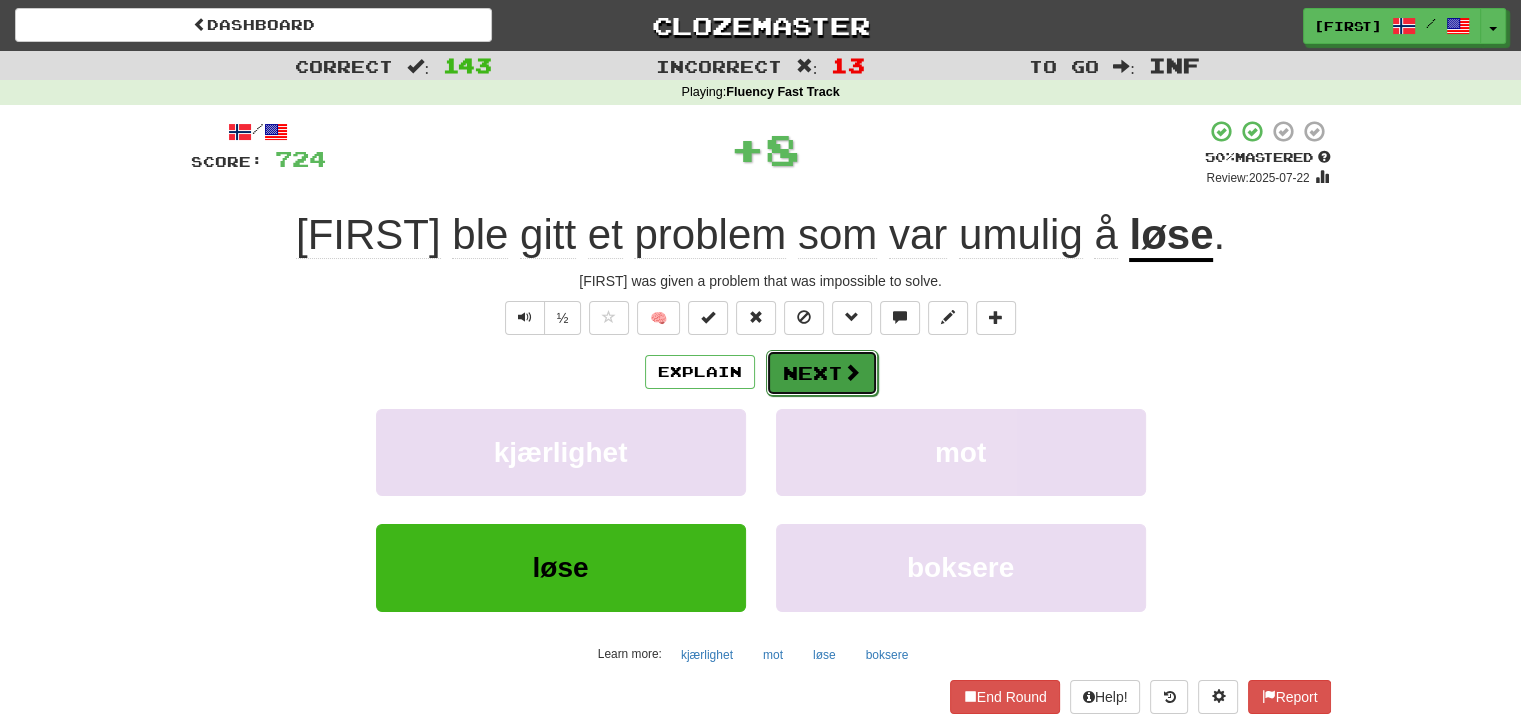 click on "Next" at bounding box center [822, 373] 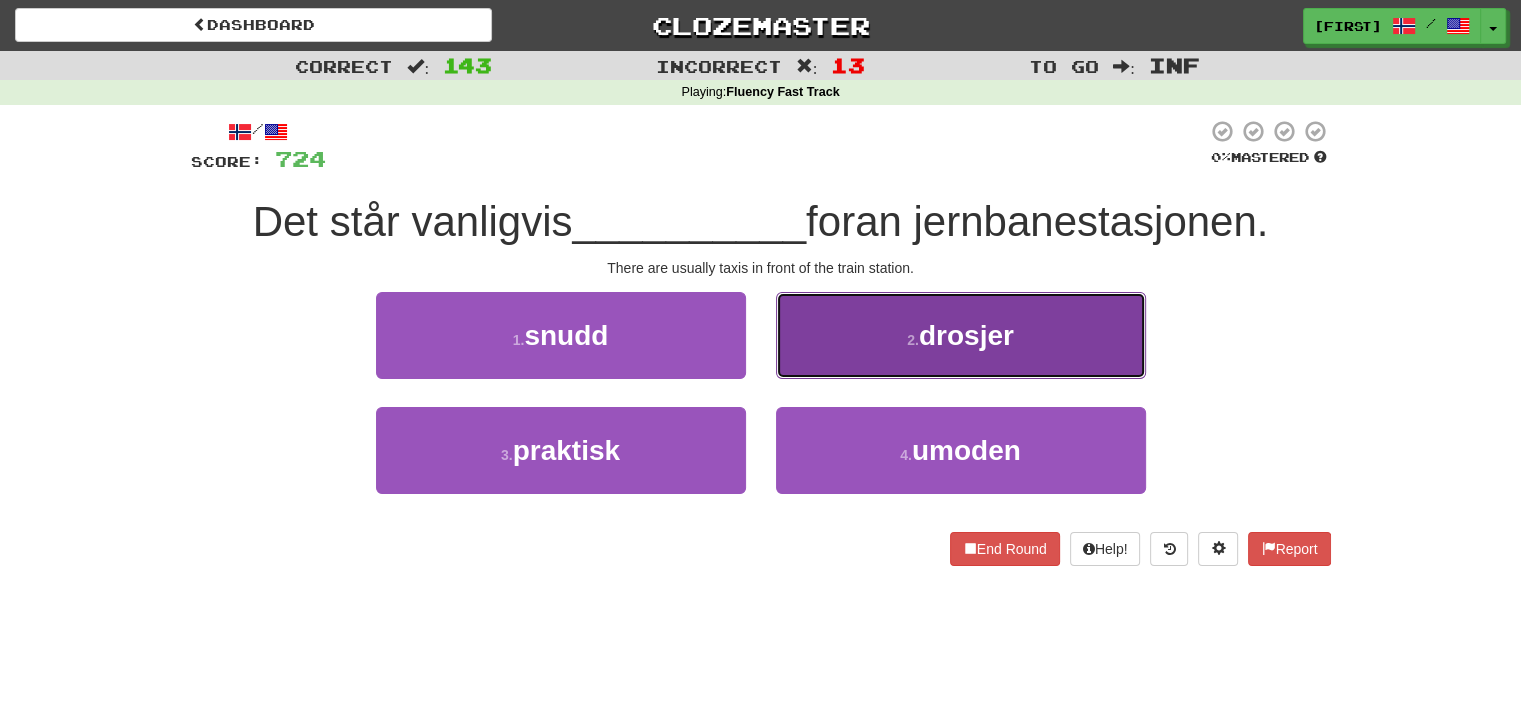 click on "2 .  drosjer" at bounding box center [961, 335] 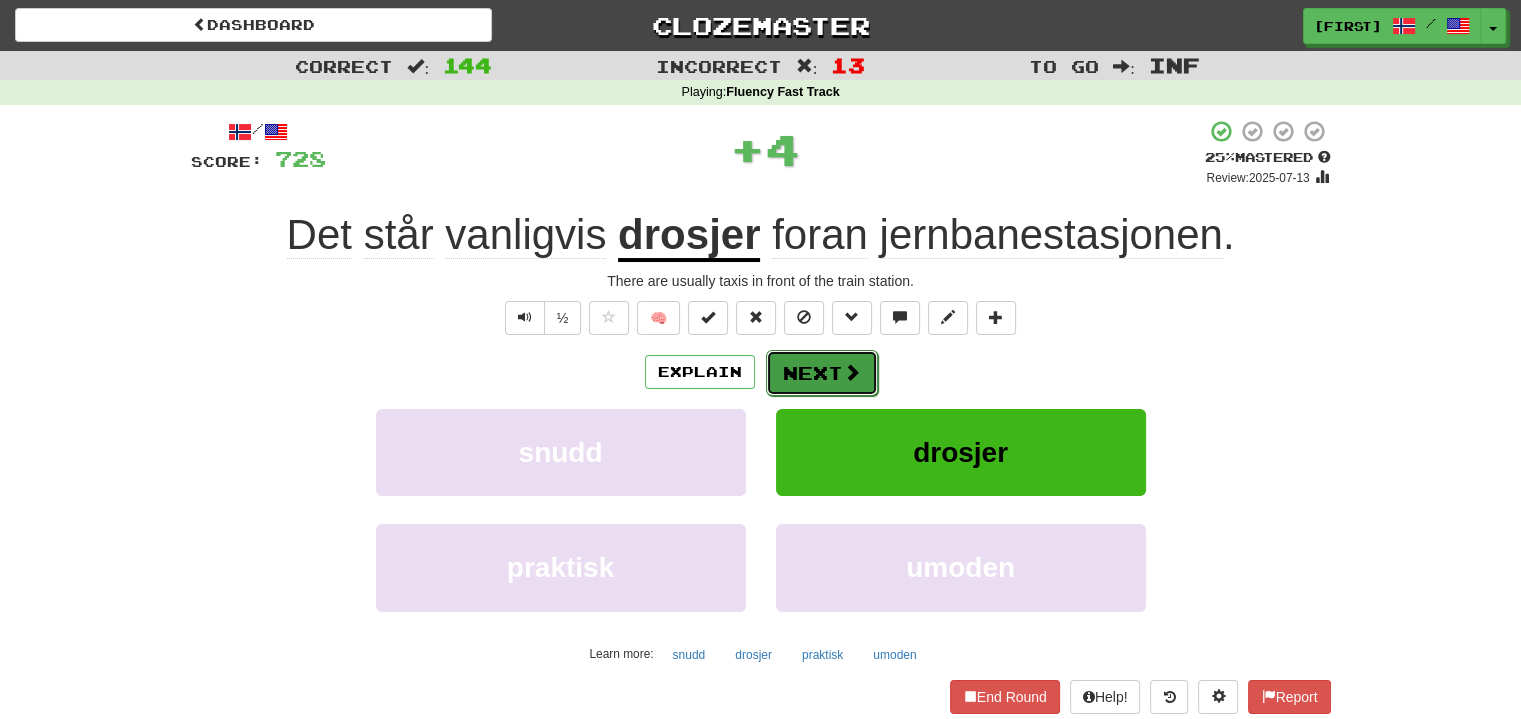 click on "Next" at bounding box center (822, 373) 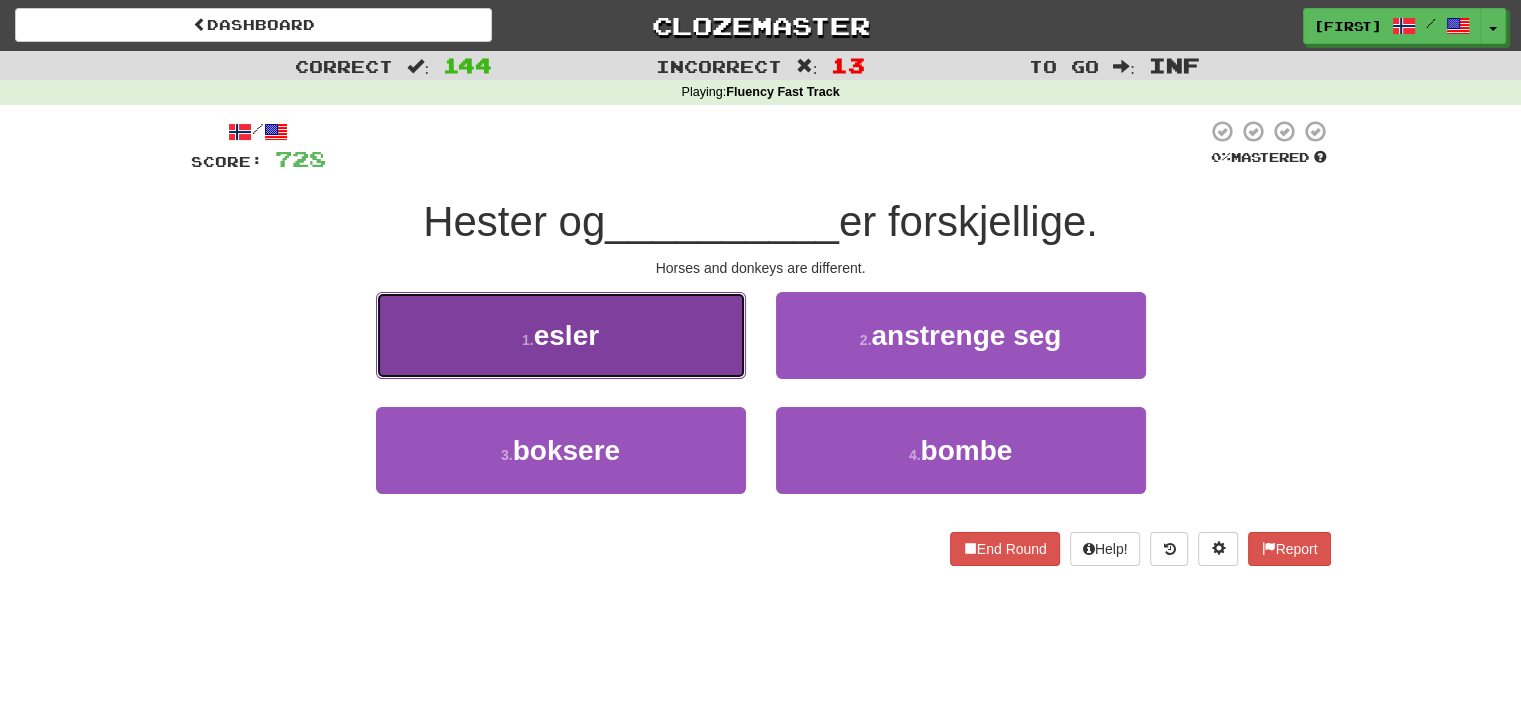 click on "1 .  [DONKEYS]" at bounding box center [561, 335] 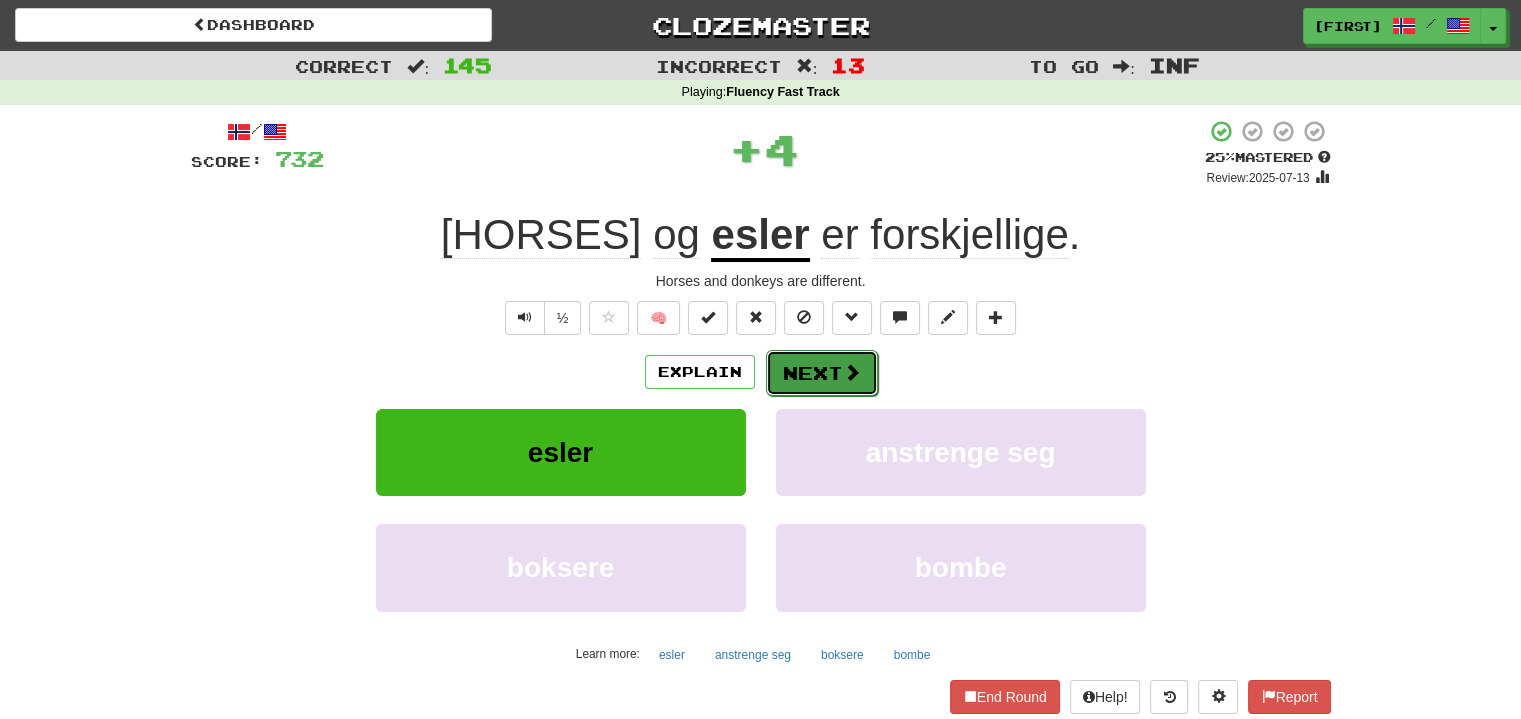 click on "Next" at bounding box center [822, 373] 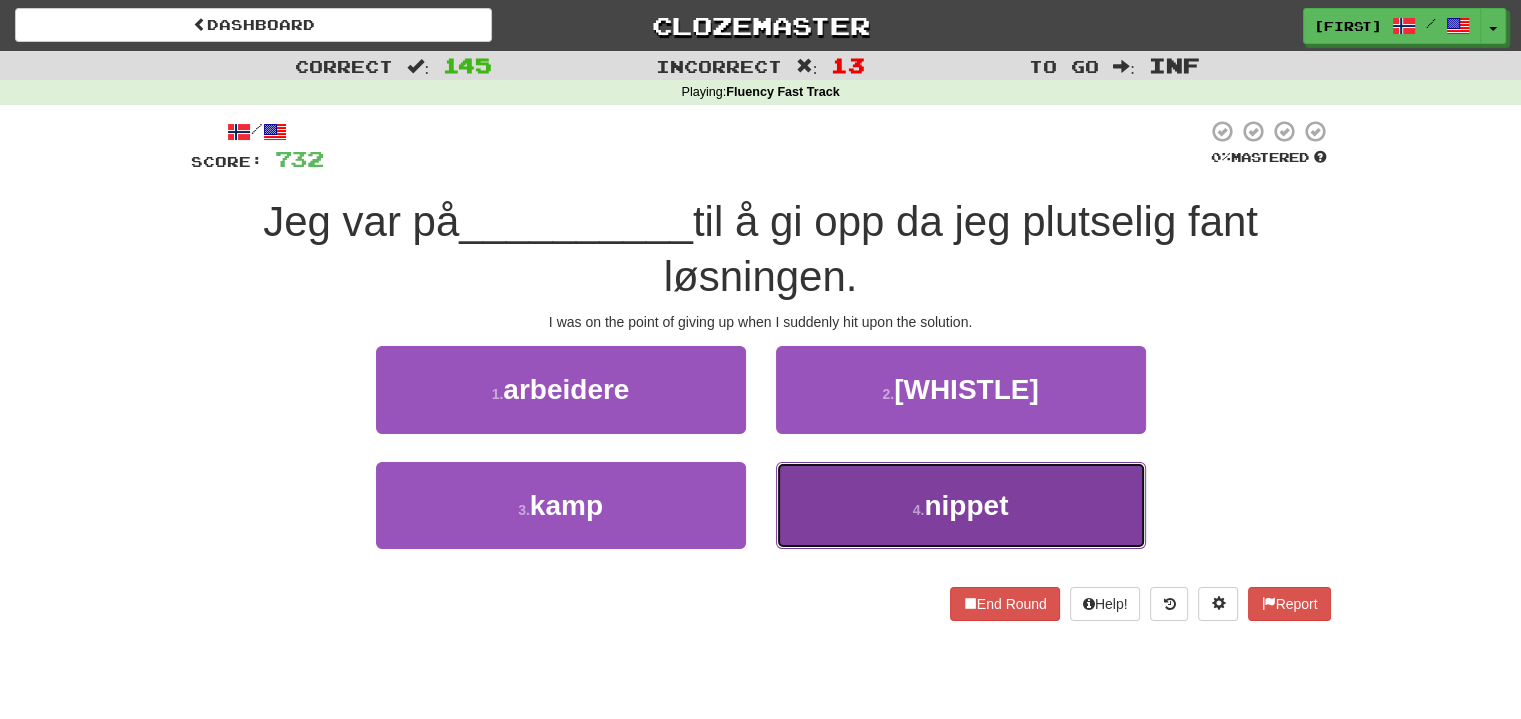 click on "4 .  nippet" at bounding box center (961, 505) 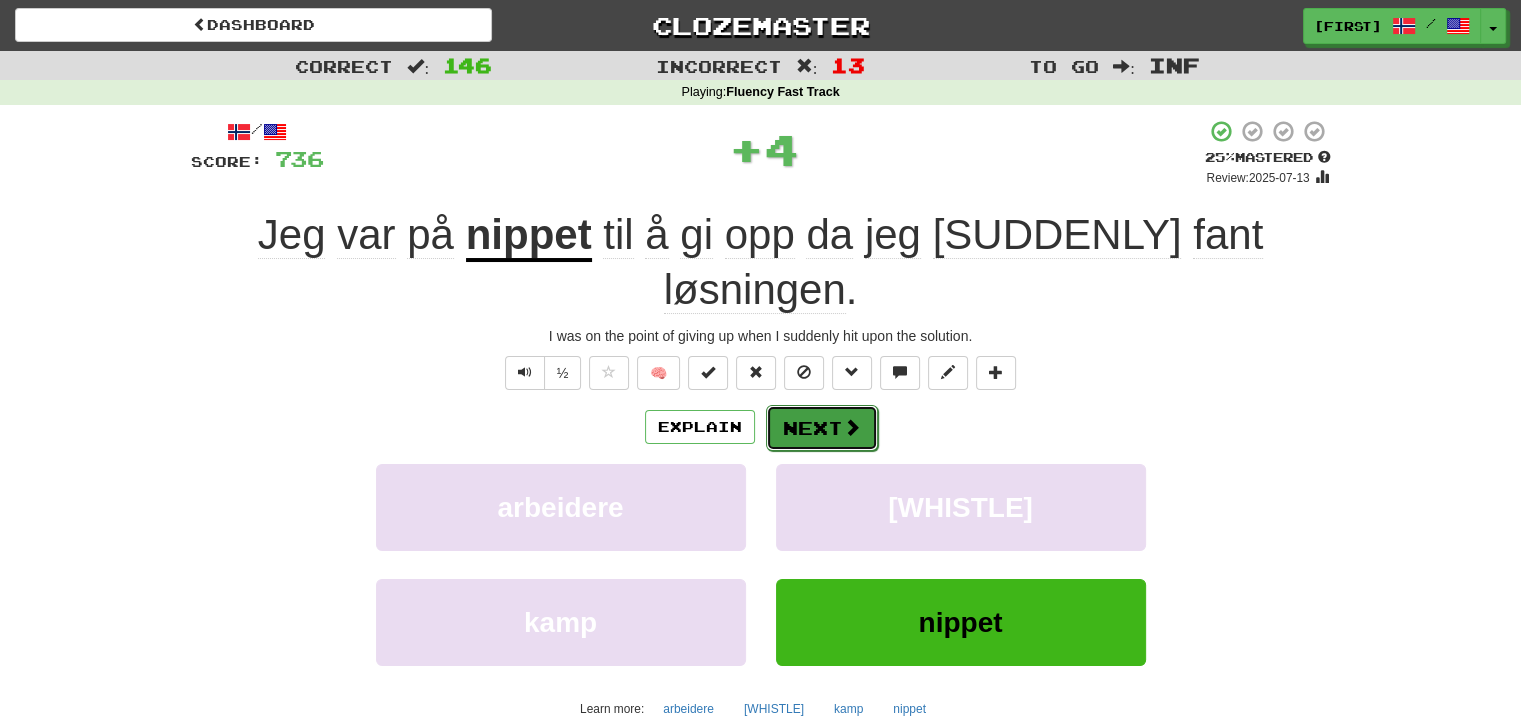 click on "Next" at bounding box center (822, 428) 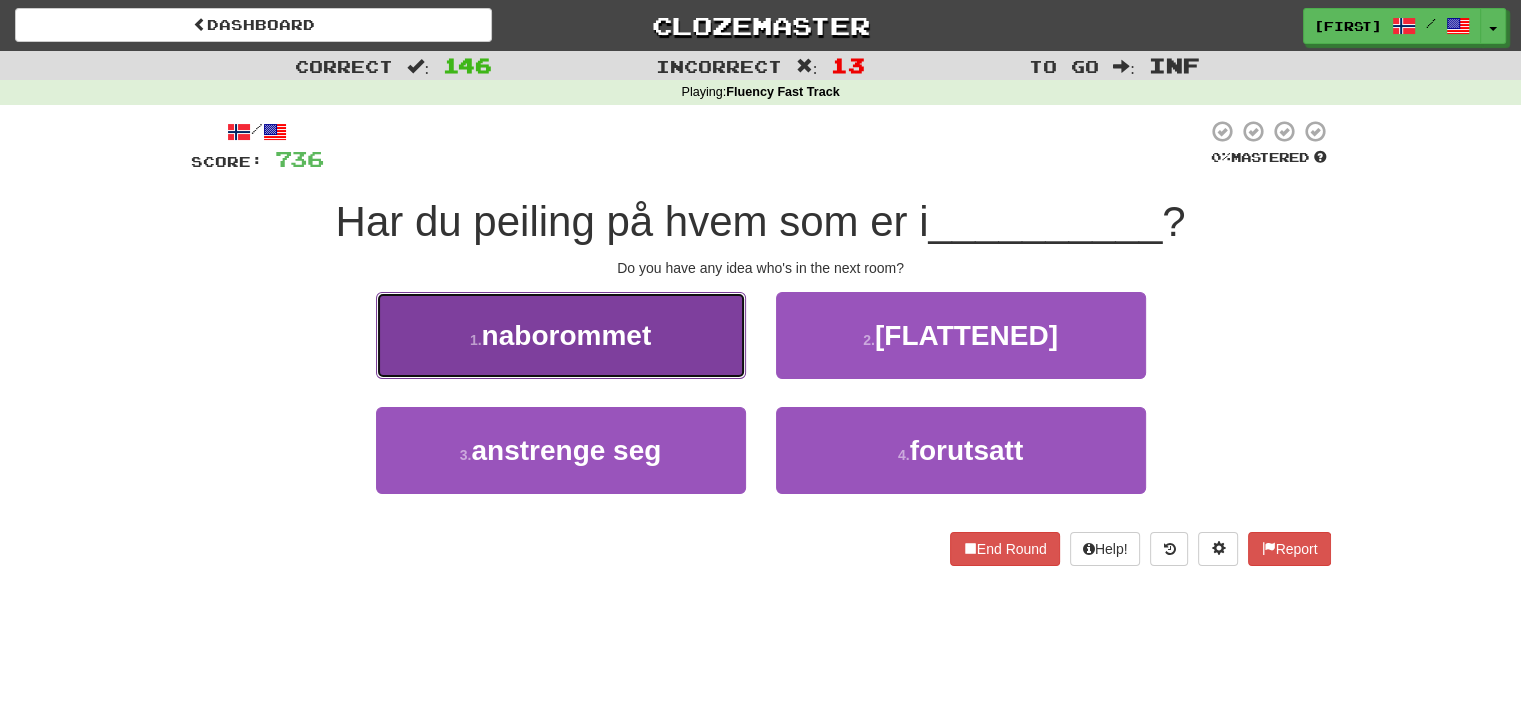 click on "1 .  [NEIGHBORING_ROOM]" at bounding box center (561, 335) 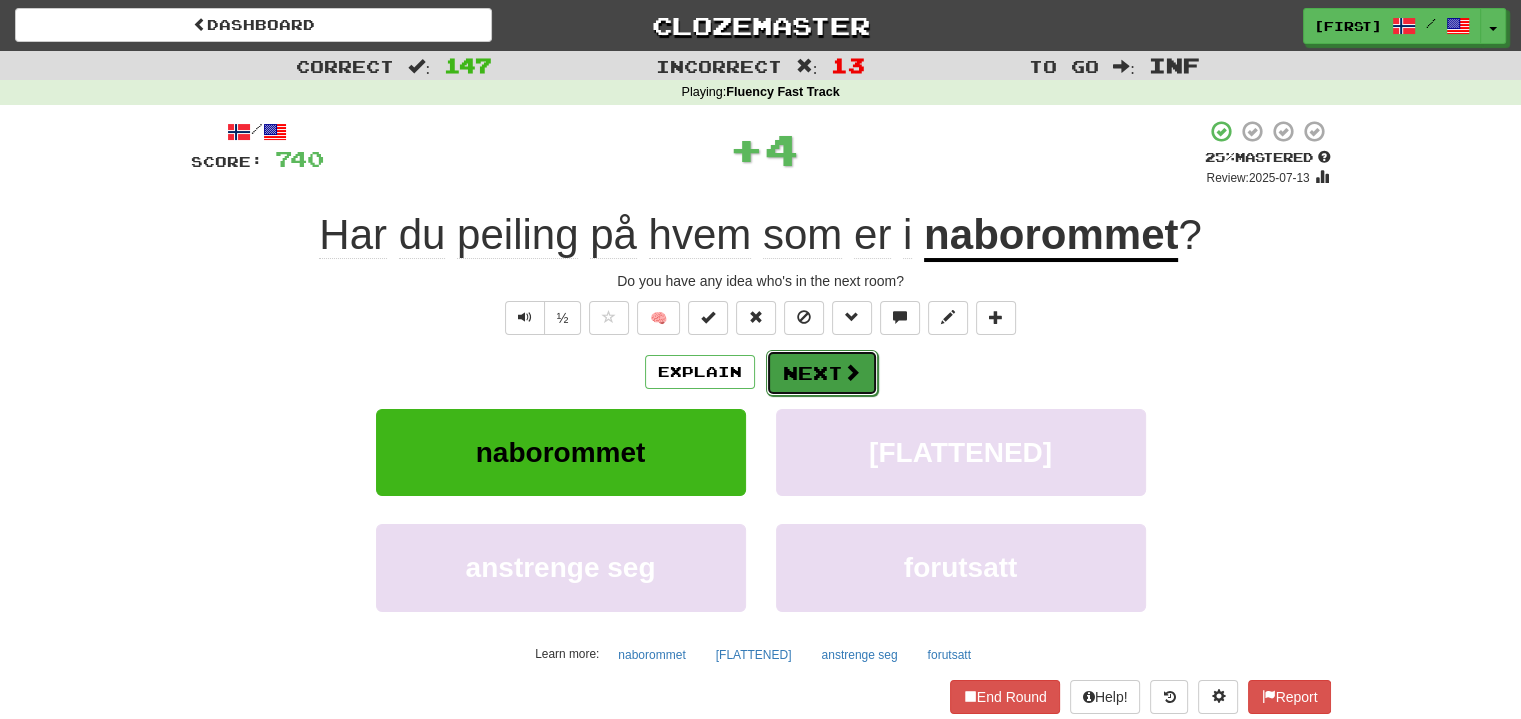 click on "Next" at bounding box center [822, 373] 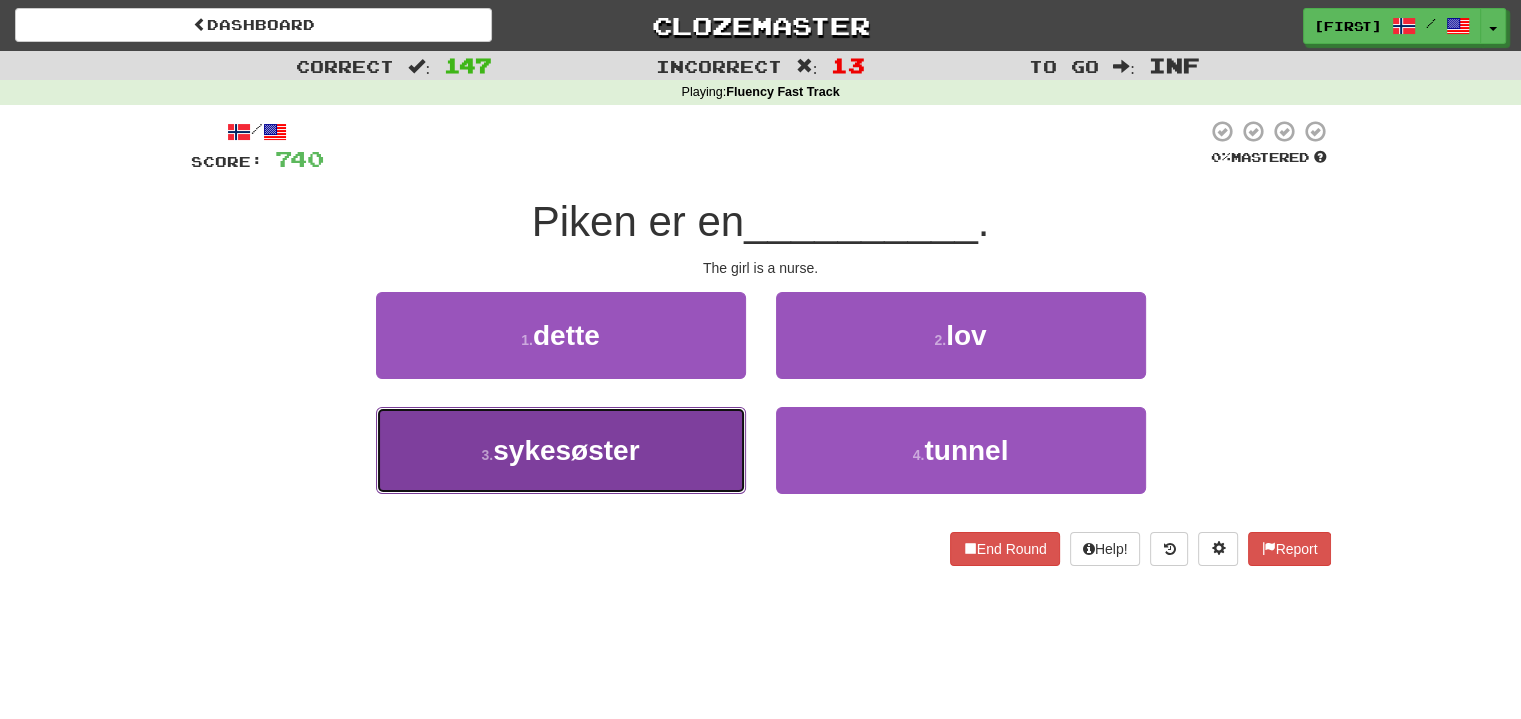 click on "3 .  sykesøster" at bounding box center (561, 450) 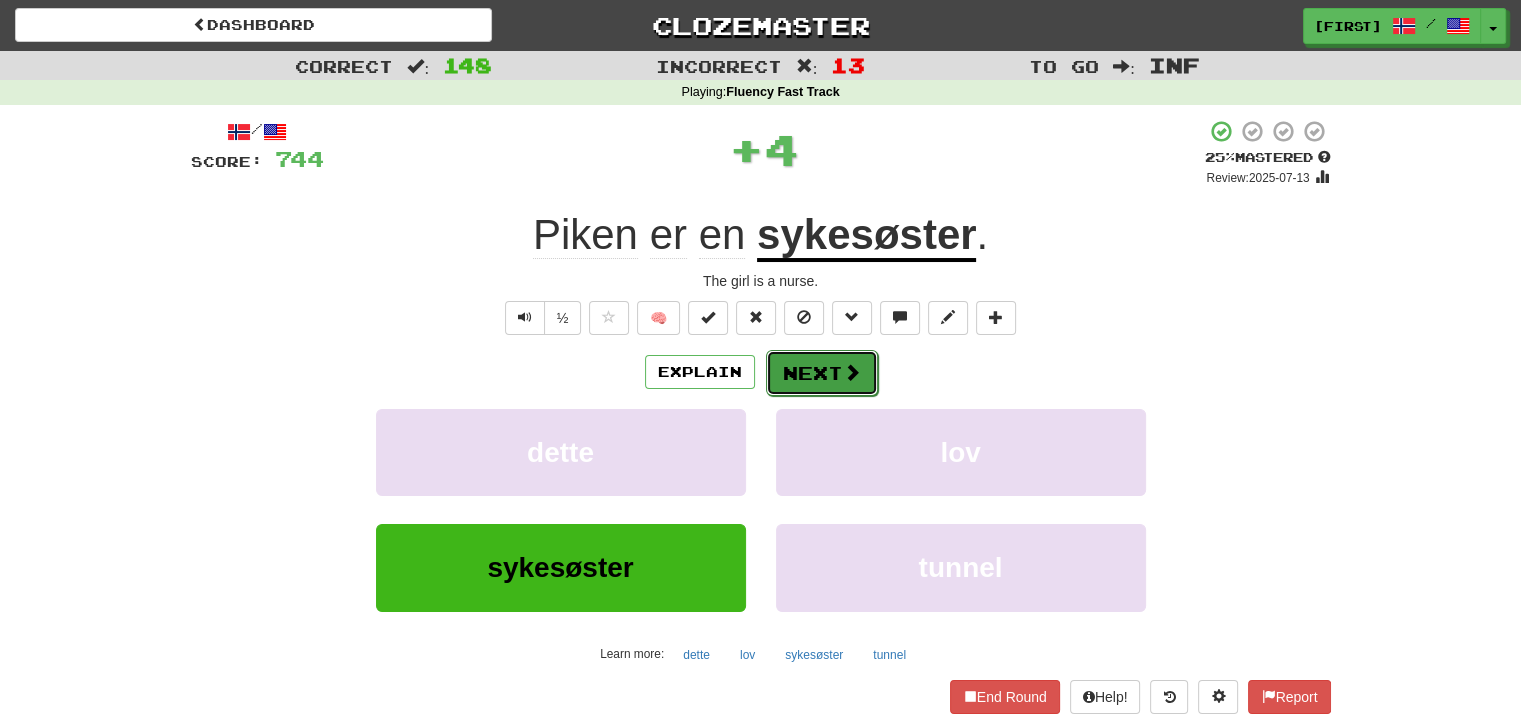 click on "Next" at bounding box center [822, 373] 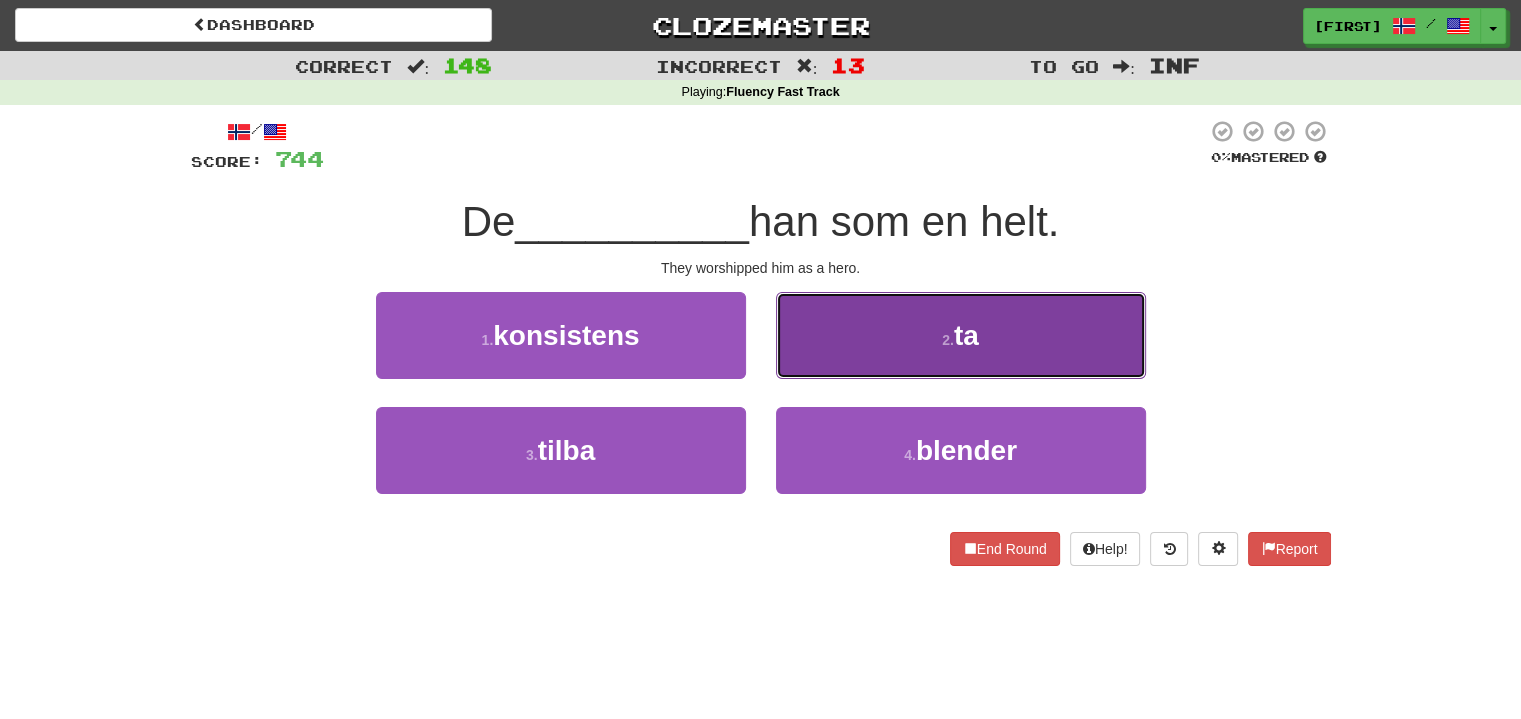 click on "2 .  ta" at bounding box center (961, 335) 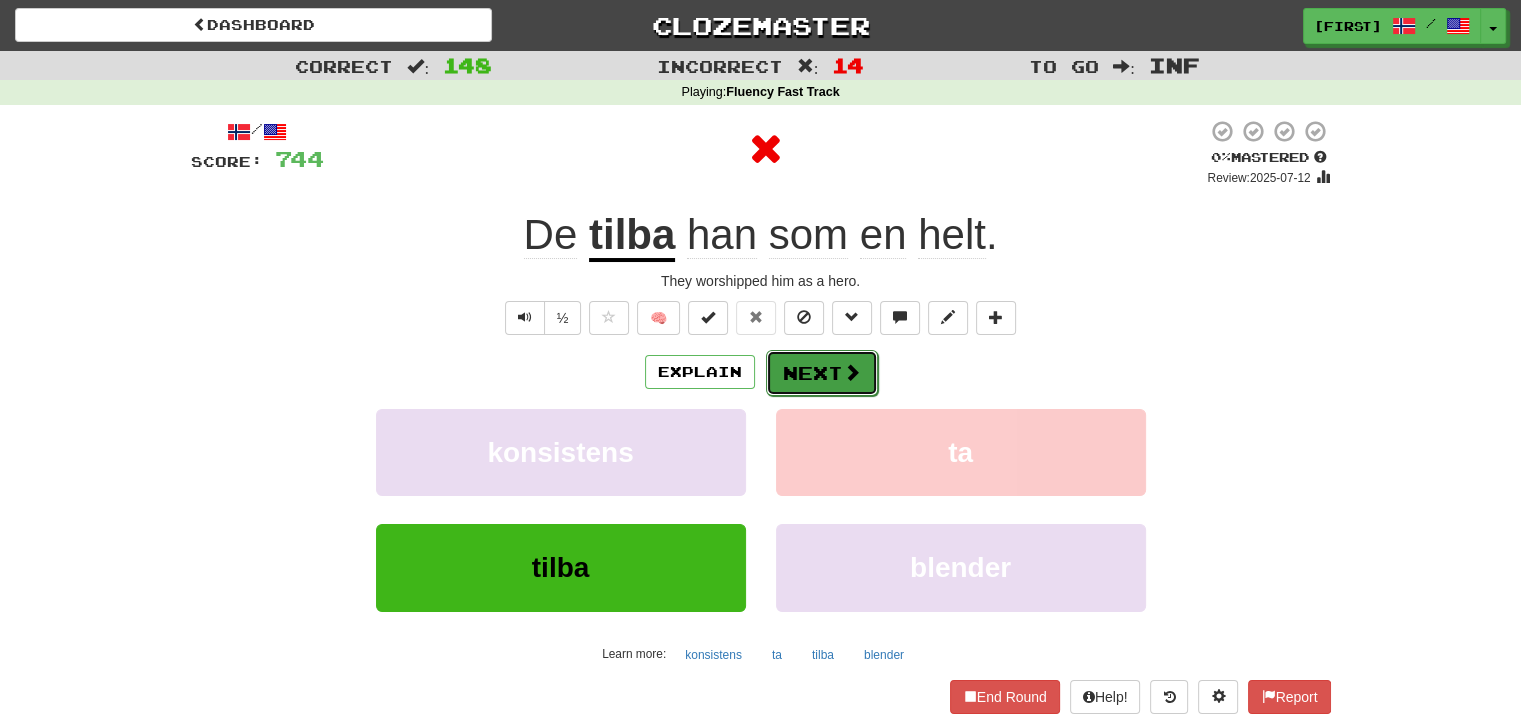 click on "Next" at bounding box center (822, 373) 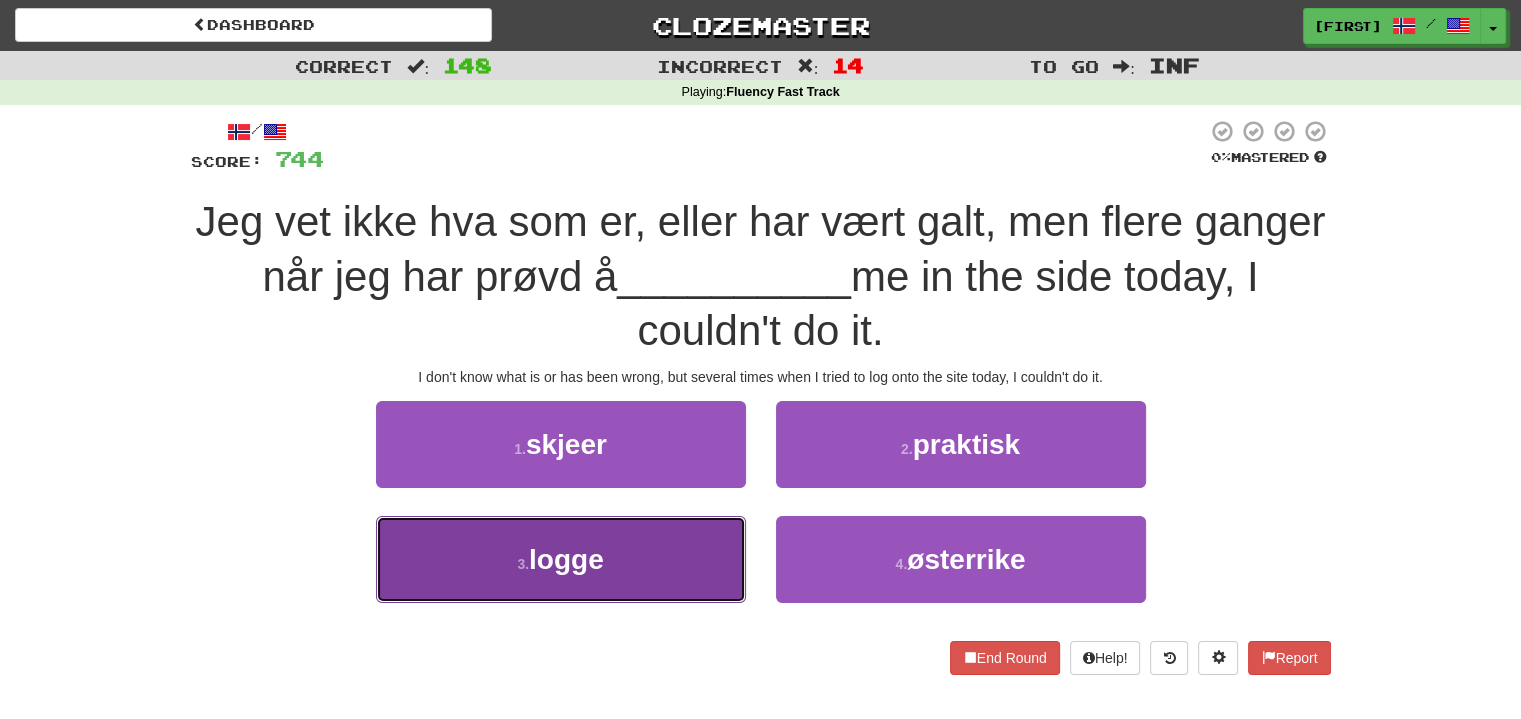 click on "3 .  logge" at bounding box center (561, 559) 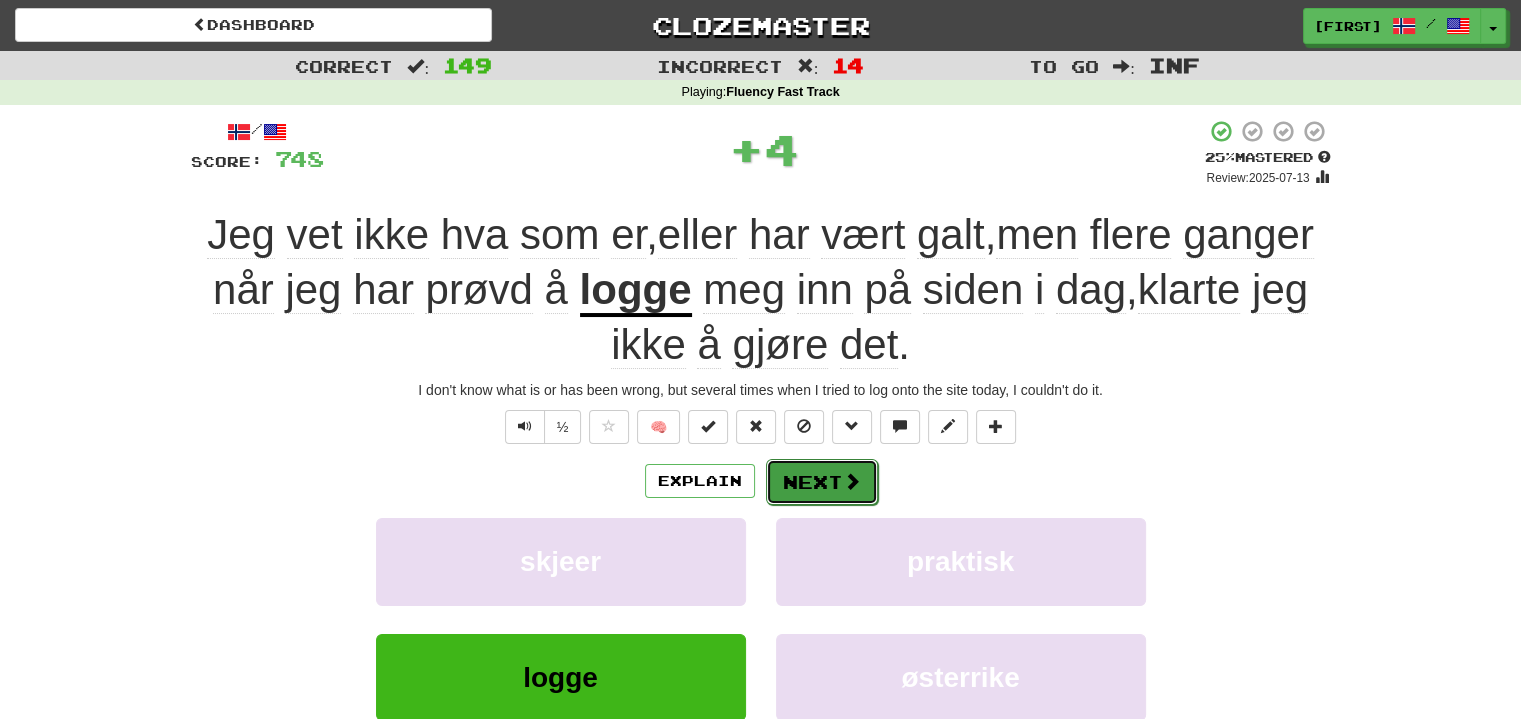 click on "Next" at bounding box center (822, 482) 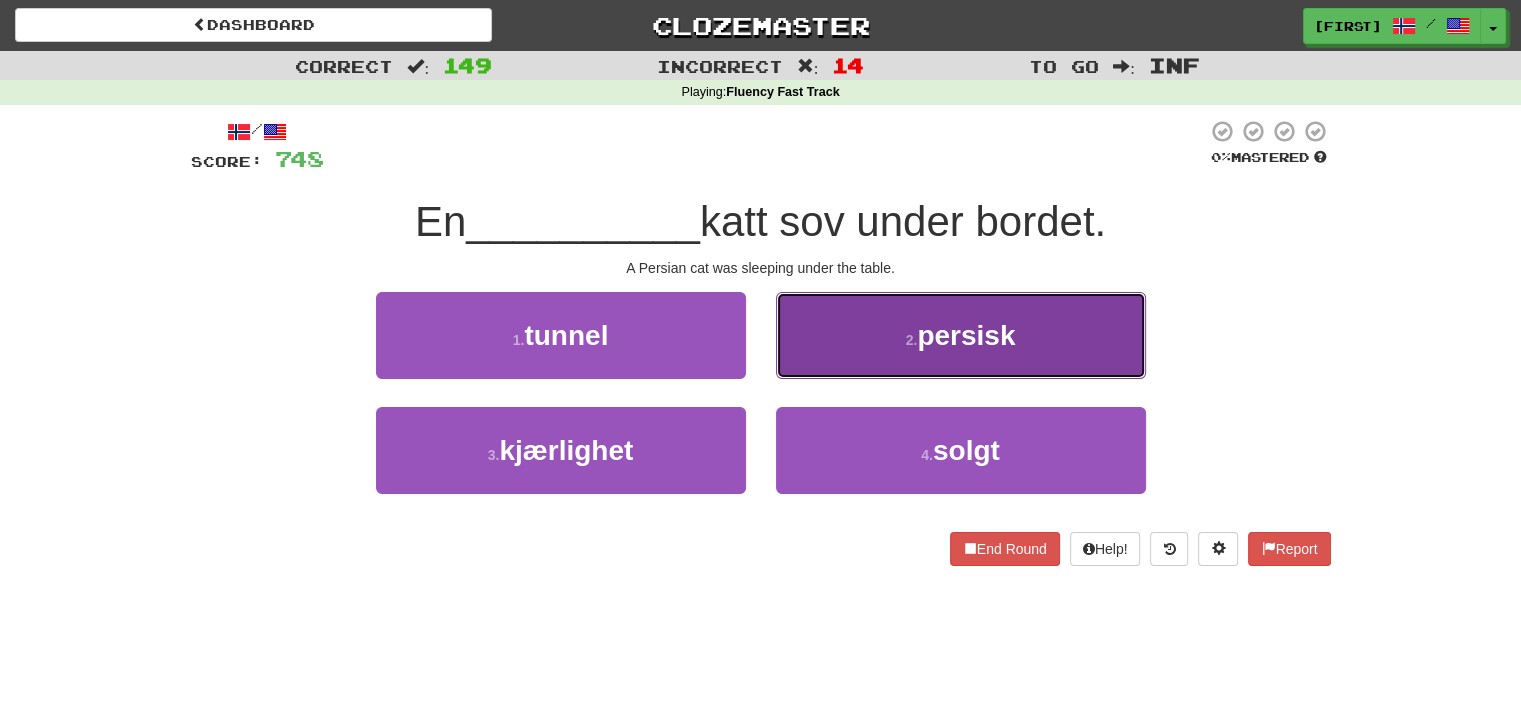 click on "2 .  persisk" at bounding box center (961, 335) 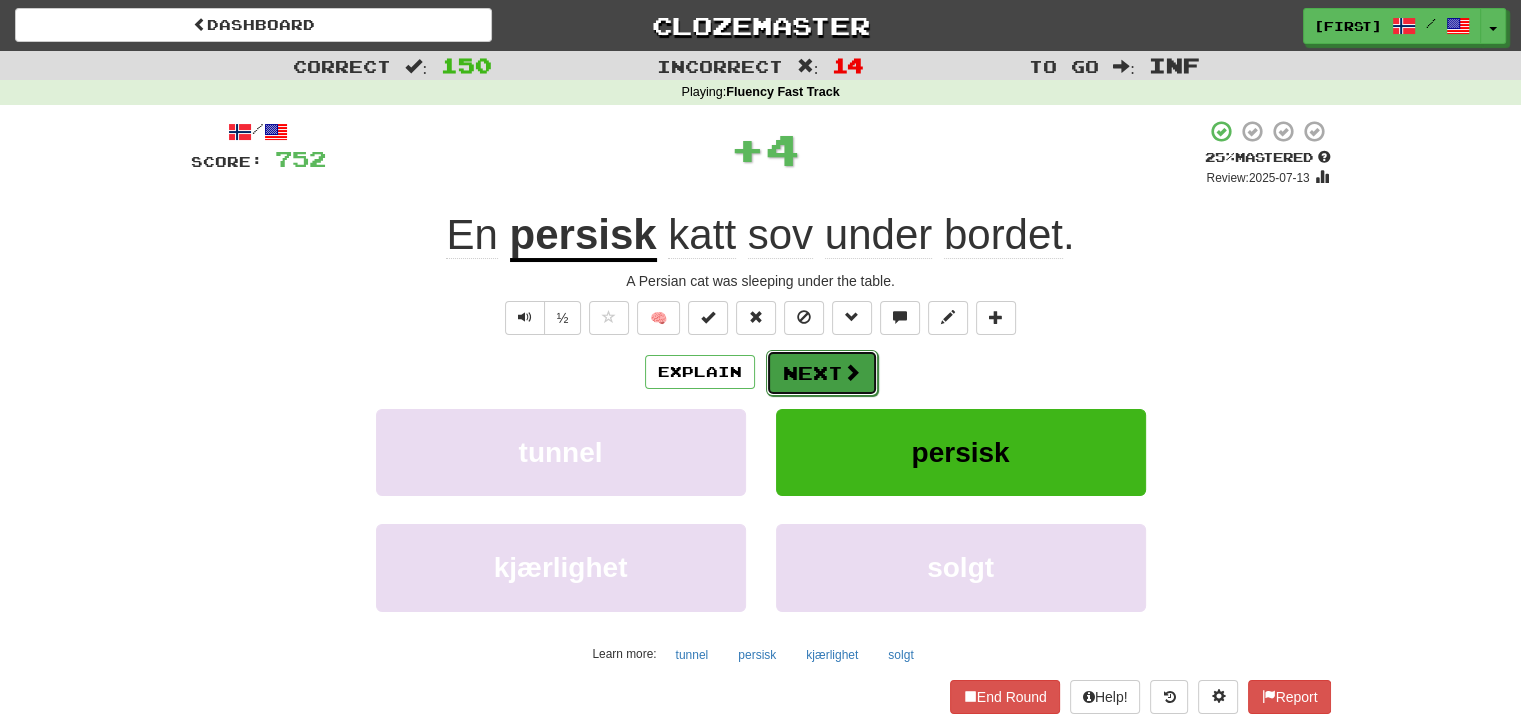 click on "Next" at bounding box center [822, 373] 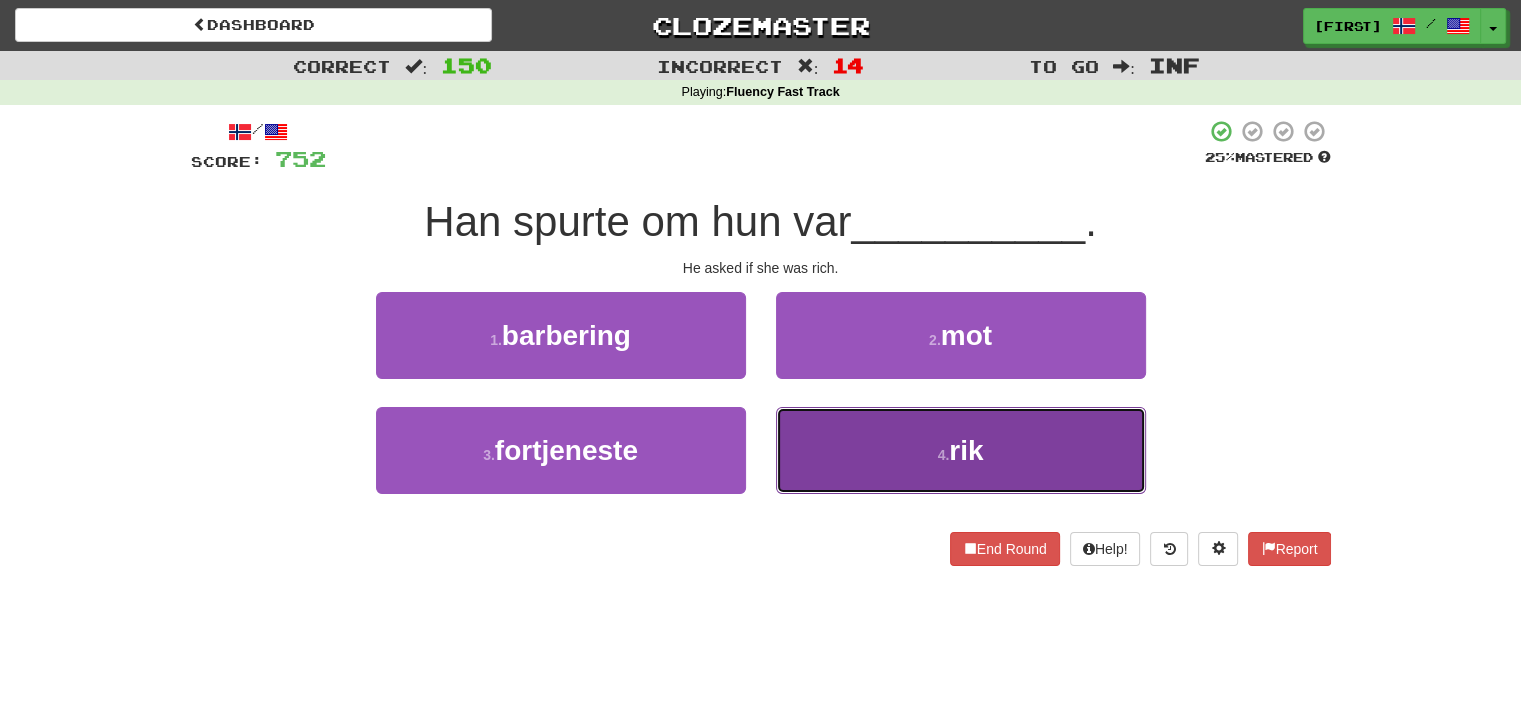 click on "4 .  rik" at bounding box center [961, 450] 